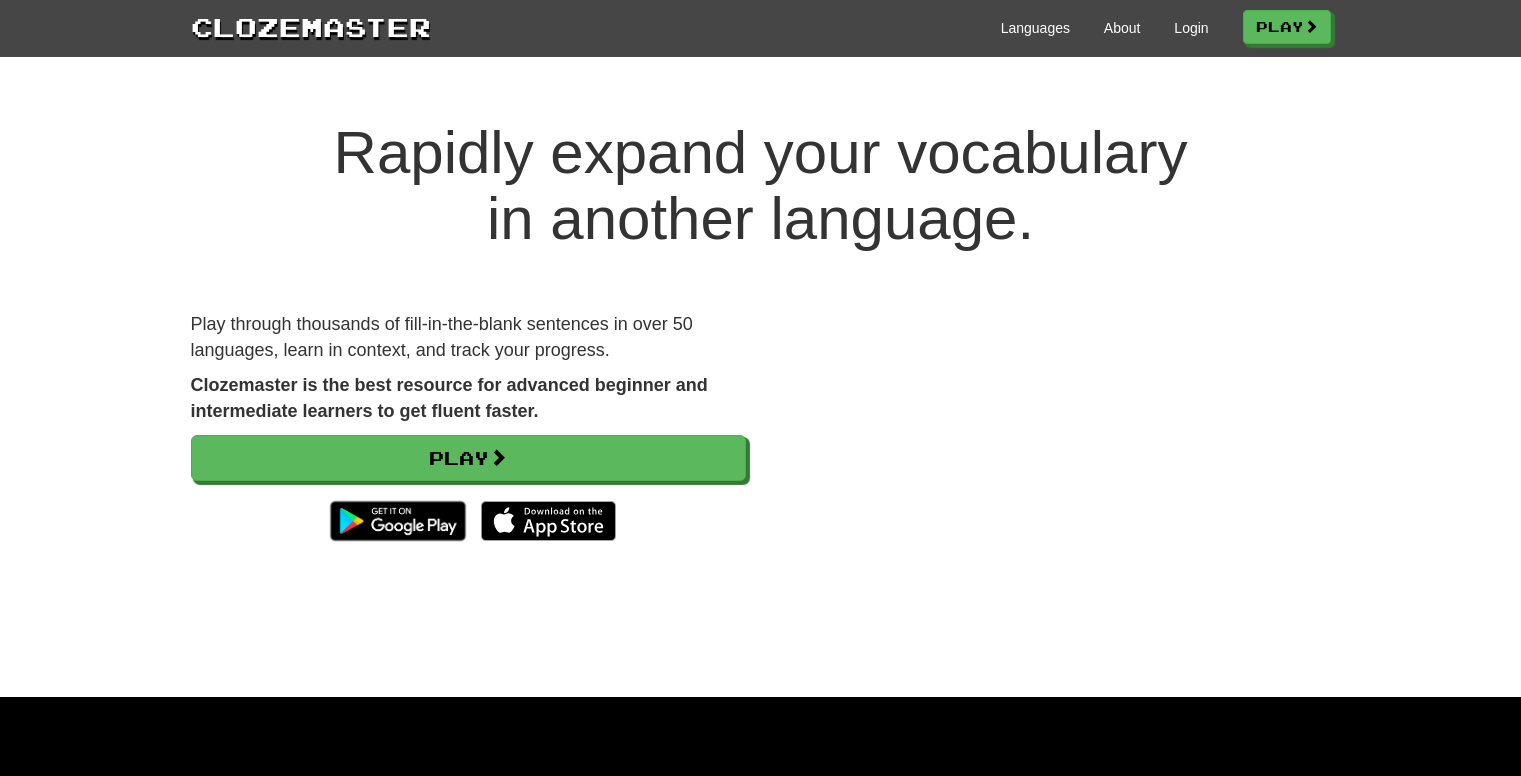 scroll, scrollTop: 0, scrollLeft: 0, axis: both 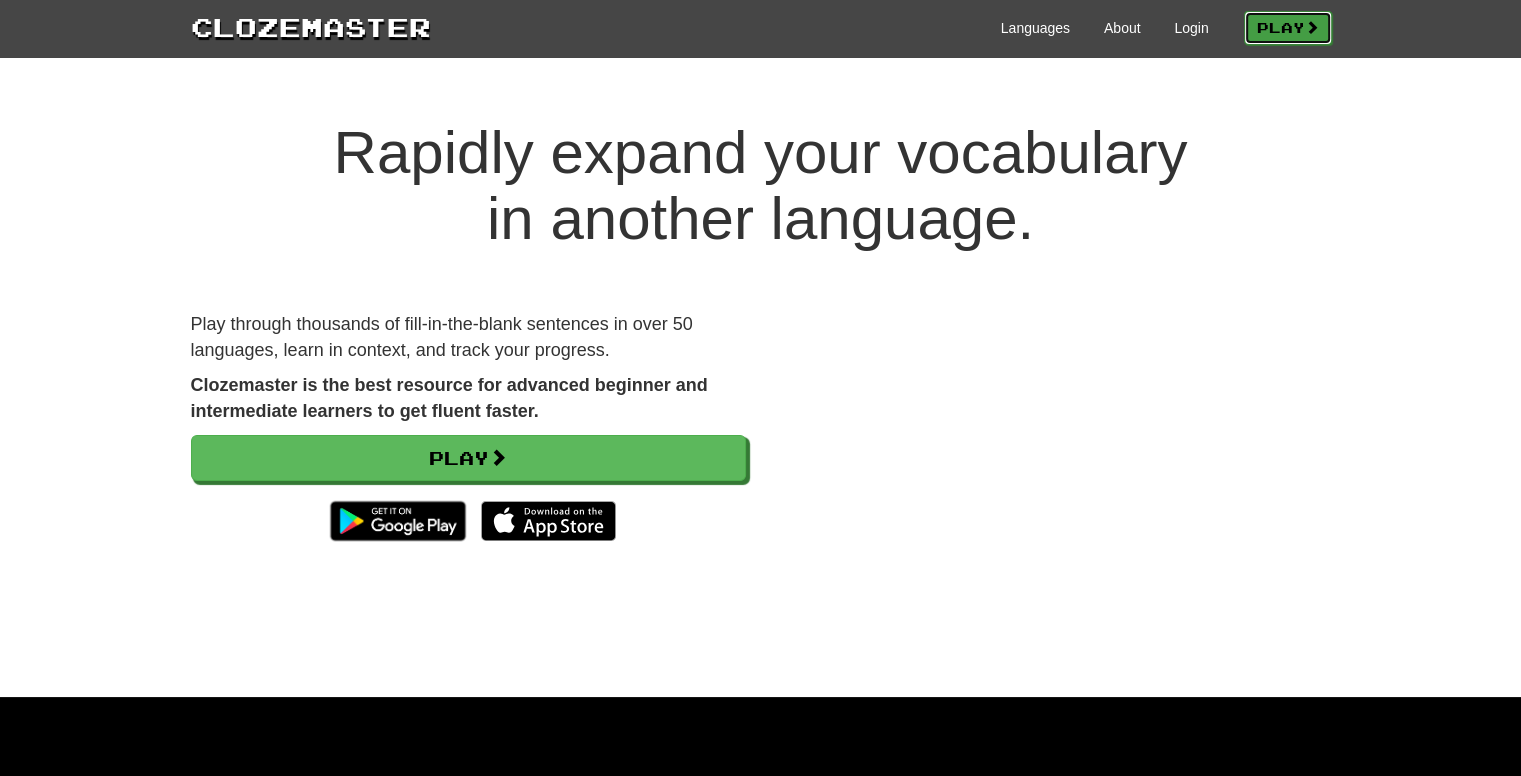 click on "Play" at bounding box center (1288, 28) 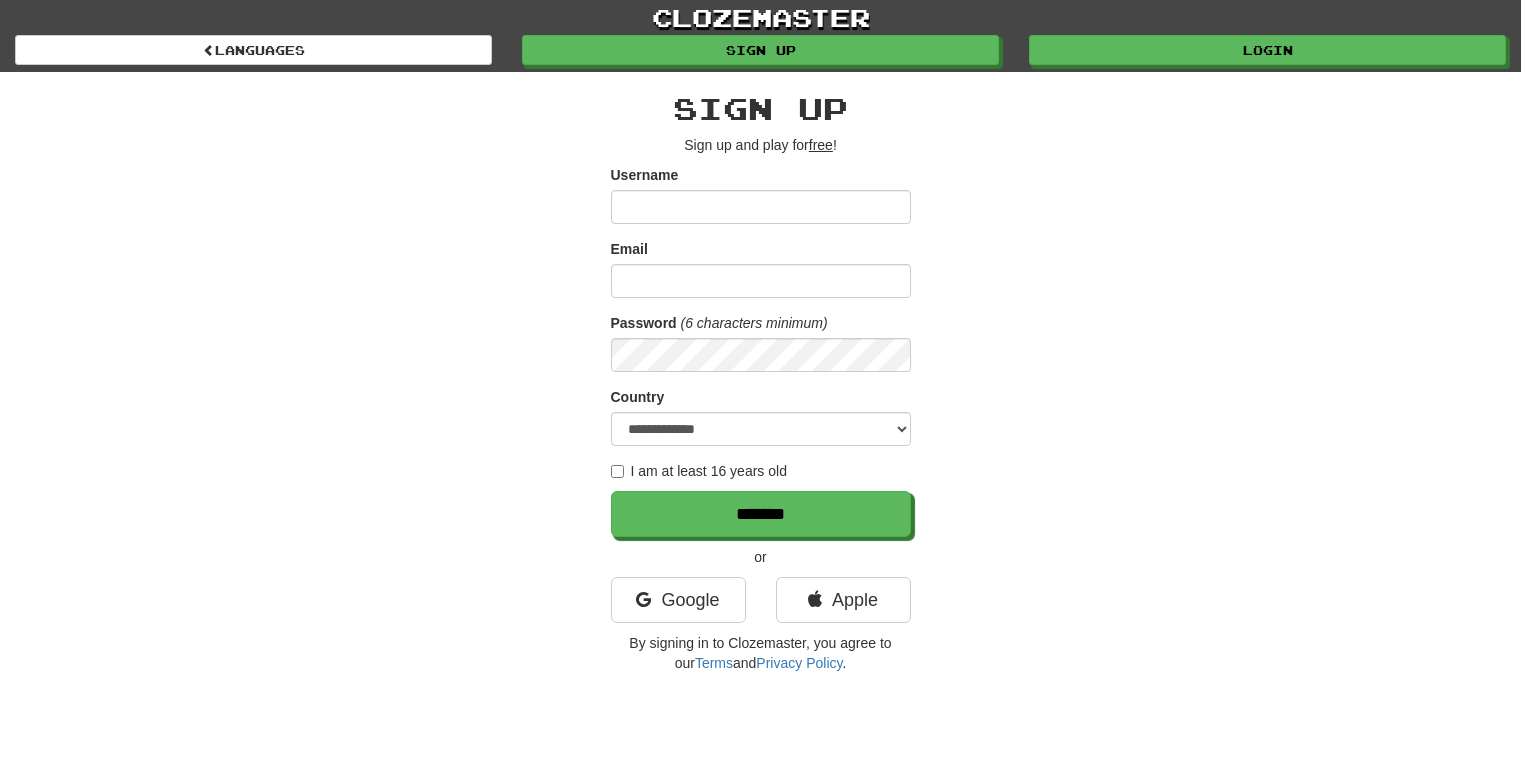 scroll, scrollTop: 0, scrollLeft: 0, axis: both 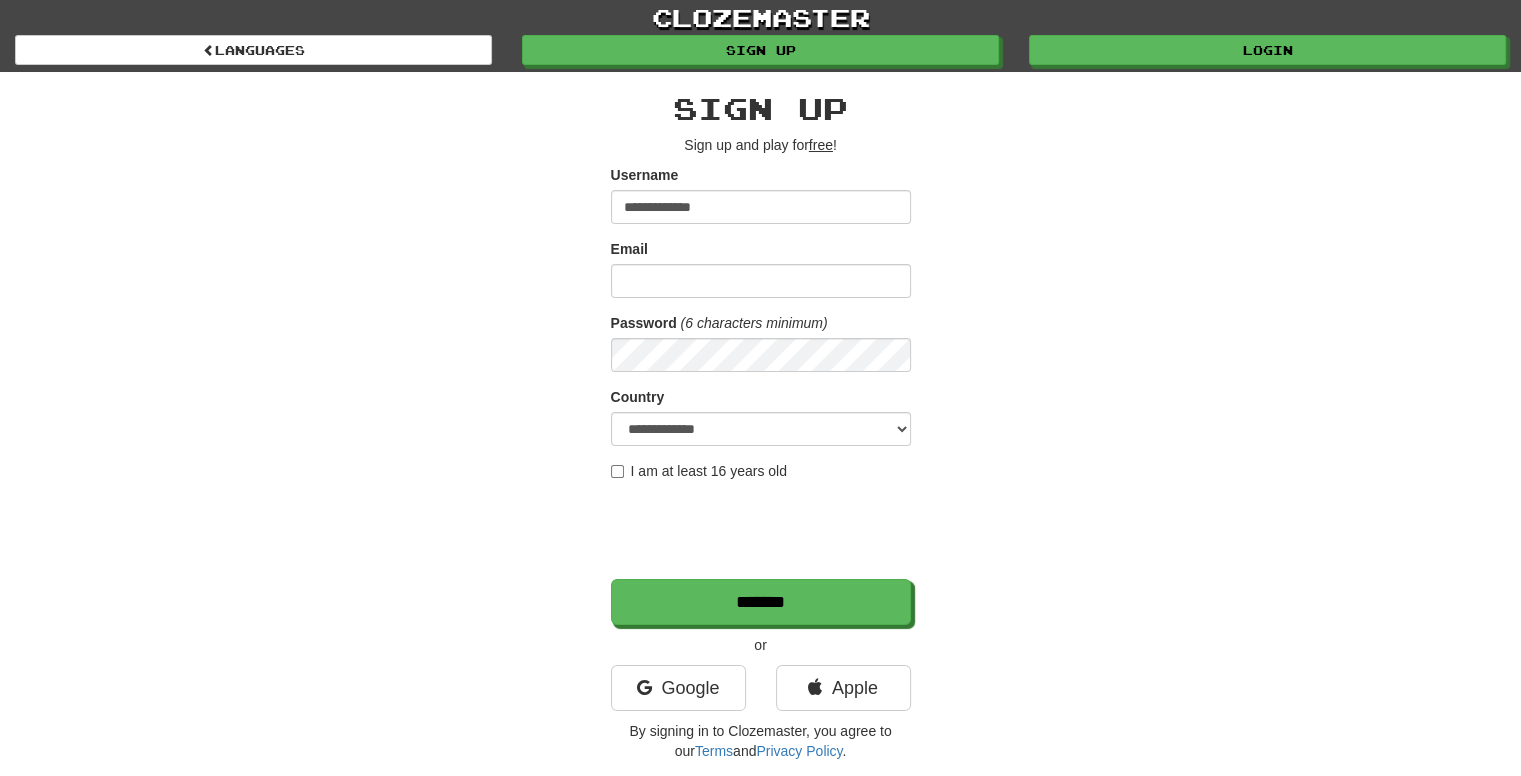 type on "**********" 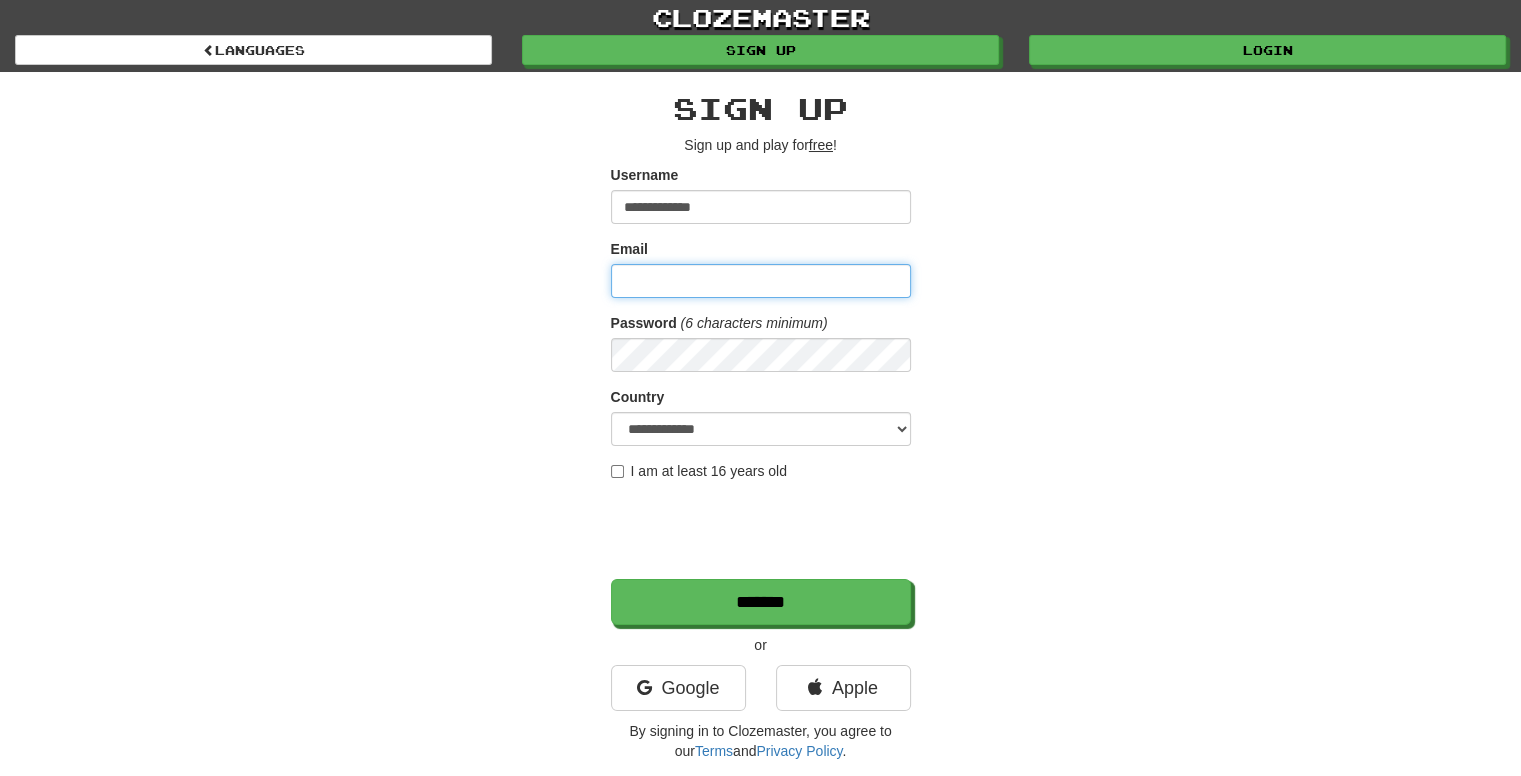 click on "Email" at bounding box center [761, 281] 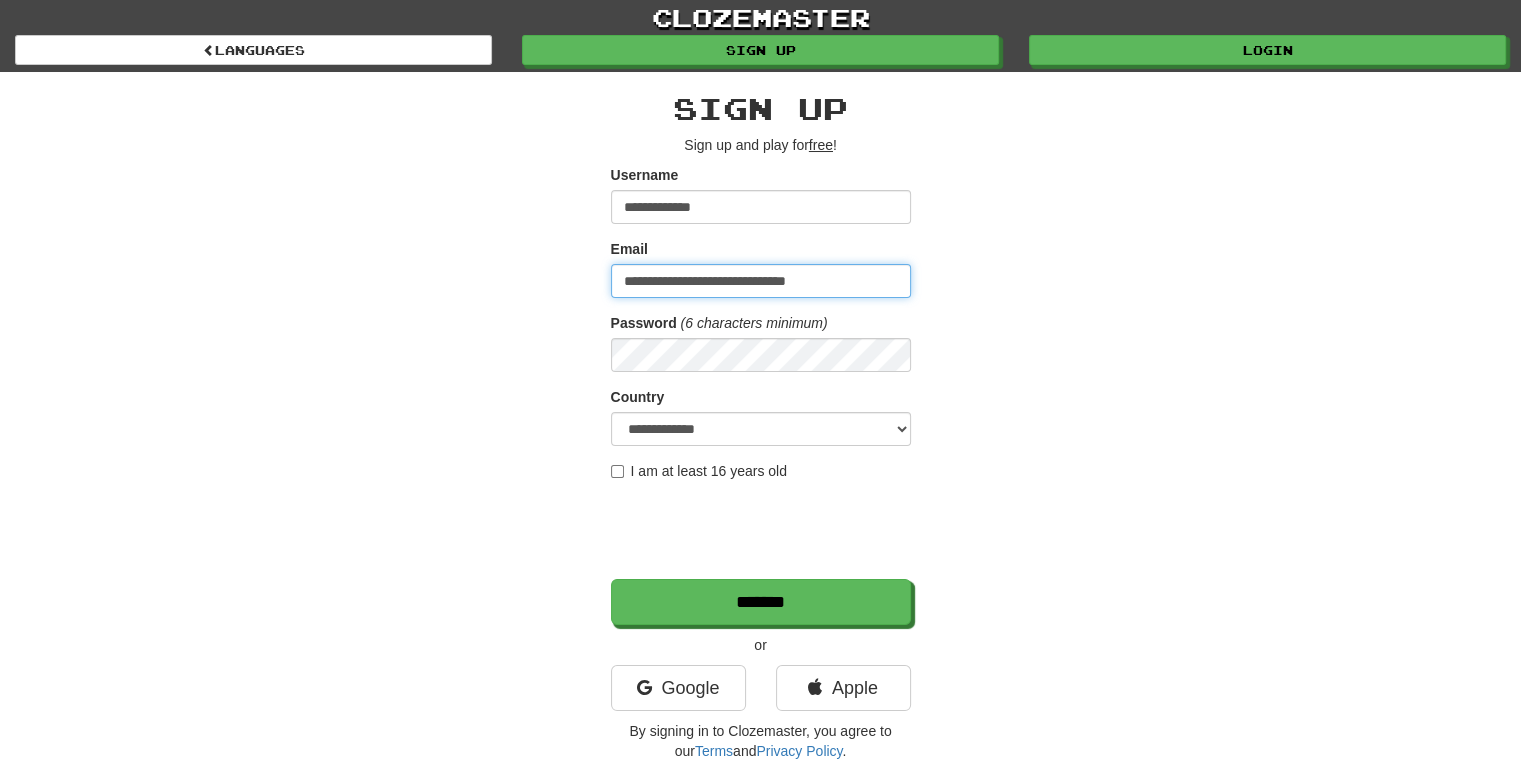 type on "**********" 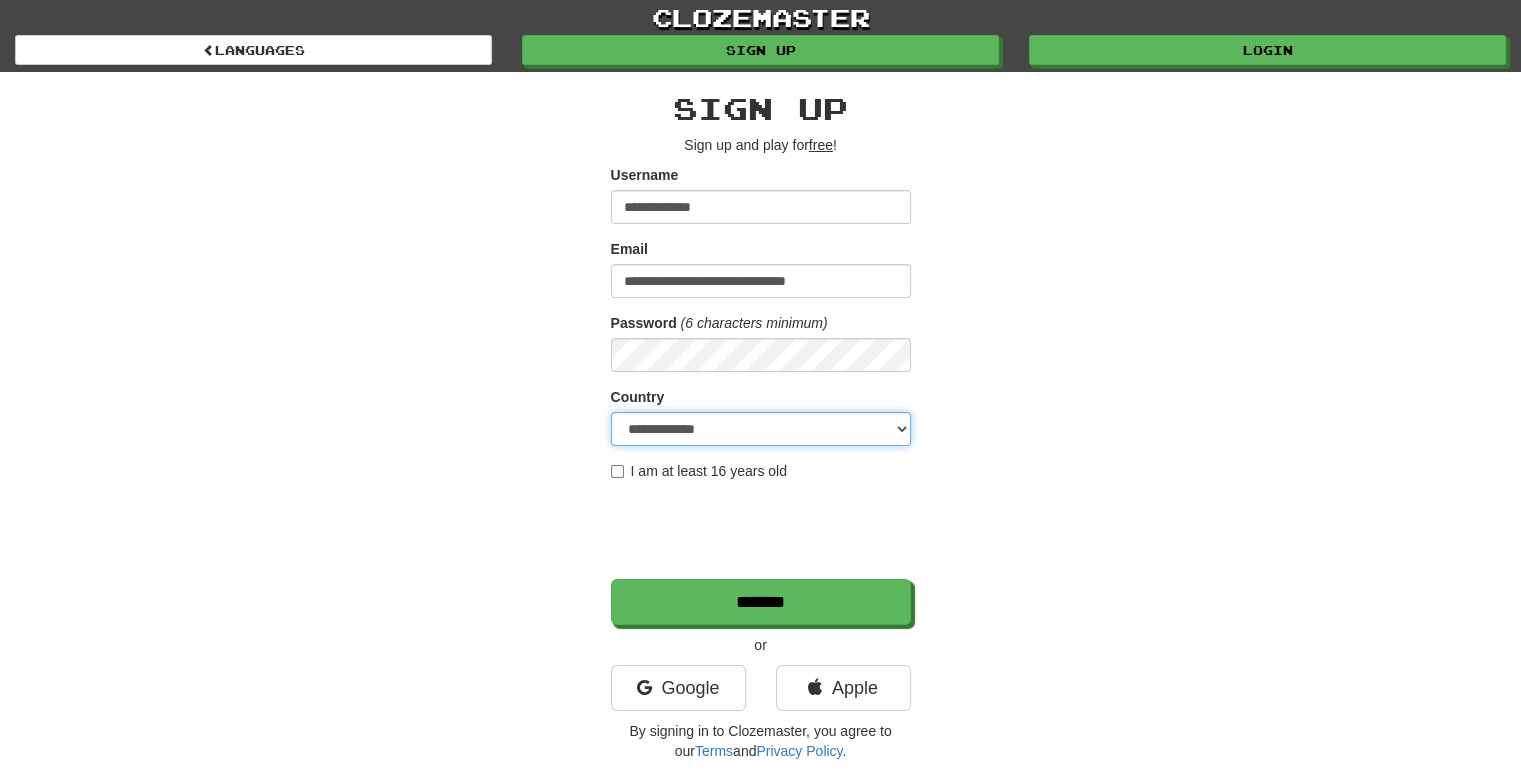 click on "**********" at bounding box center (761, 429) 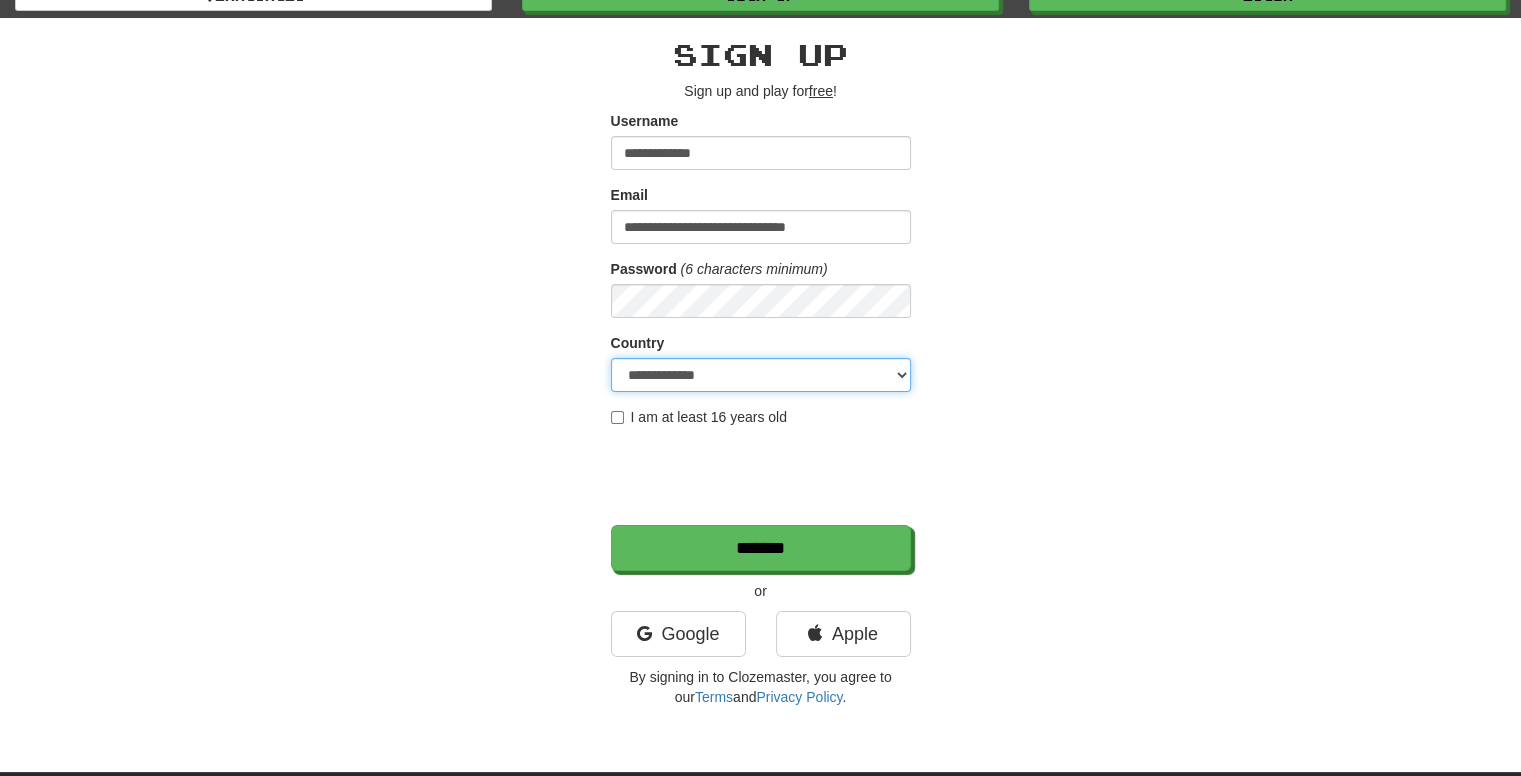 scroll, scrollTop: 100, scrollLeft: 0, axis: vertical 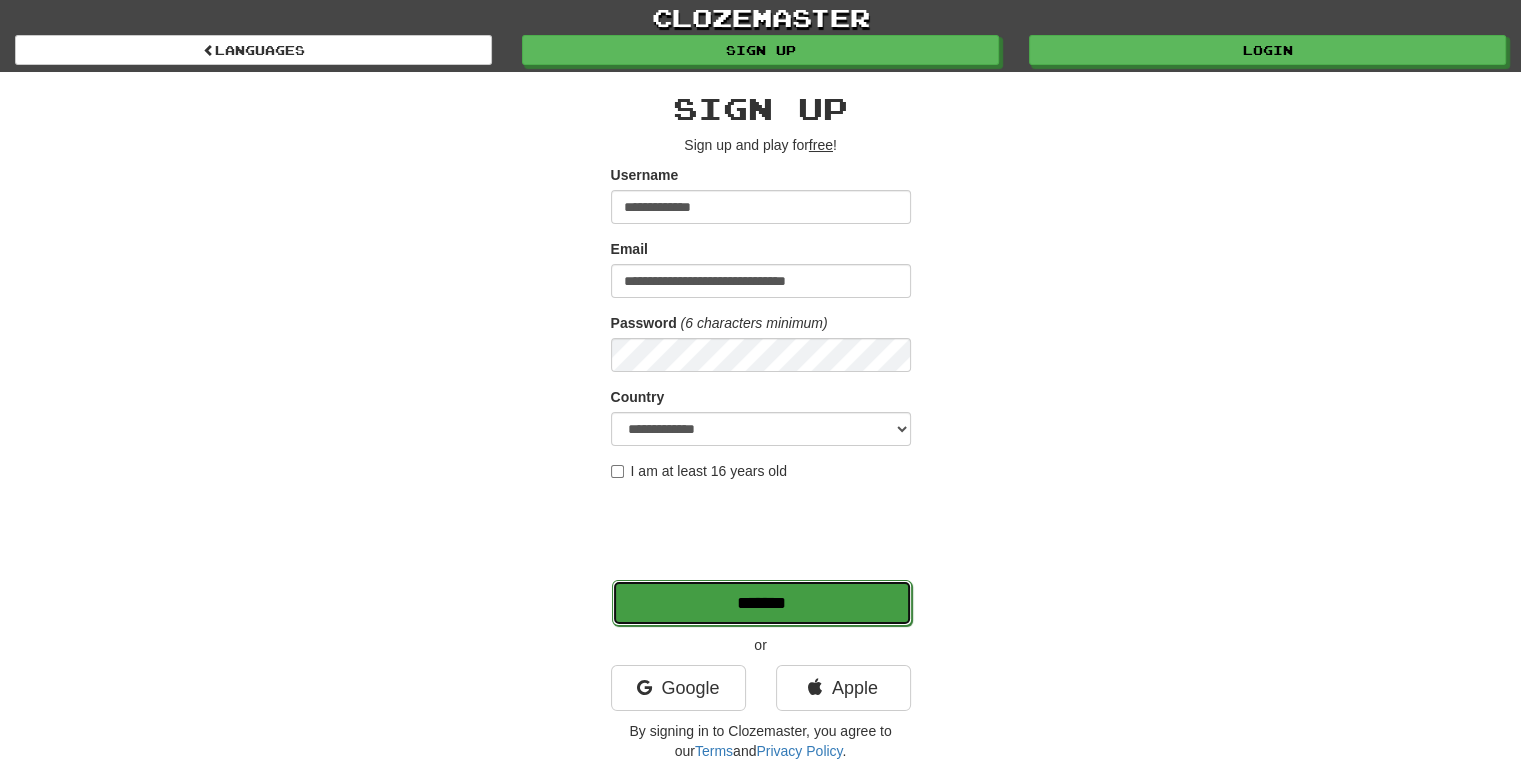 click on "*******" at bounding box center [762, 603] 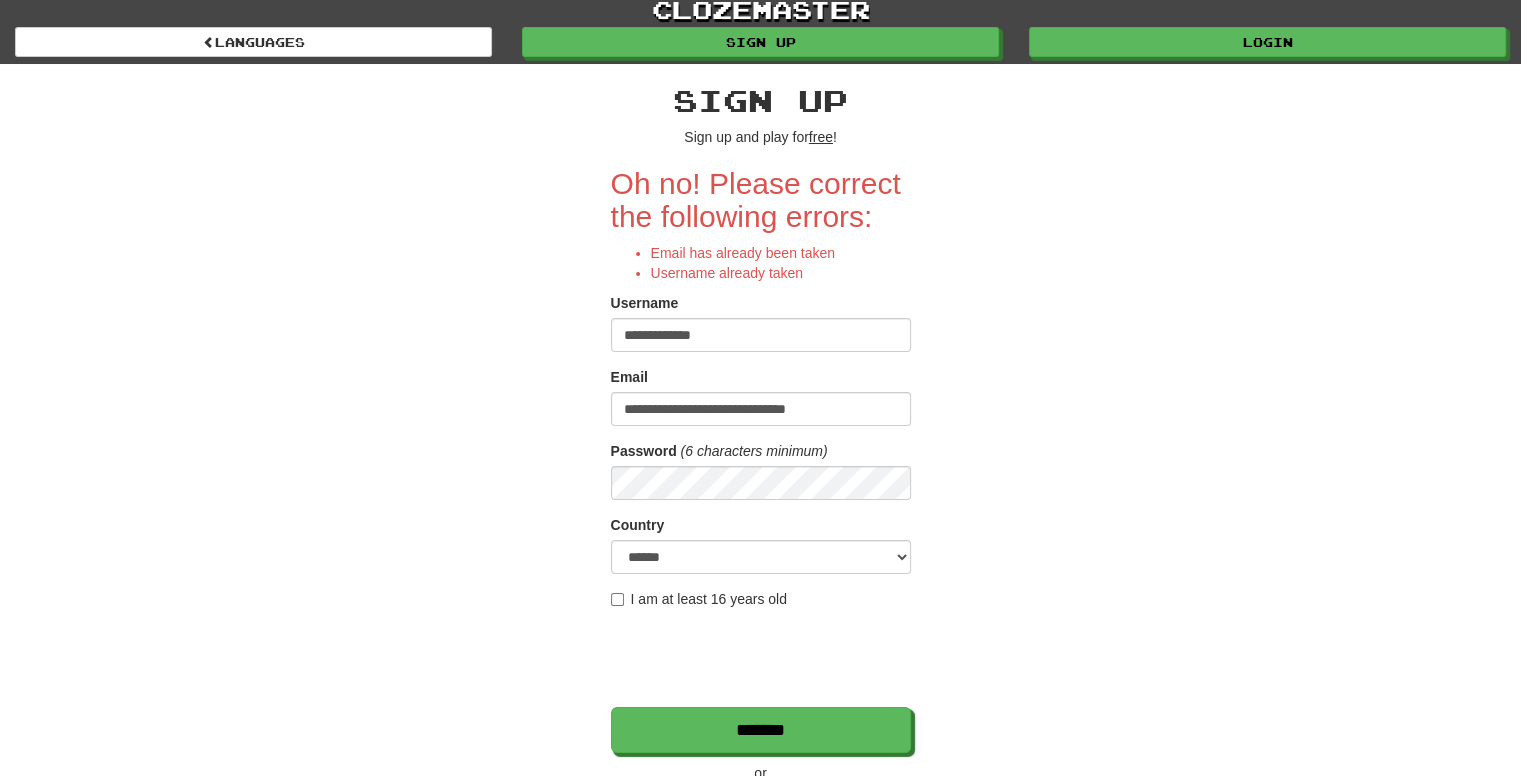 scroll, scrollTop: 0, scrollLeft: 0, axis: both 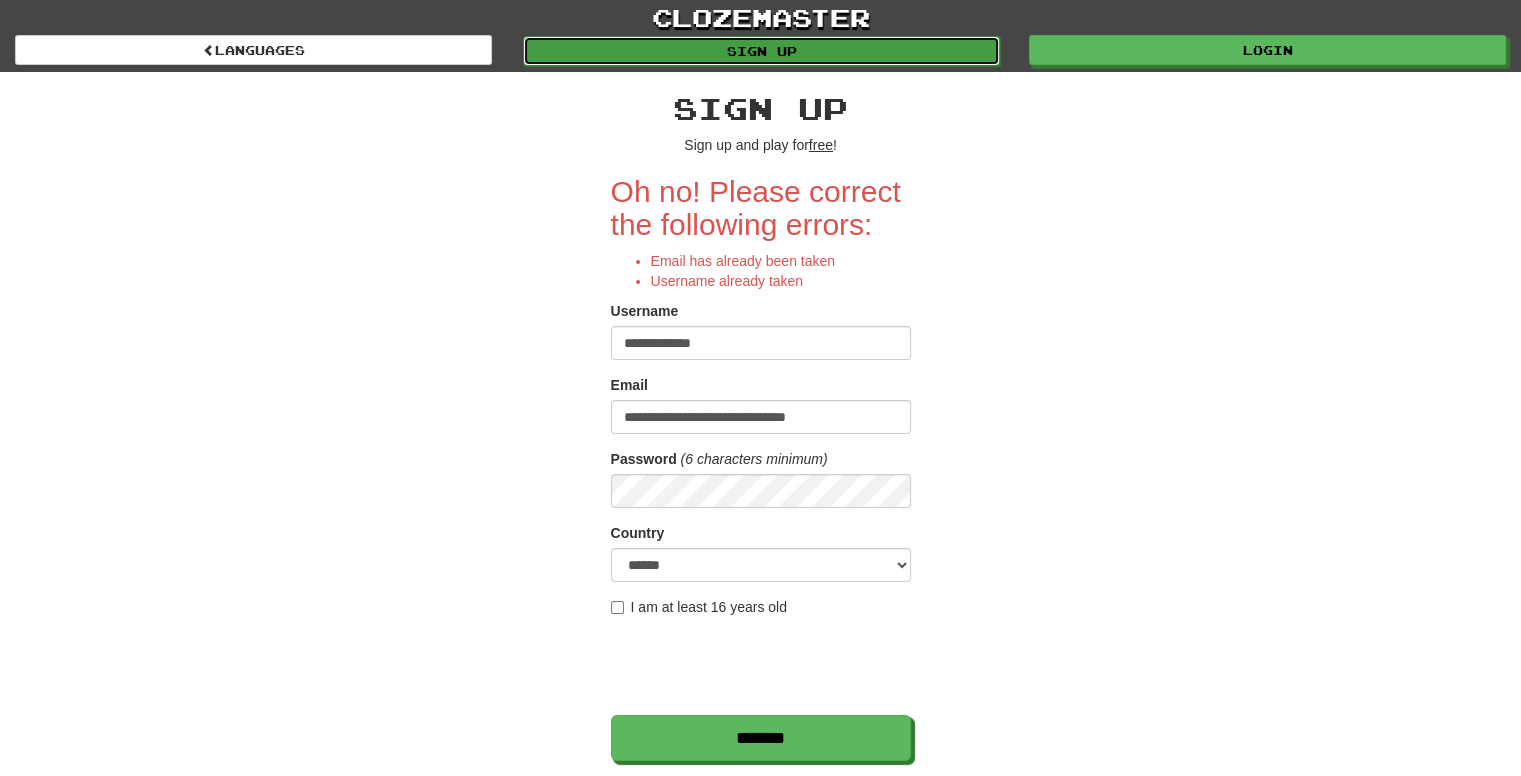 click on "Sign up" at bounding box center (761, 51) 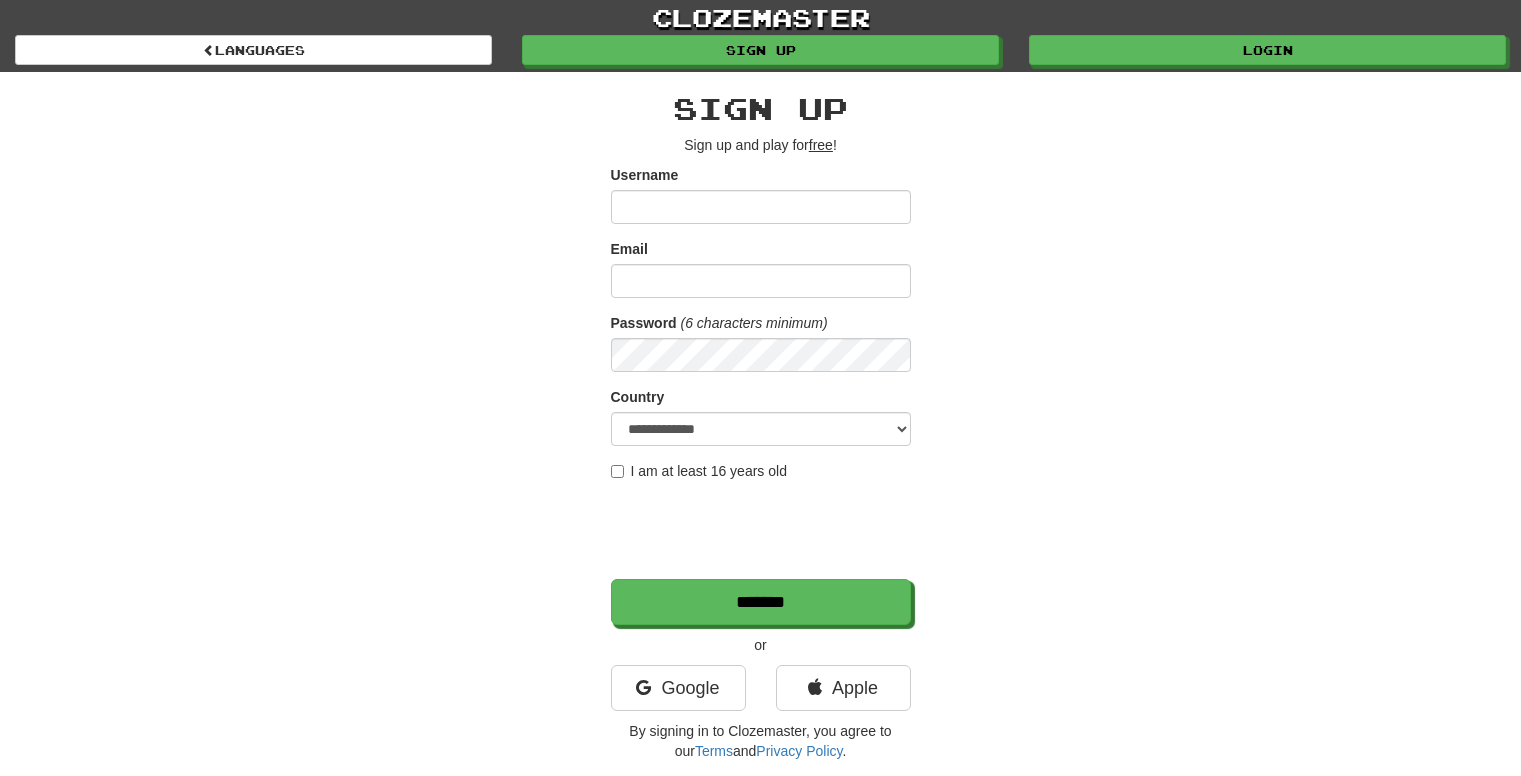 scroll, scrollTop: 0, scrollLeft: 0, axis: both 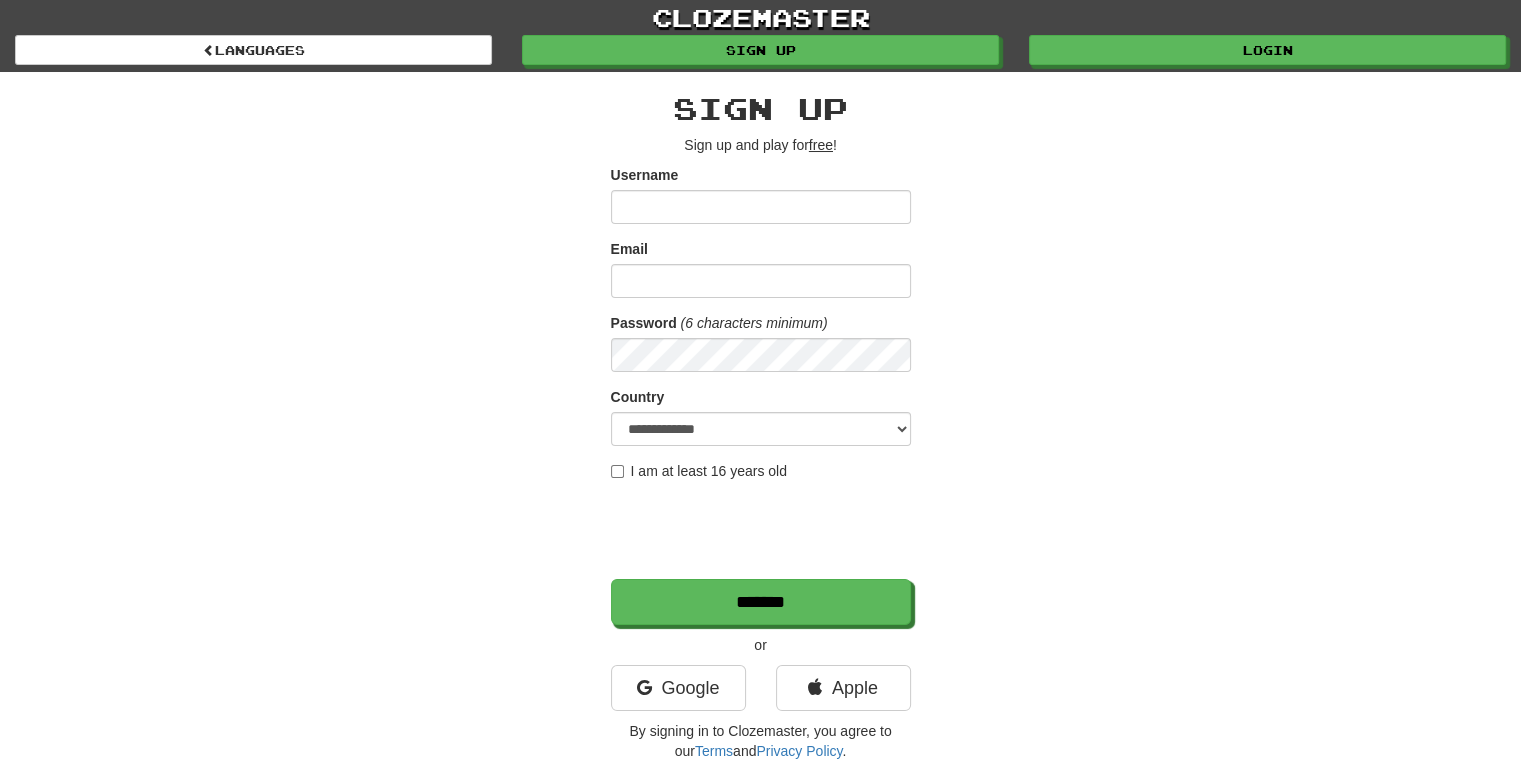click on "Username" at bounding box center [761, 207] 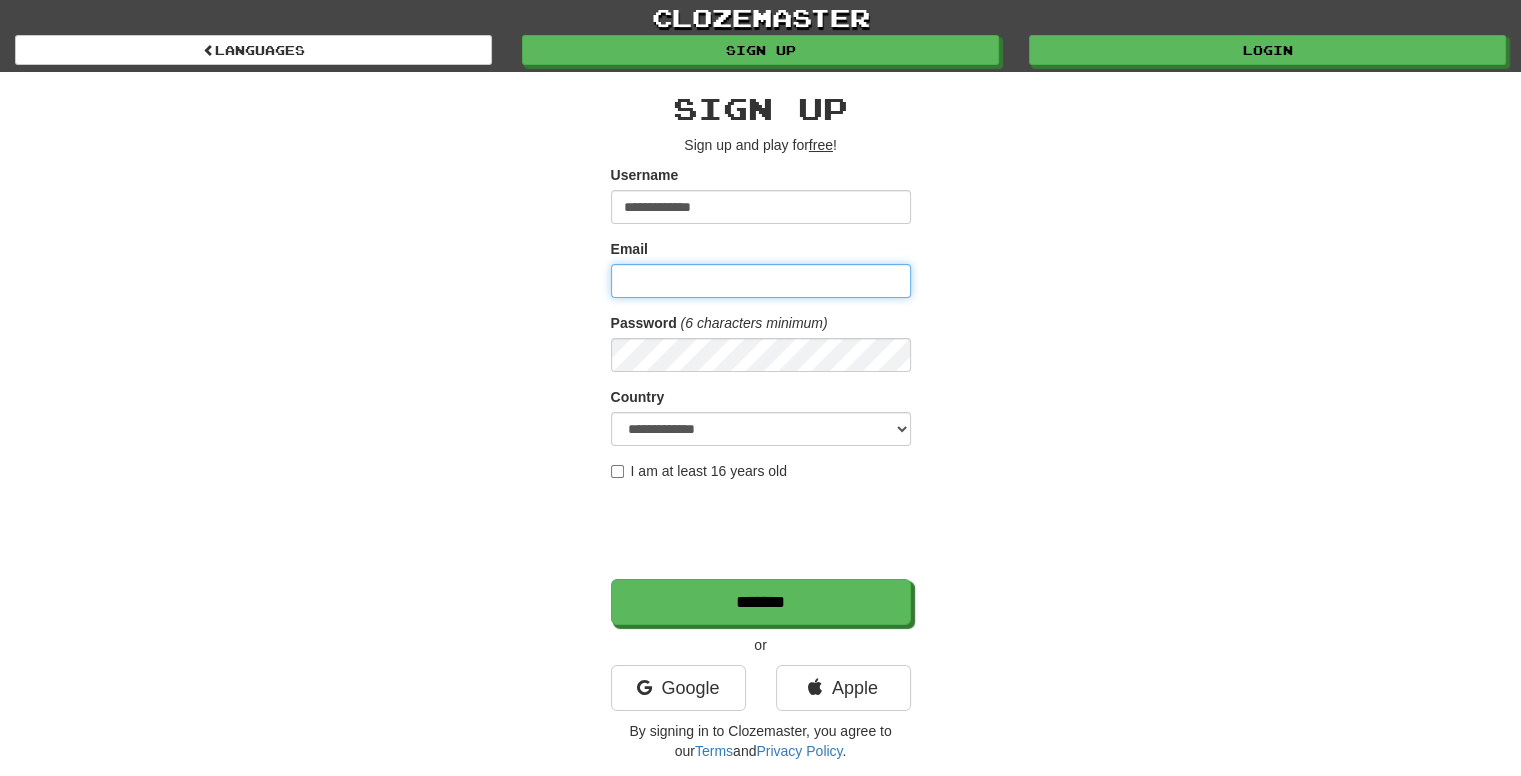 click on "Email" at bounding box center (761, 281) 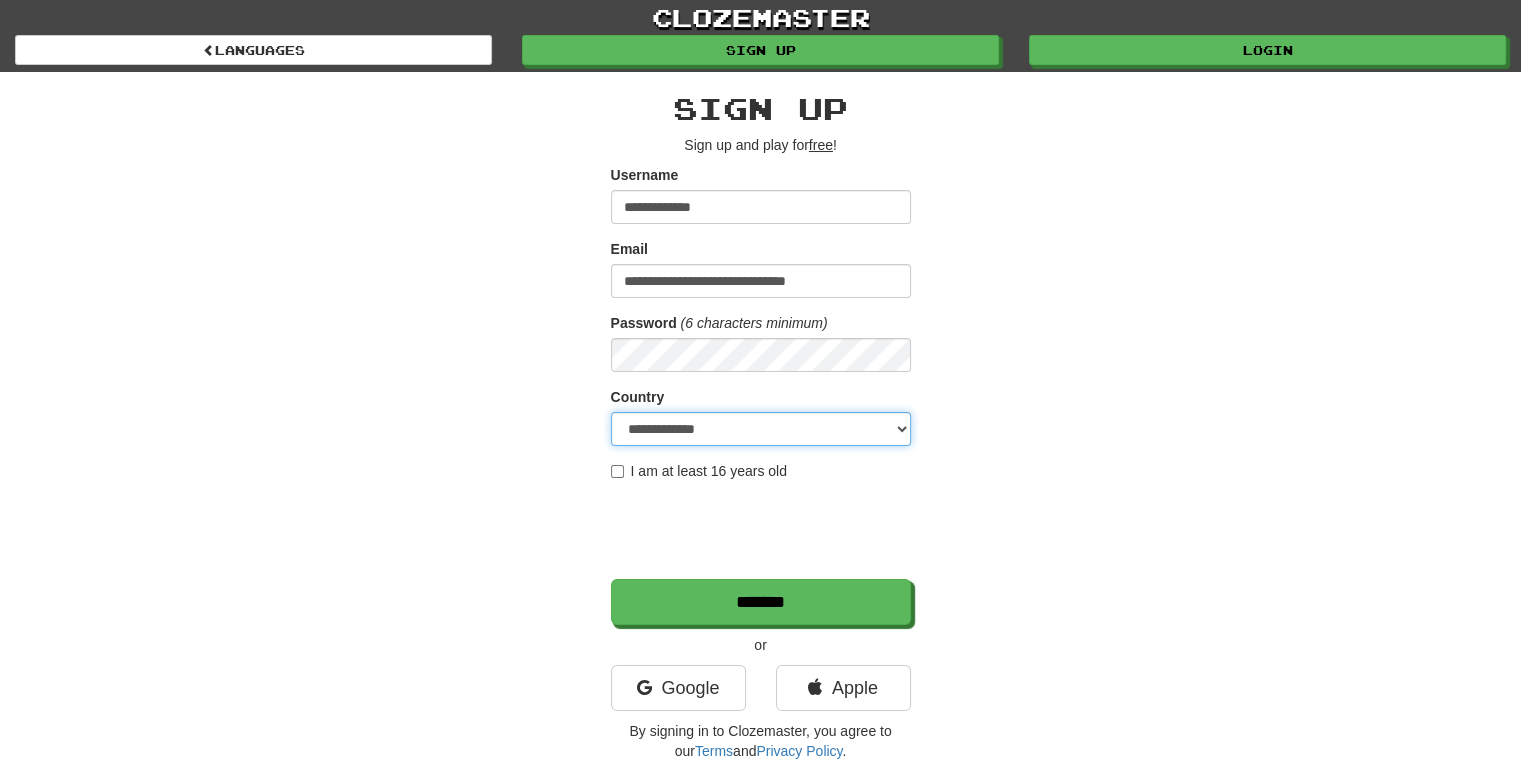 click on "**********" at bounding box center [761, 429] 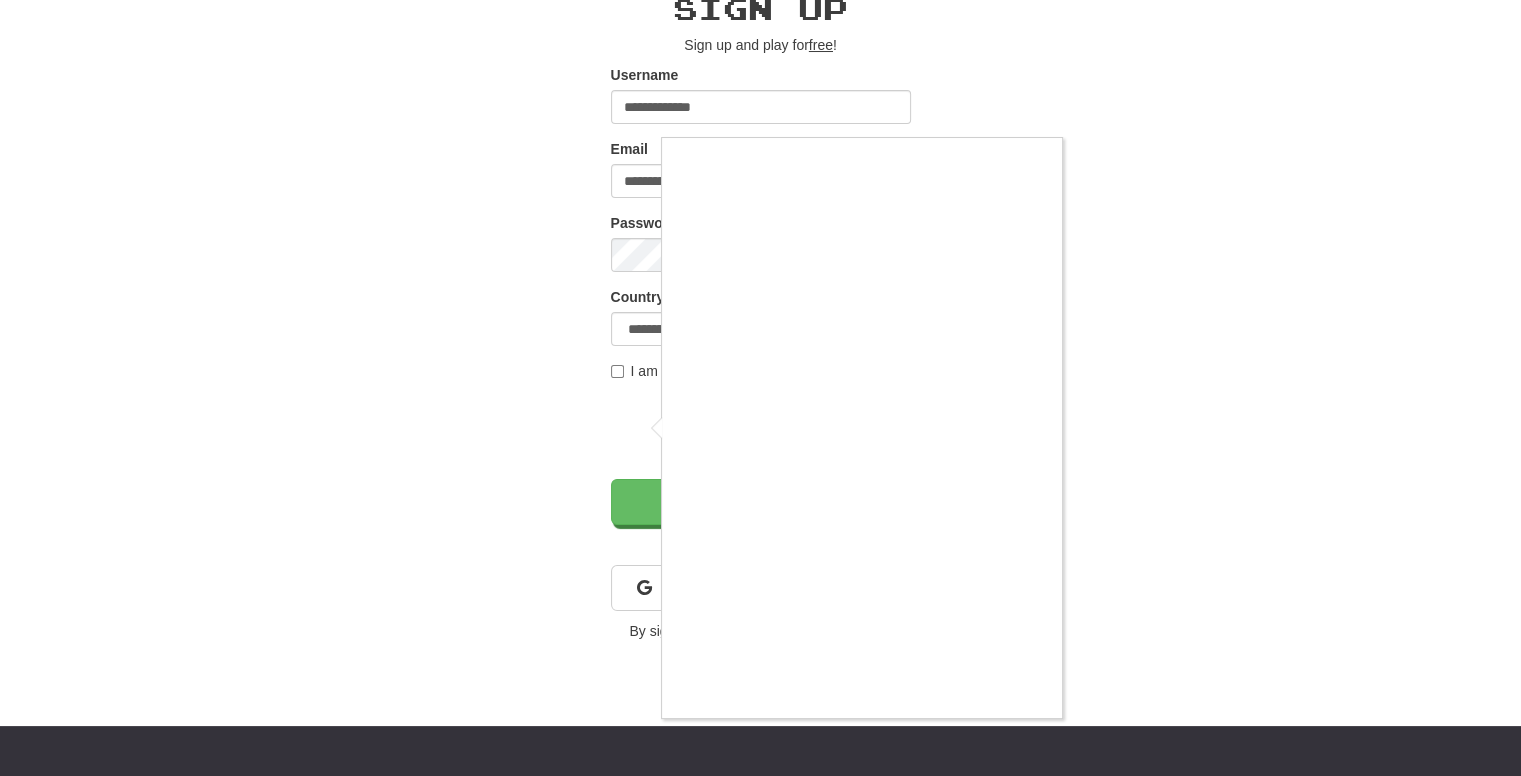 click at bounding box center [760, 388] 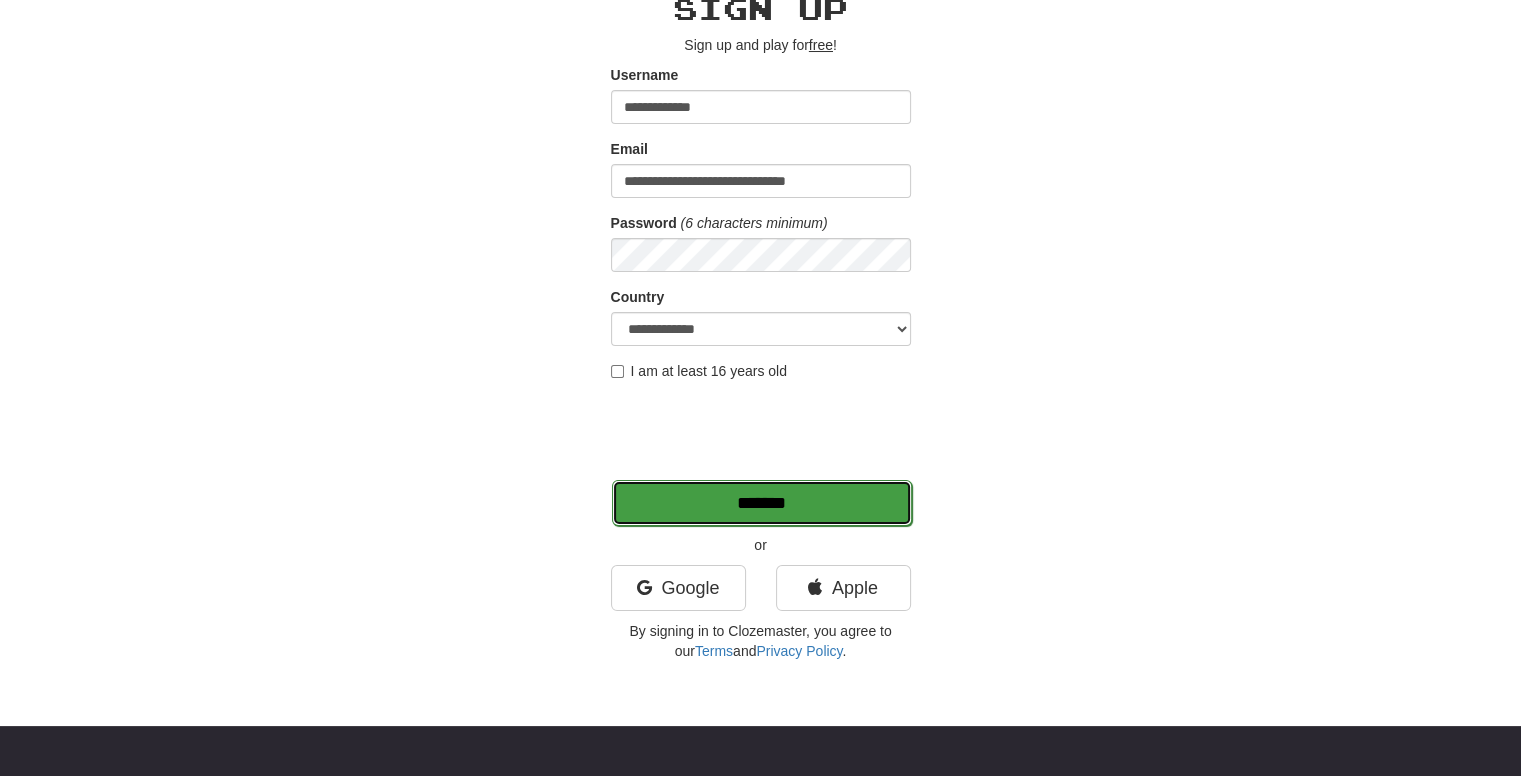 click on "*******" at bounding box center [762, 503] 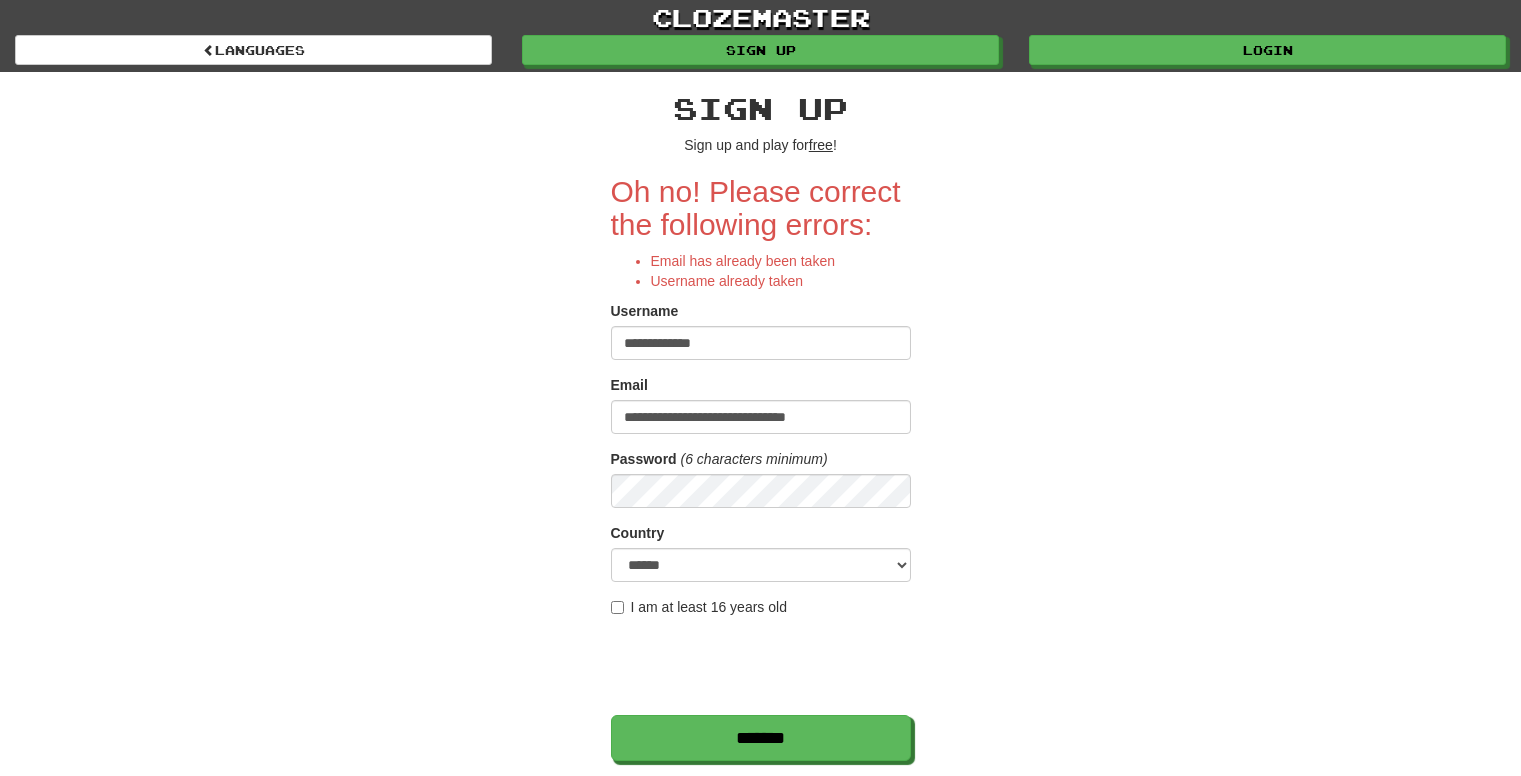 scroll, scrollTop: 0, scrollLeft: 0, axis: both 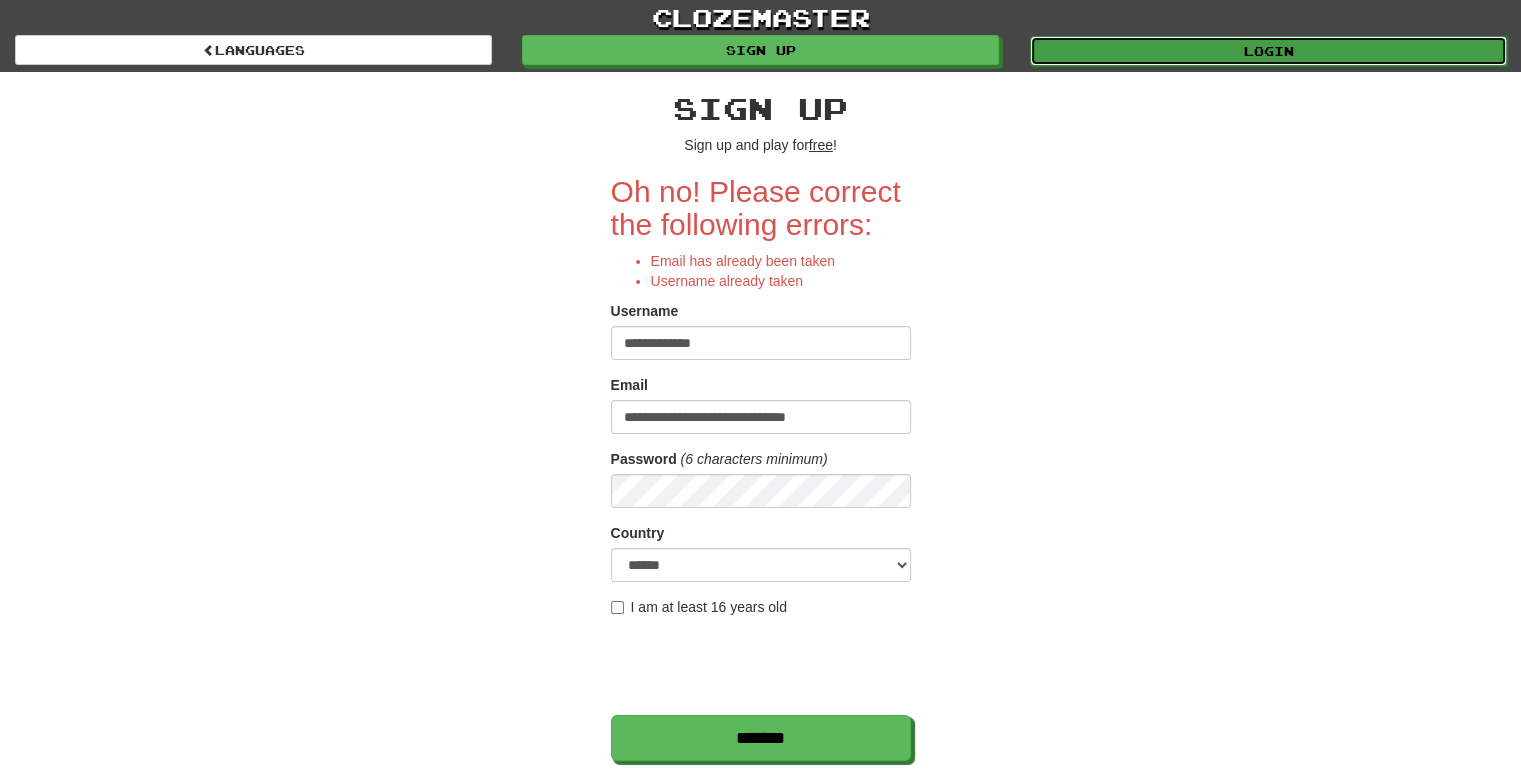 click on "Login" at bounding box center (1268, 51) 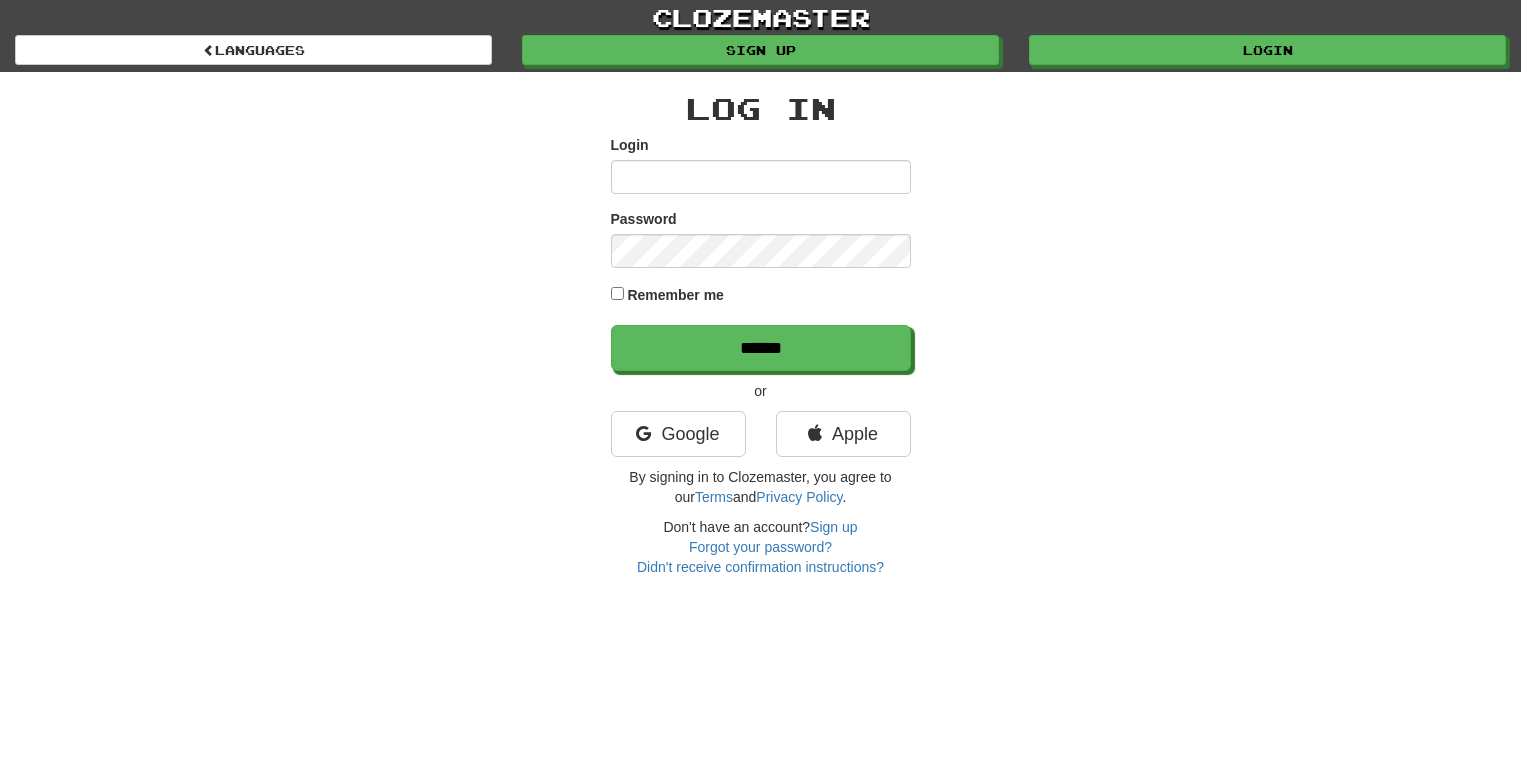 scroll, scrollTop: 0, scrollLeft: 0, axis: both 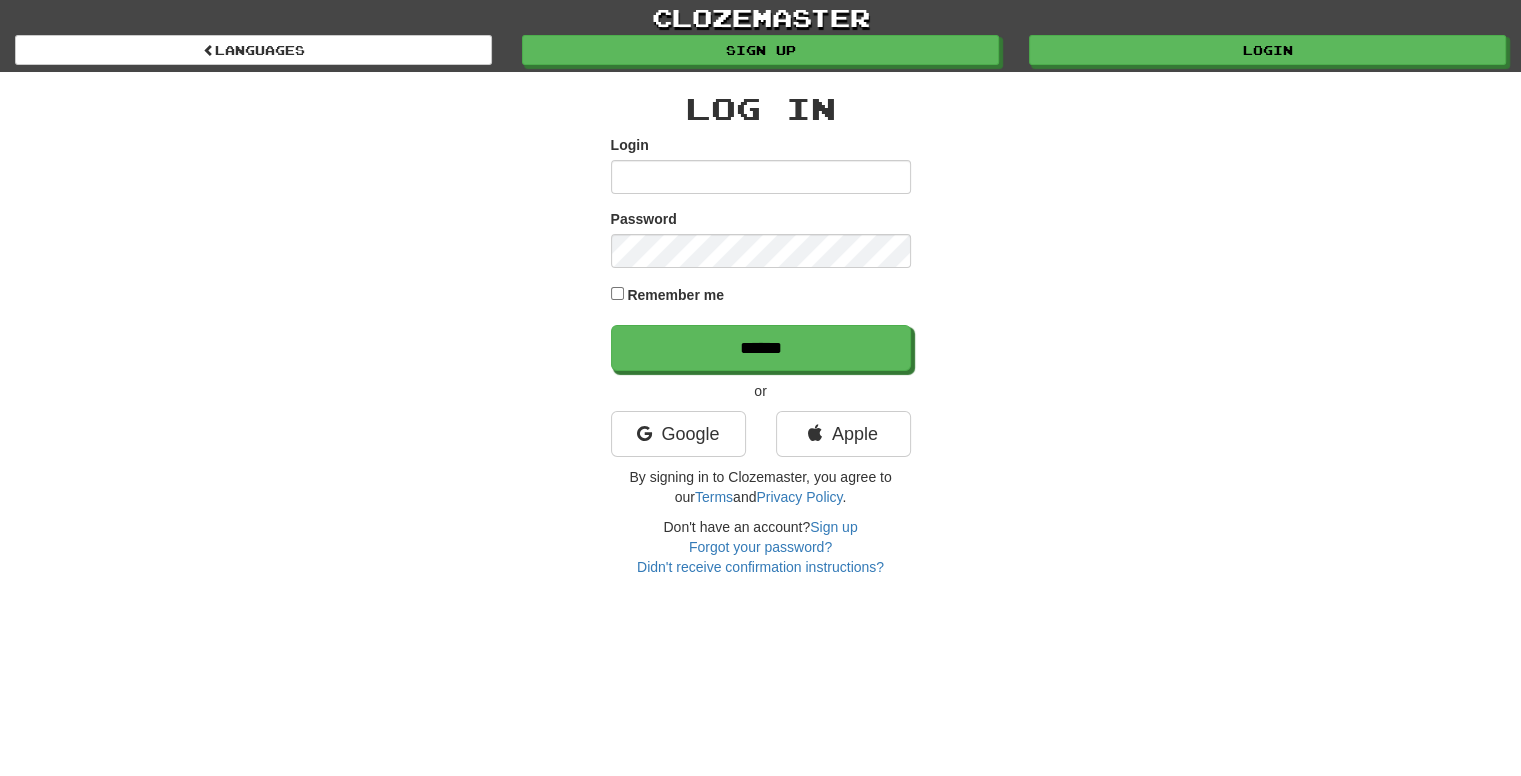 click on "Login" at bounding box center (761, 177) 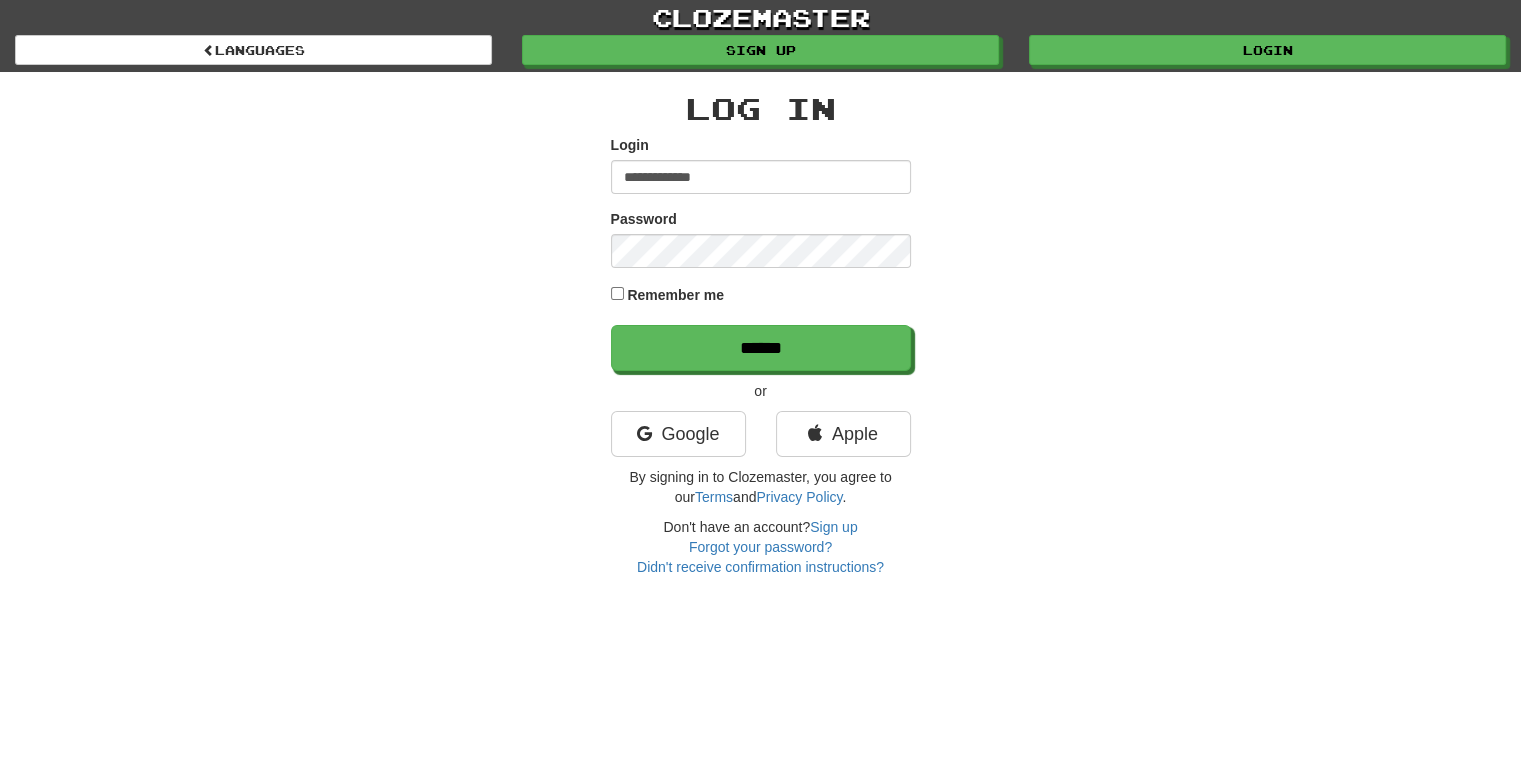 type on "**********" 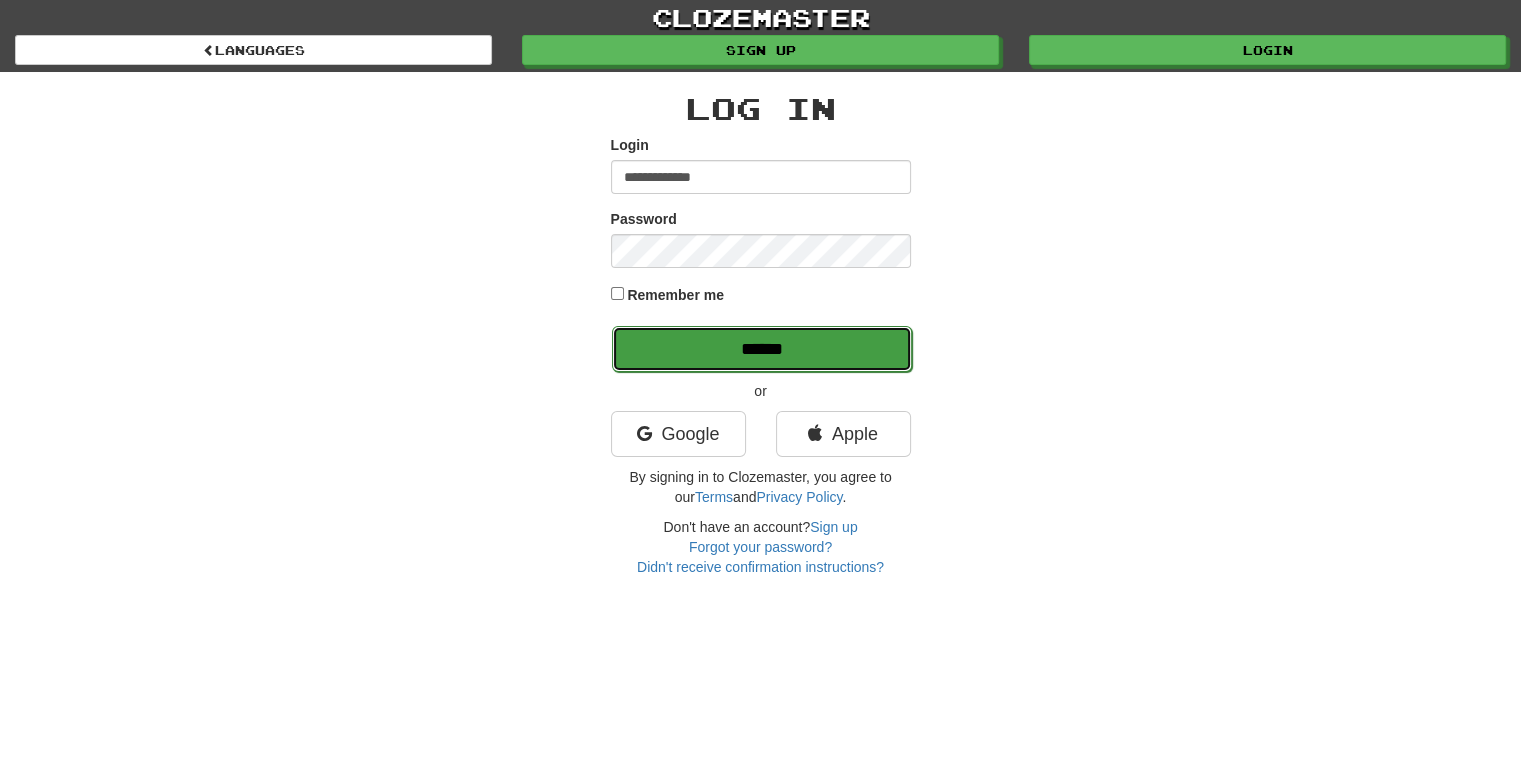 click on "******" at bounding box center [762, 349] 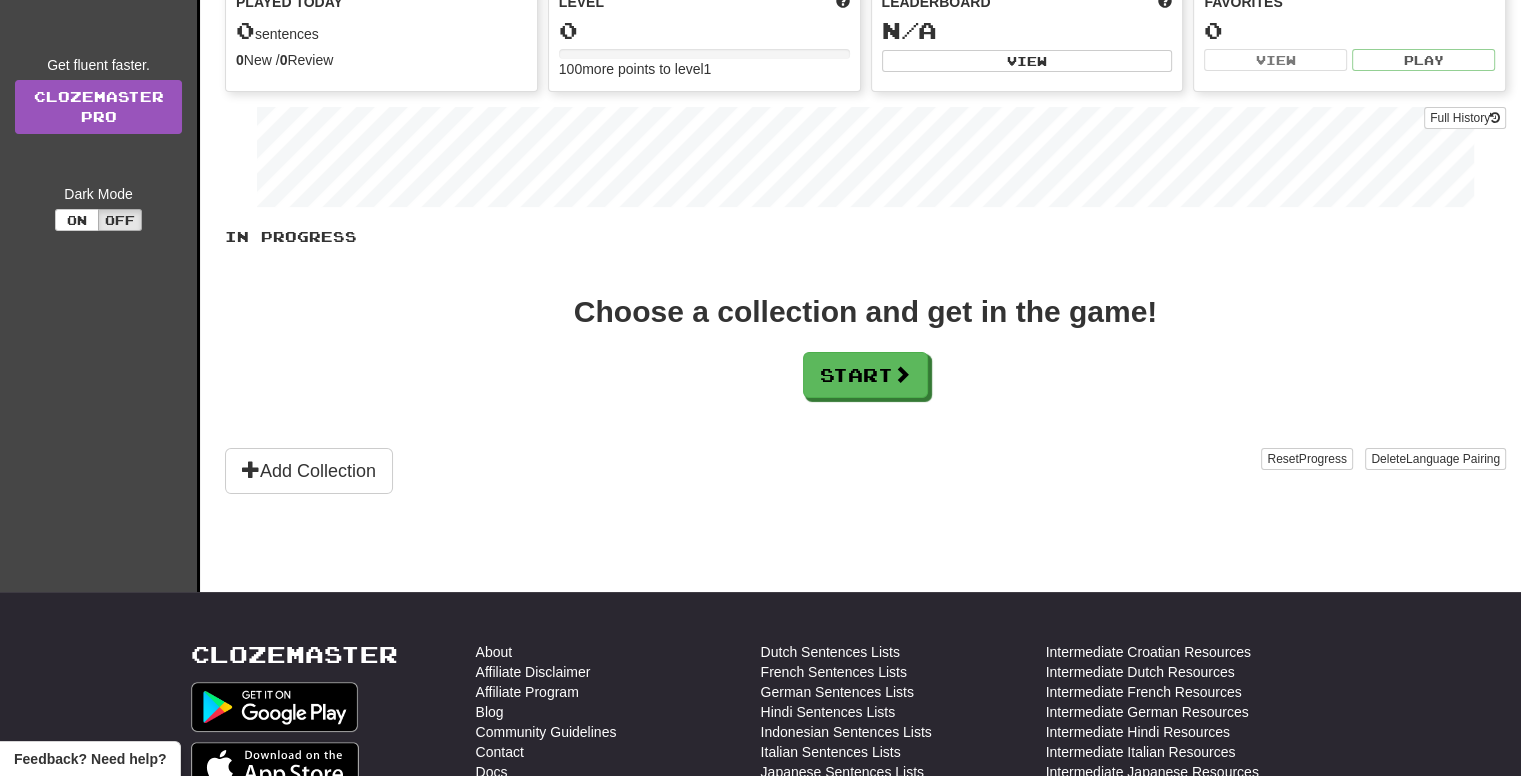 scroll, scrollTop: 200, scrollLeft: 0, axis: vertical 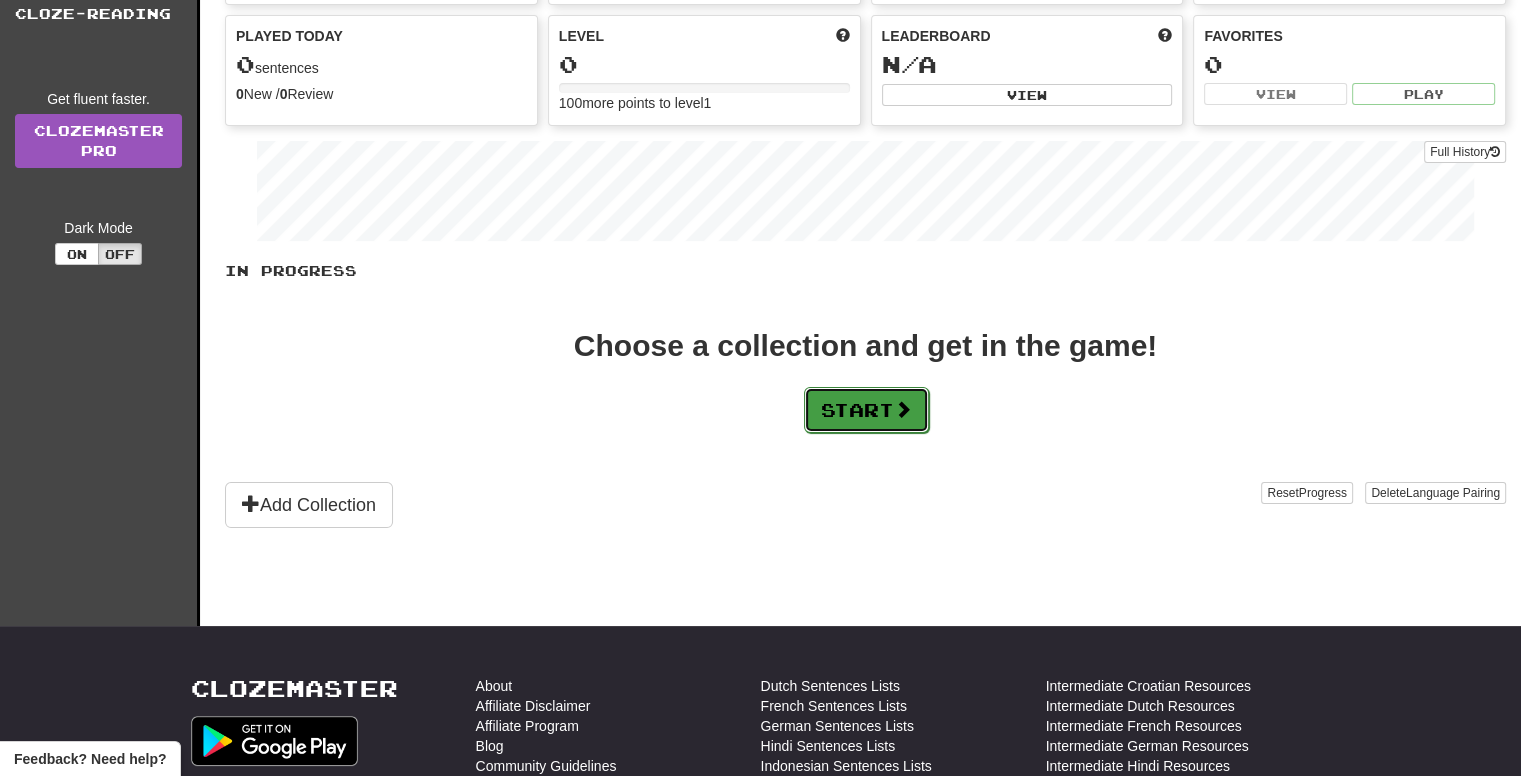 click on "Start" at bounding box center [866, 410] 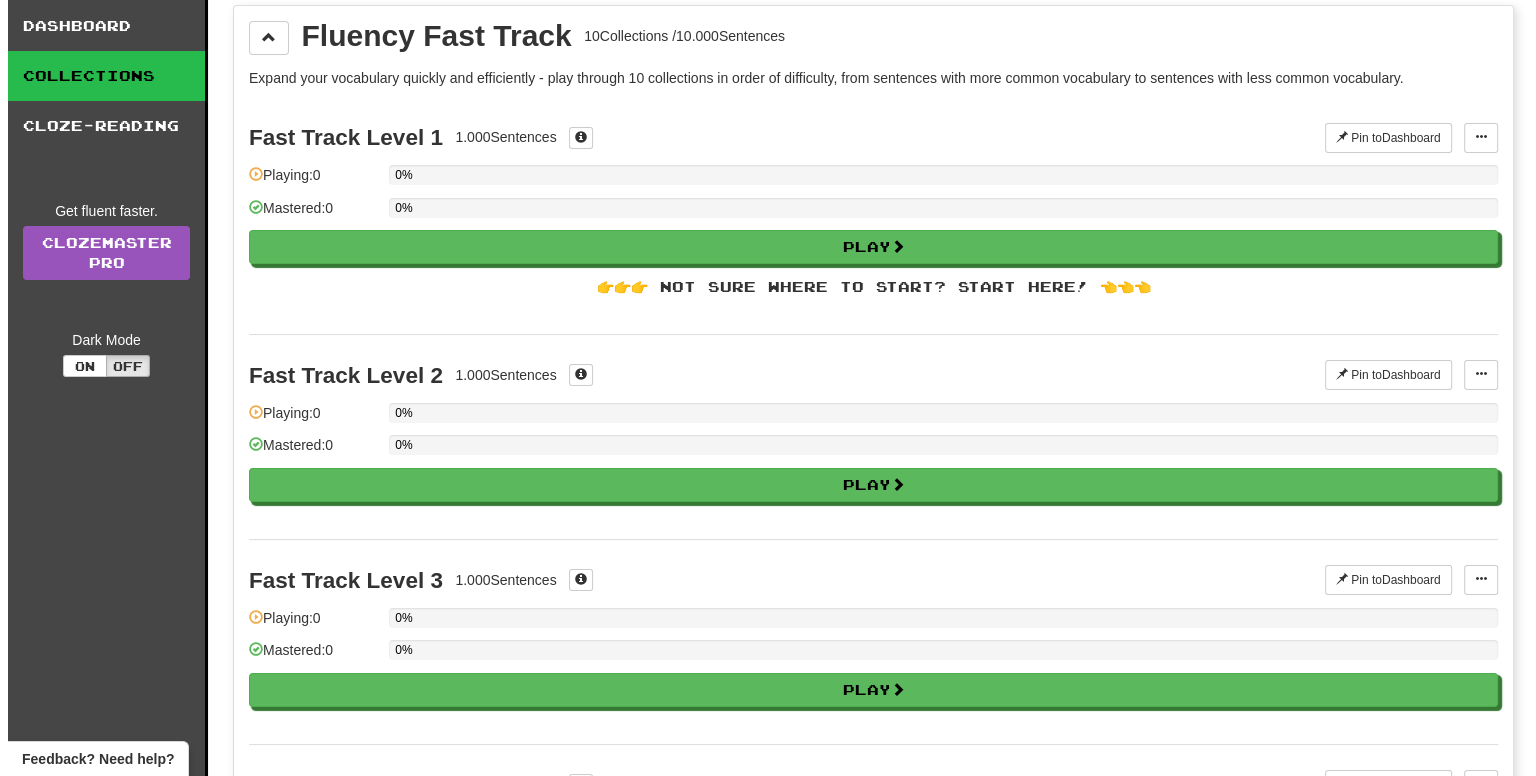 scroll, scrollTop: 0, scrollLeft: 0, axis: both 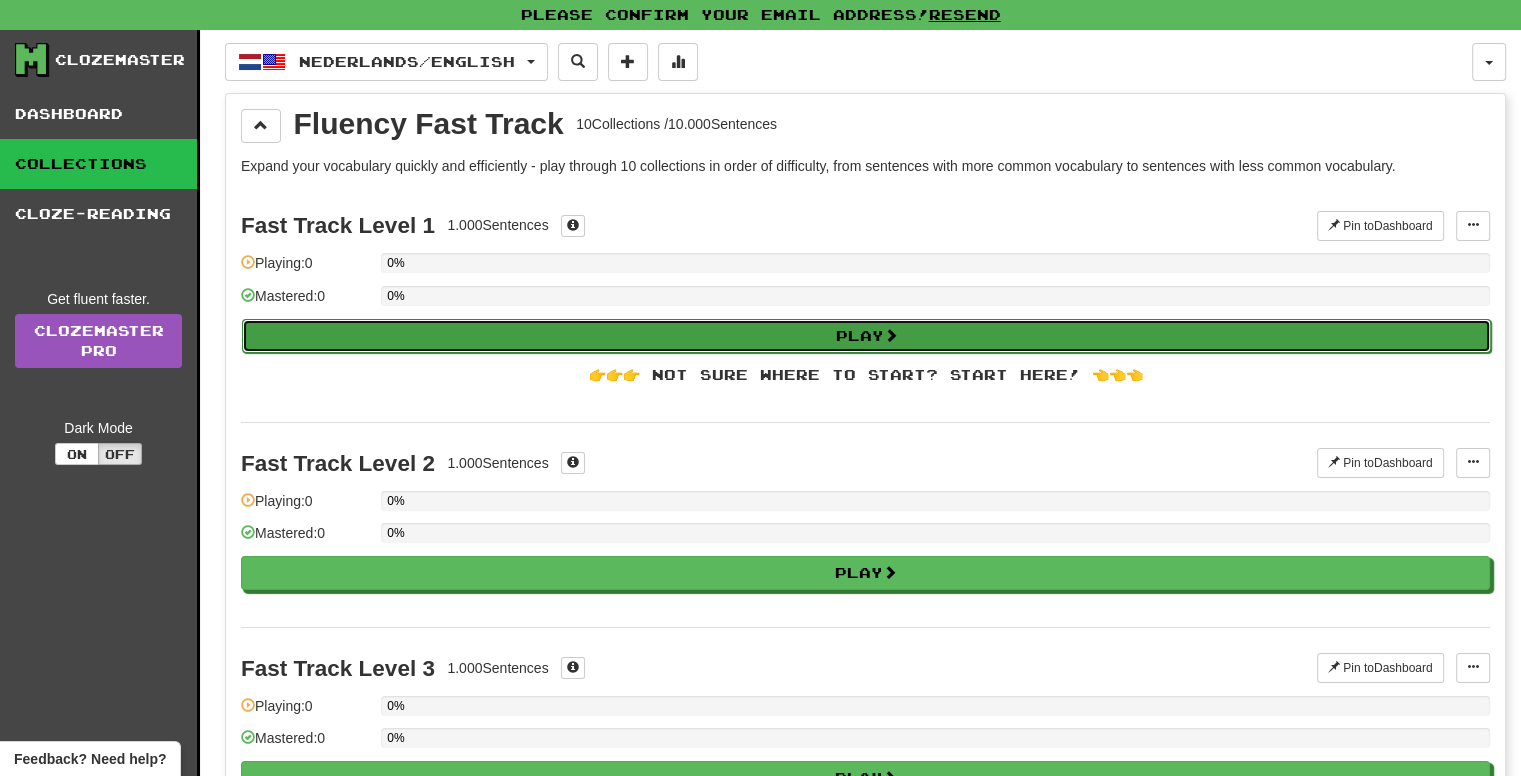 click on "Play" at bounding box center (866, 336) 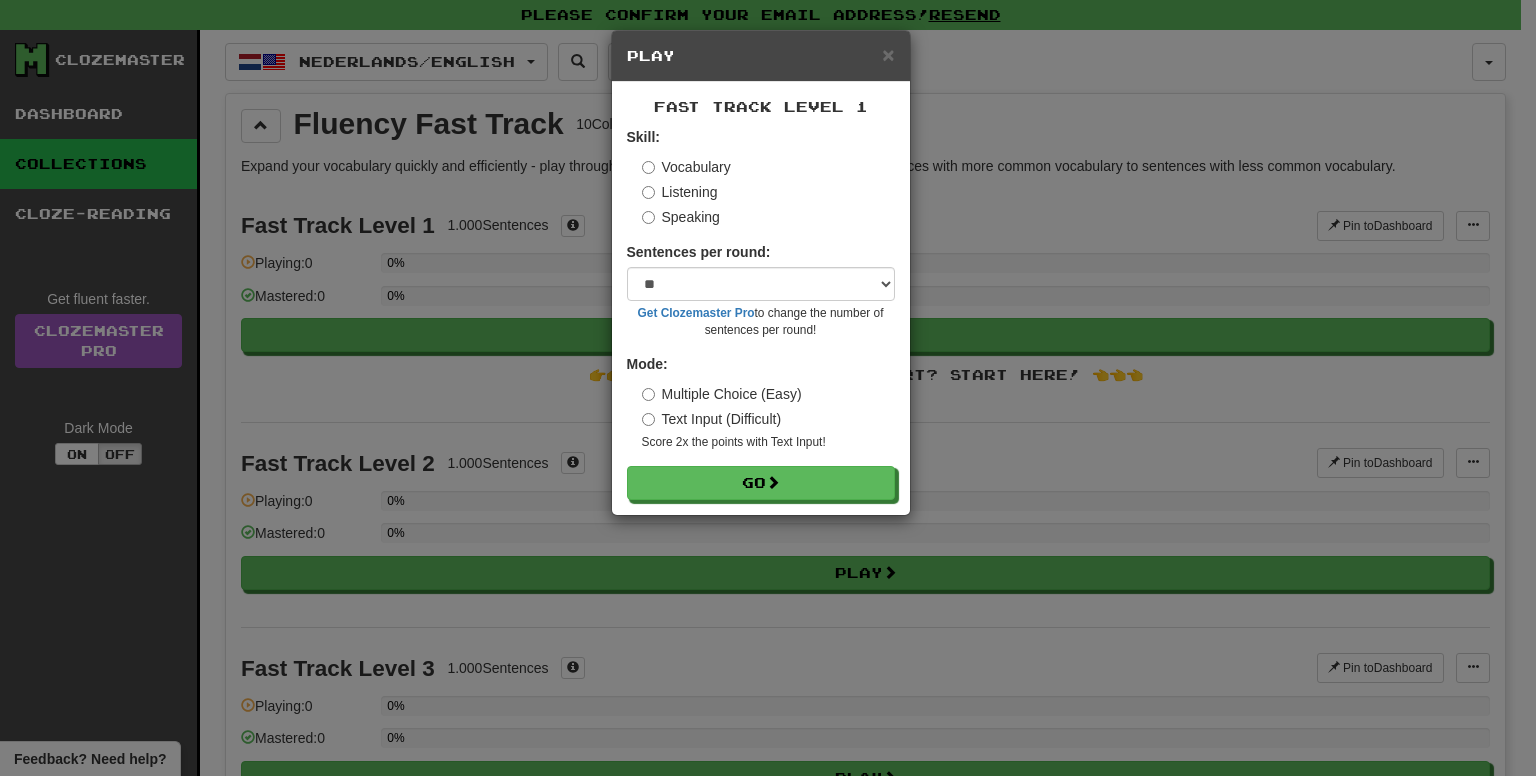 click on "Listening" at bounding box center [680, 192] 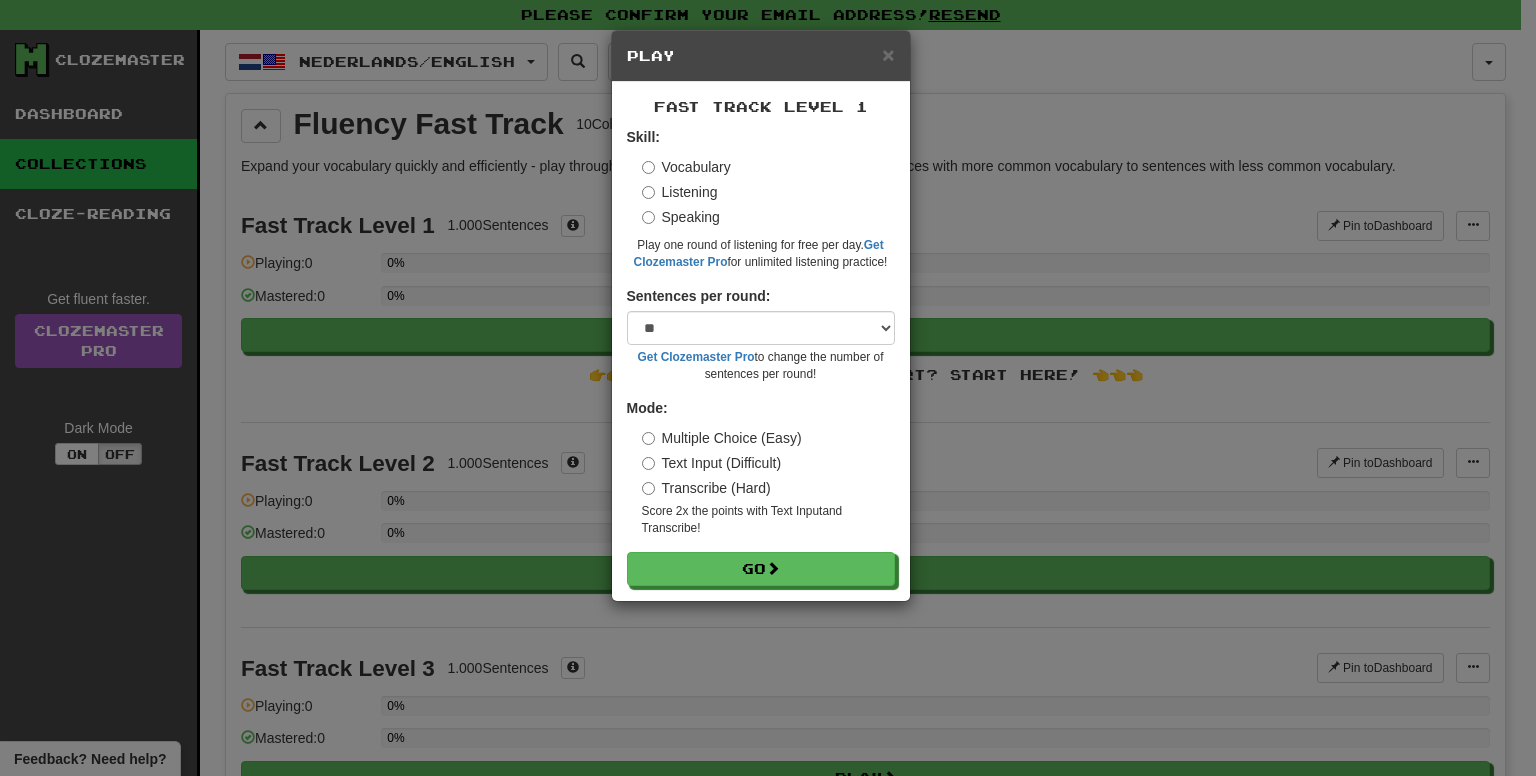 click on "Vocabulary" at bounding box center (686, 167) 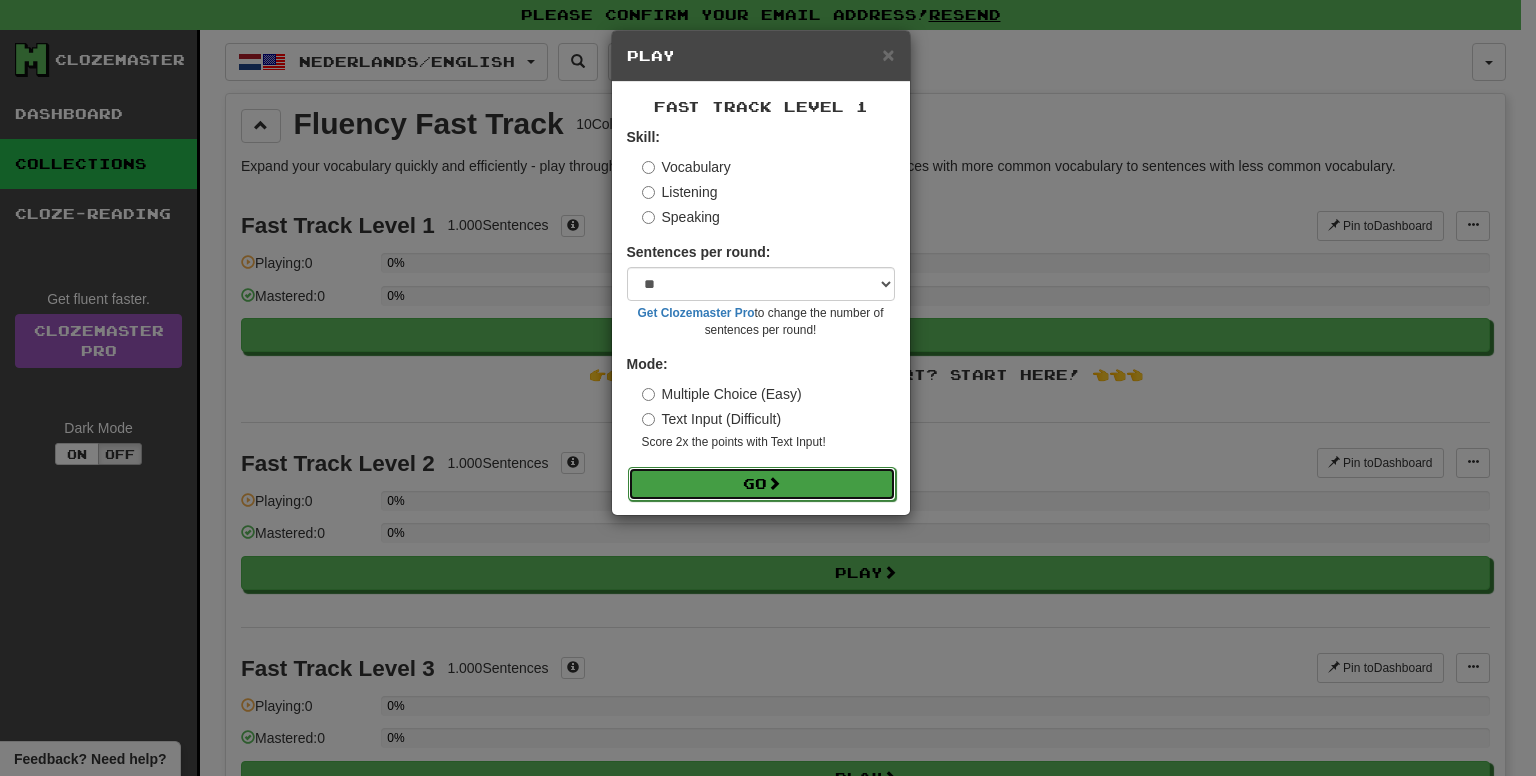 click on "Go" at bounding box center (762, 484) 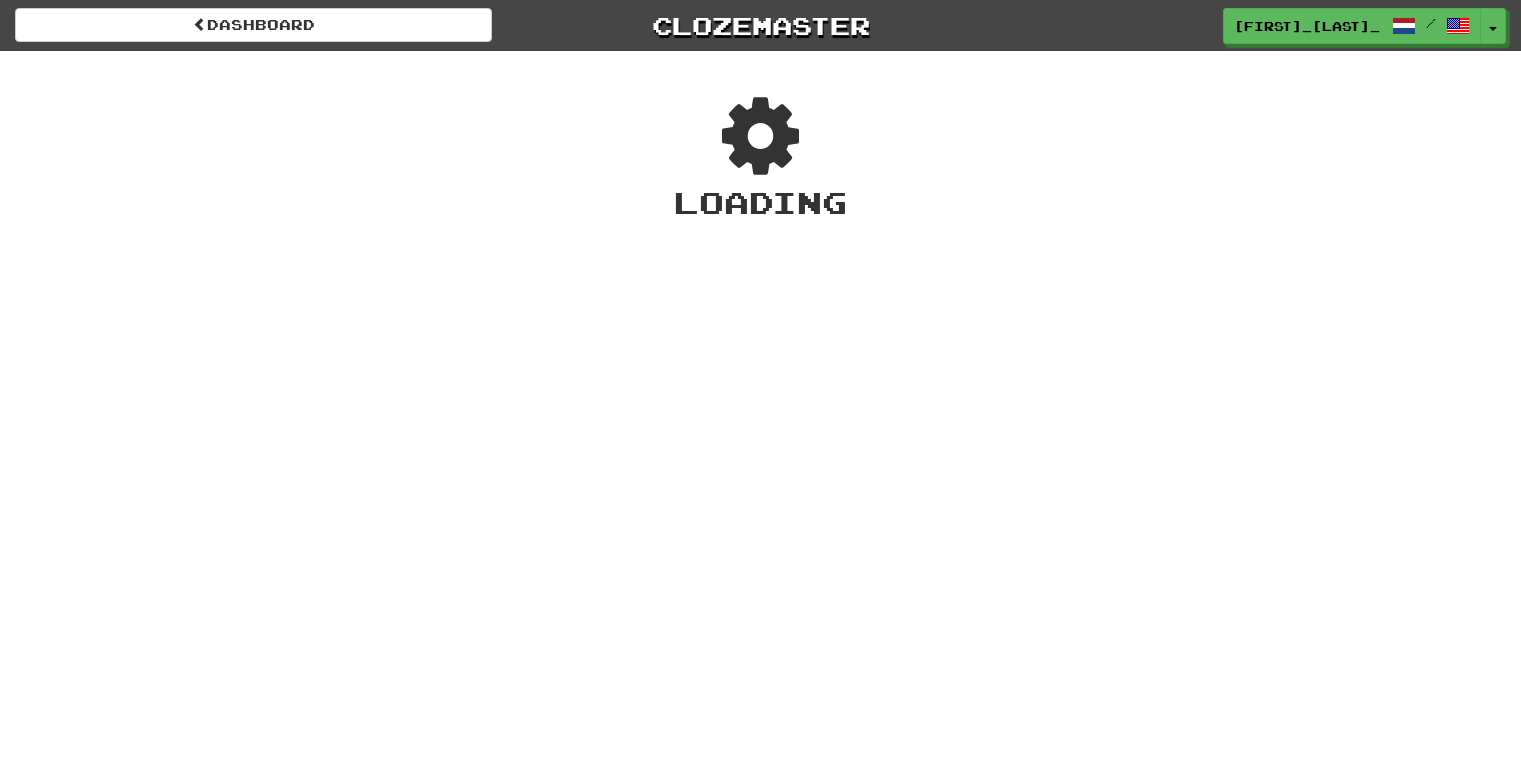scroll, scrollTop: 0, scrollLeft: 0, axis: both 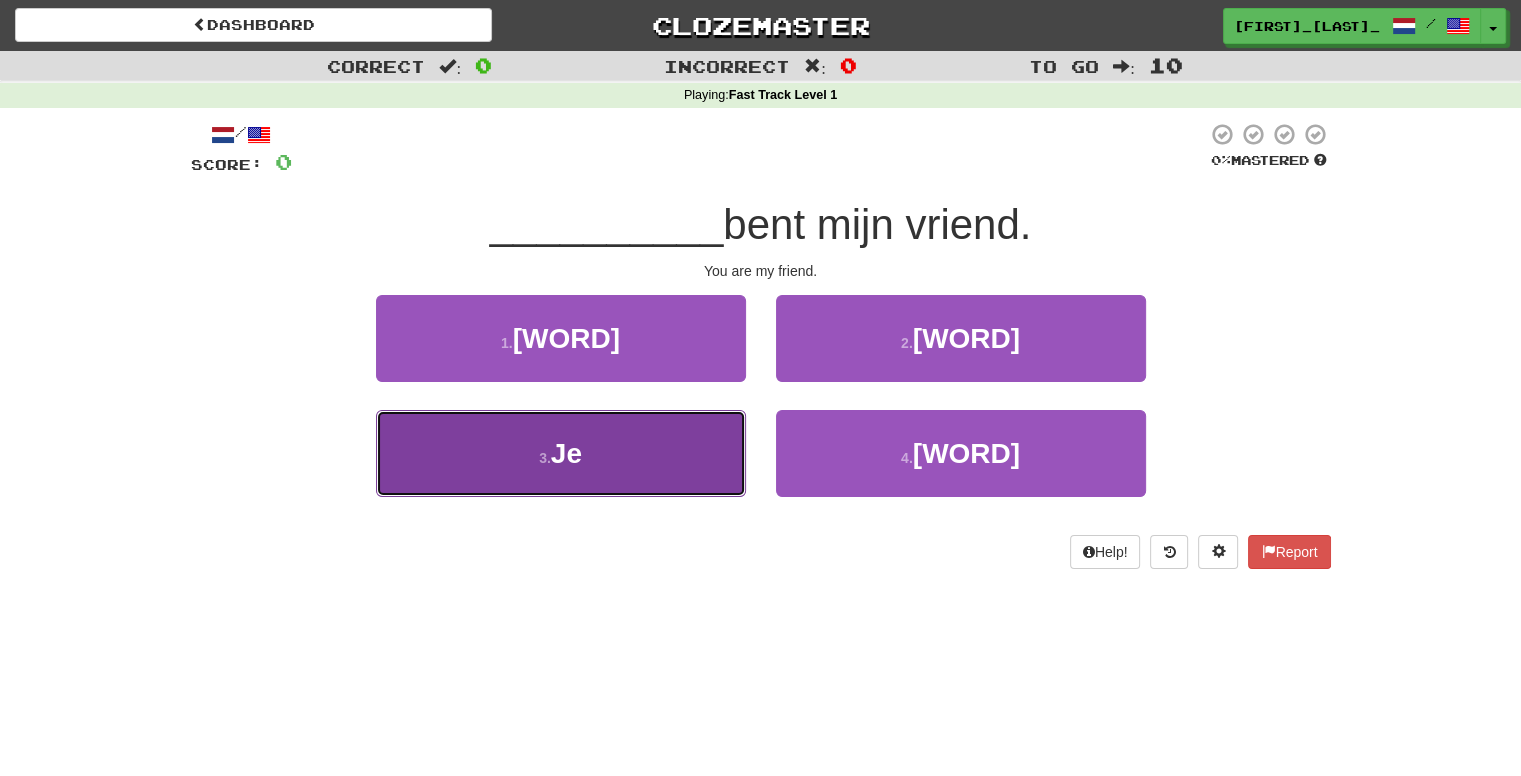 click on "3 .  Je" at bounding box center (561, 453) 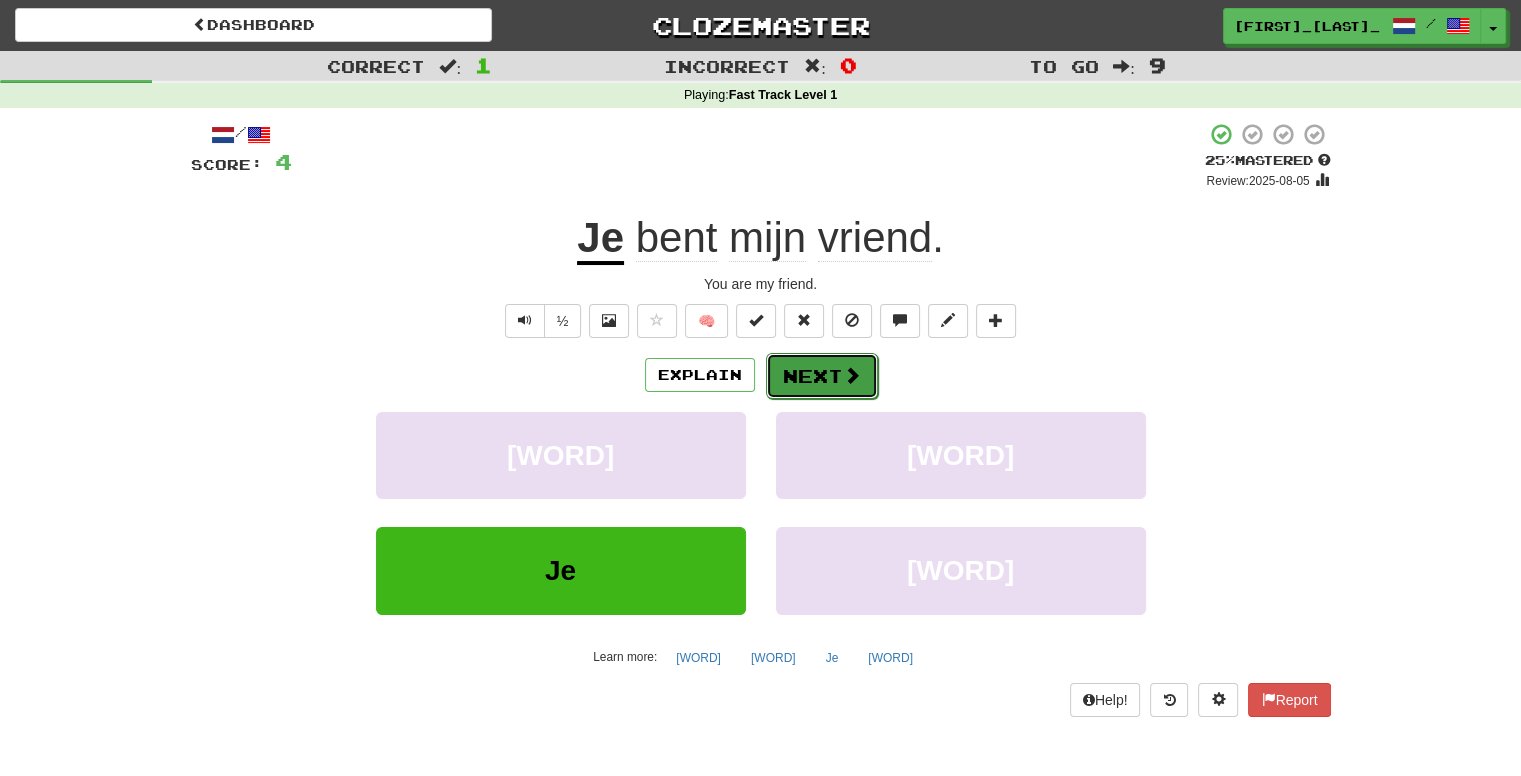 click on "Next" at bounding box center [822, 376] 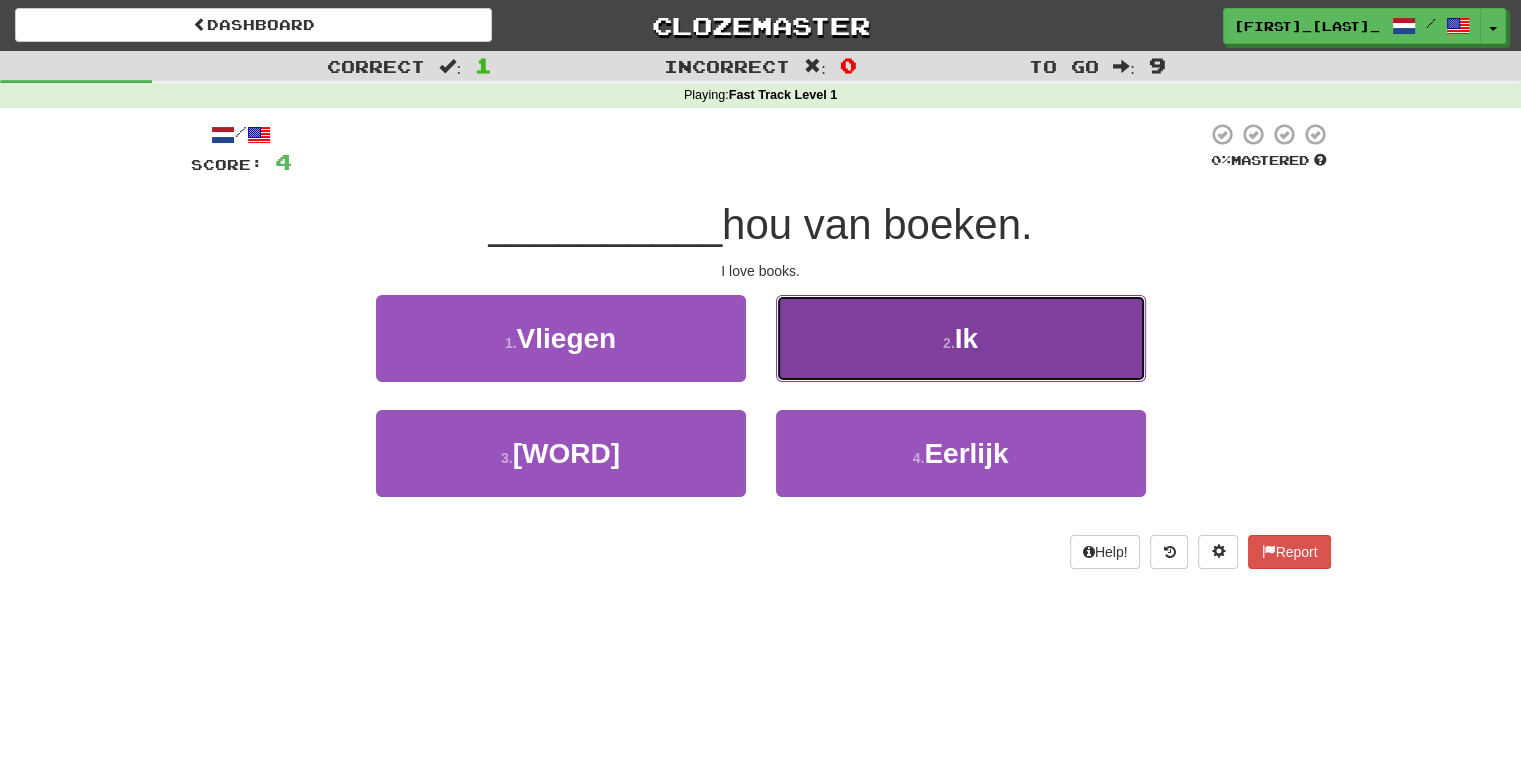 click on "2 .  Ik" at bounding box center [961, 338] 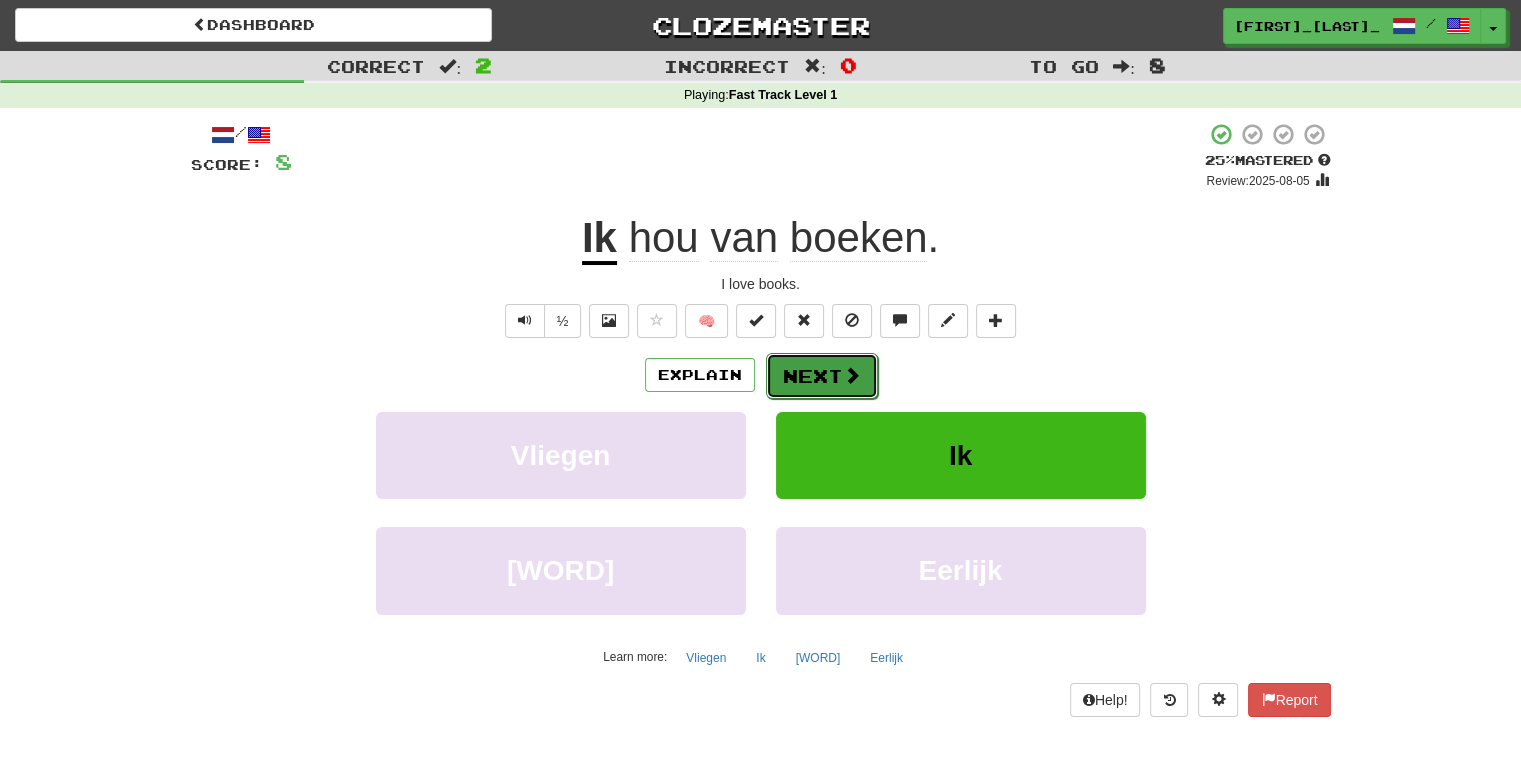 click on "Next" at bounding box center (822, 376) 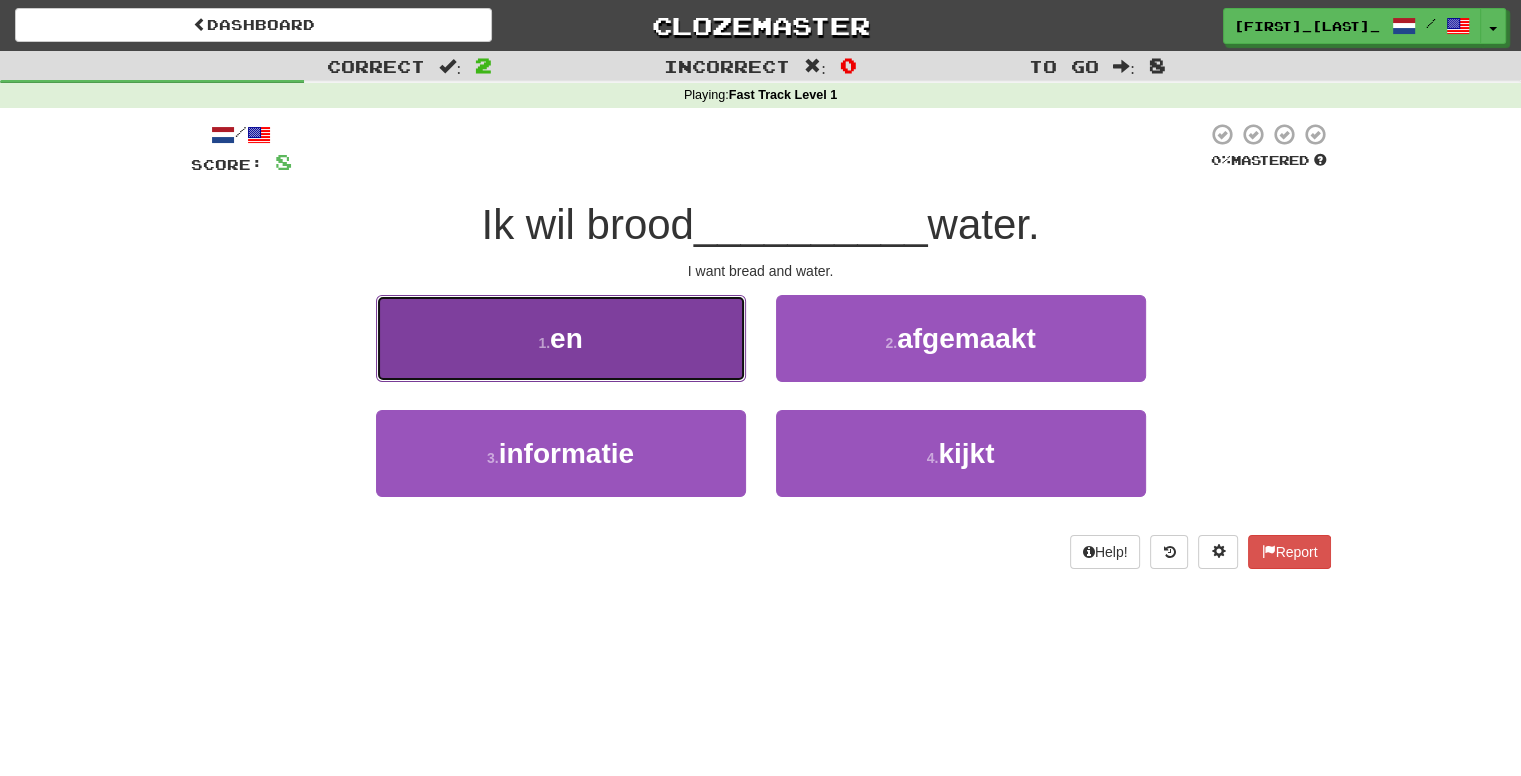 click on "1 .  en" at bounding box center [561, 338] 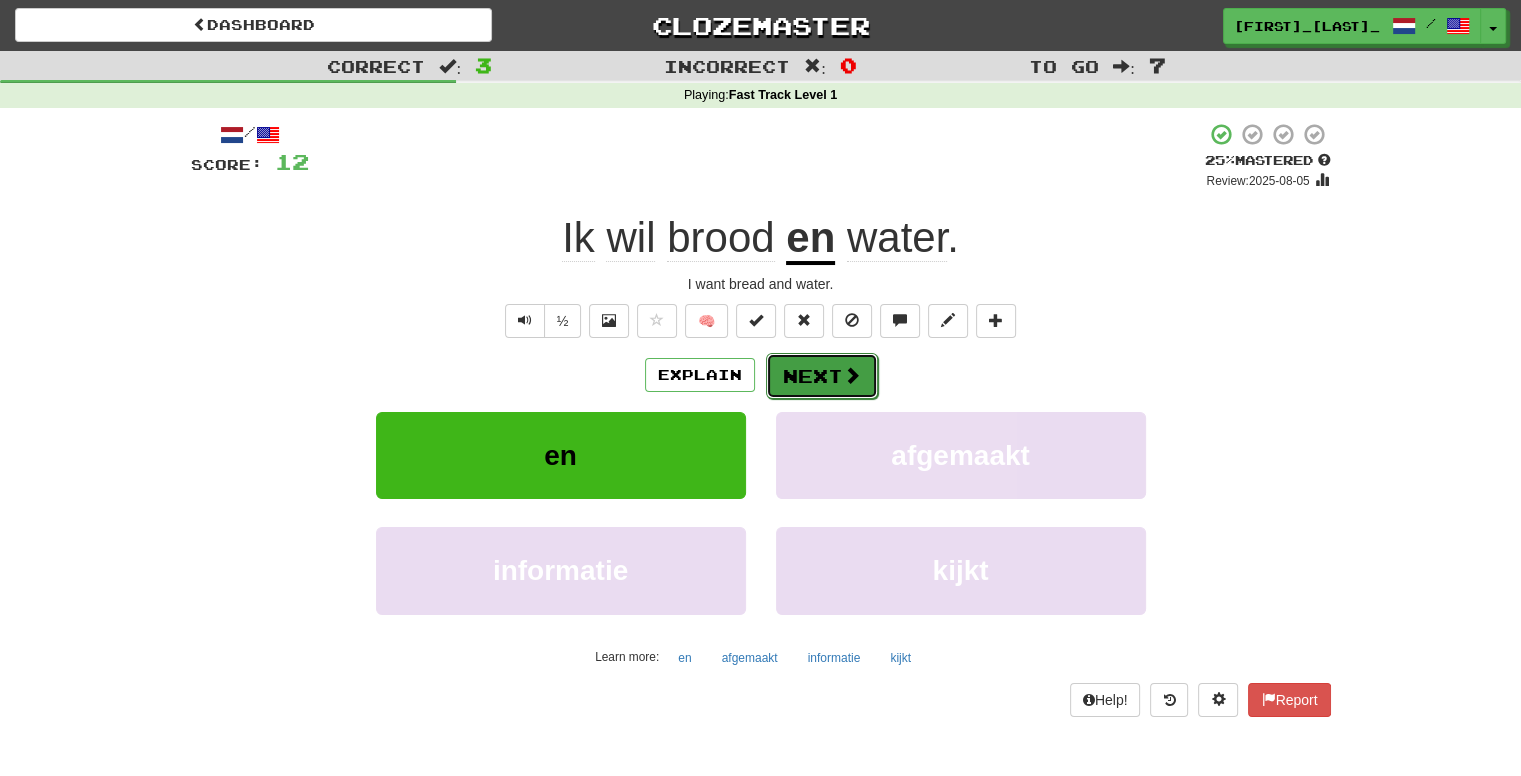 click on "Next" at bounding box center [822, 376] 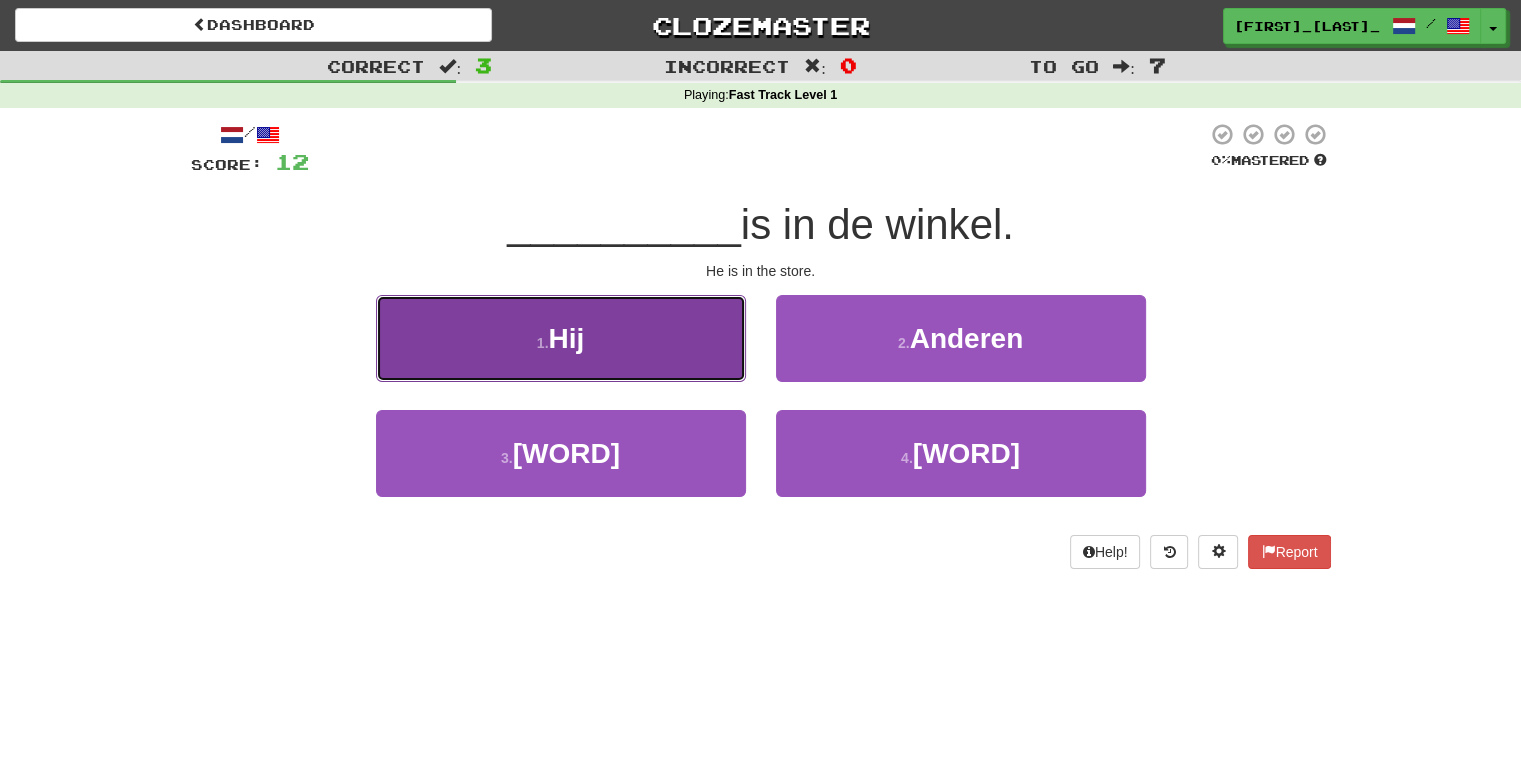 click on "1 .  Hij" at bounding box center [561, 338] 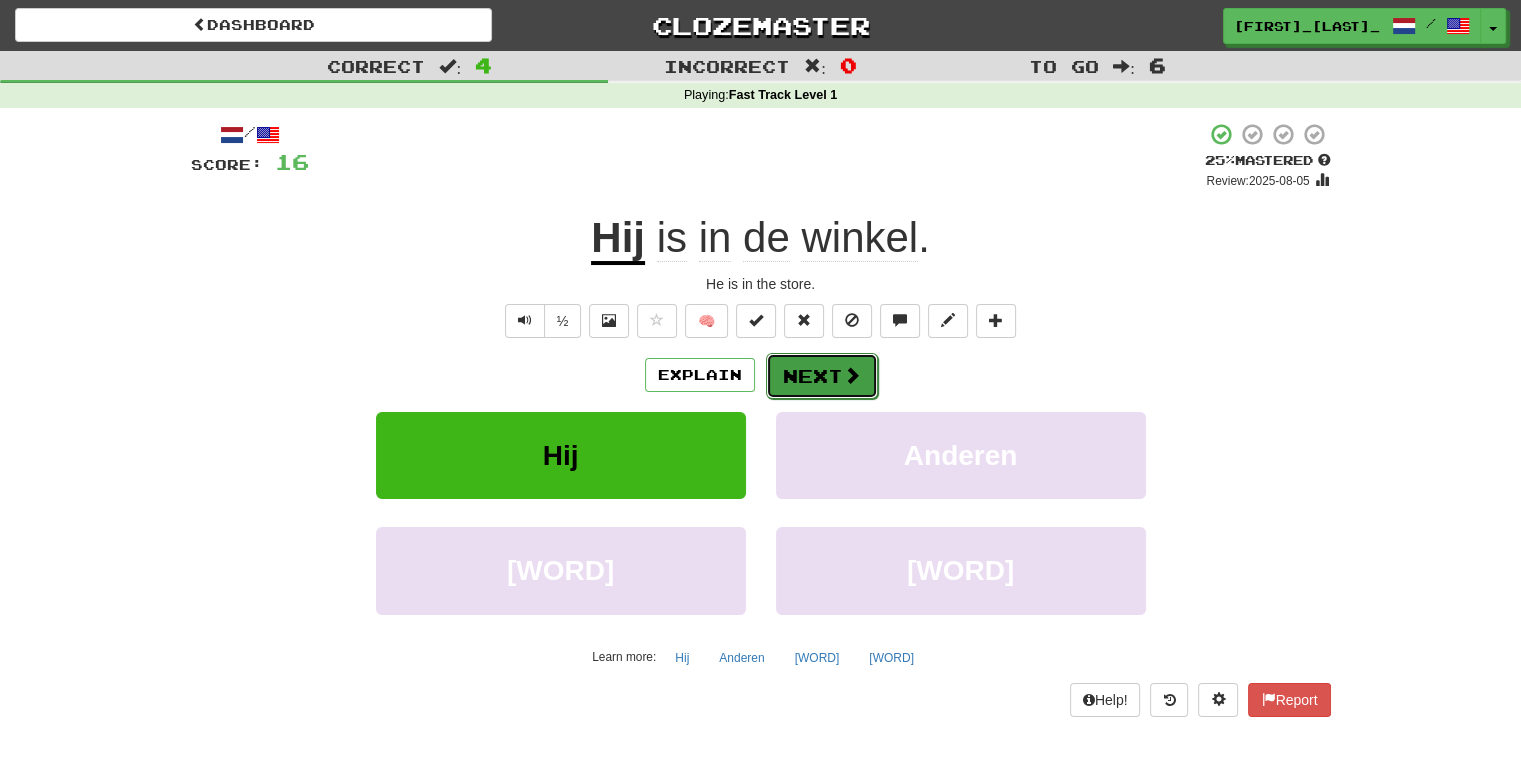 click on "Next" at bounding box center [822, 376] 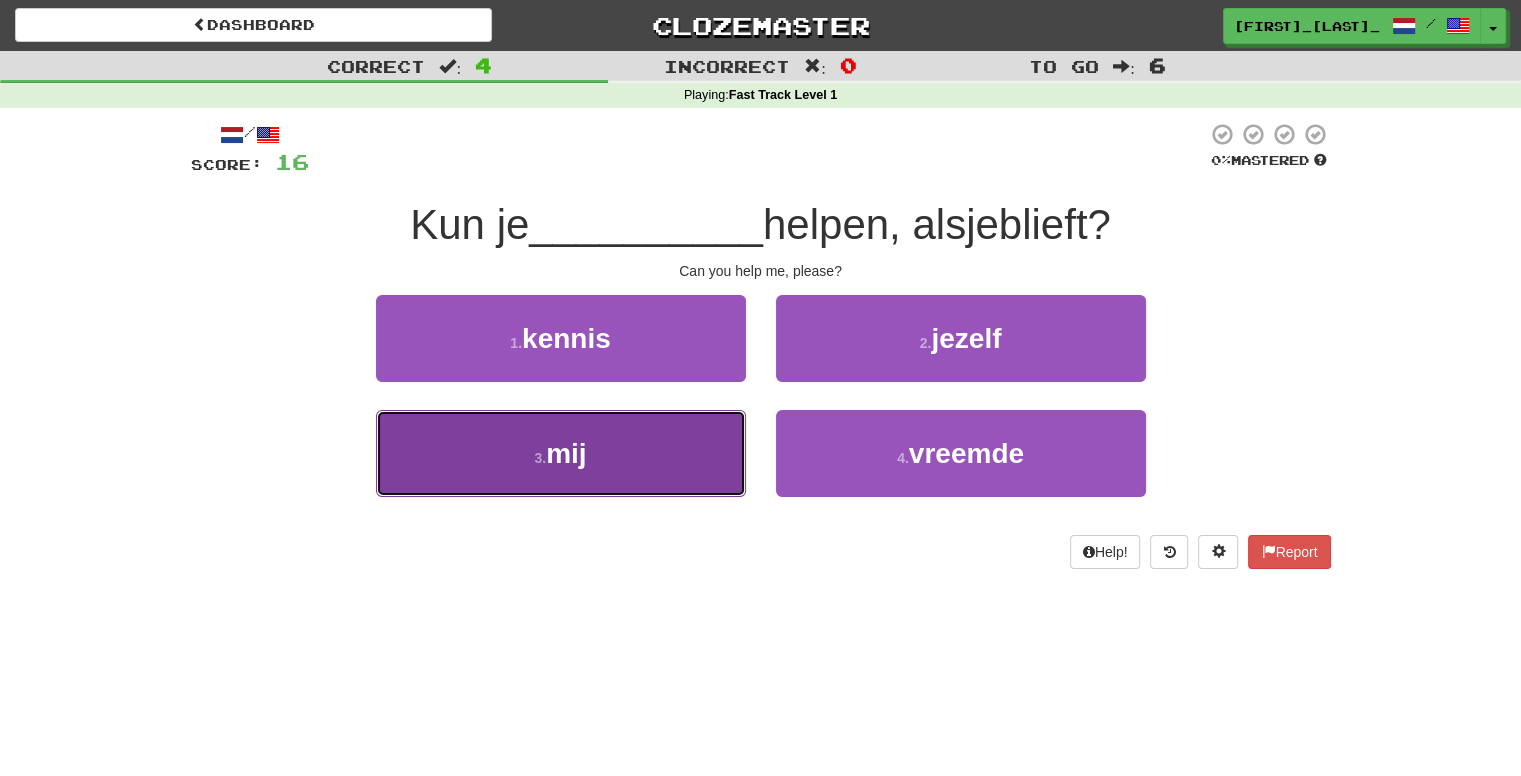 click on "3 .  mij" at bounding box center (561, 453) 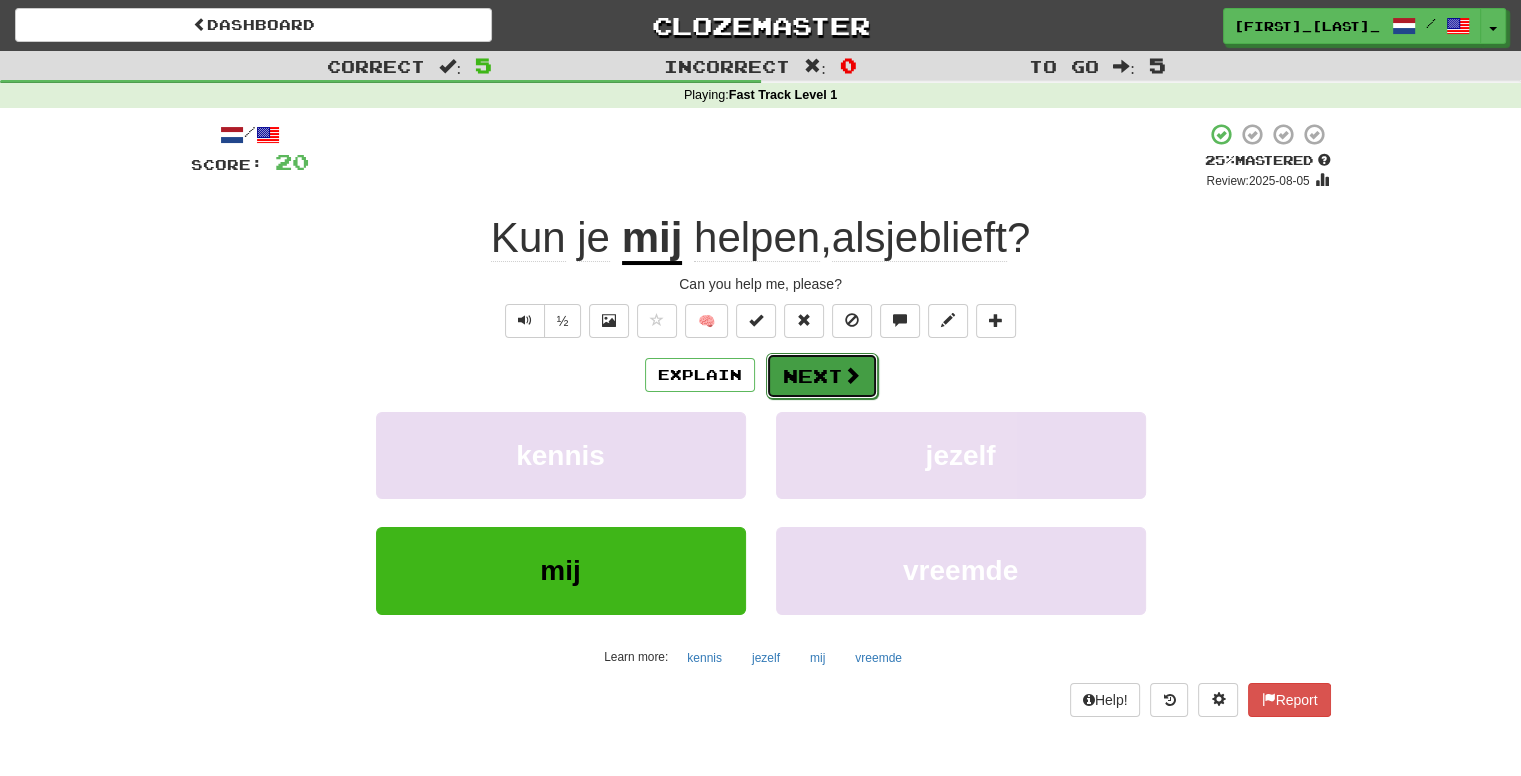 click on "Next" at bounding box center [822, 376] 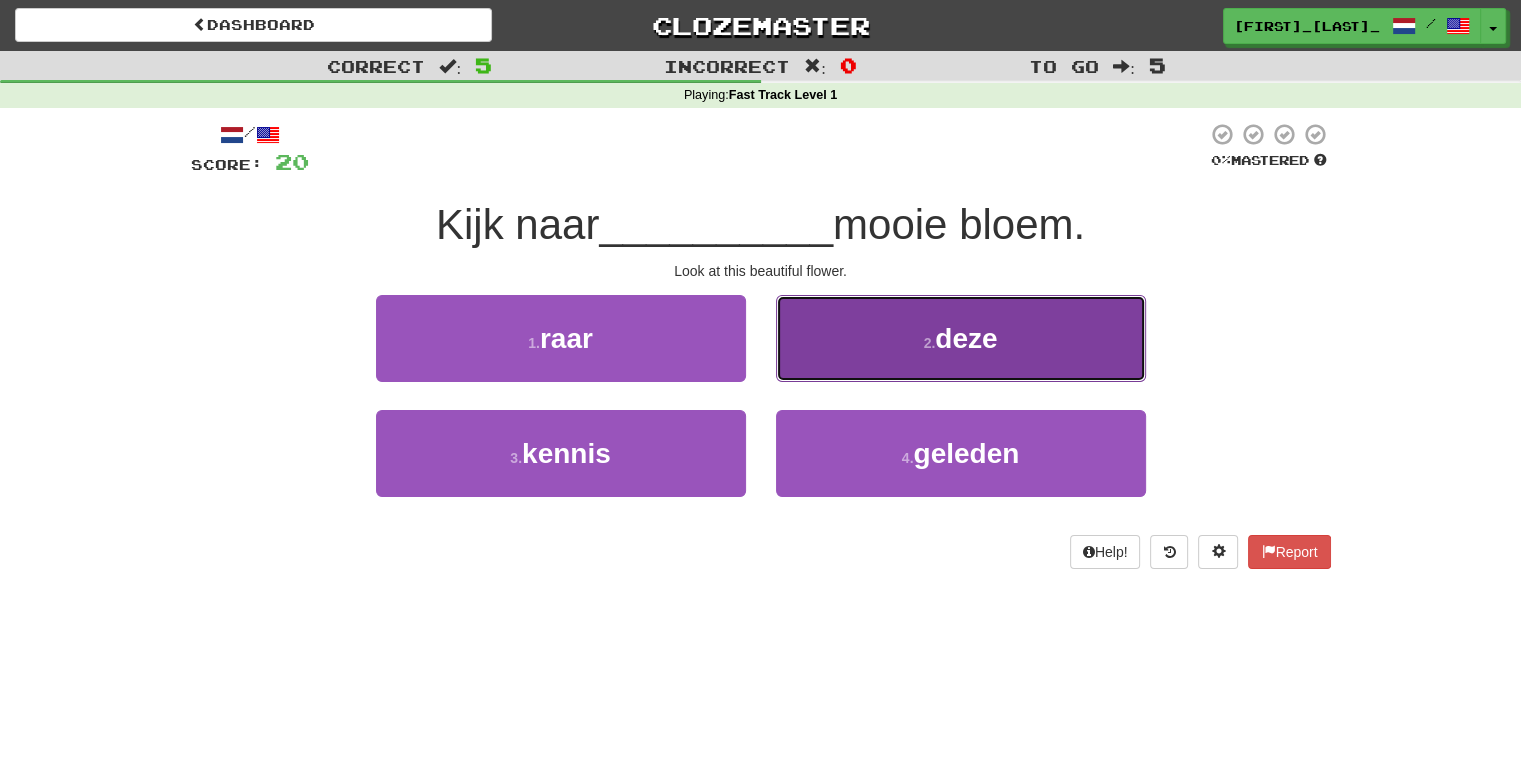 click on "2 .  deze" at bounding box center (961, 338) 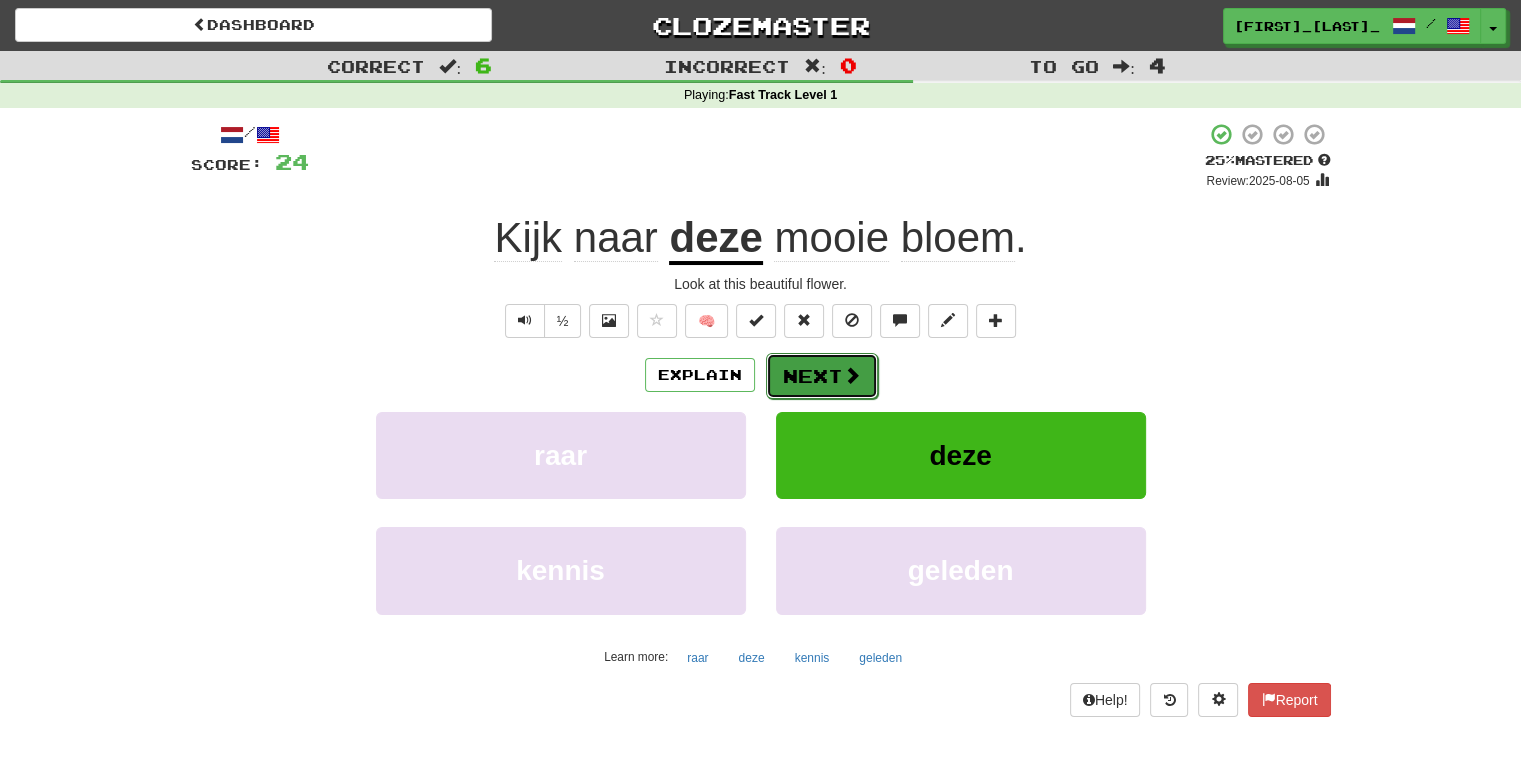 click on "Next" at bounding box center [822, 376] 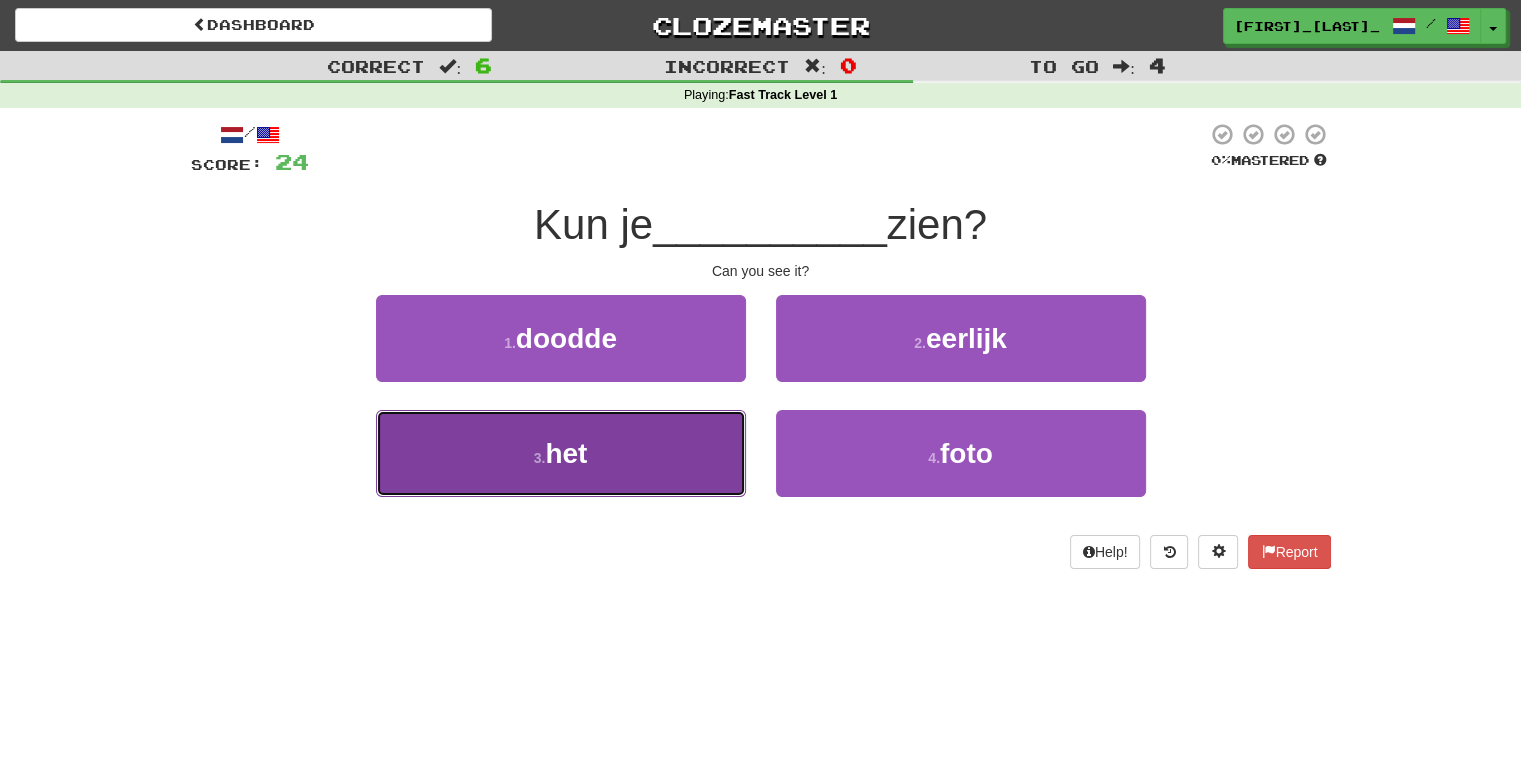 click on "3 .  het" at bounding box center (561, 453) 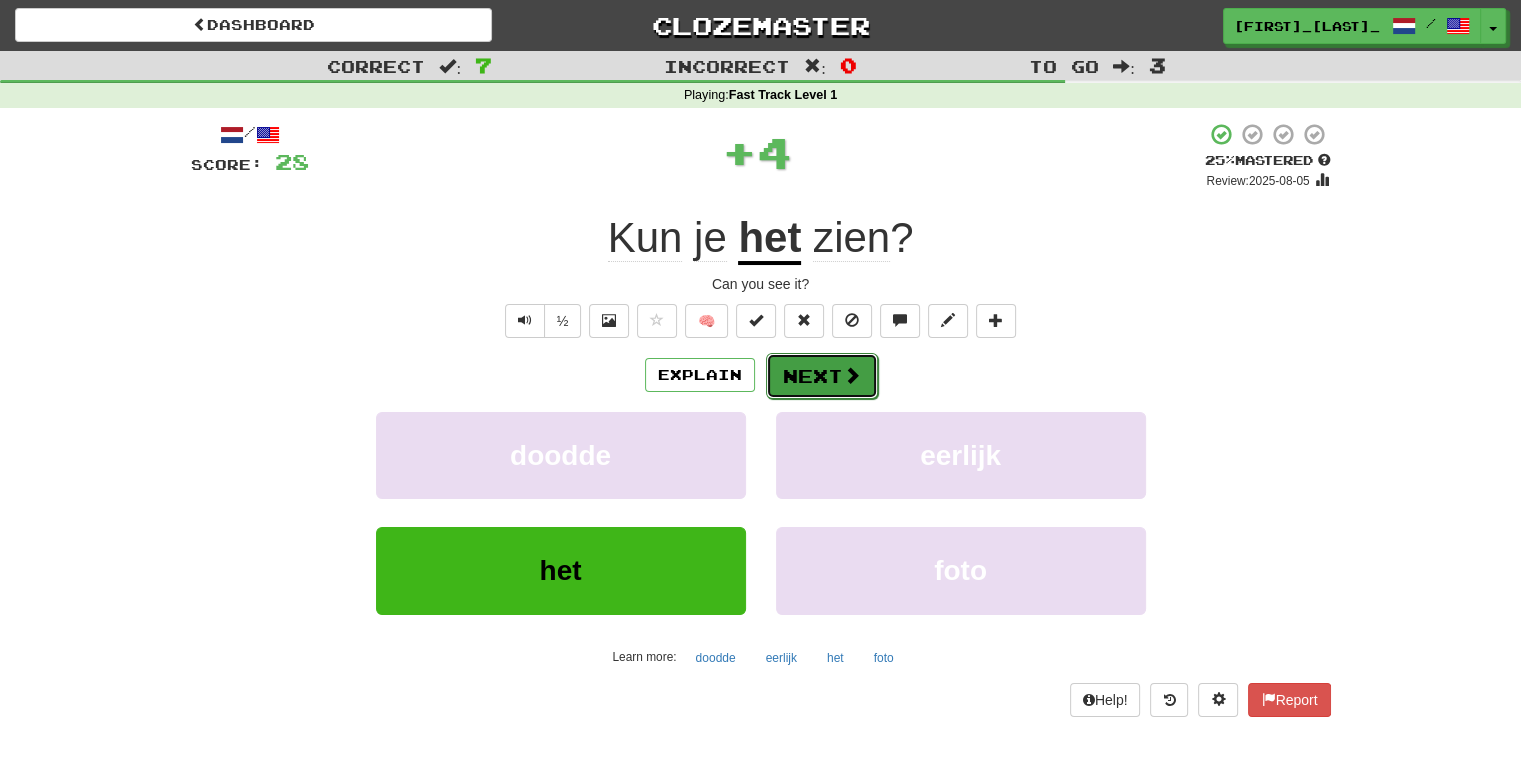 click on "Next" at bounding box center (822, 376) 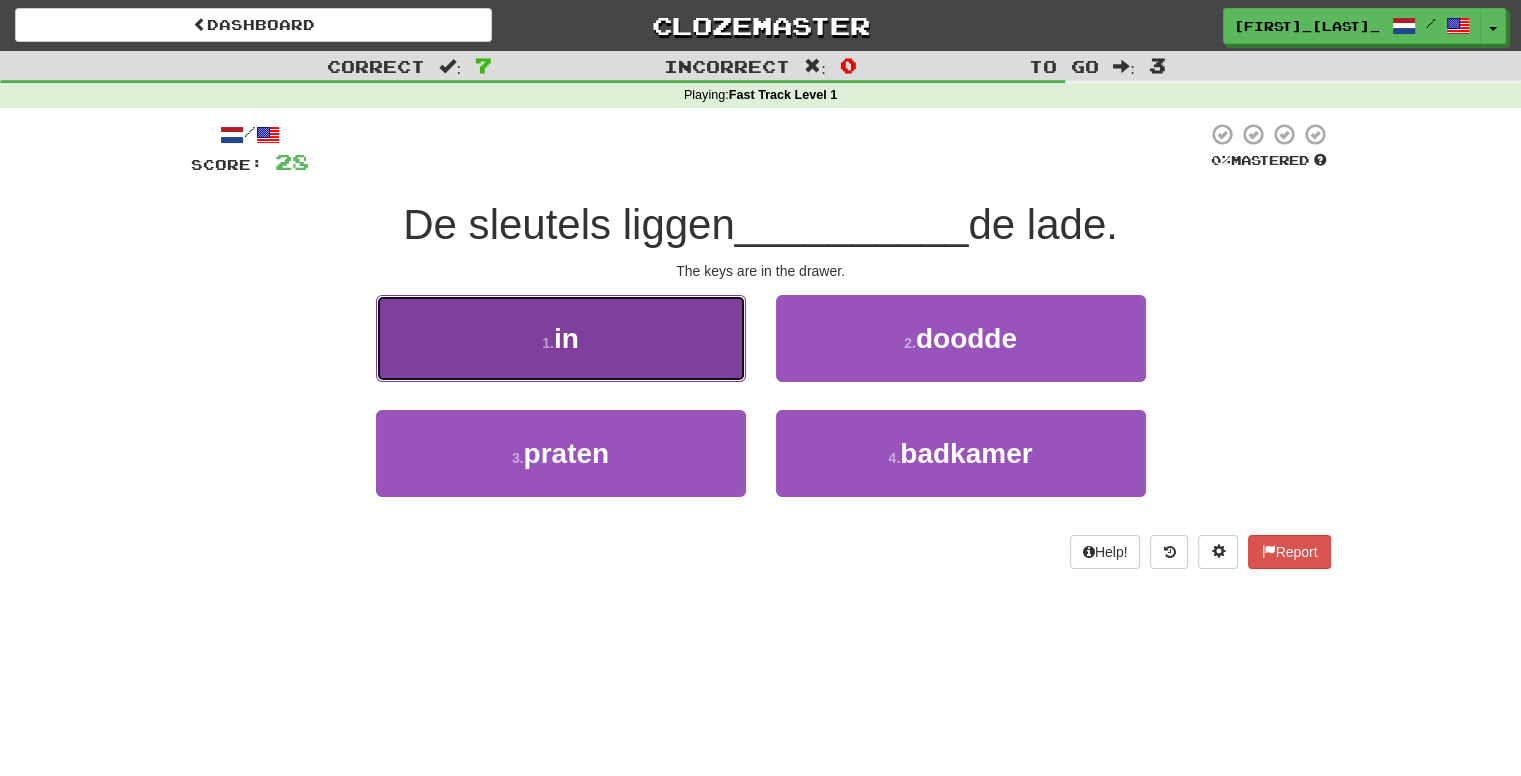 click on "1 .  in" at bounding box center (561, 338) 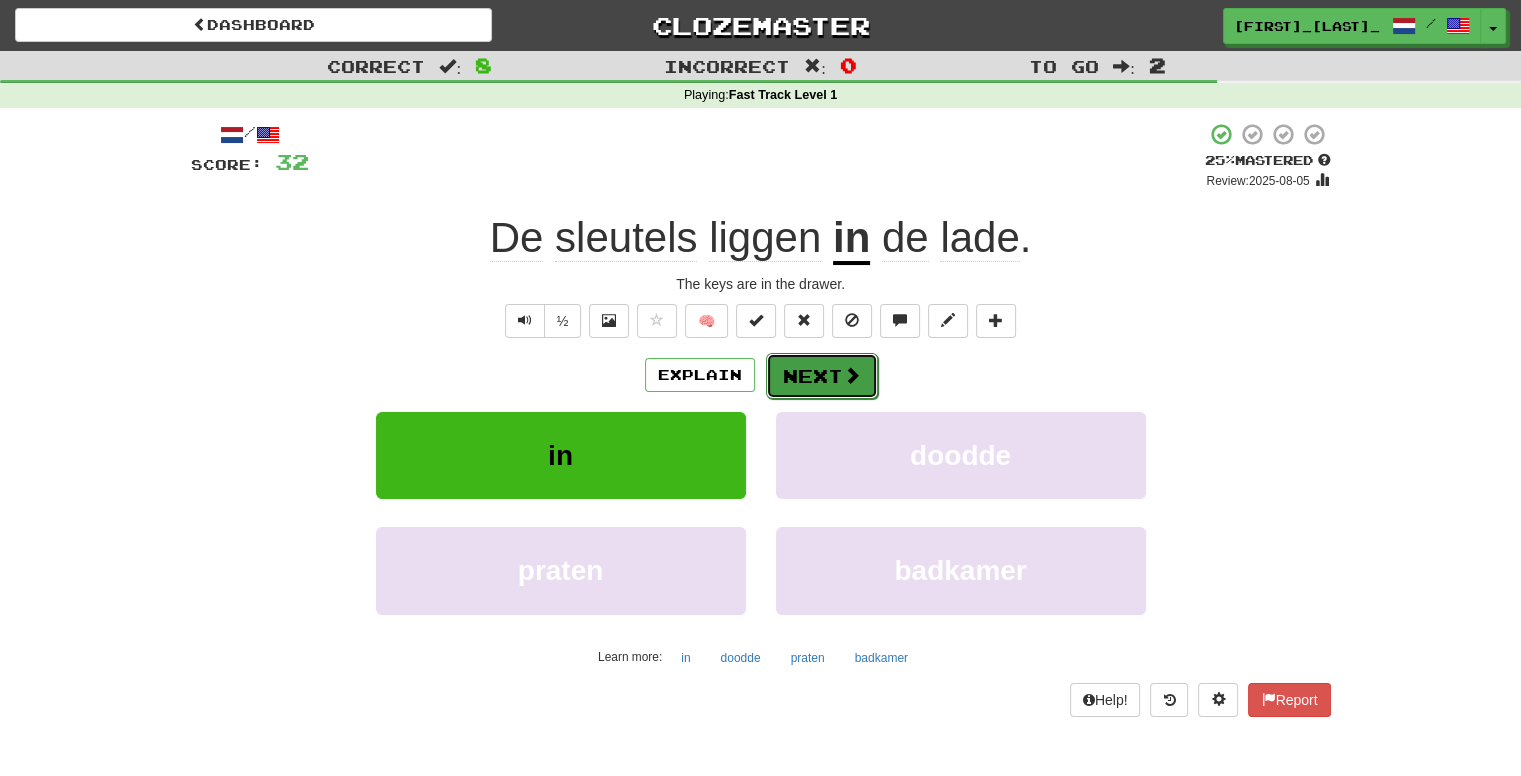 click on "Next" at bounding box center [822, 376] 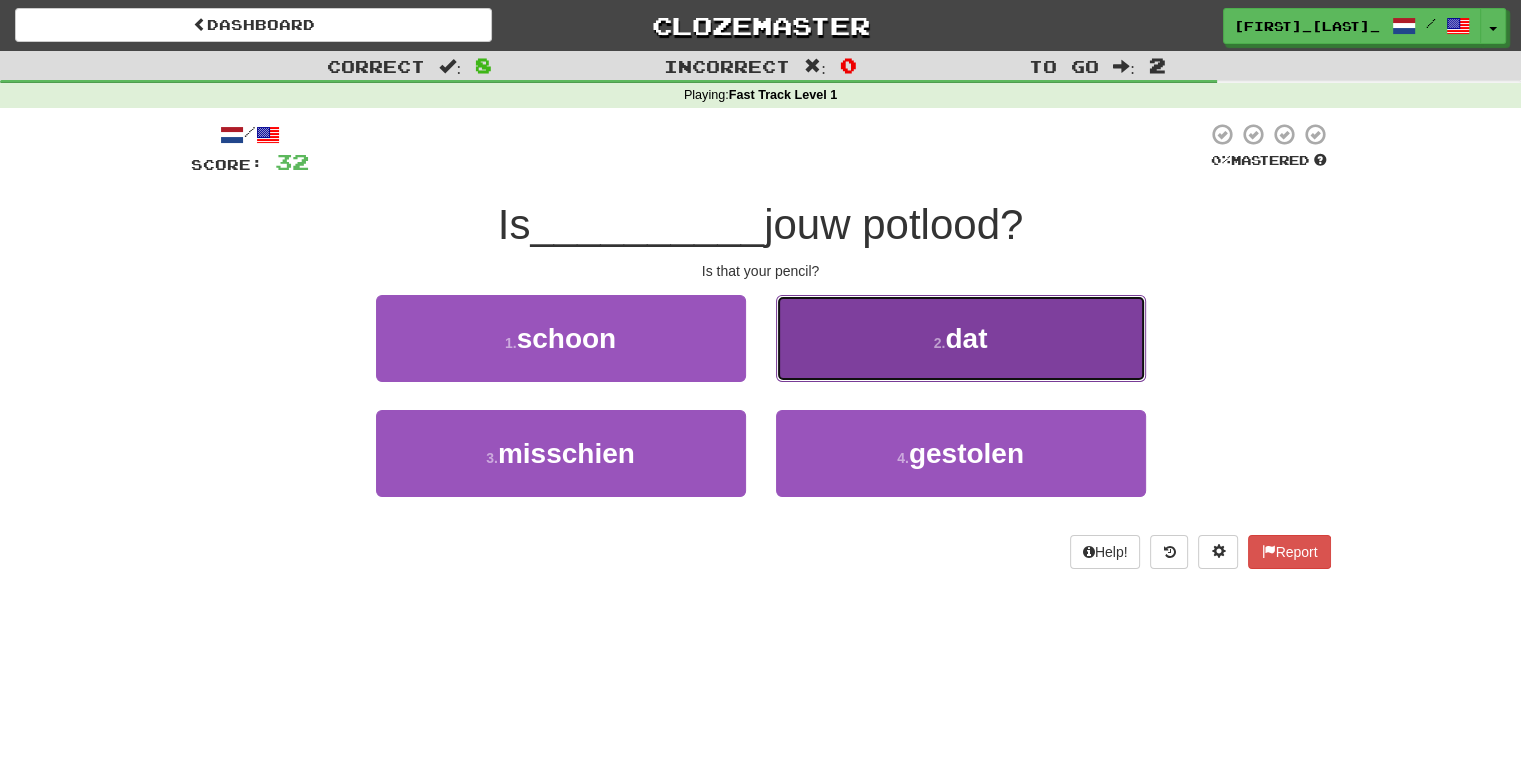 click on "2 .  dat" at bounding box center (961, 338) 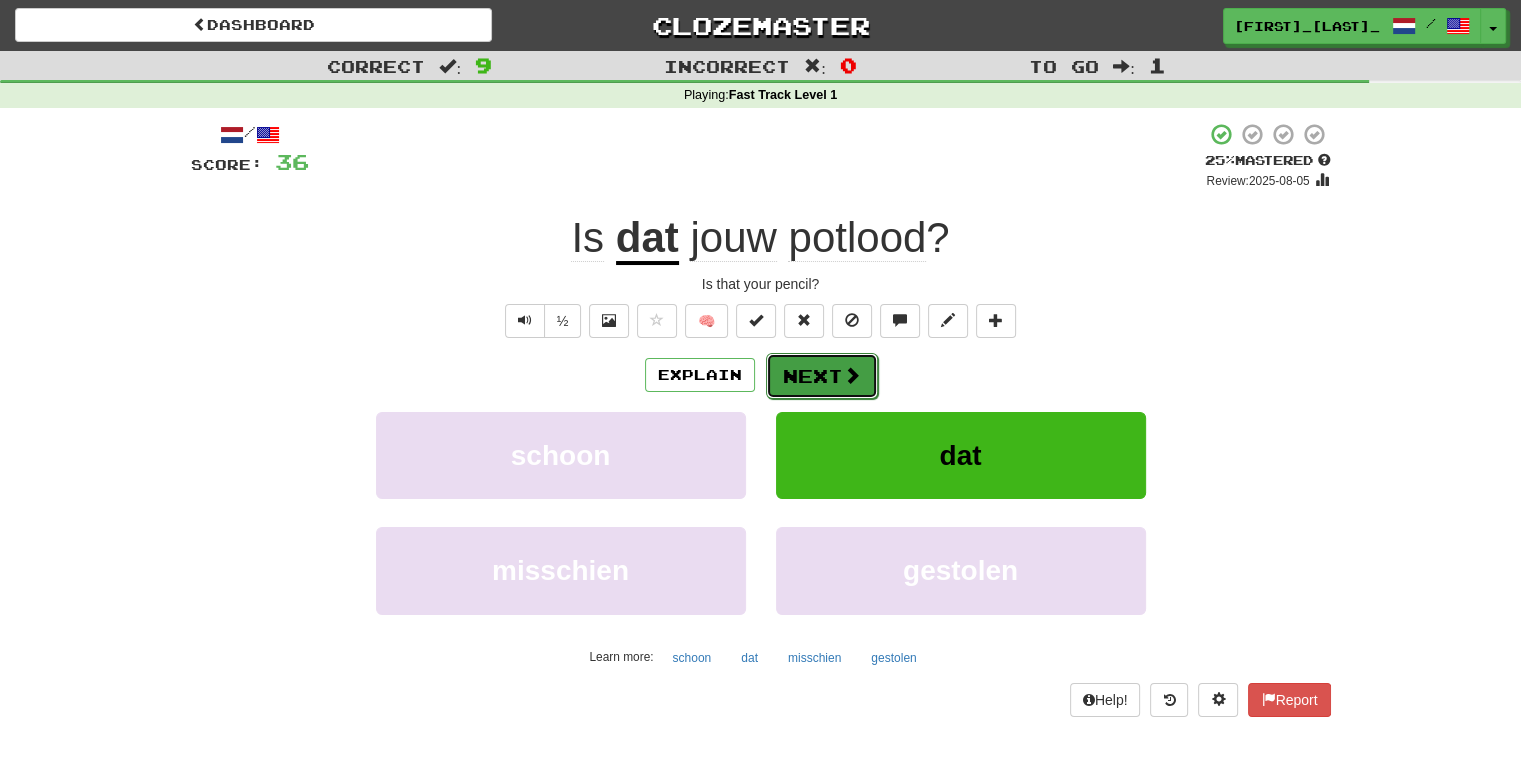 click on "Next" at bounding box center [822, 376] 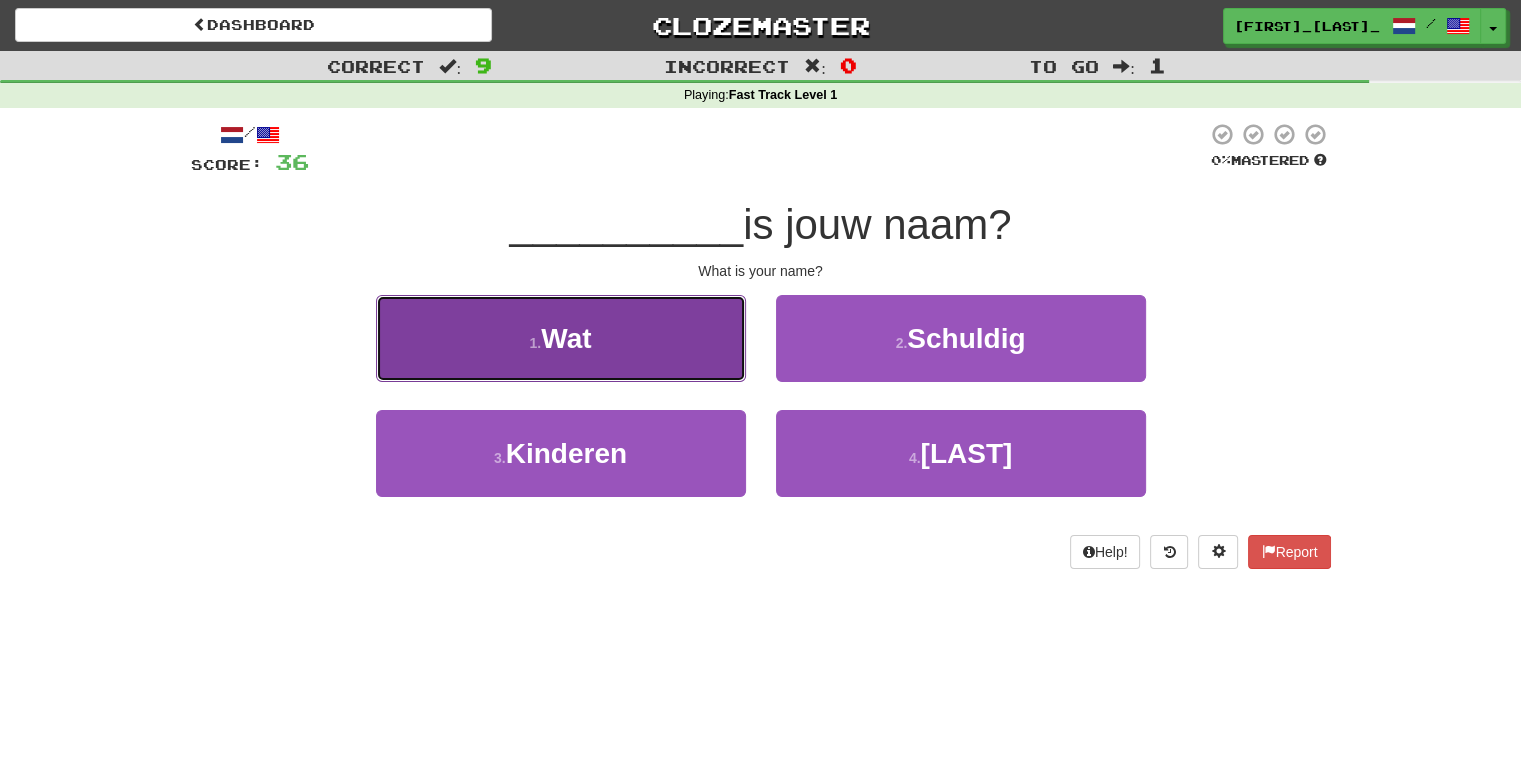 click on "1 .  Wat" at bounding box center [561, 338] 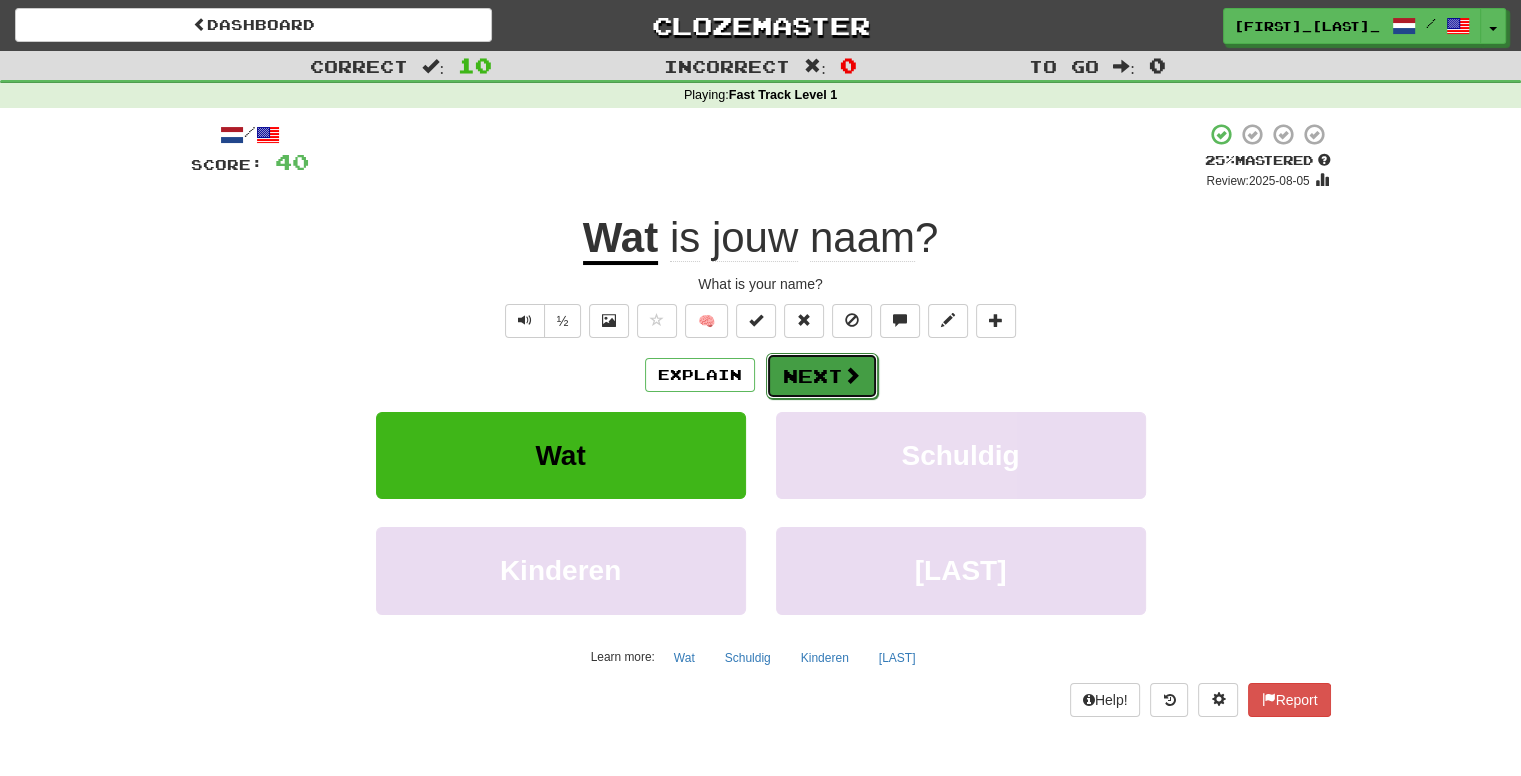 click on "Next" at bounding box center (822, 376) 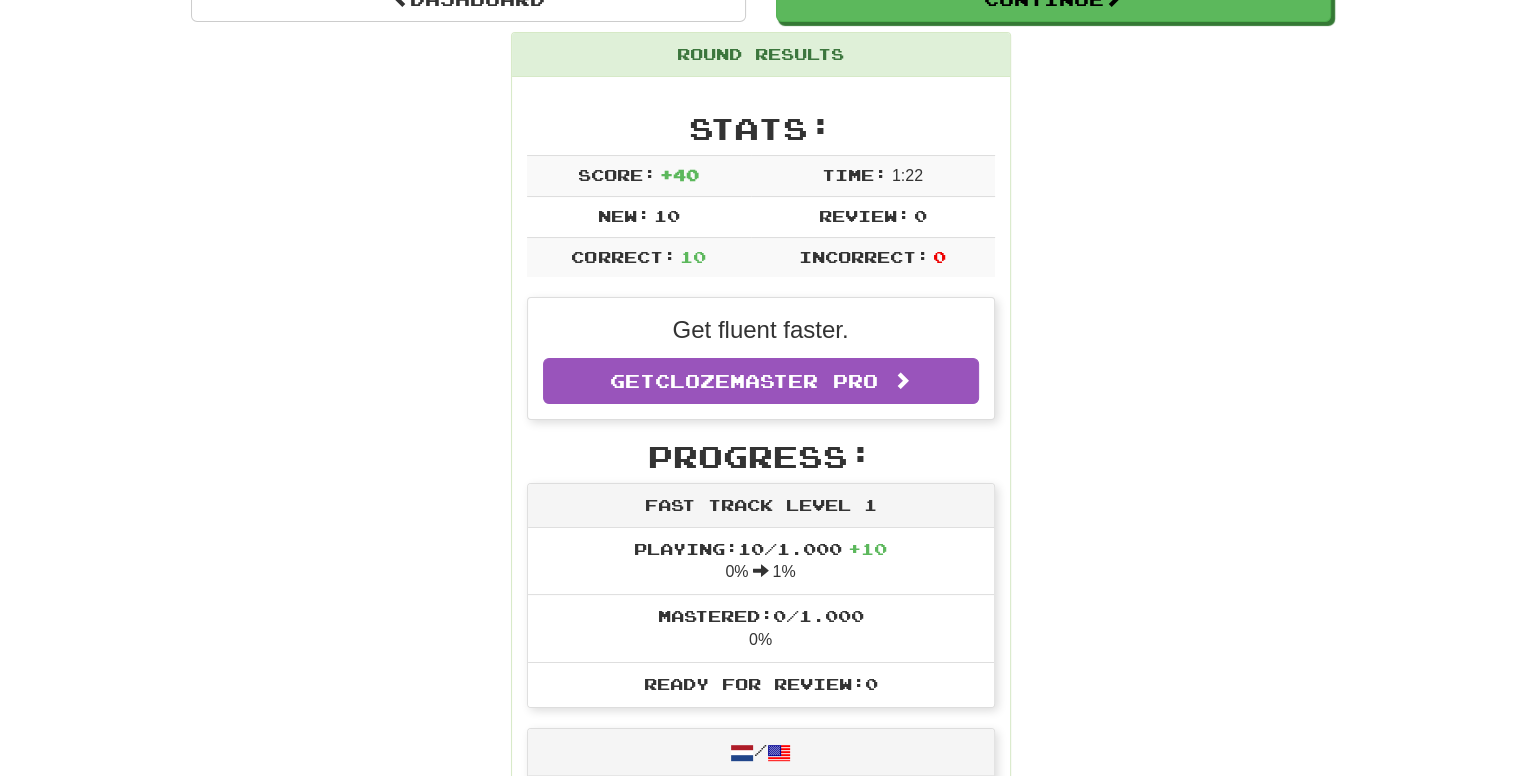 scroll, scrollTop: 0, scrollLeft: 0, axis: both 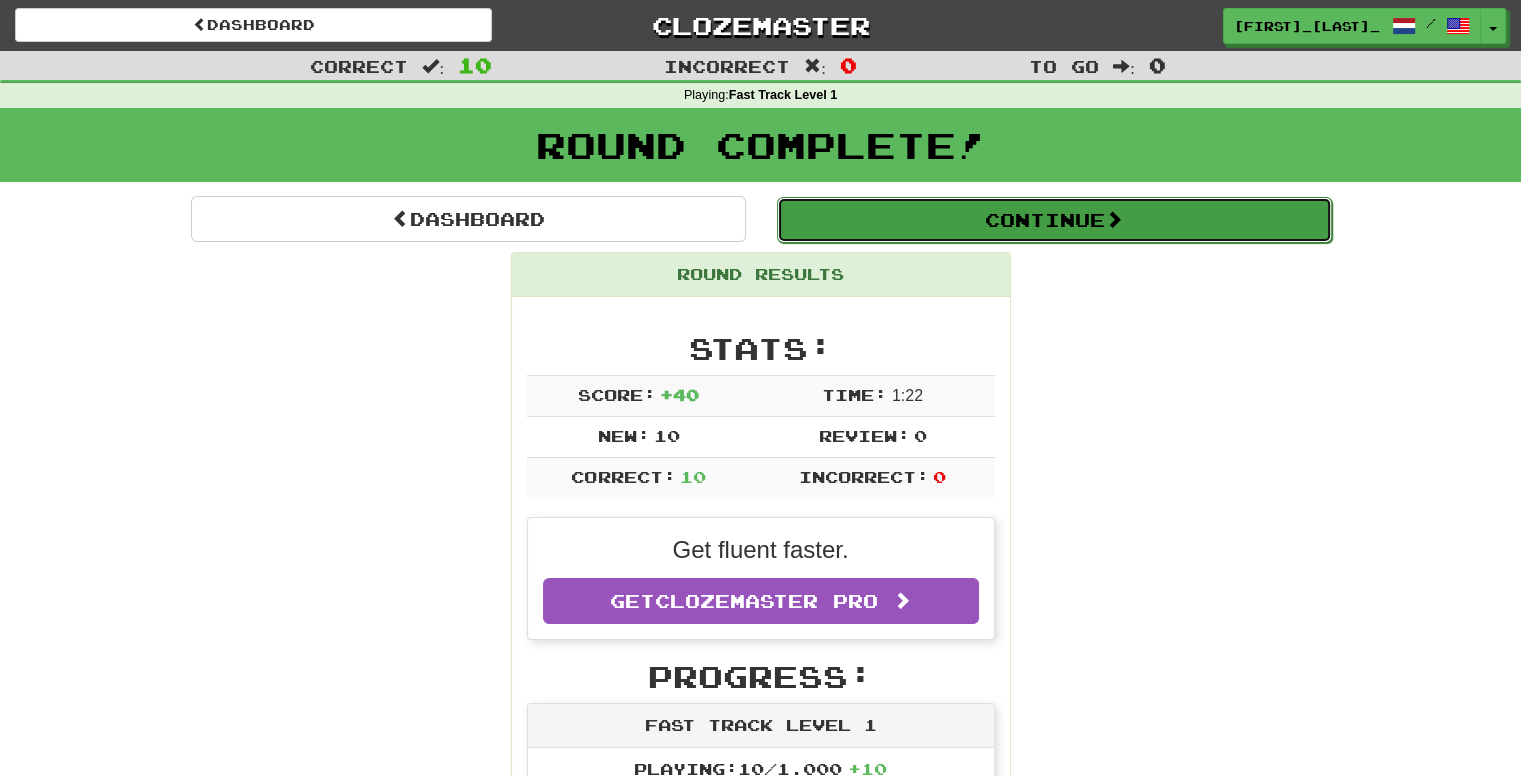 click on "Continue" at bounding box center (1054, 220) 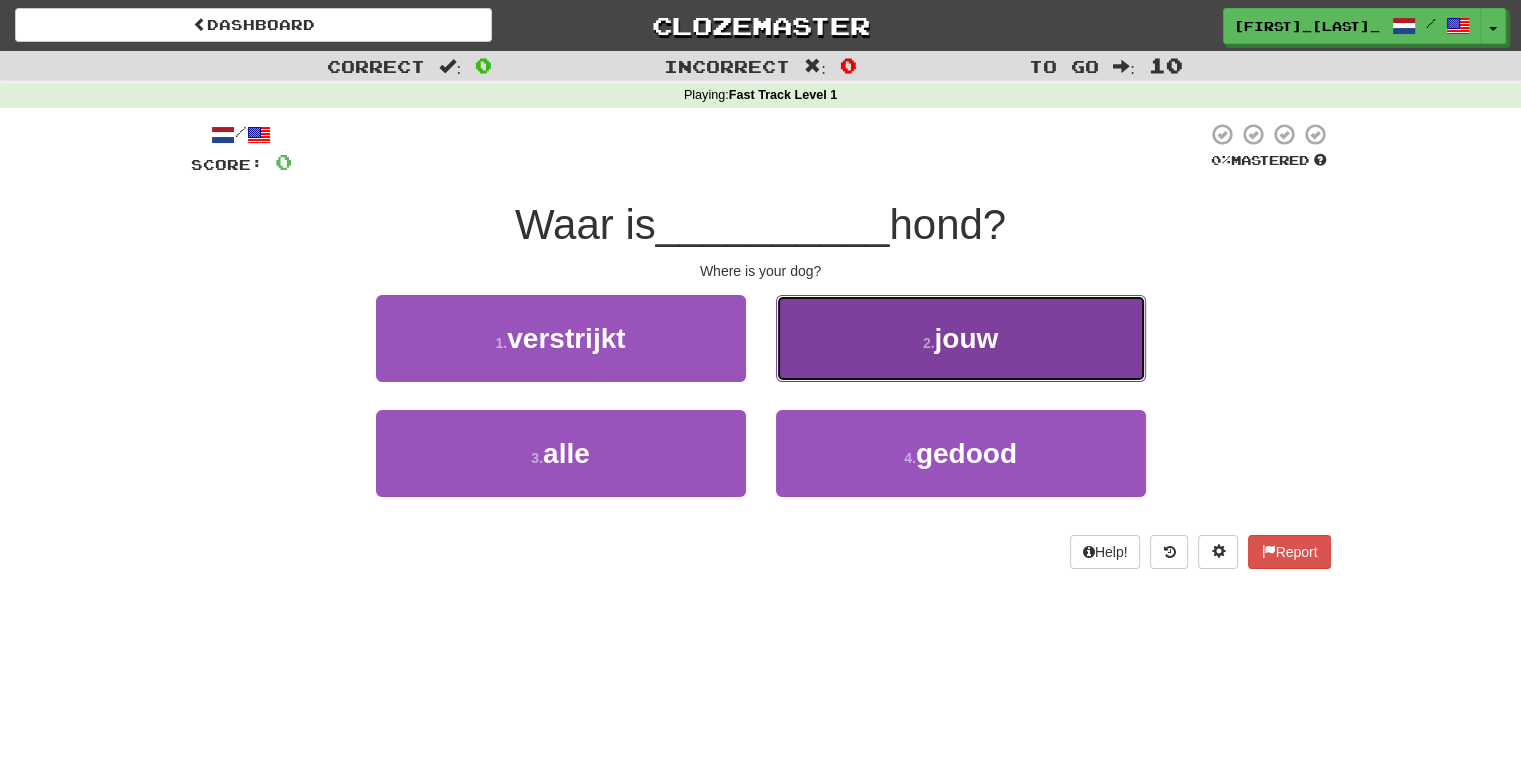 click on "2 .  jouw" at bounding box center [961, 338] 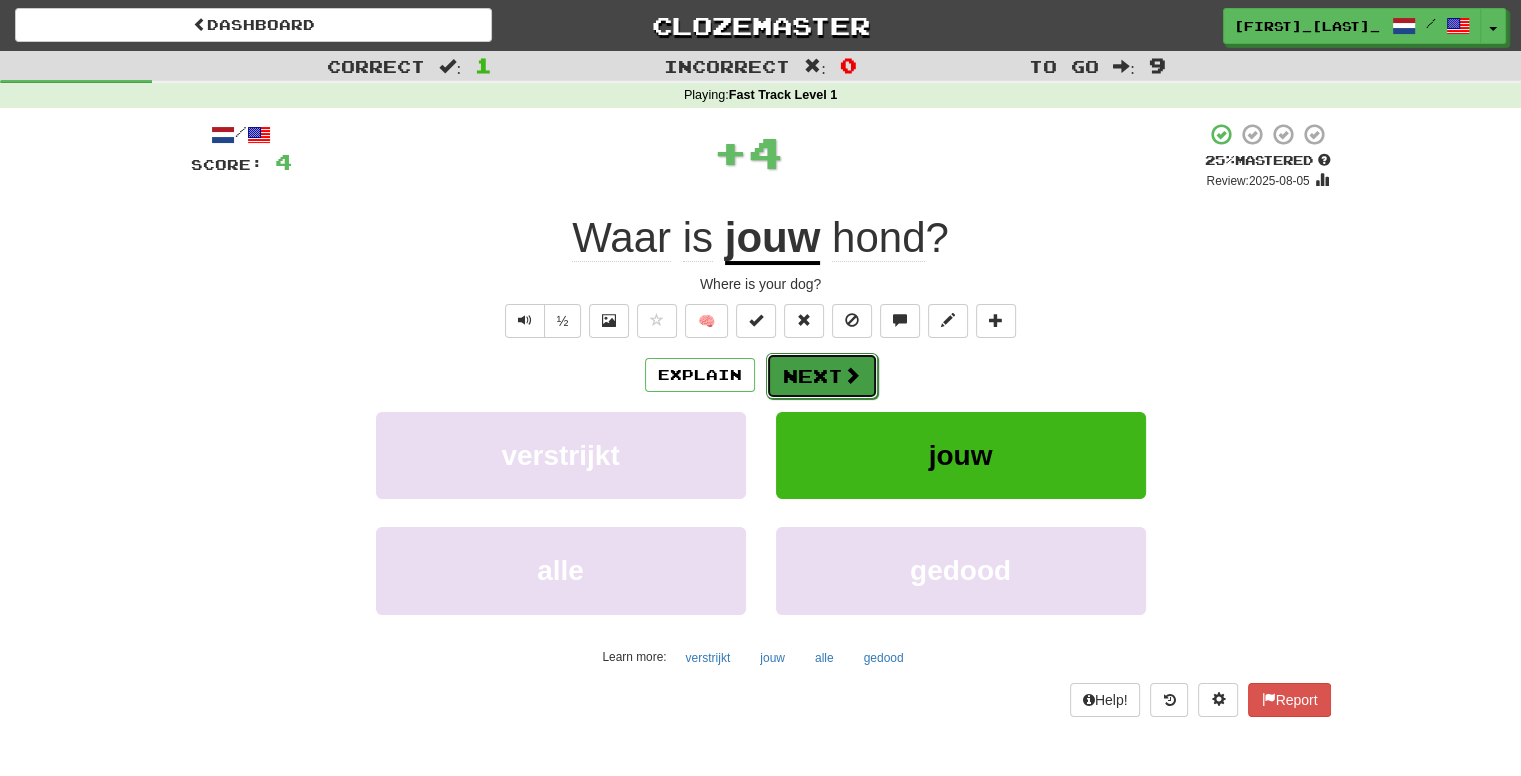 click on "Next" at bounding box center (822, 376) 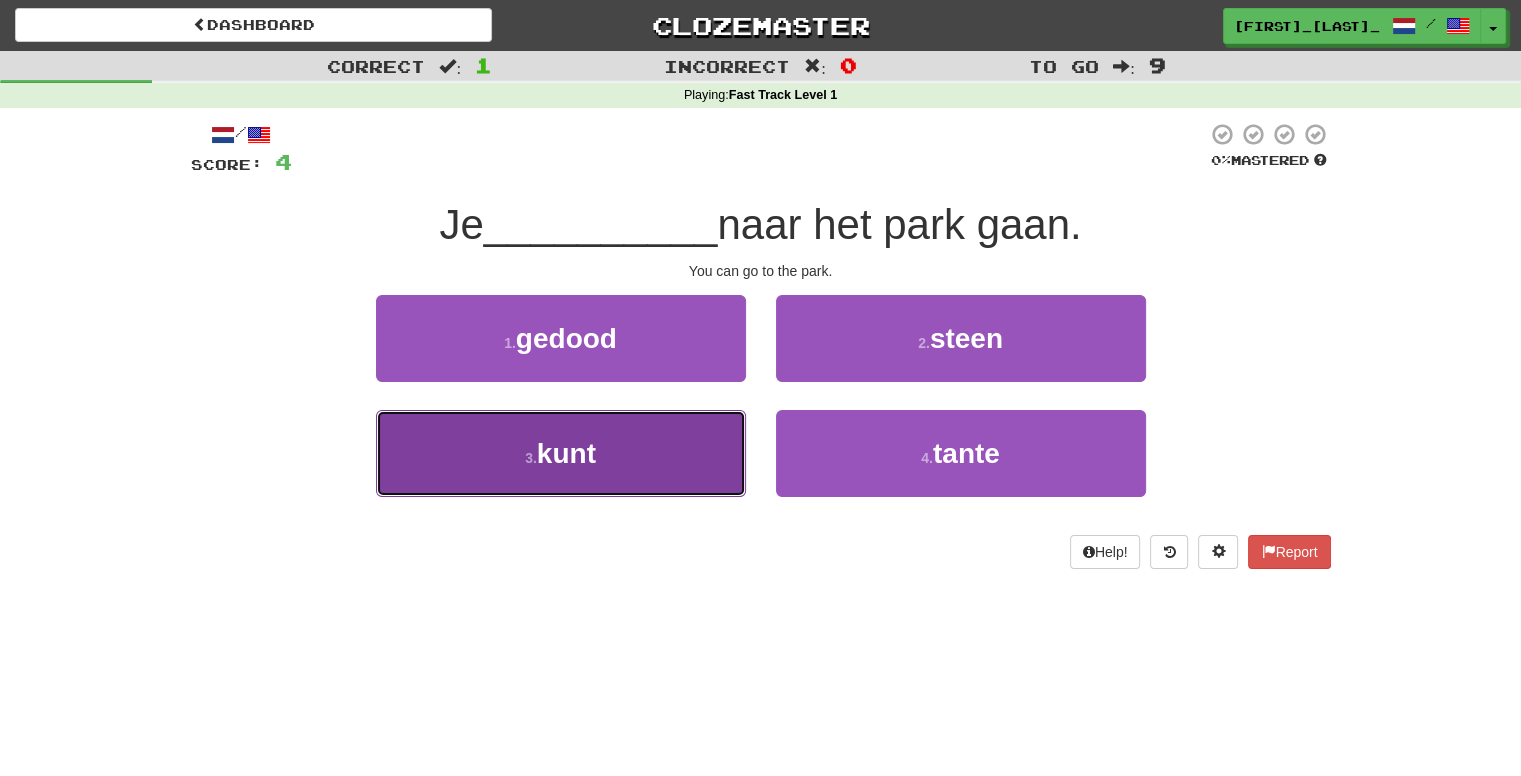click on "3 .  kunt" at bounding box center (561, 453) 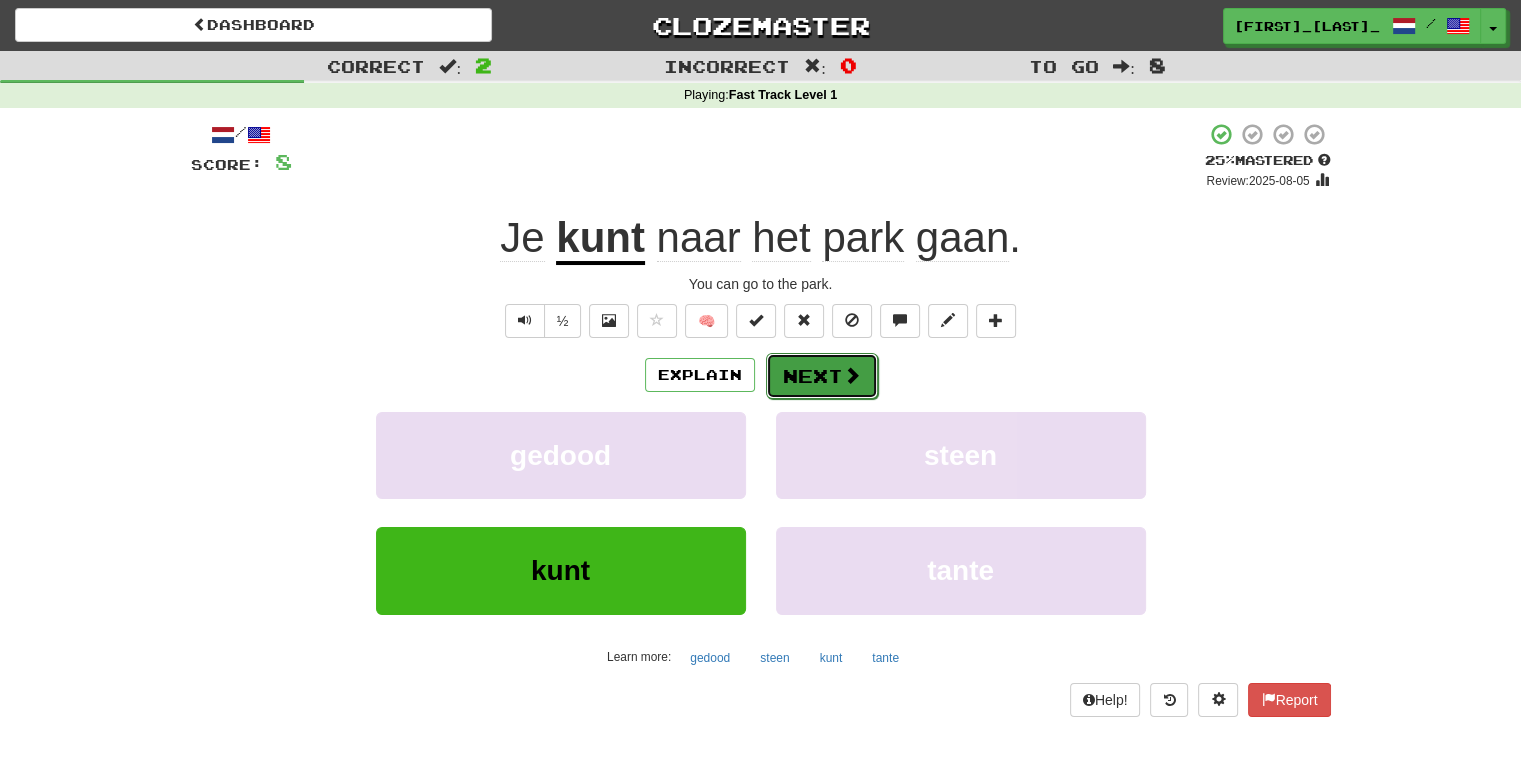click on "Next" at bounding box center [822, 376] 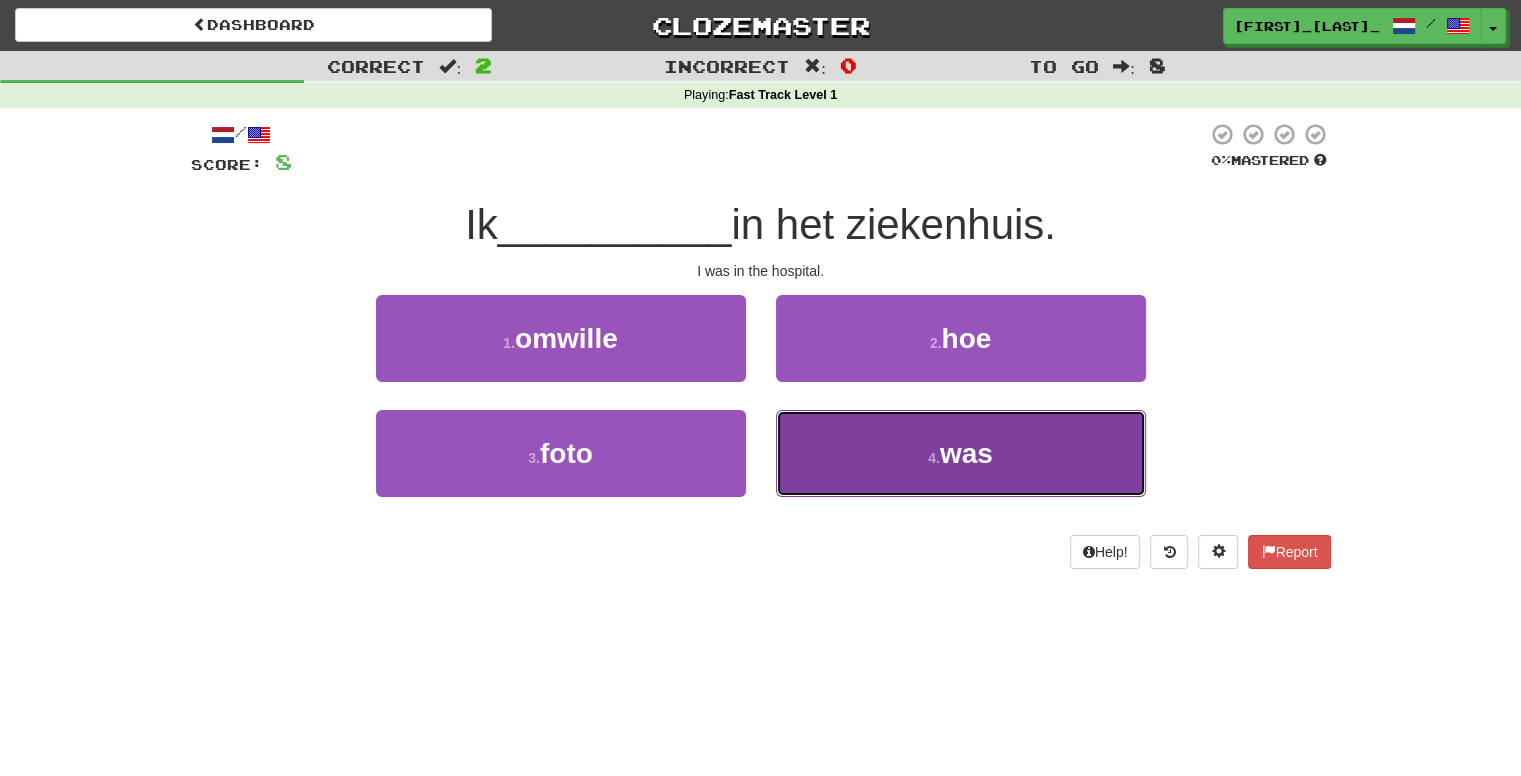 click on "4 .  was" at bounding box center (961, 453) 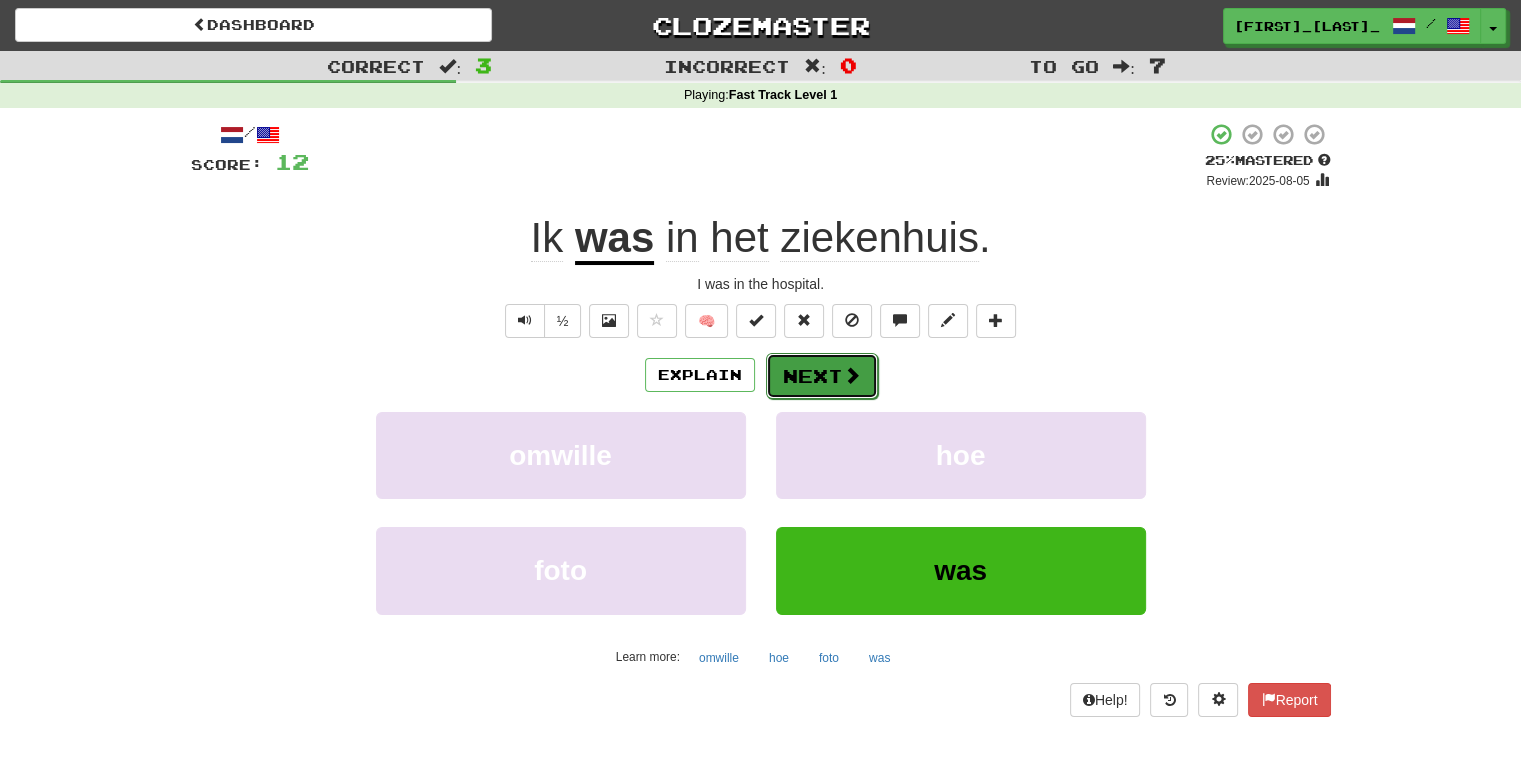 click on "Next" at bounding box center [822, 376] 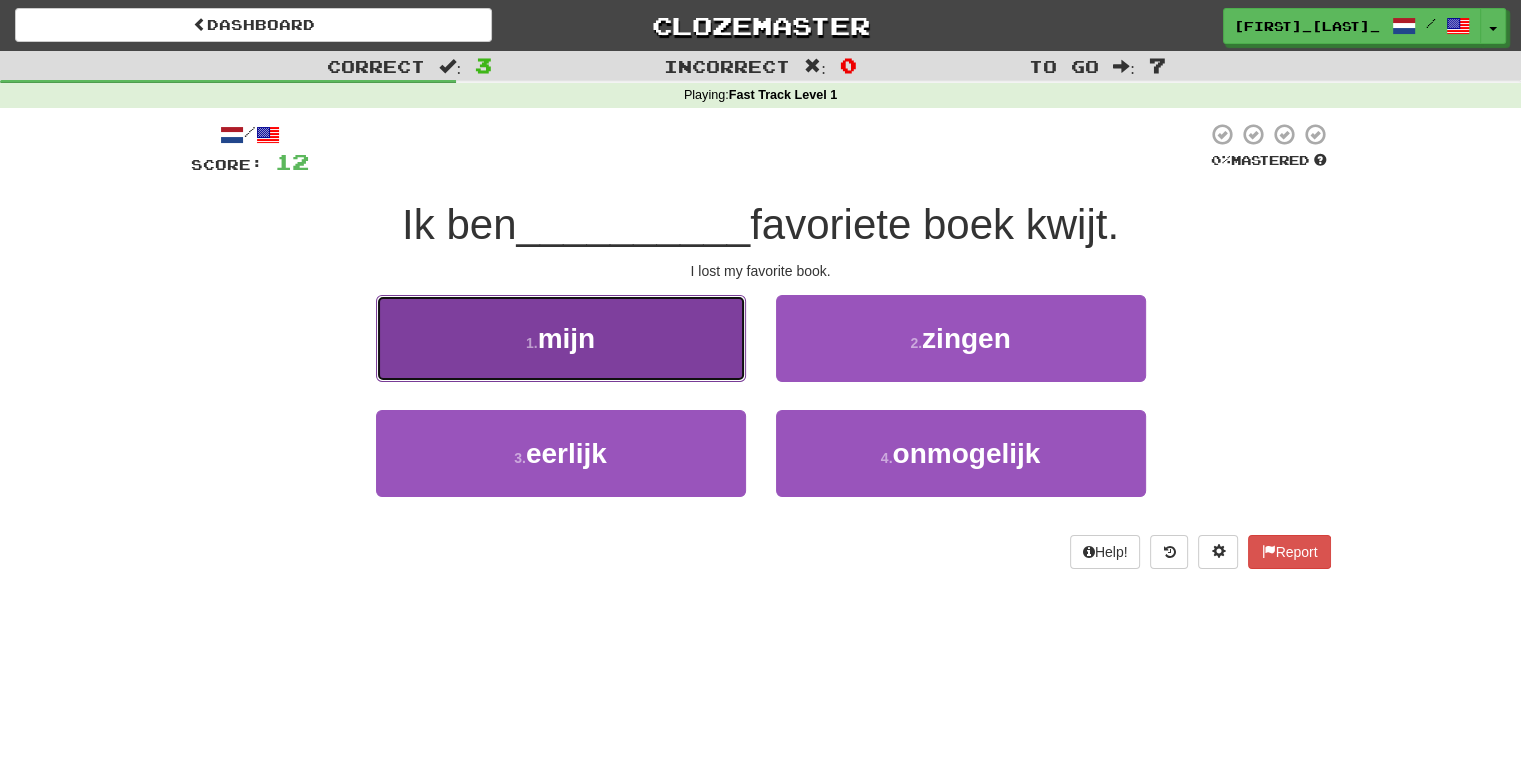 click on "1 .  mijn" at bounding box center (561, 338) 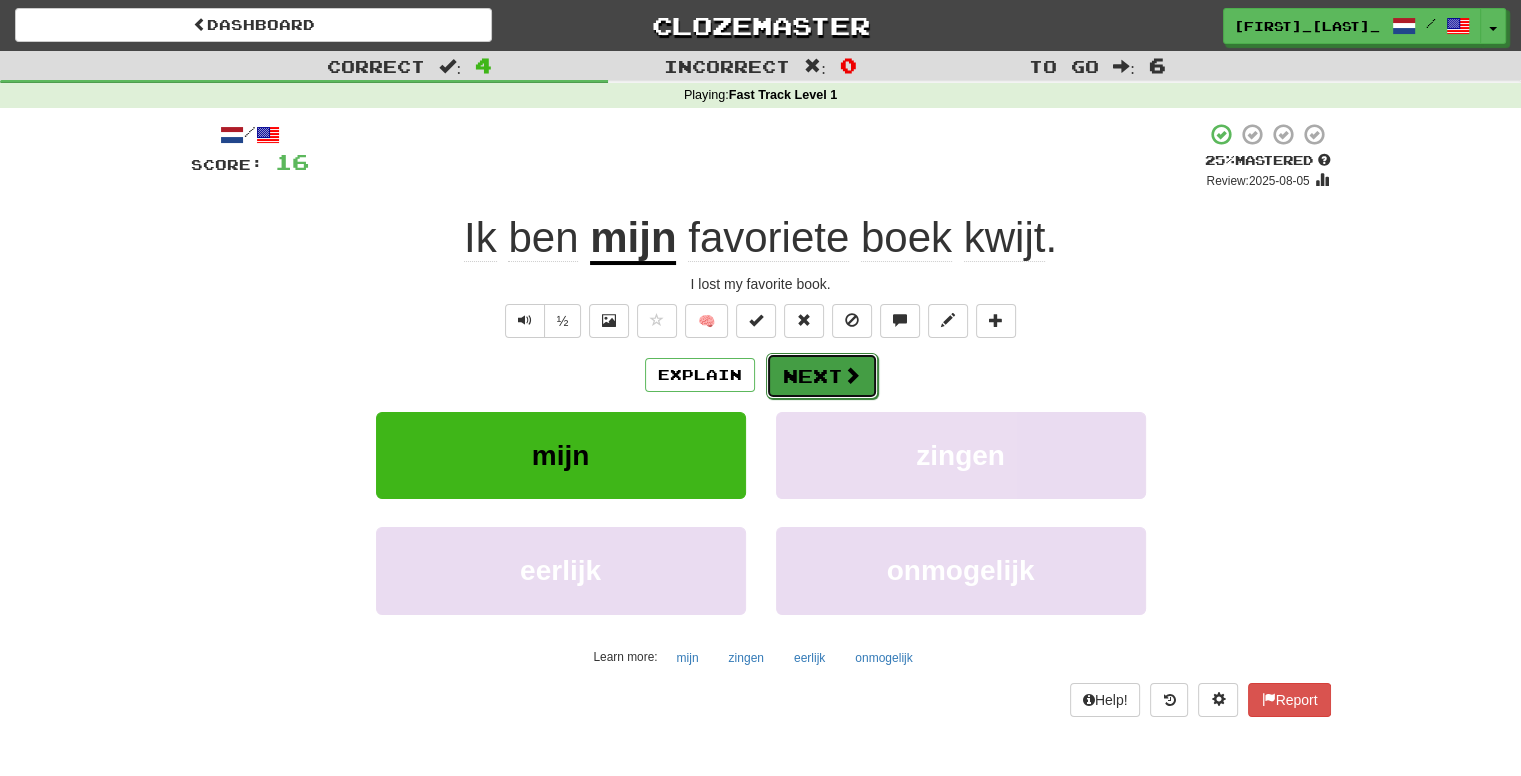 click on "Next" at bounding box center (822, 376) 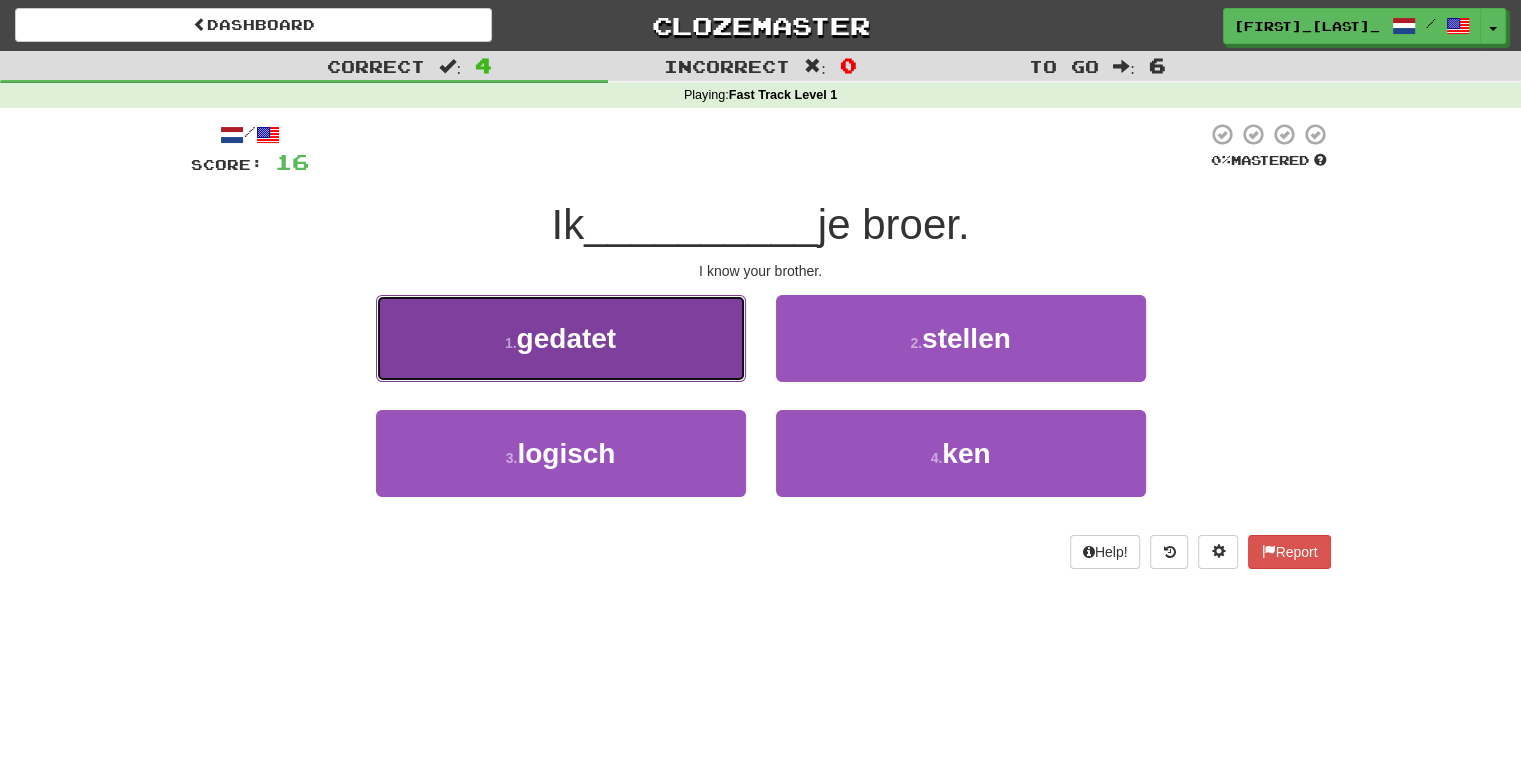 click on "1 .  gedatet" at bounding box center [561, 338] 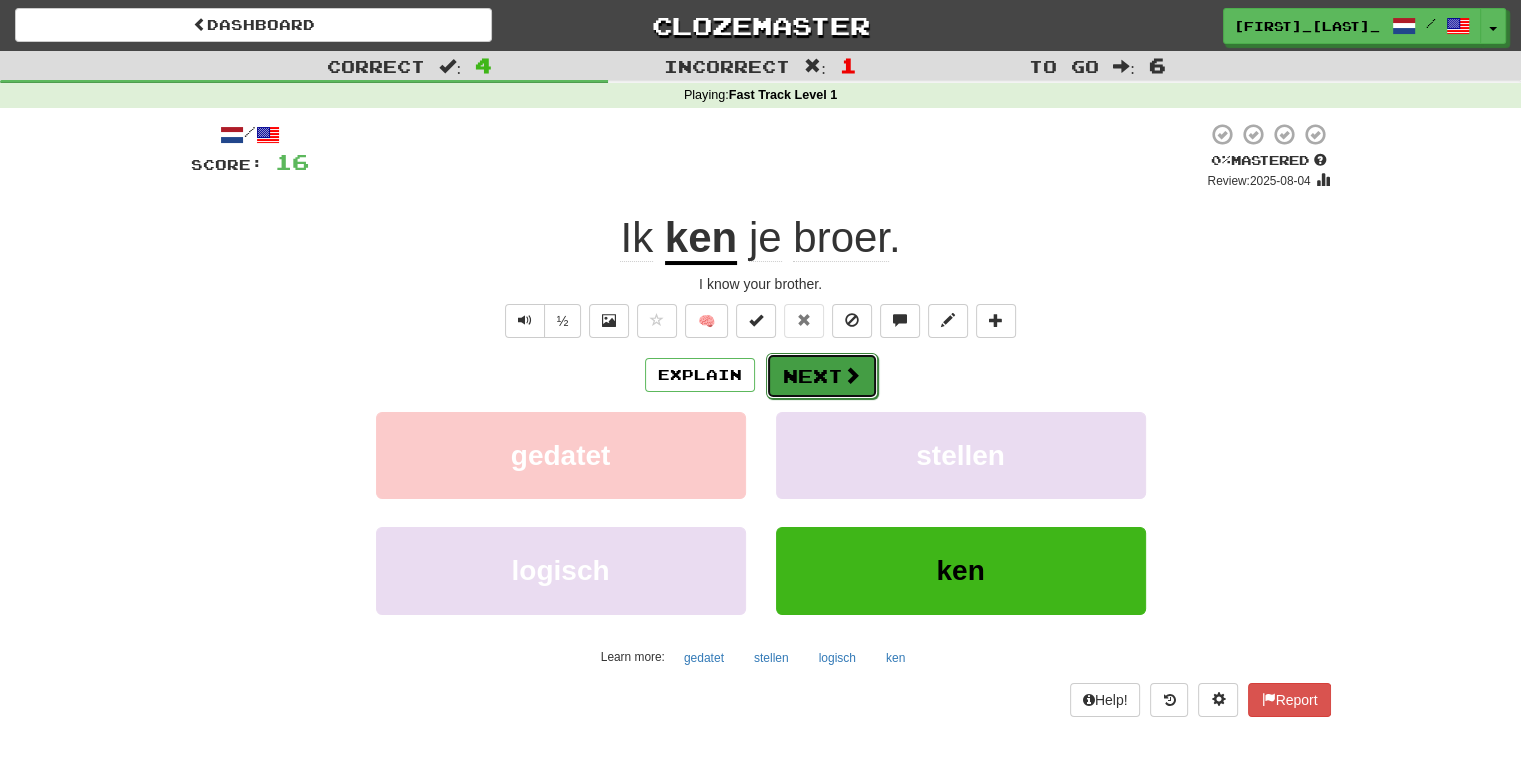 click on "Next" at bounding box center (822, 376) 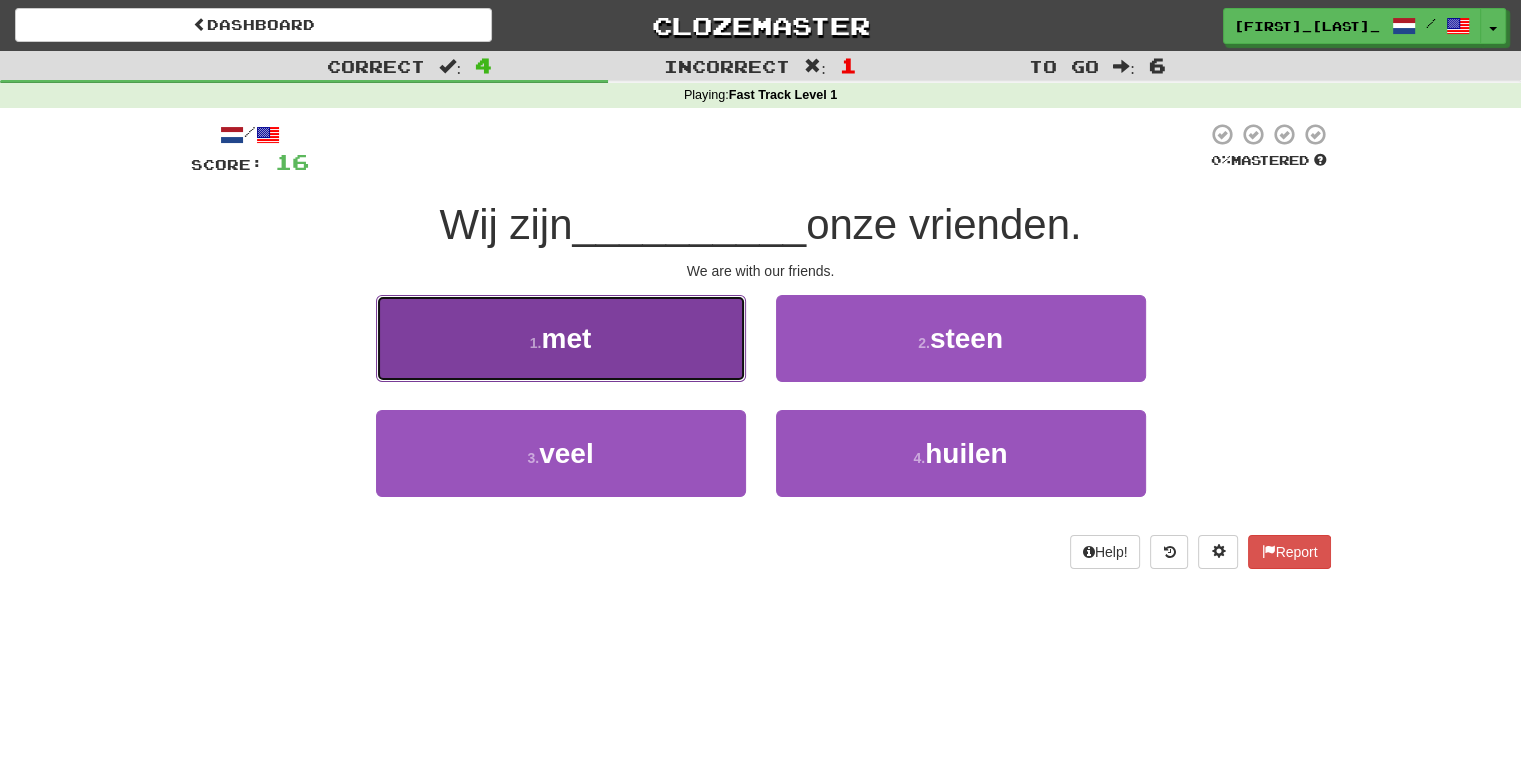 click on "1 .  met" at bounding box center (561, 338) 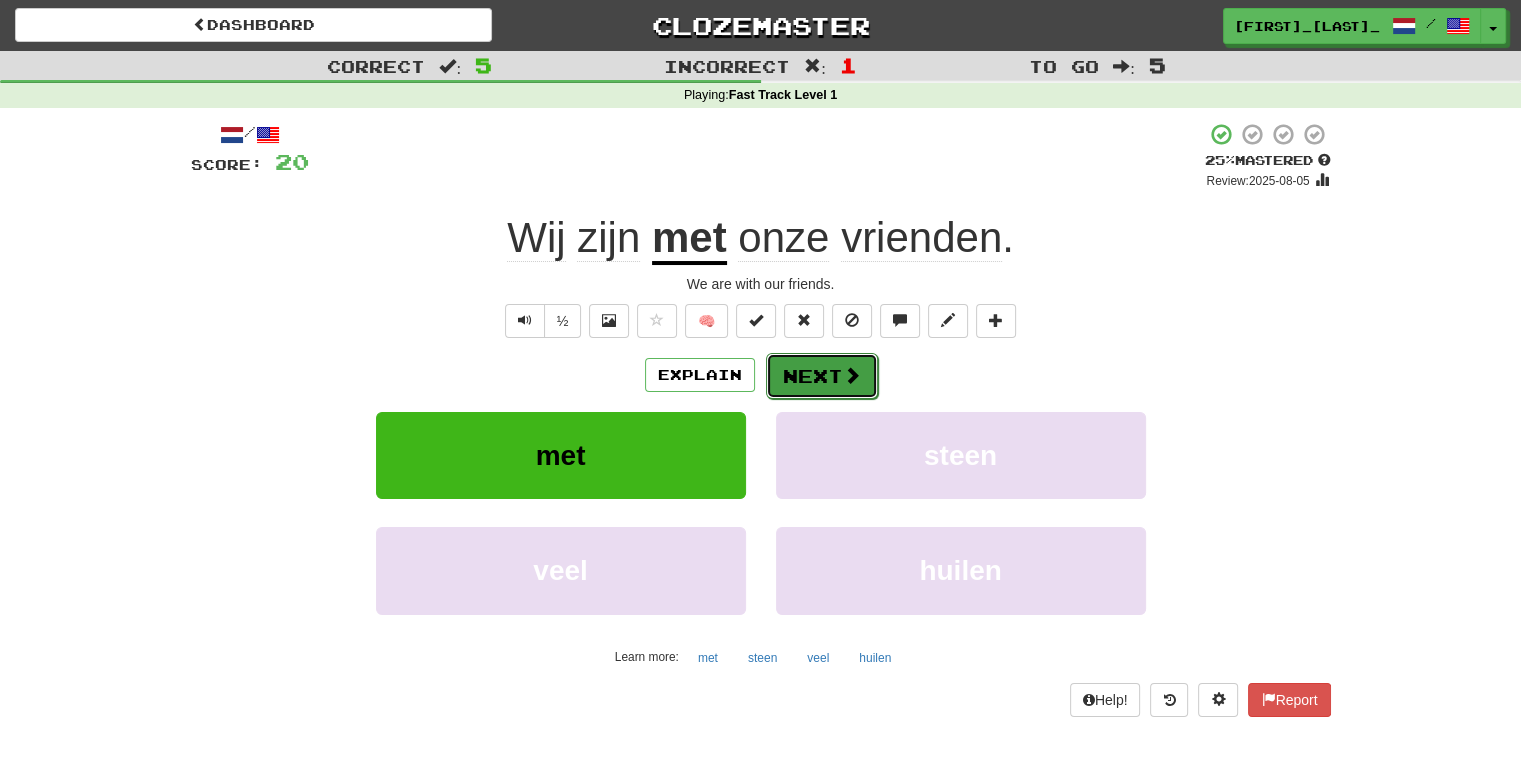 click on "Next" at bounding box center [822, 376] 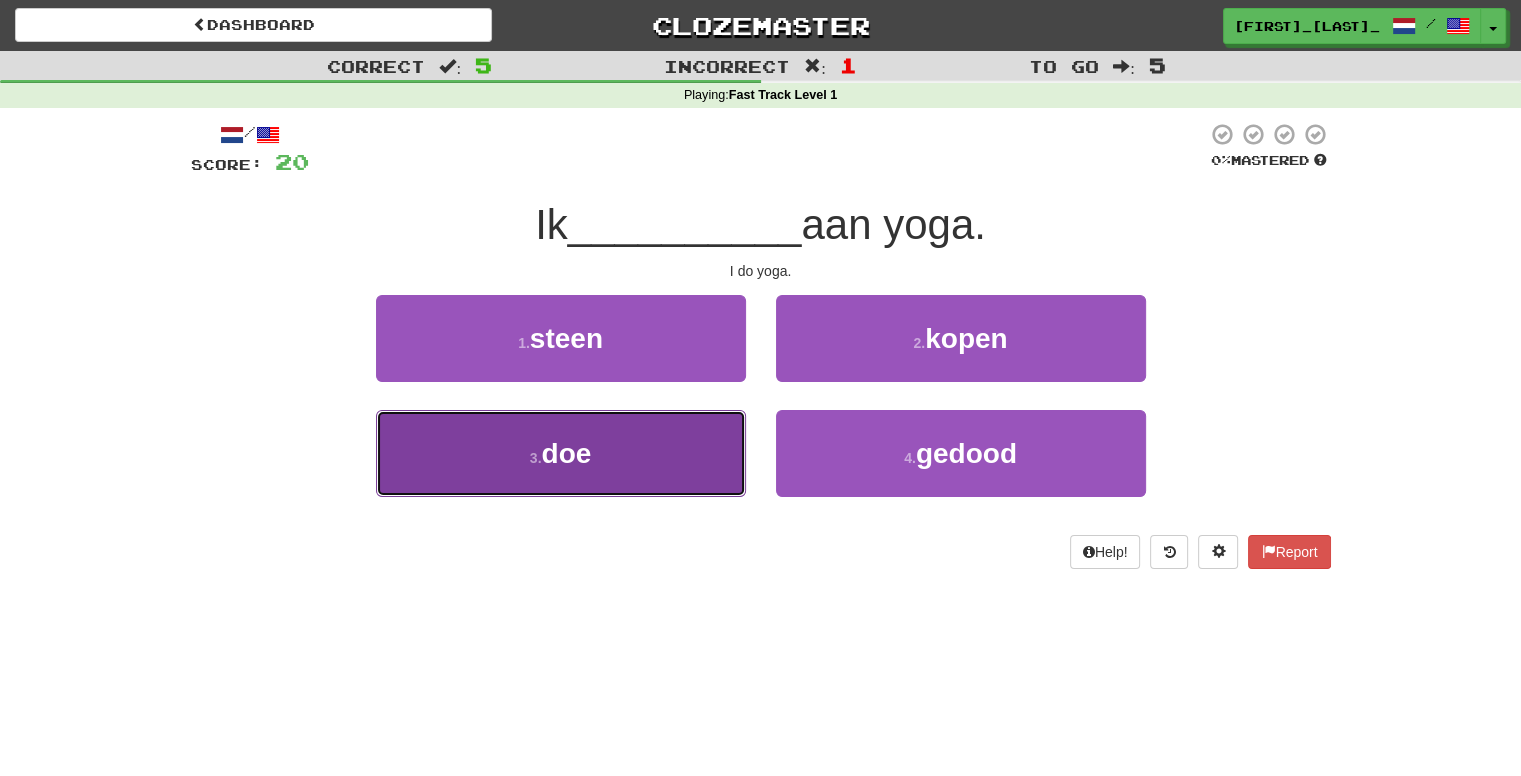 click on "3 .  doe" at bounding box center (561, 453) 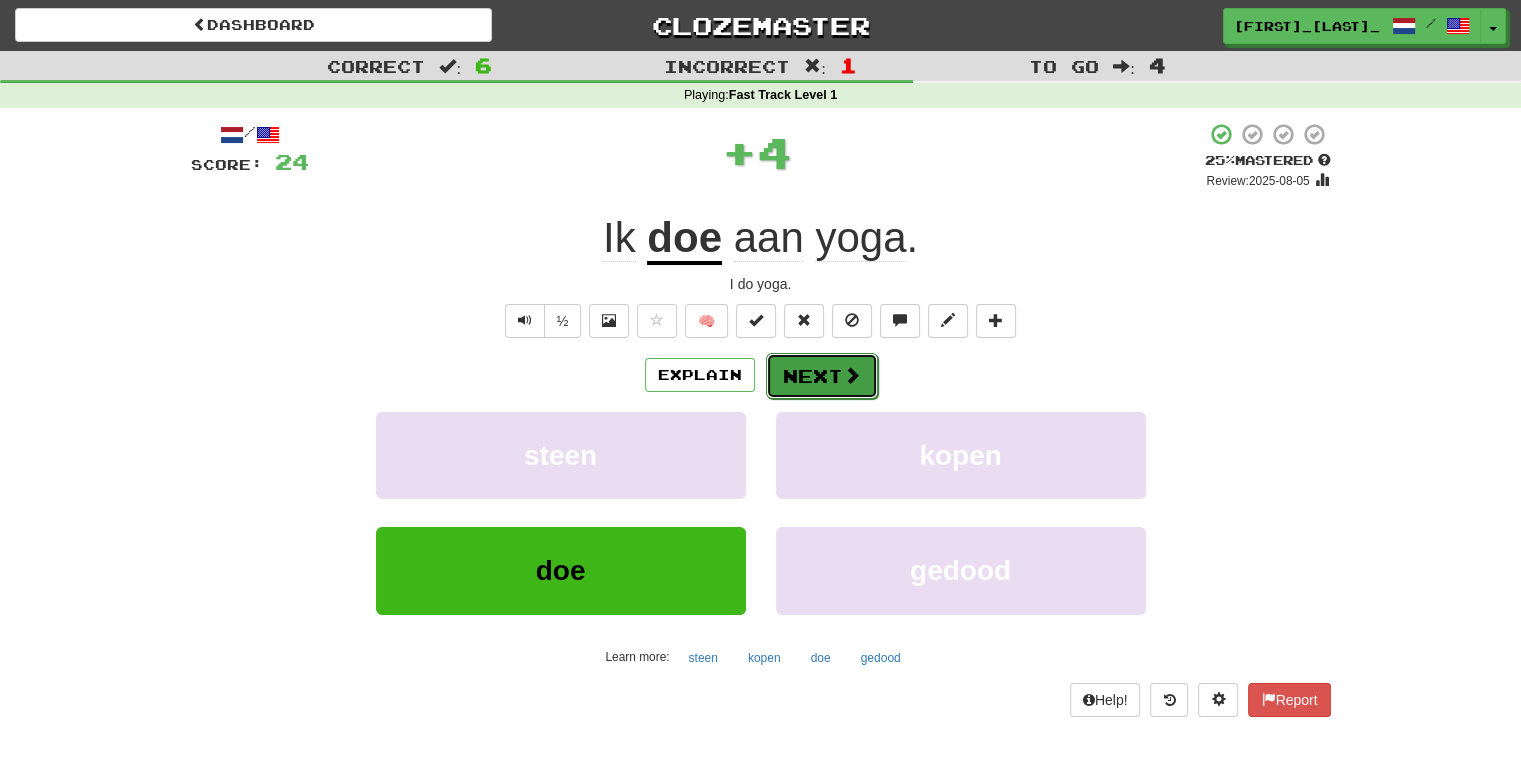 click on "Next" at bounding box center [822, 376] 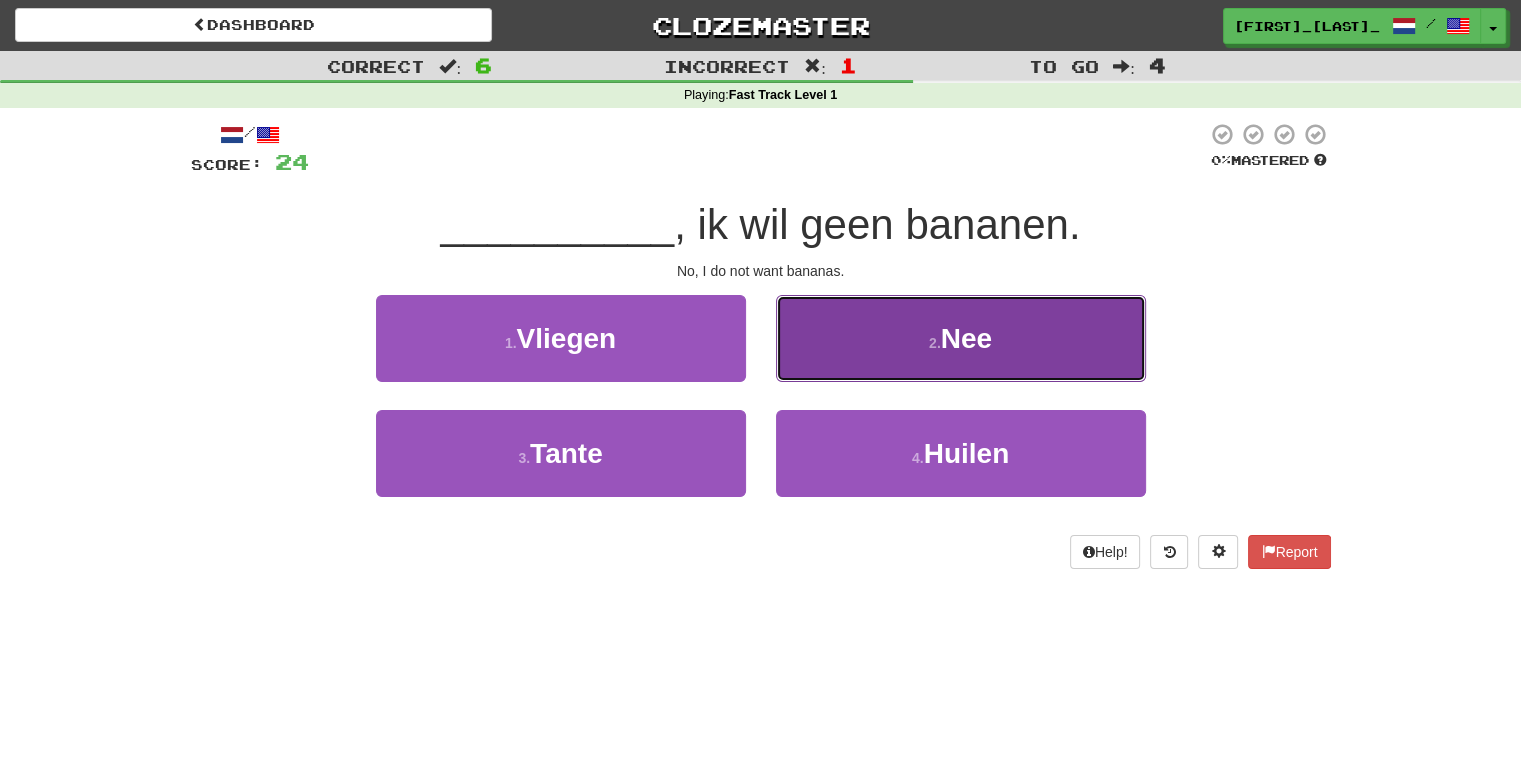 click on "2 .  Nee" at bounding box center [961, 338] 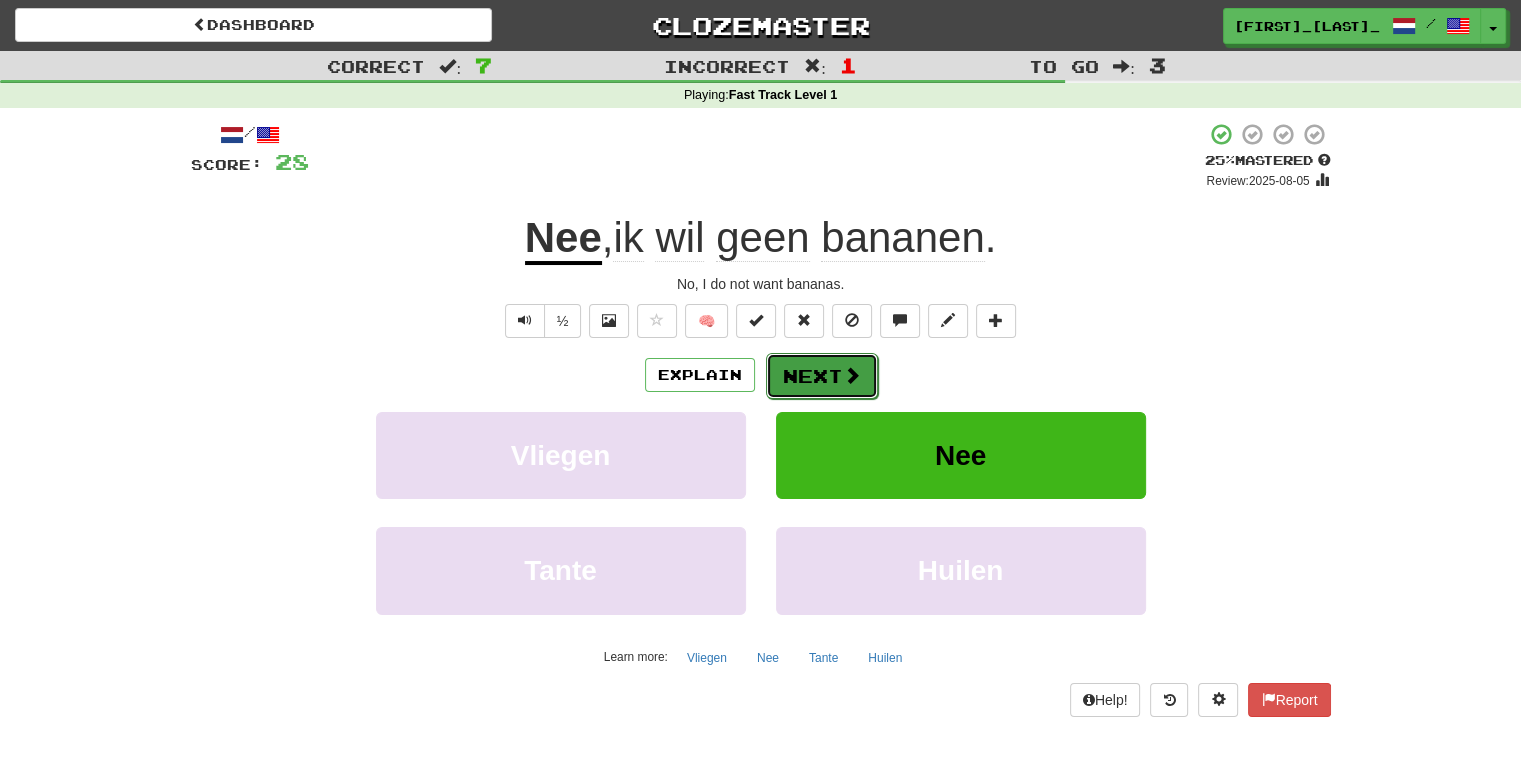 click on "Next" at bounding box center (822, 376) 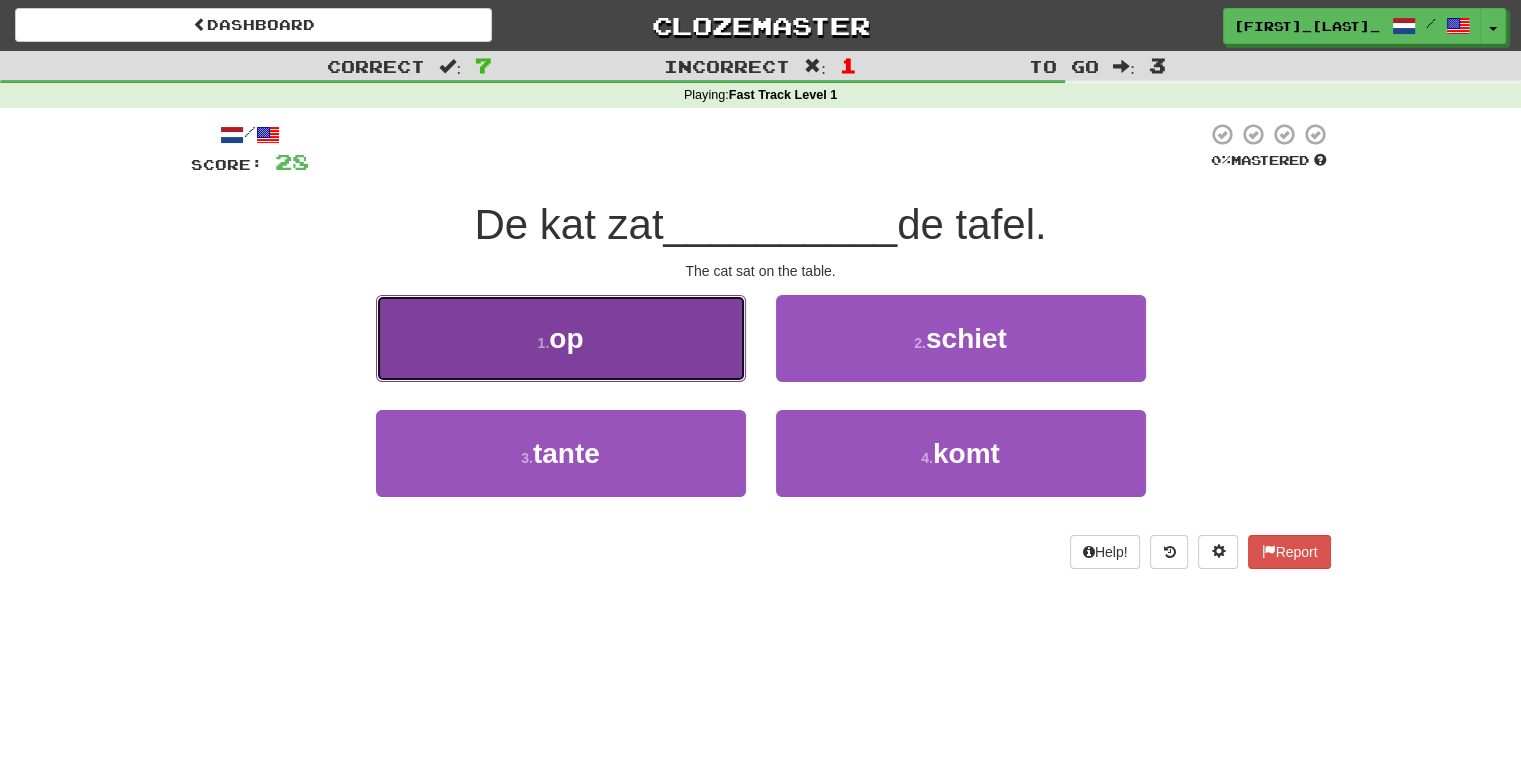 click on "1 .  op" at bounding box center [561, 338] 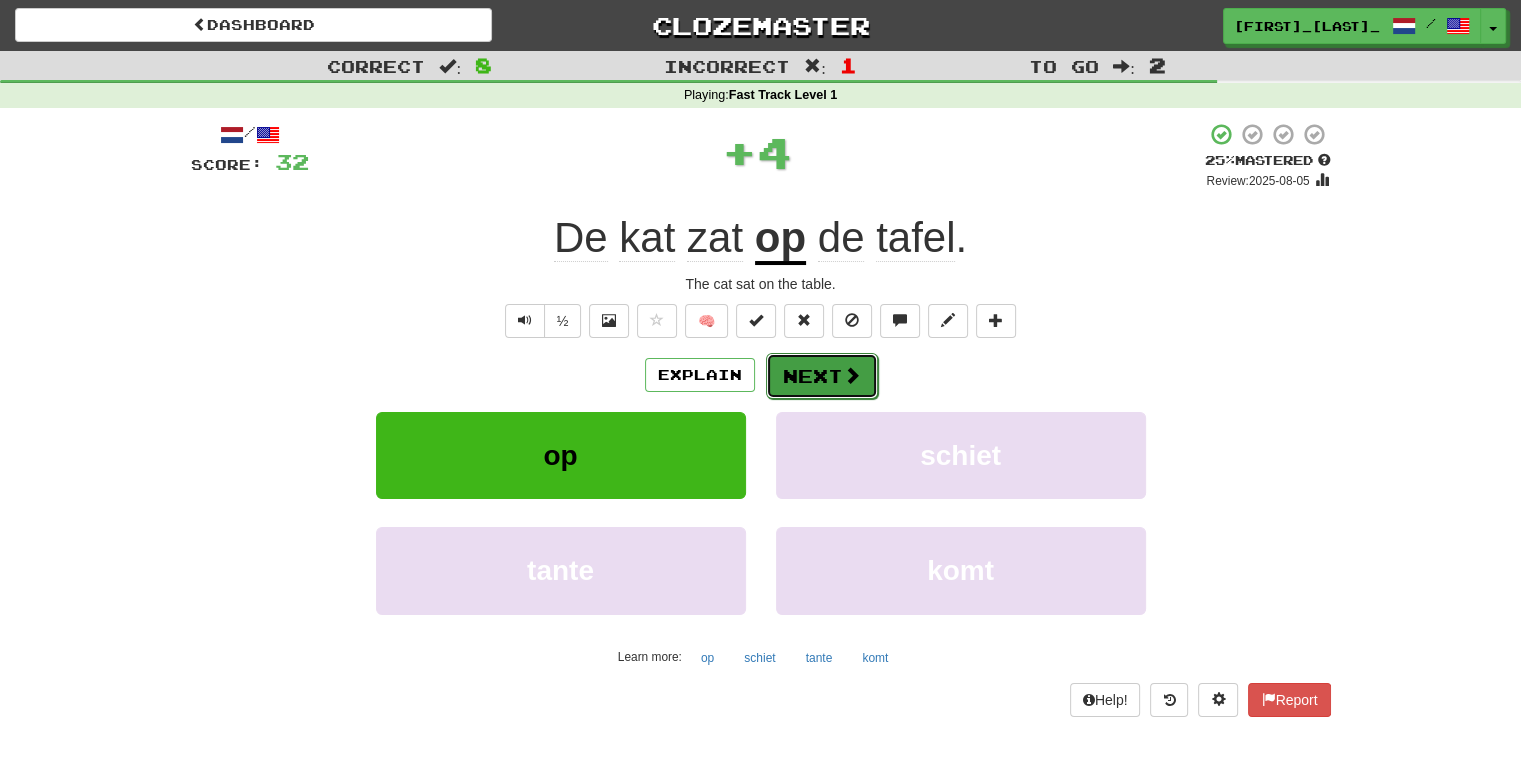 click on "Next" at bounding box center (822, 376) 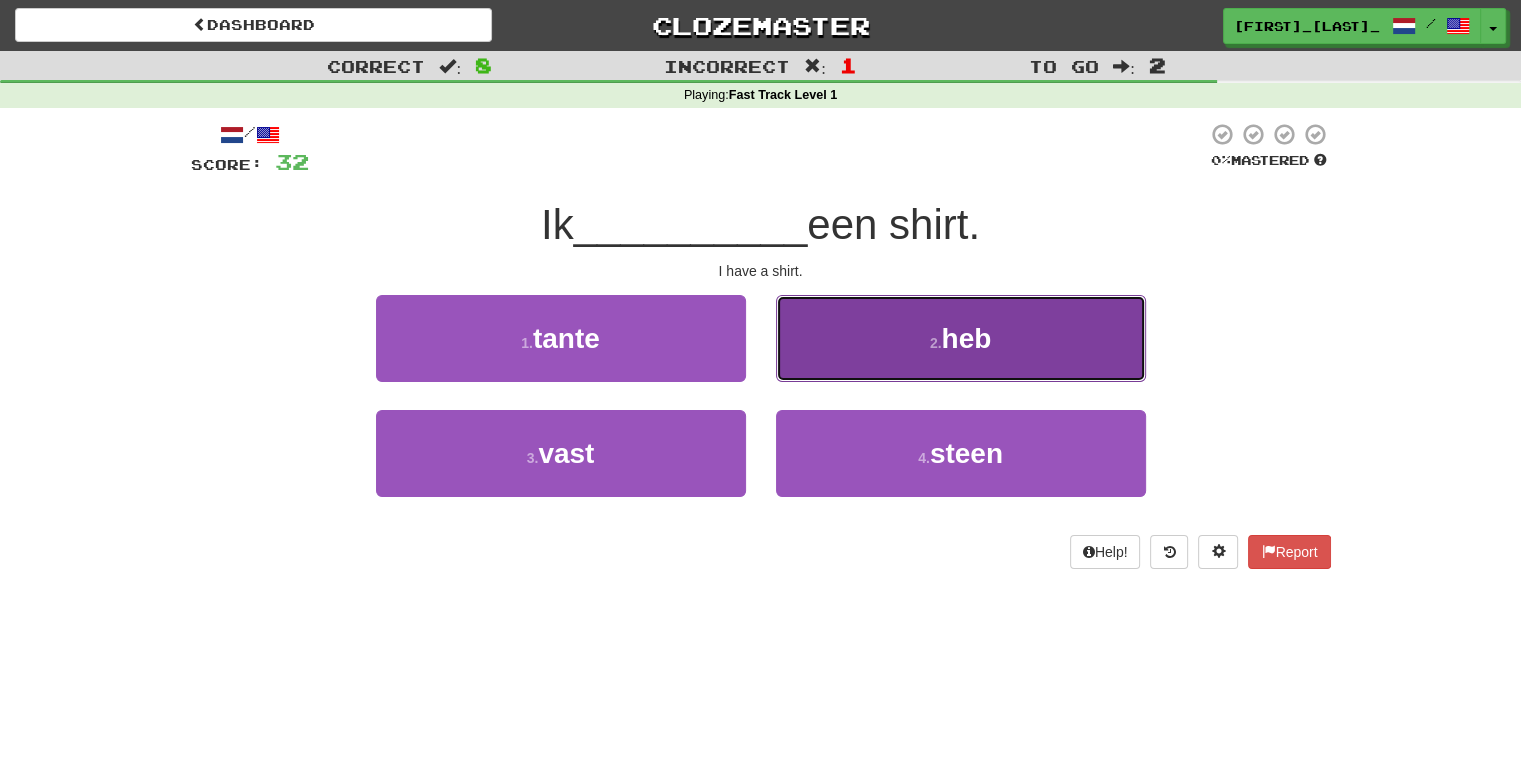 click on "2 .  heb" at bounding box center (961, 338) 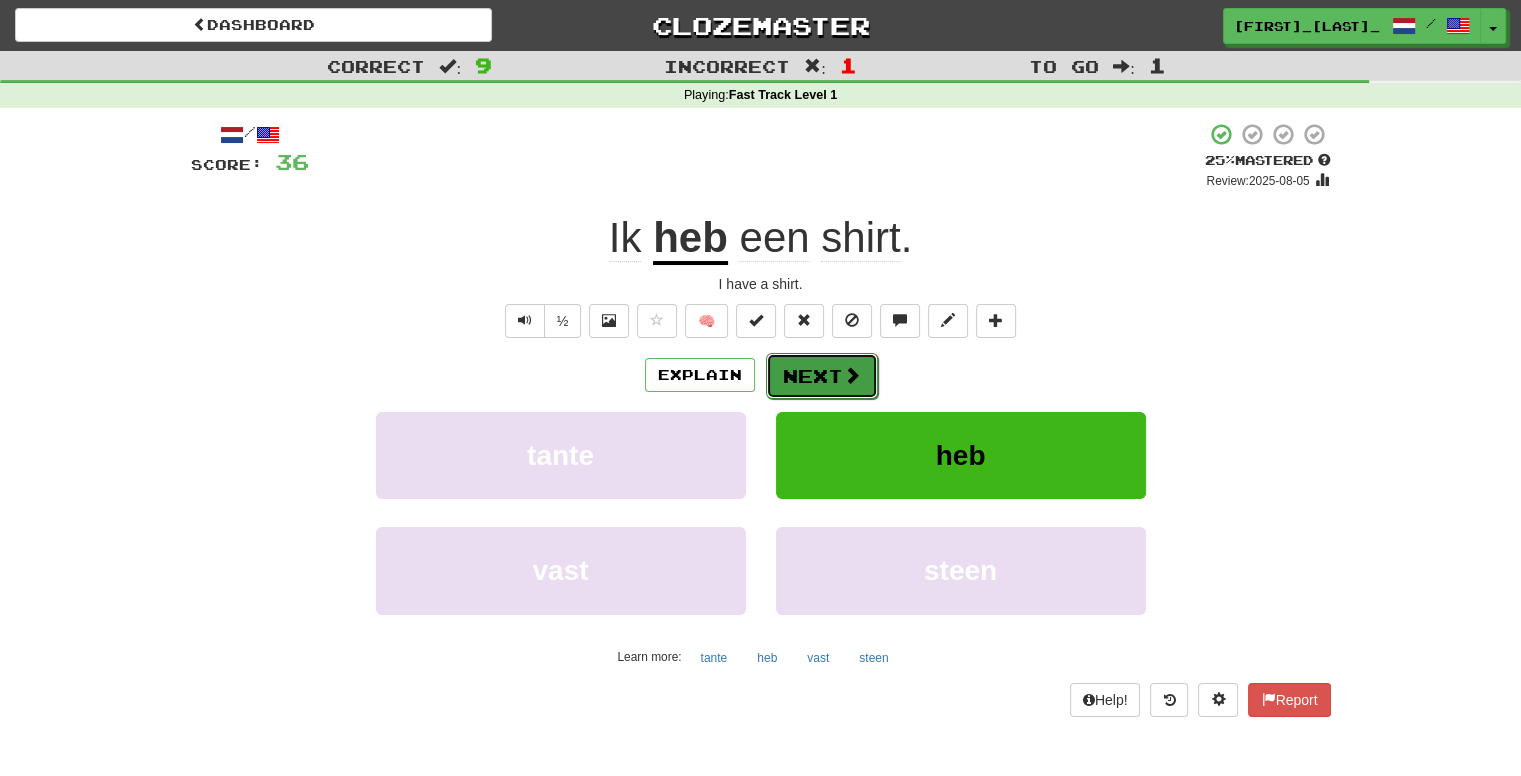 click on "Next" at bounding box center [822, 376] 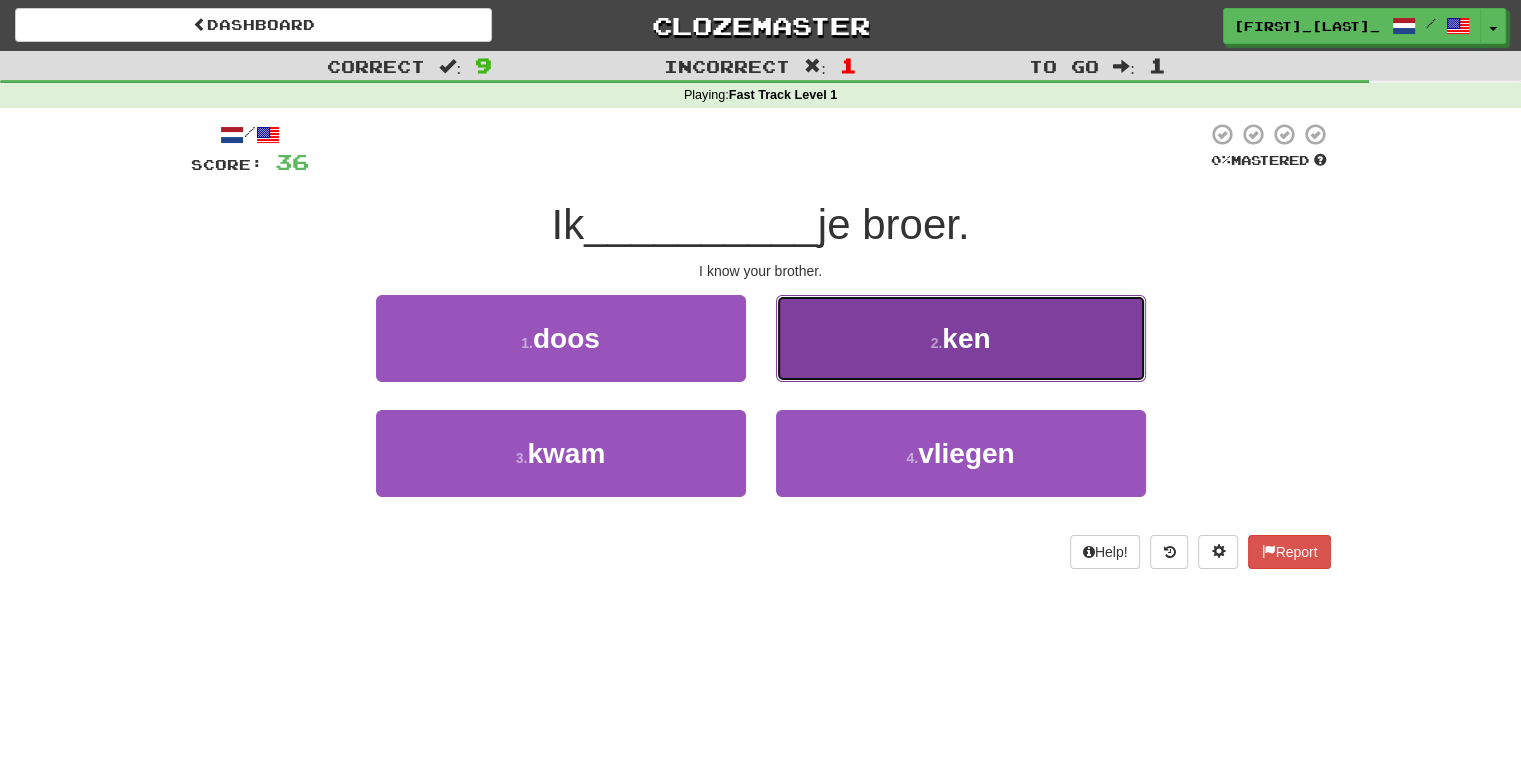 click on "2 .  ken" at bounding box center (961, 338) 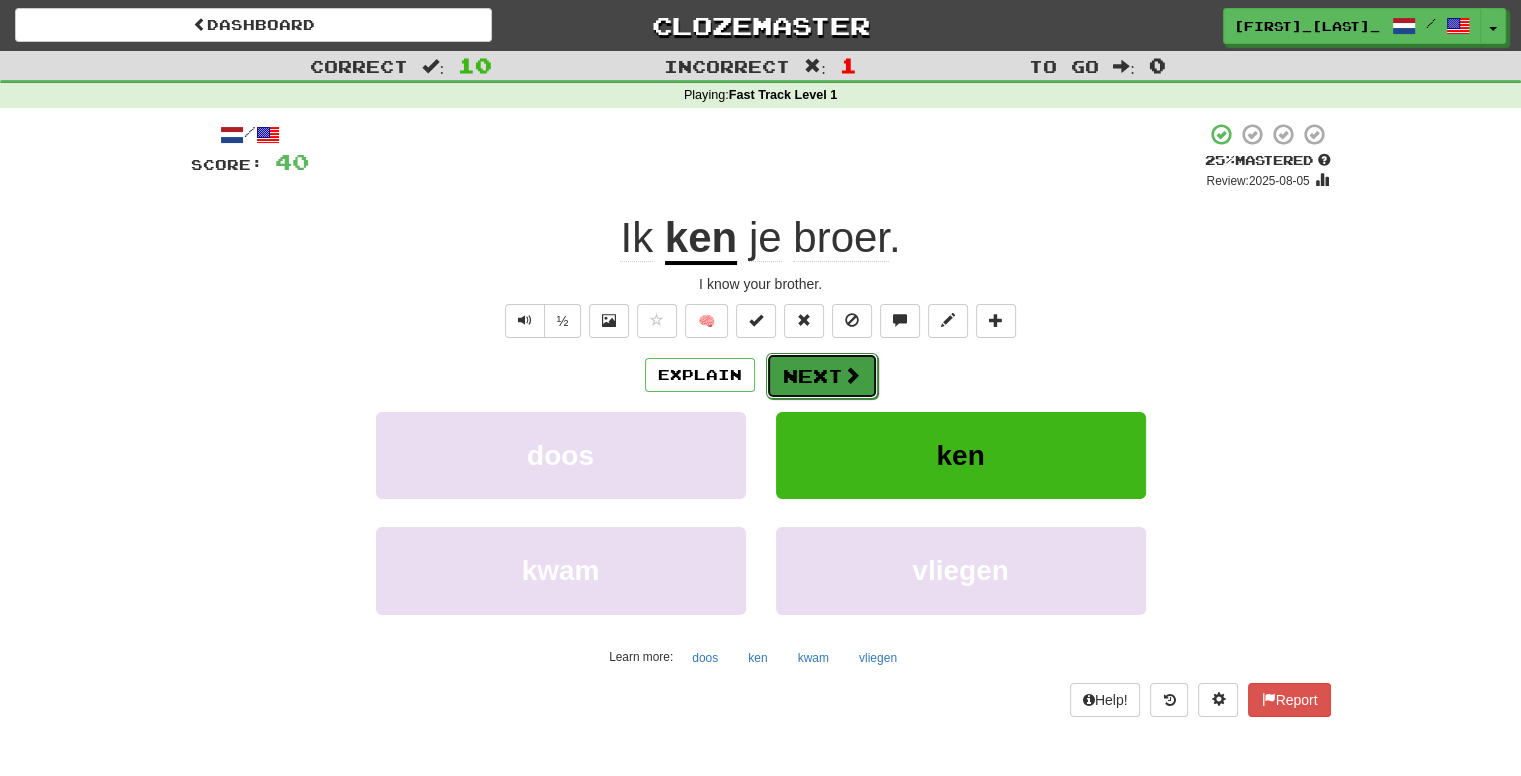 click on "Next" at bounding box center (822, 376) 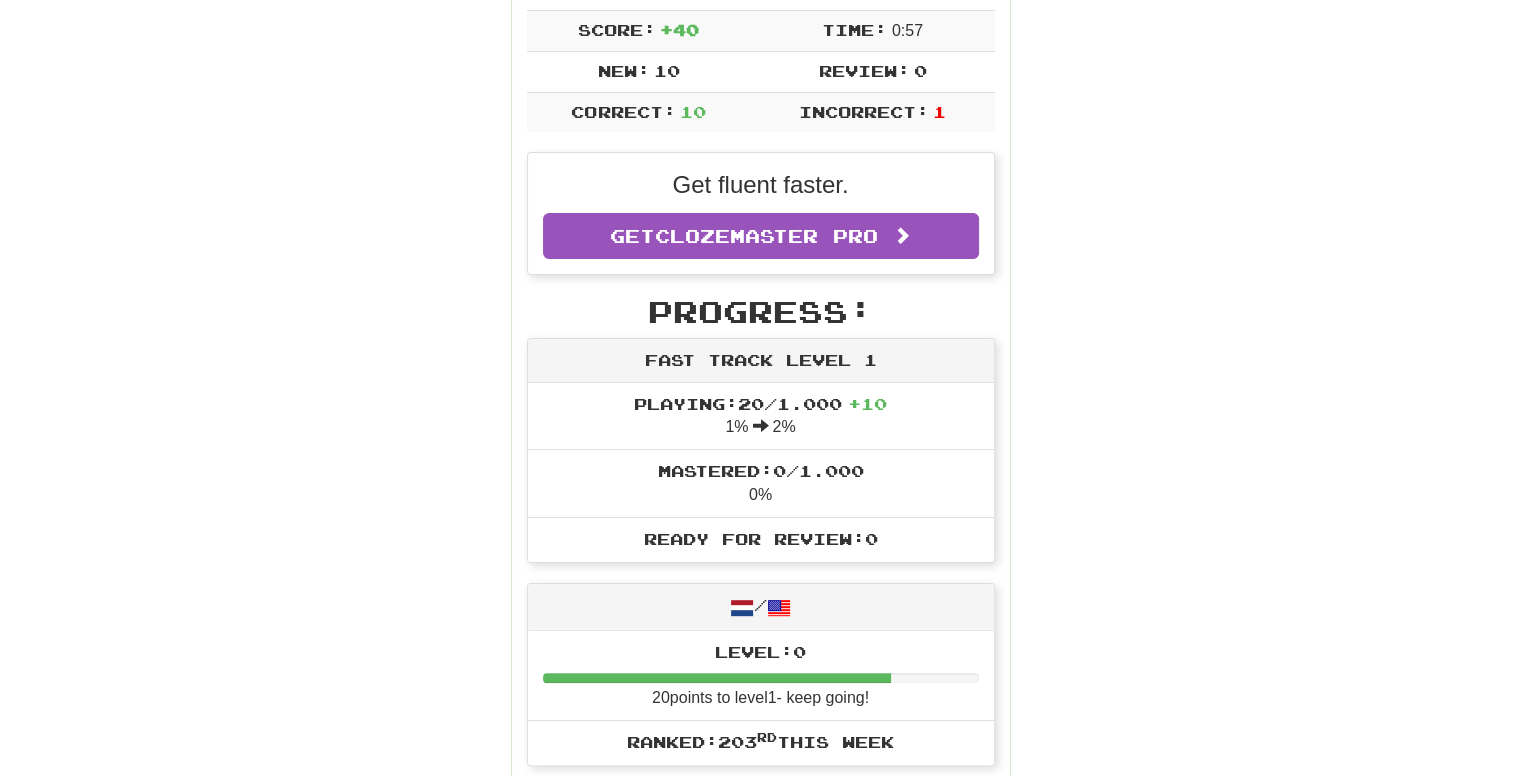 scroll, scrollTop: 400, scrollLeft: 0, axis: vertical 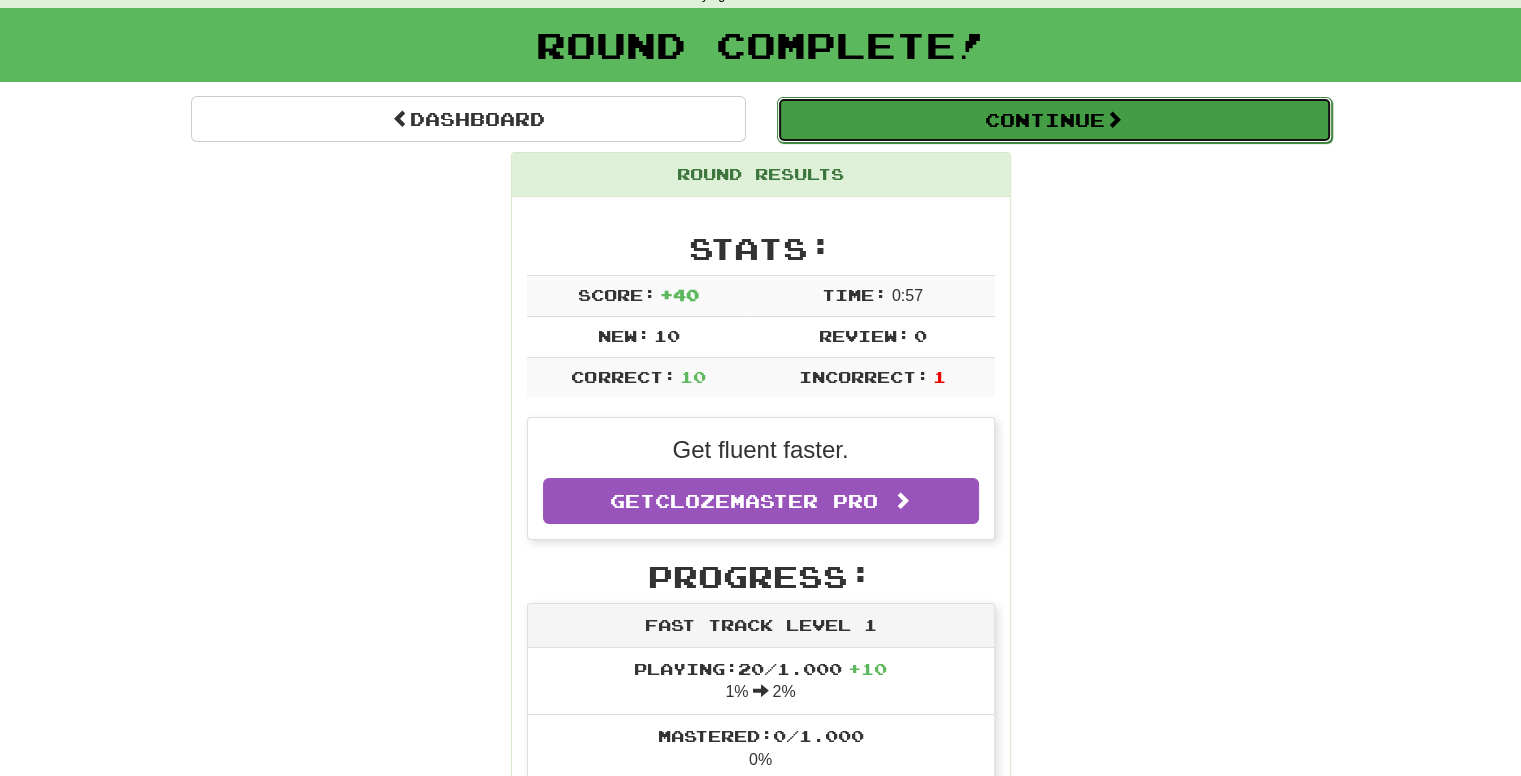 click on "Continue" at bounding box center (1054, 120) 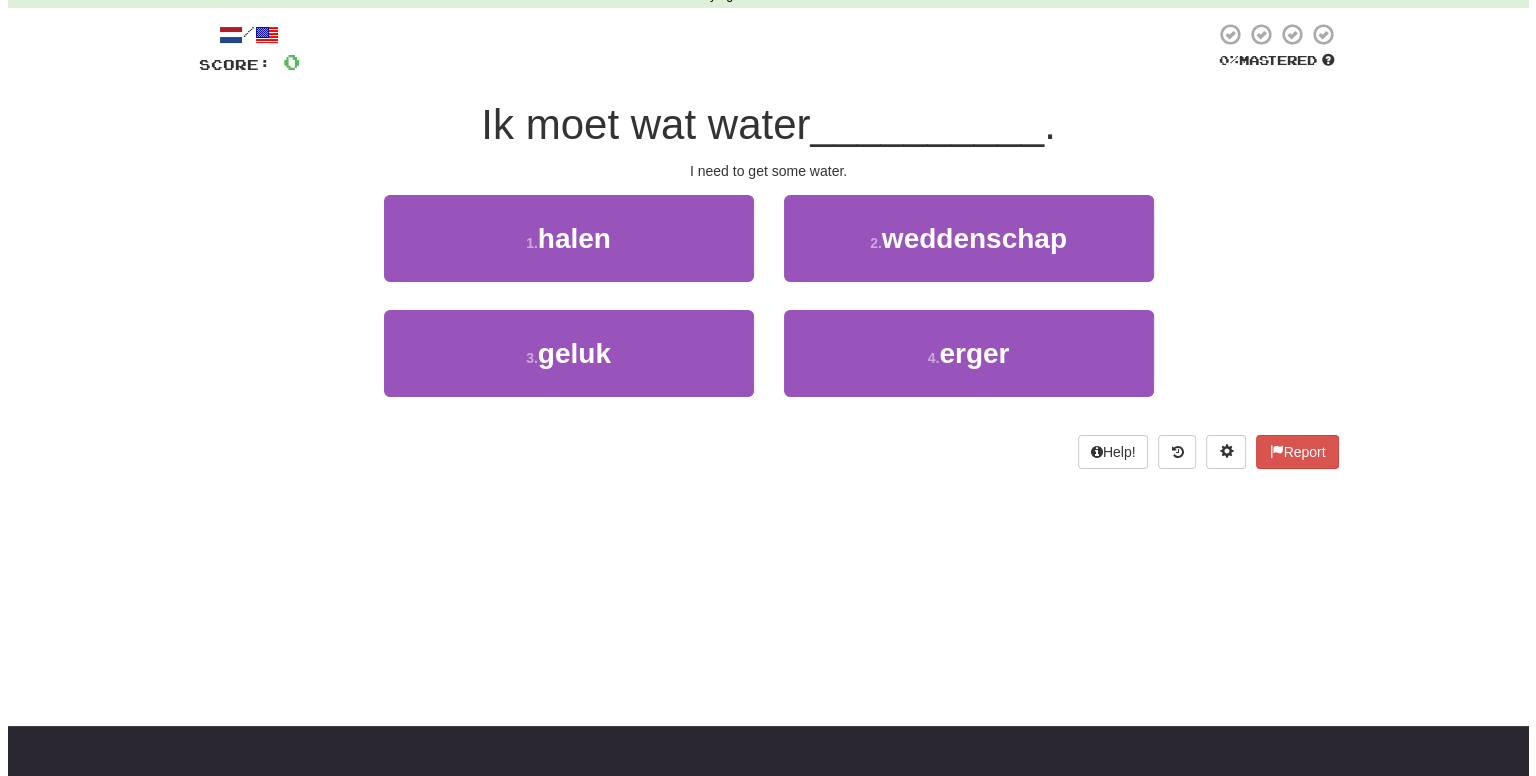 scroll, scrollTop: 0, scrollLeft: 0, axis: both 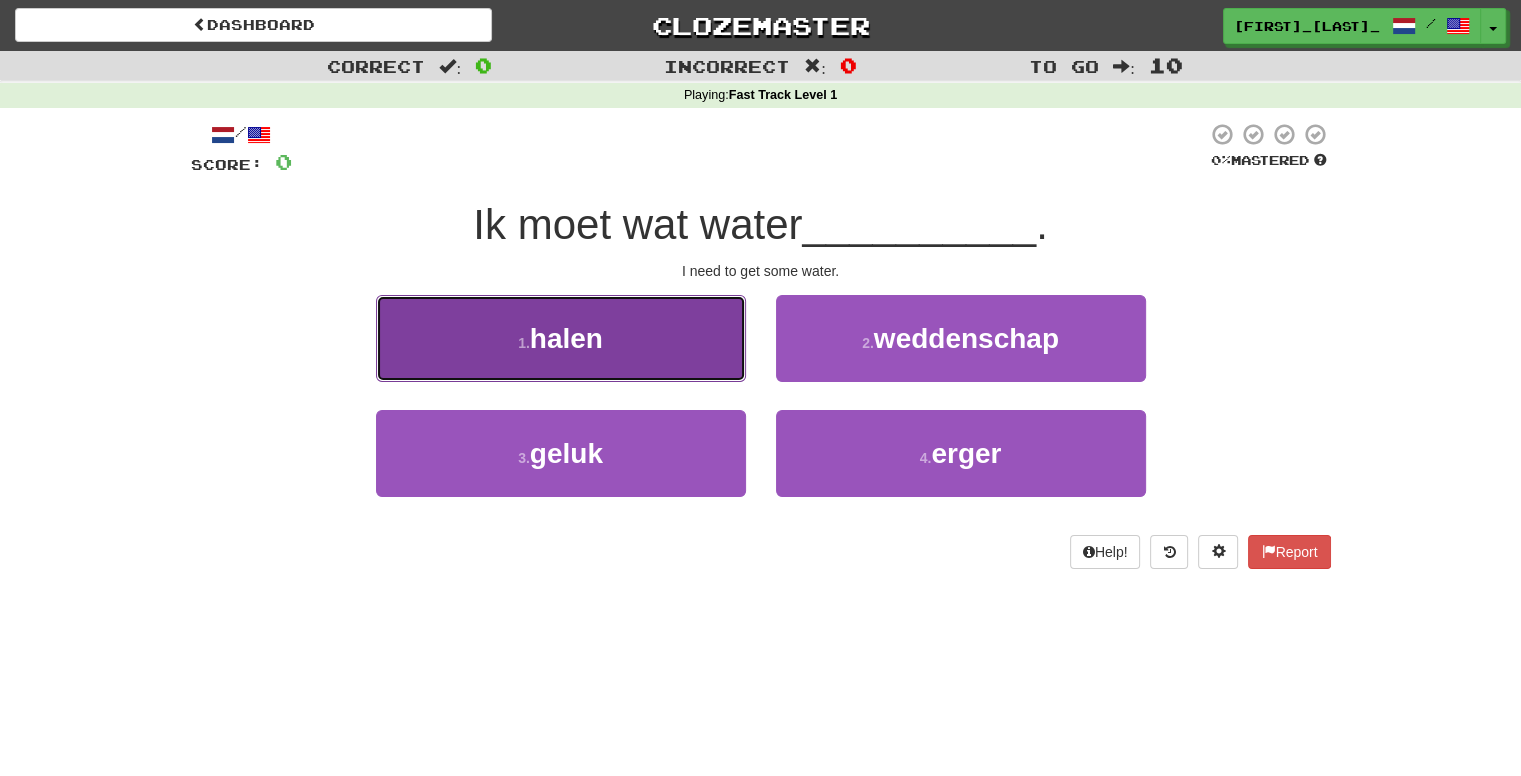 click on "1 .  halen" at bounding box center (561, 338) 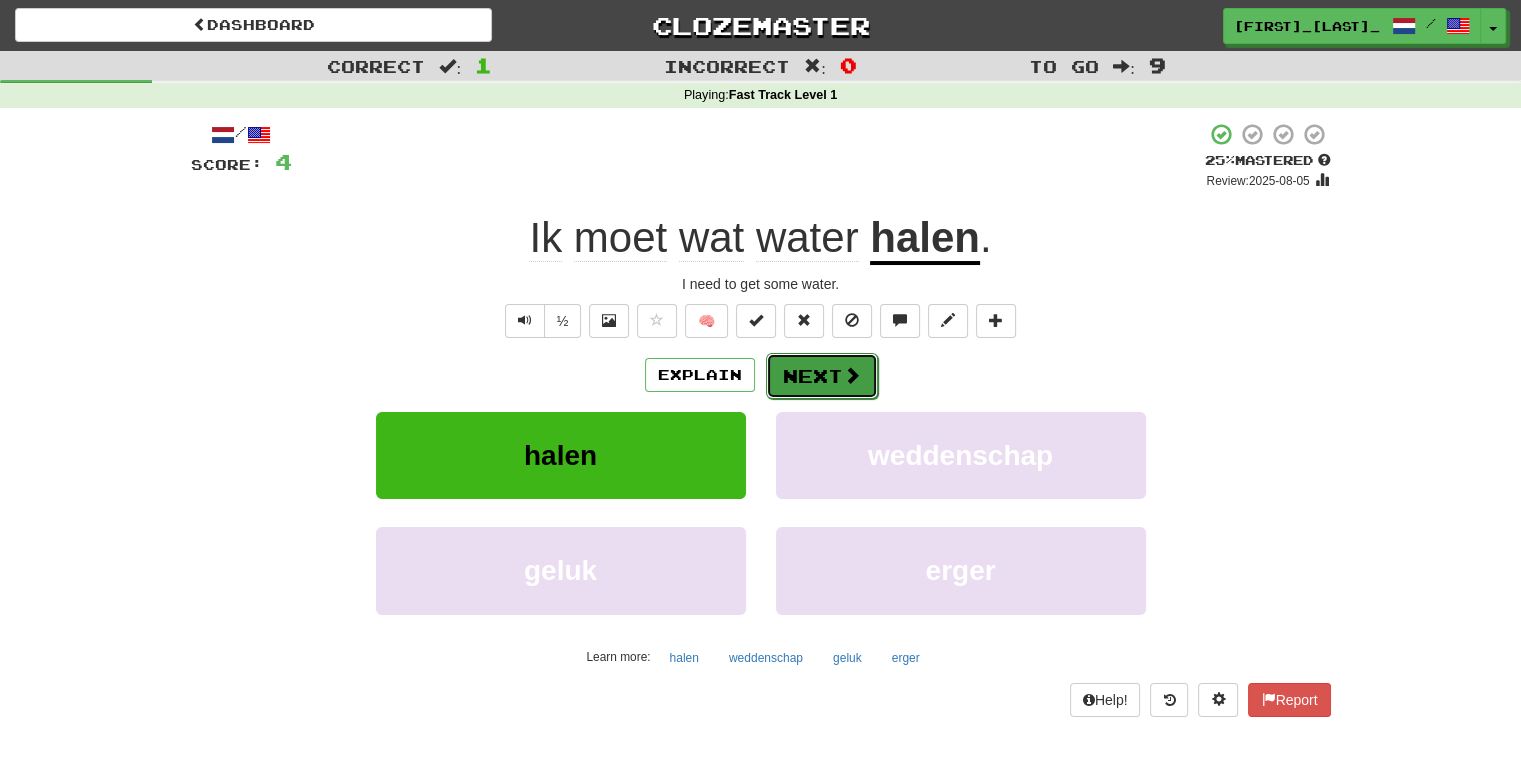 click on "Next" at bounding box center (822, 376) 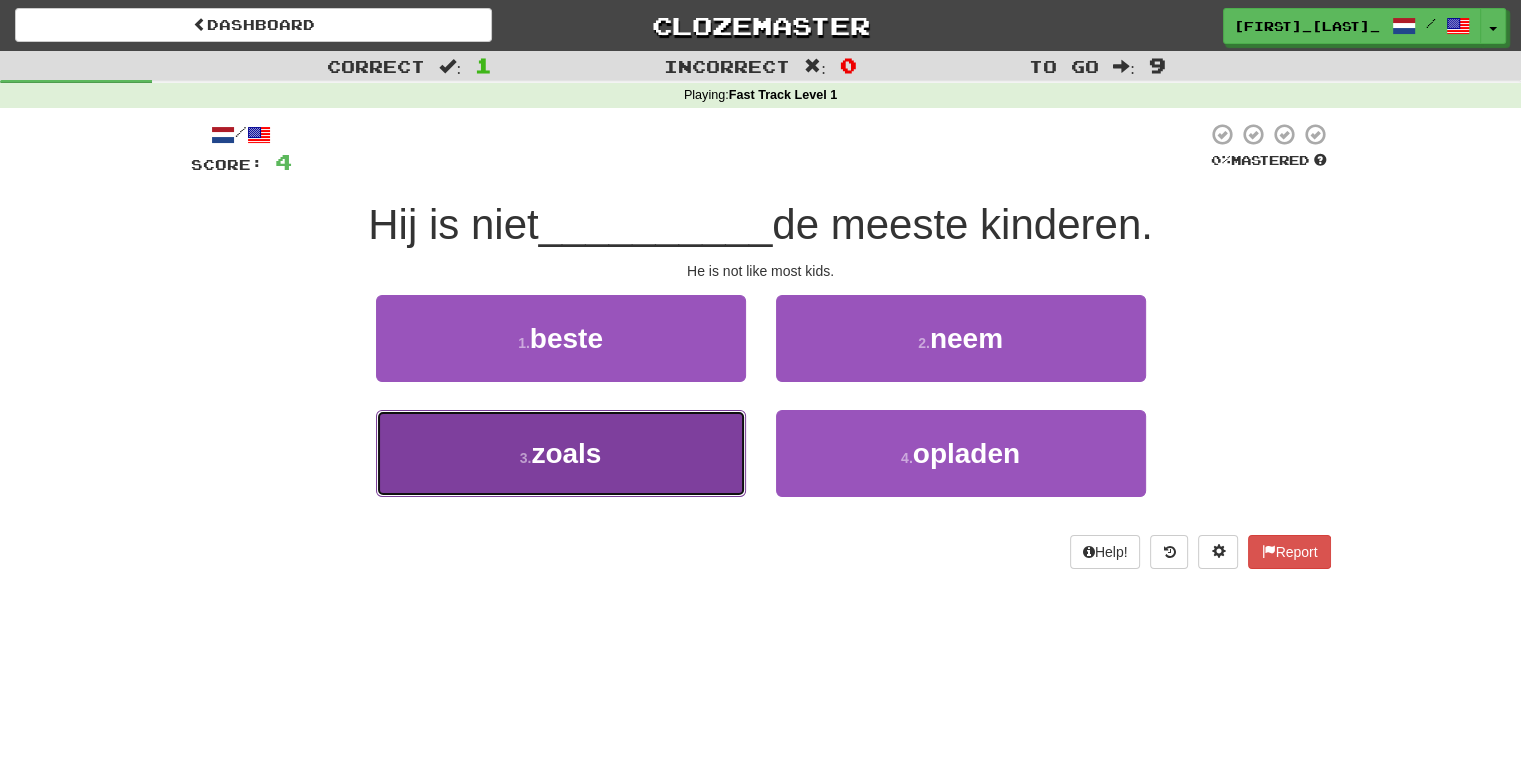 click on "3 .  zoals" at bounding box center [561, 453] 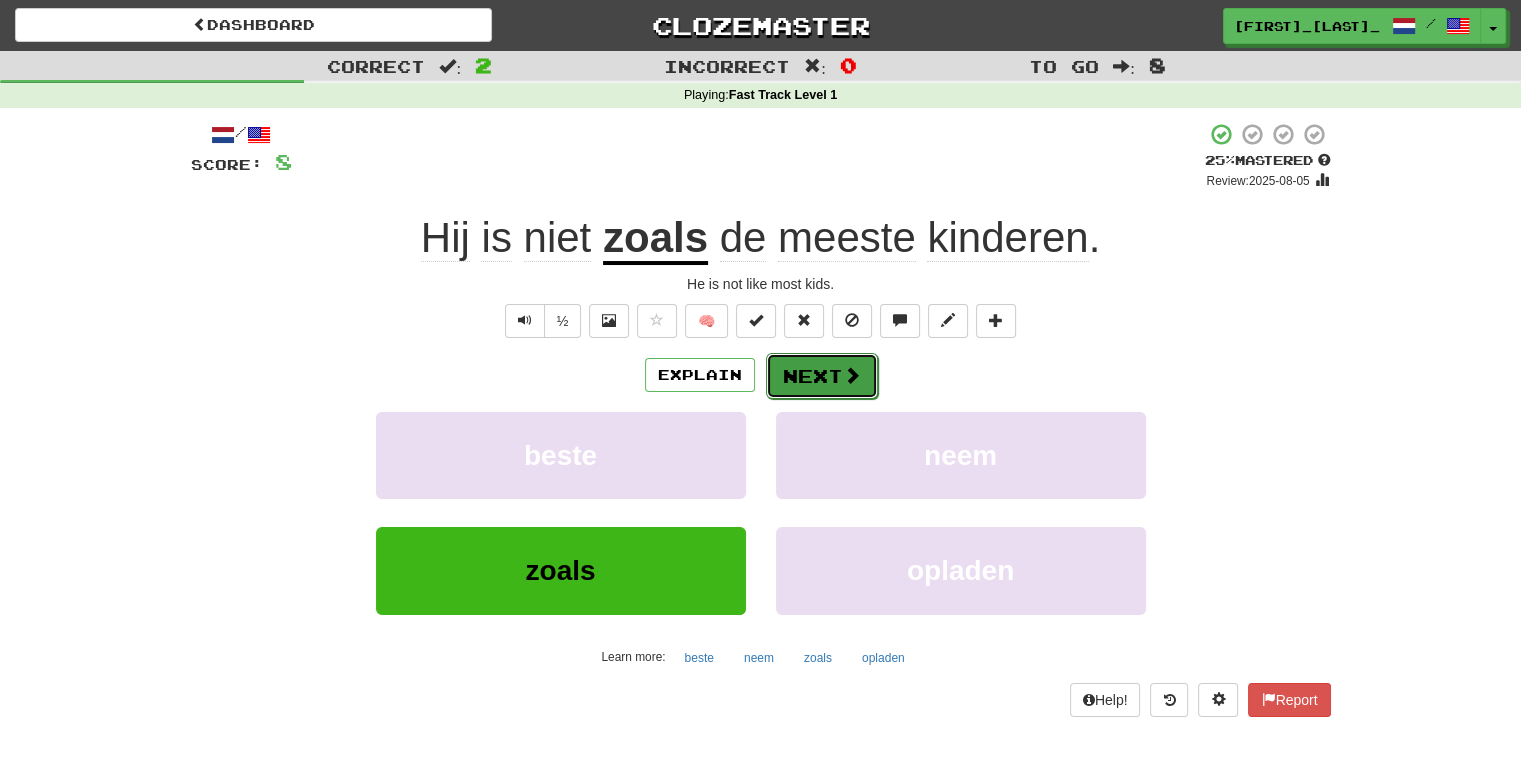 click on "Next" at bounding box center [822, 376] 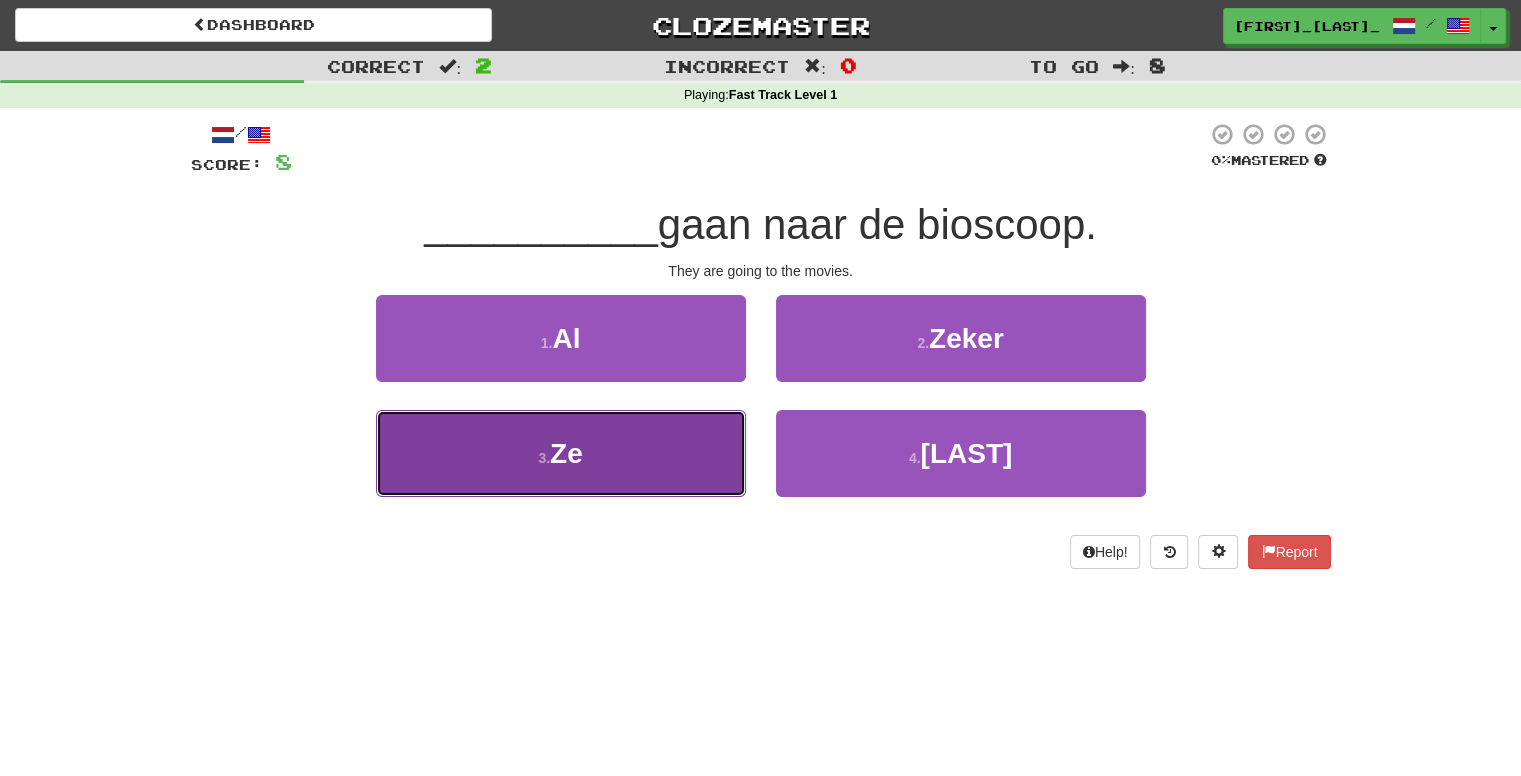 click on "3 .  Ze" at bounding box center (561, 453) 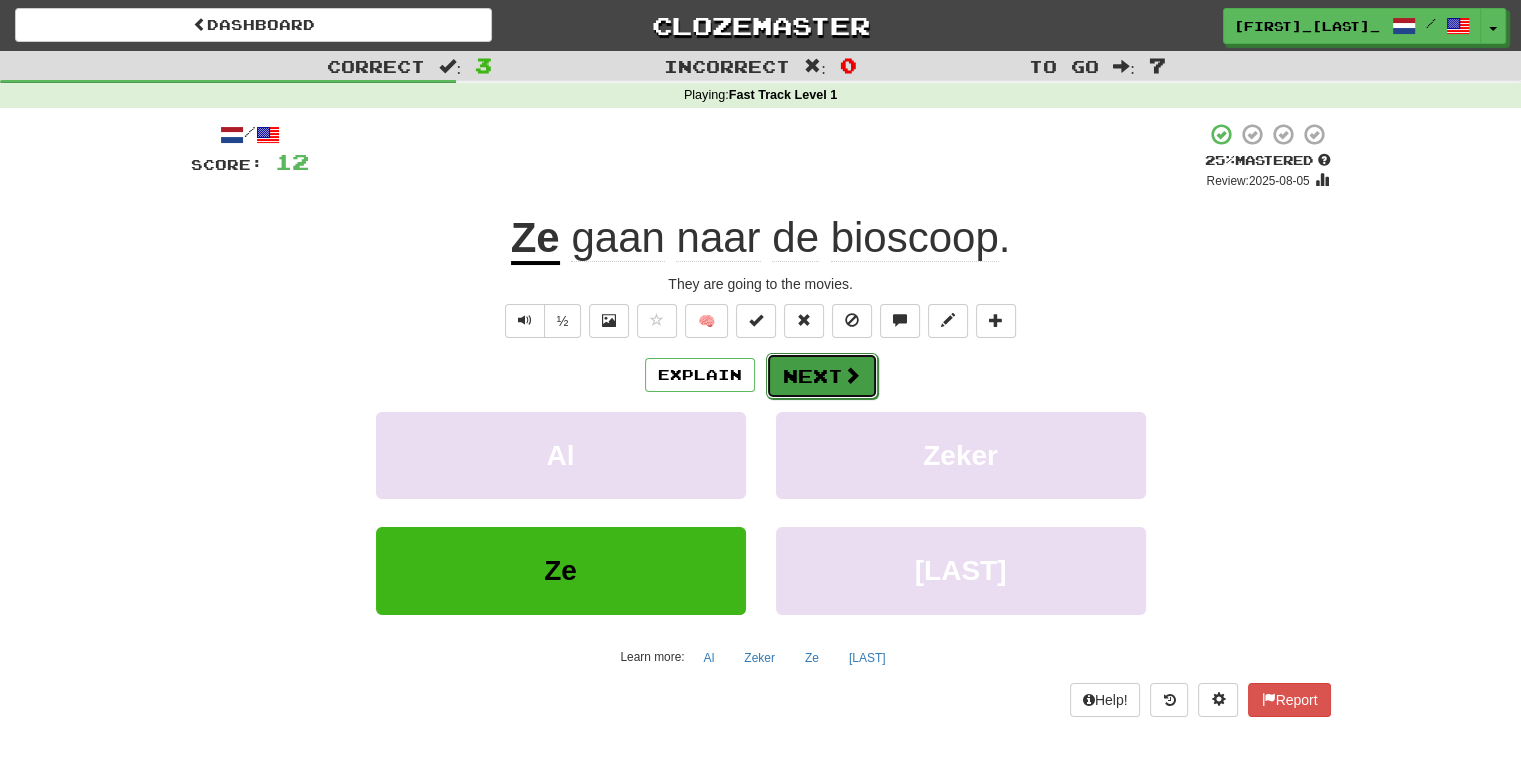 click on "Next" at bounding box center (822, 376) 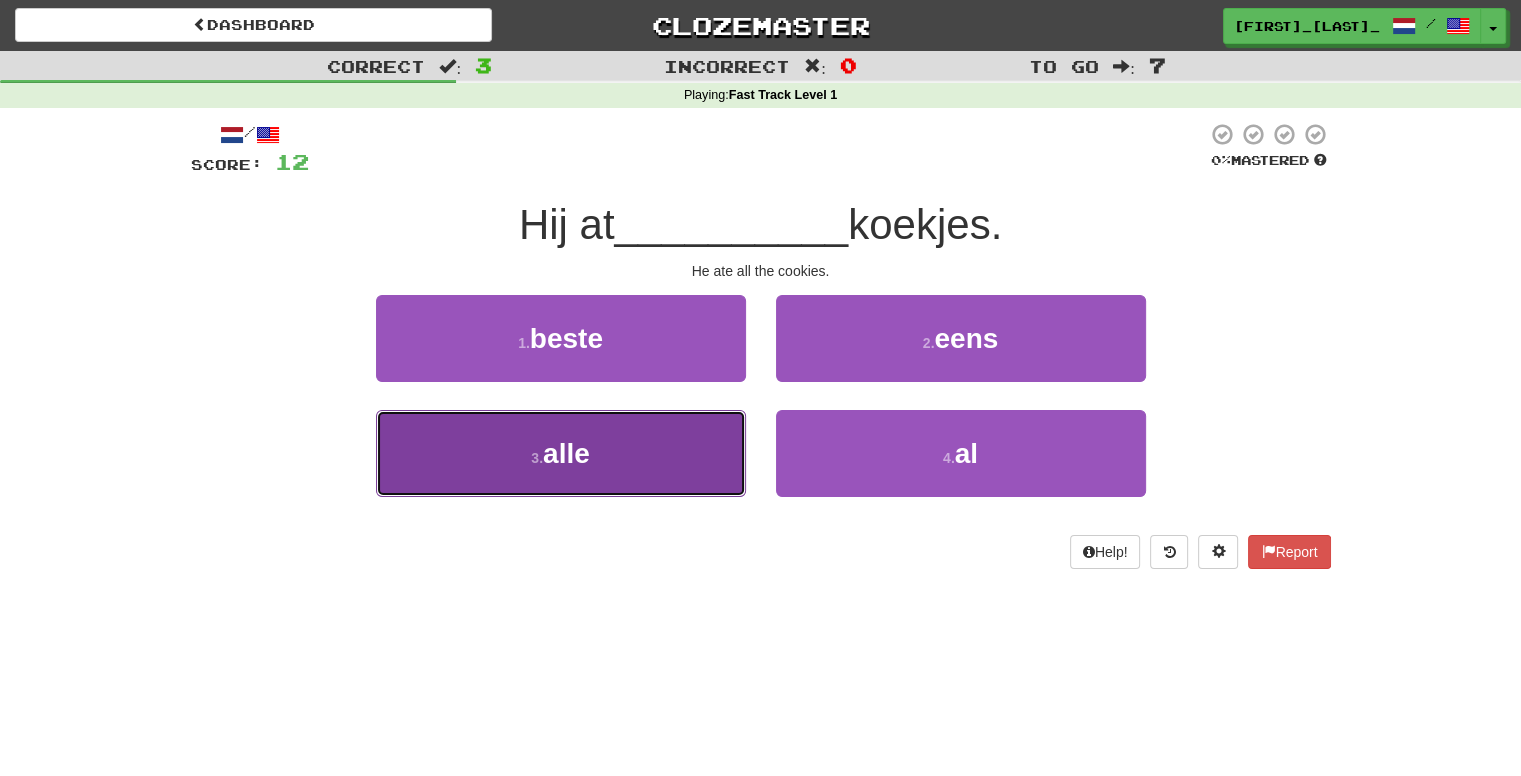 click on "3 .  alle" at bounding box center [561, 453] 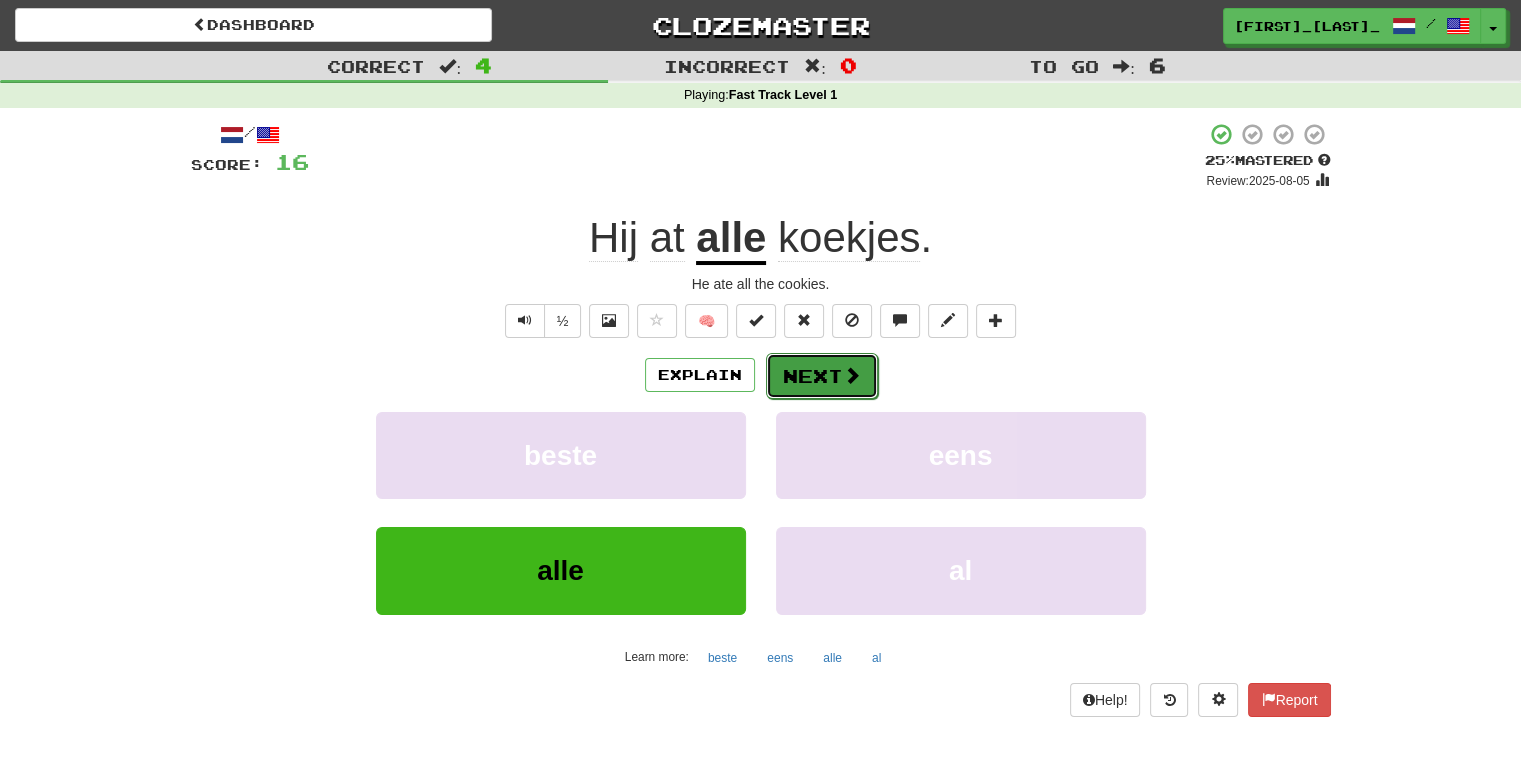 click on "Next" at bounding box center [822, 376] 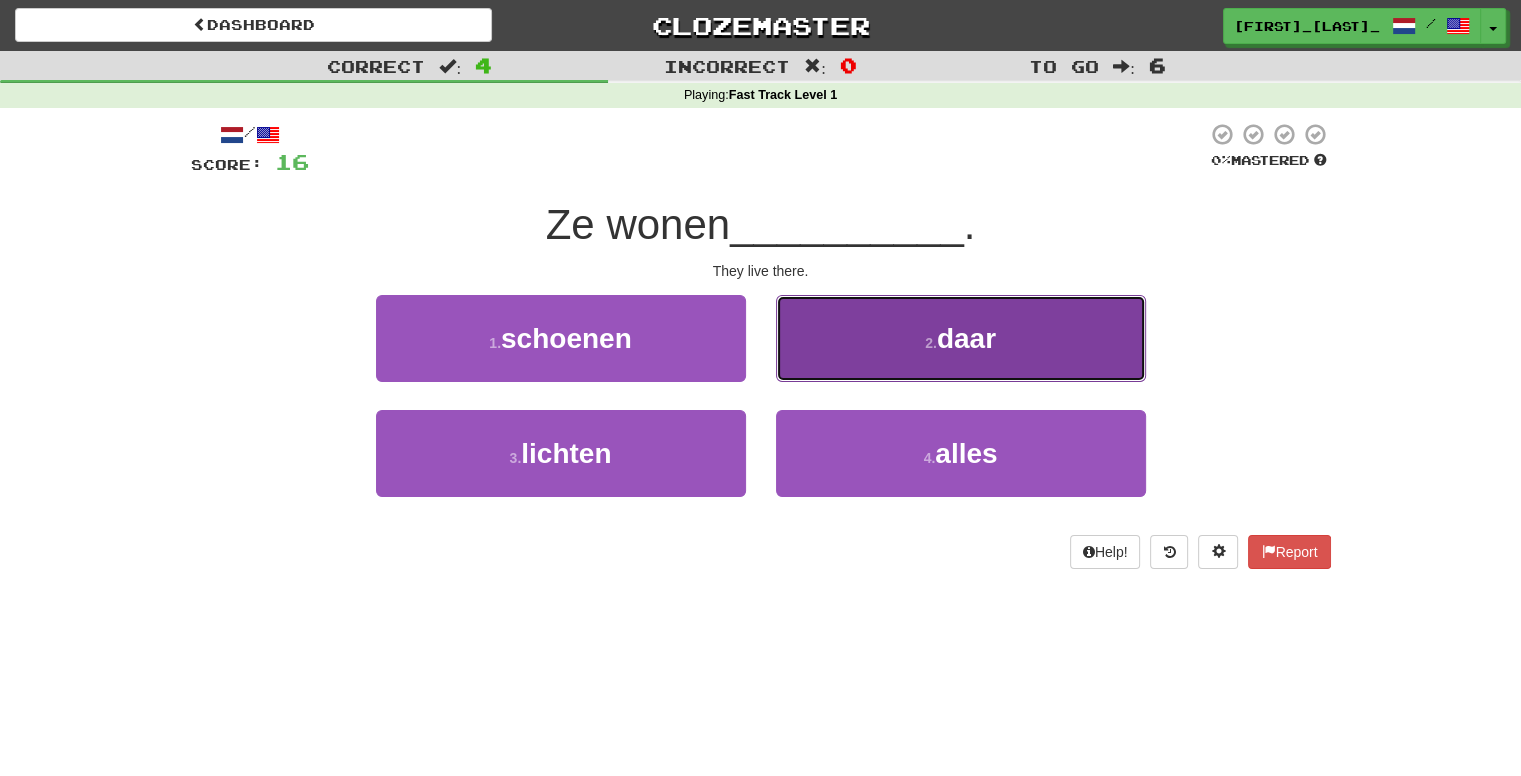 click on "2 .  daar" at bounding box center (961, 338) 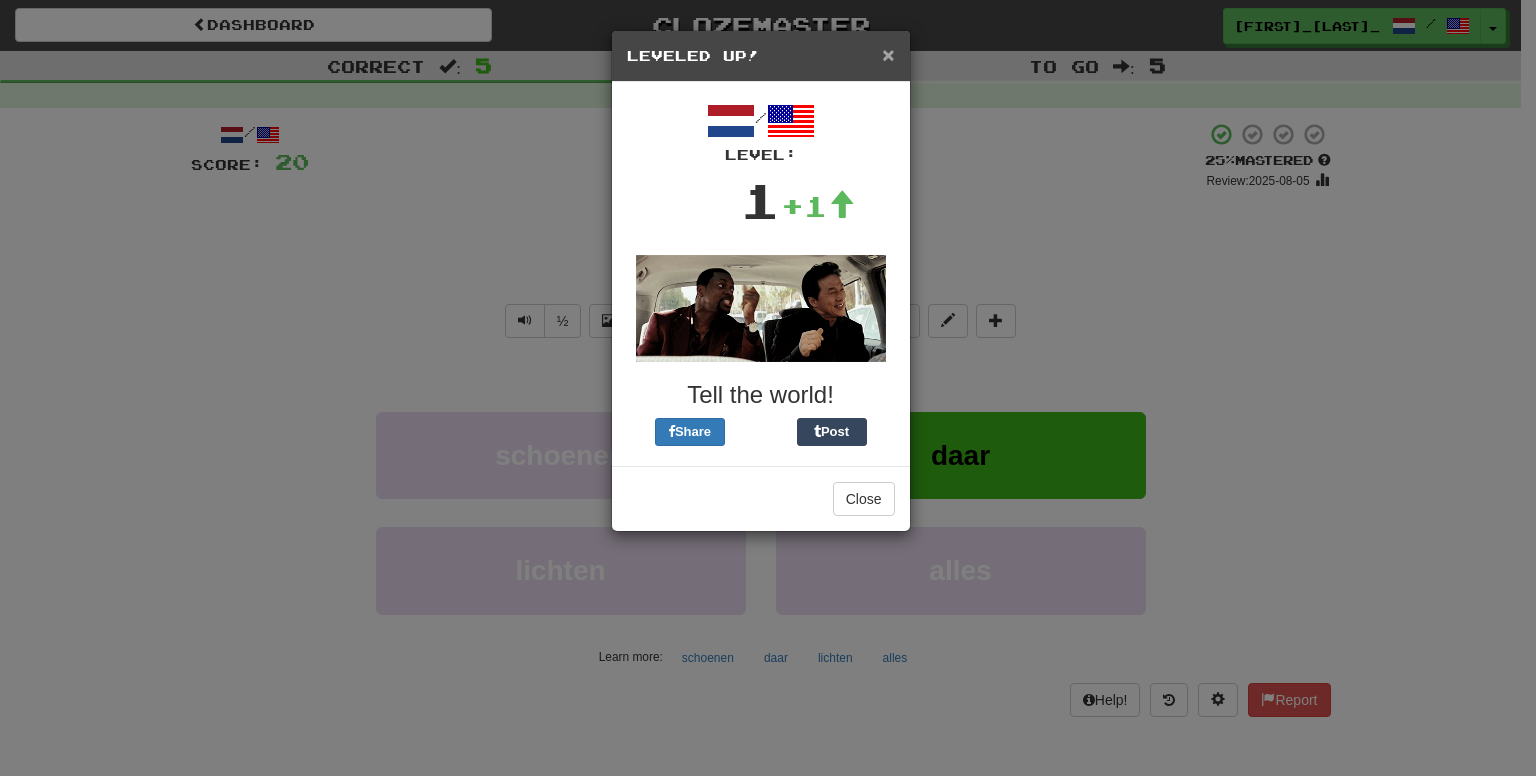 click on "×" at bounding box center (888, 54) 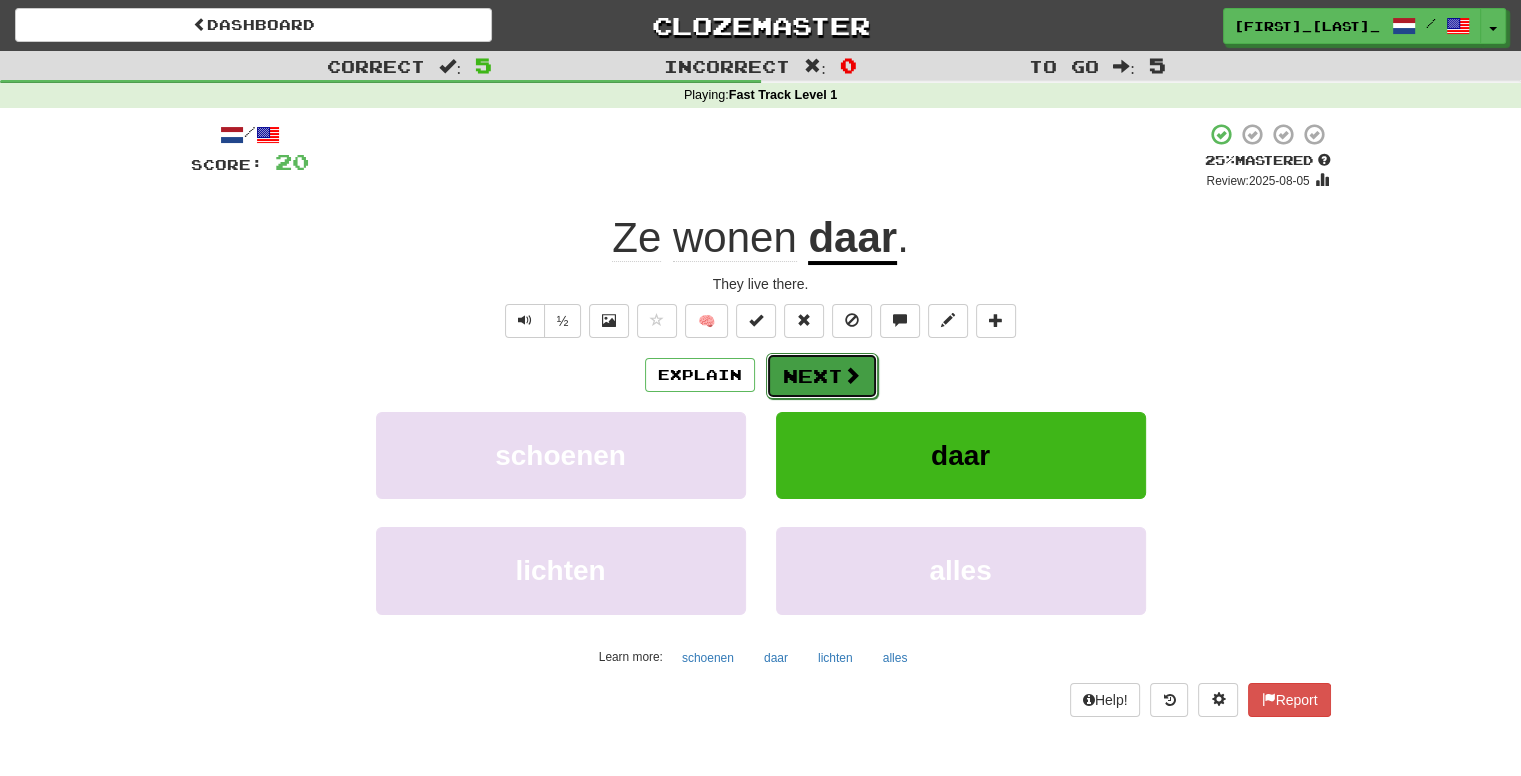 click on "Next" at bounding box center [822, 376] 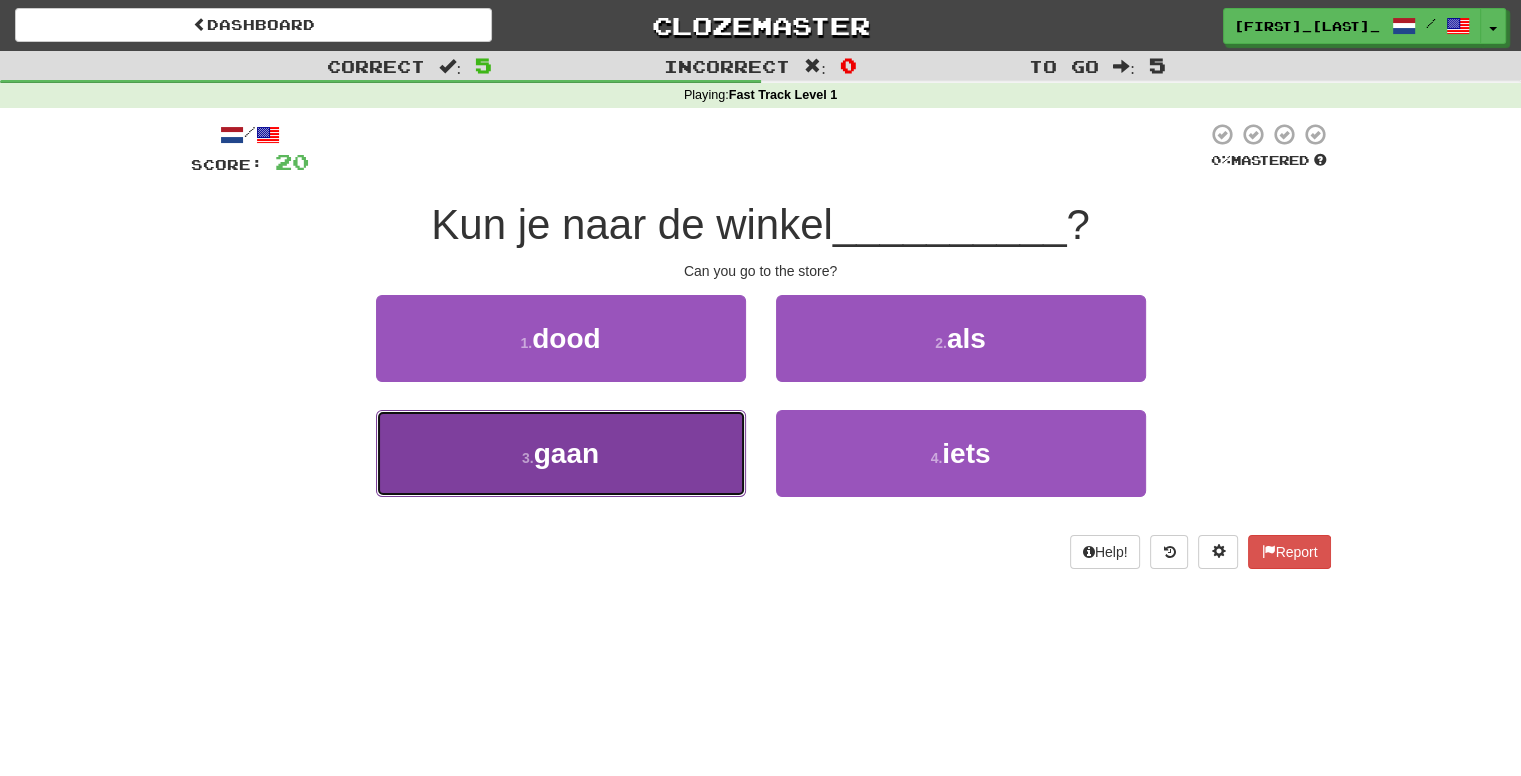 click on "3 .  gaan" at bounding box center (561, 453) 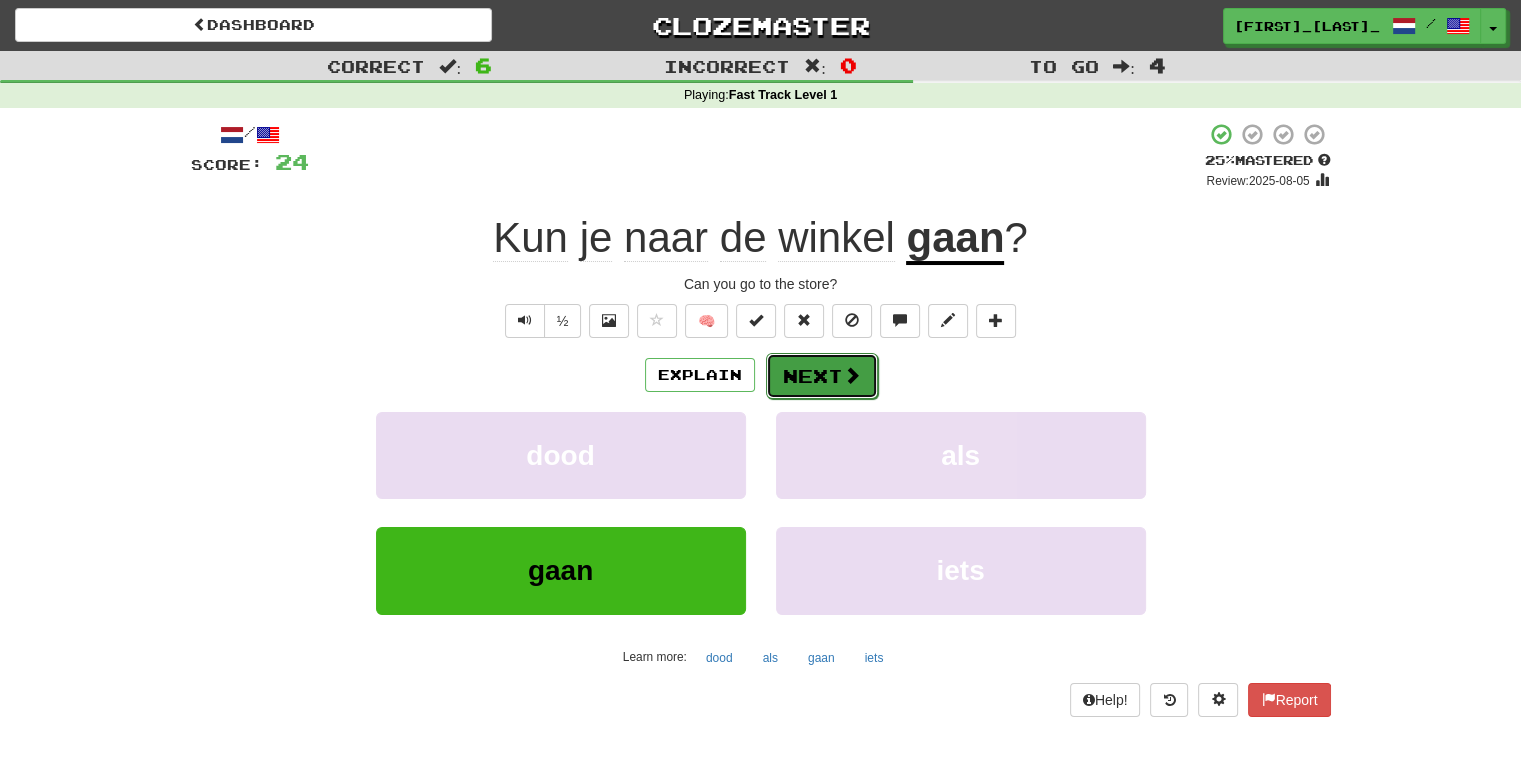 click on "Next" at bounding box center (822, 376) 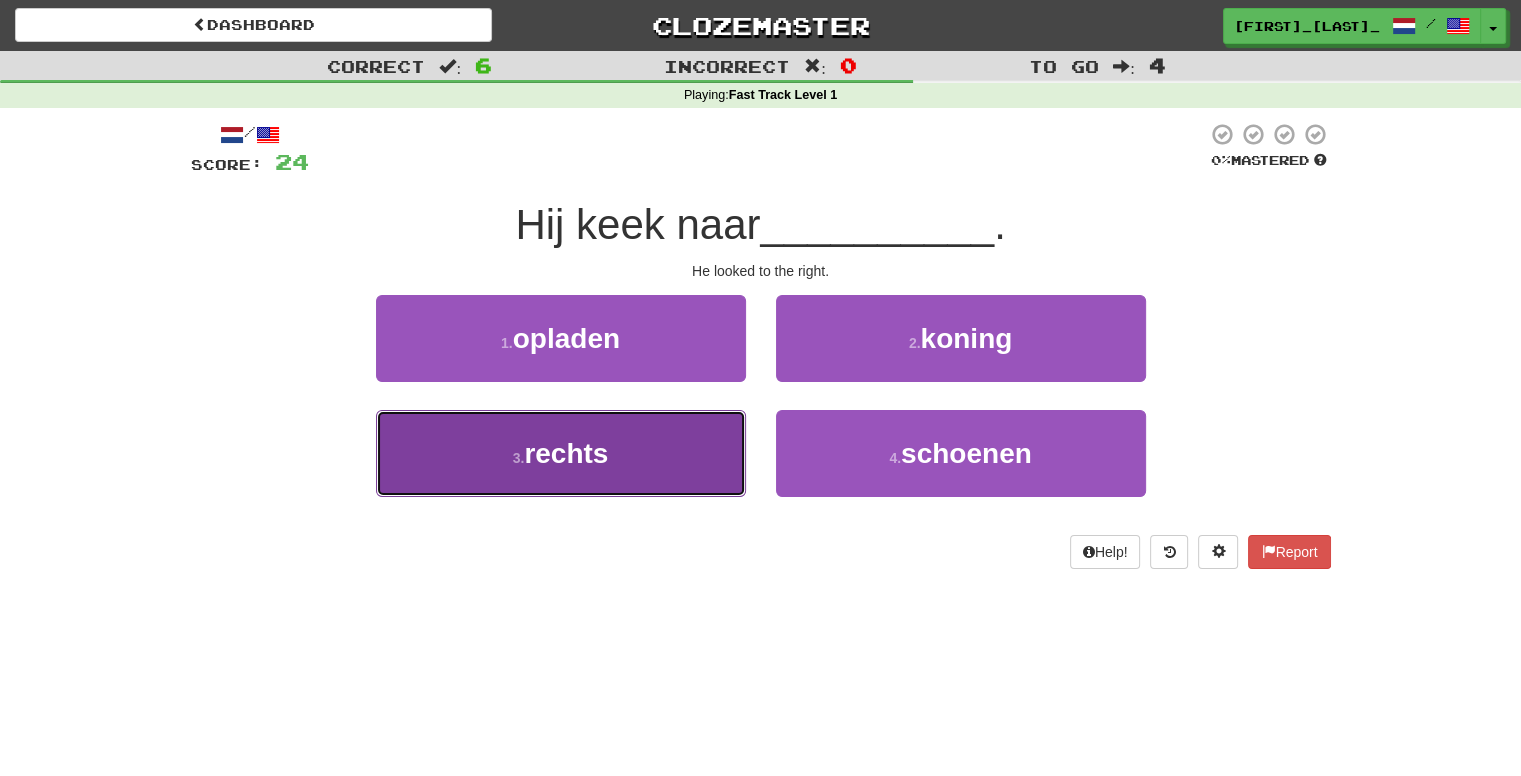 click on "3 .  rechts" at bounding box center (561, 453) 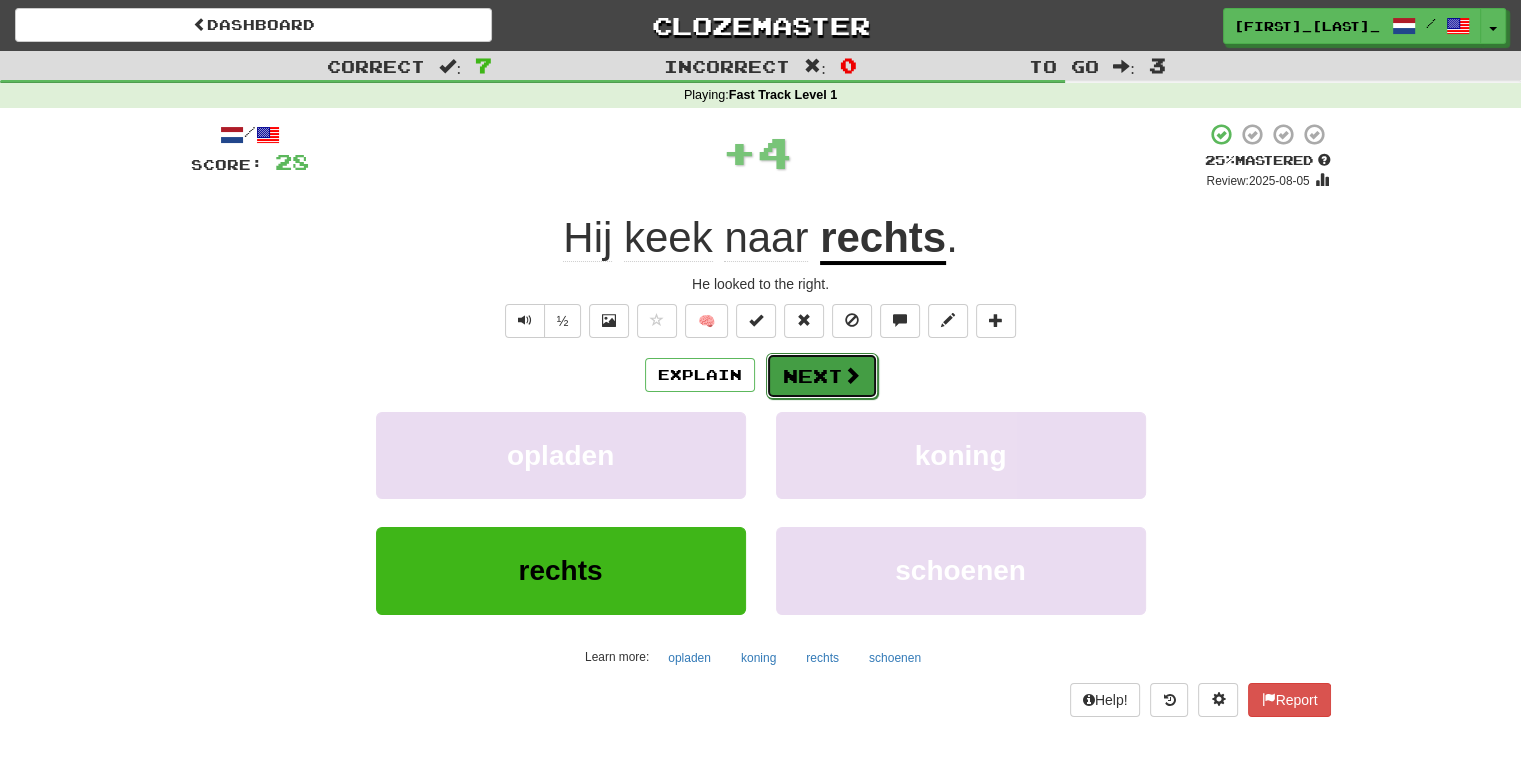 click on "Next" at bounding box center (822, 376) 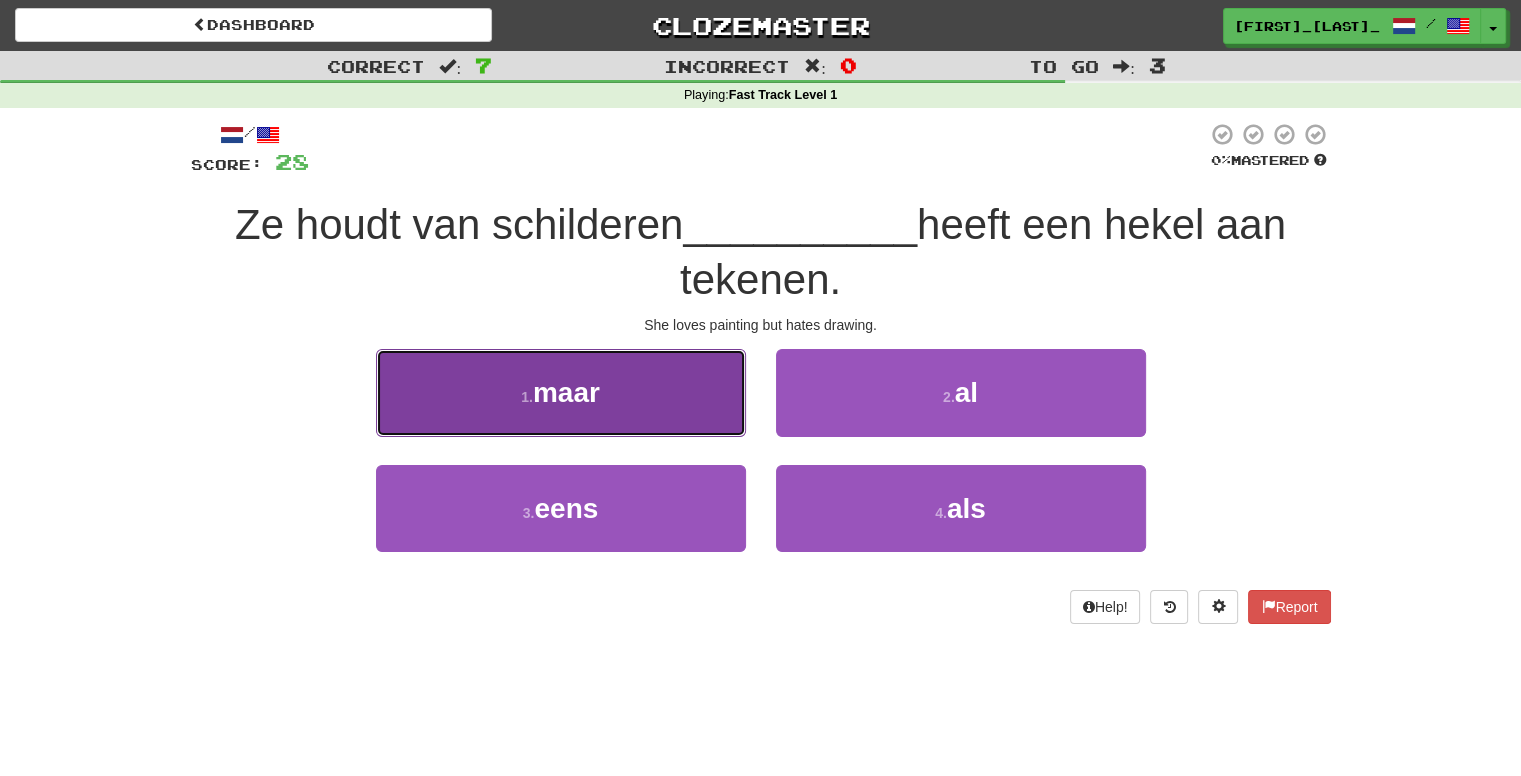 click on "1 .  maar" at bounding box center [561, 392] 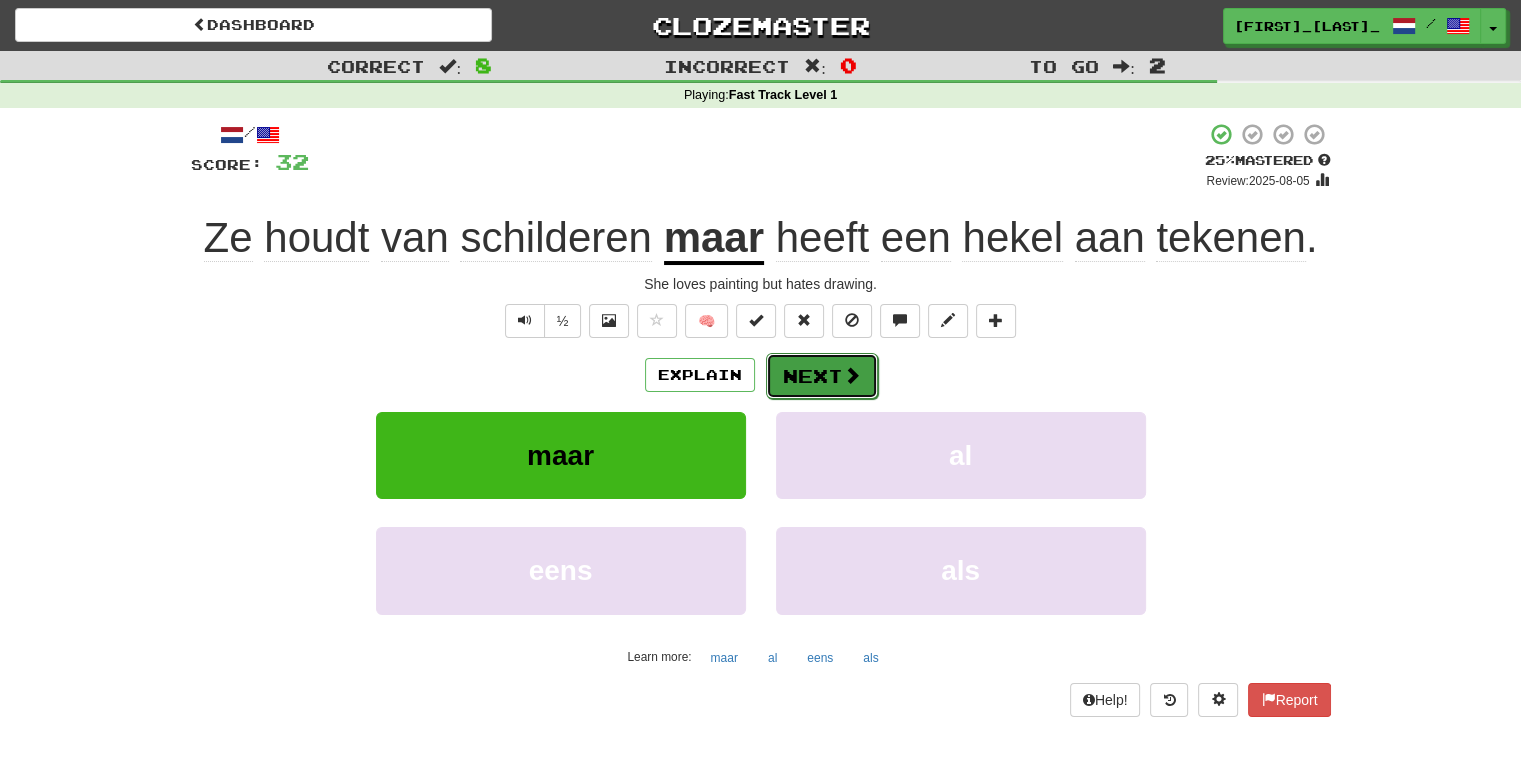click on "Next" at bounding box center [822, 376] 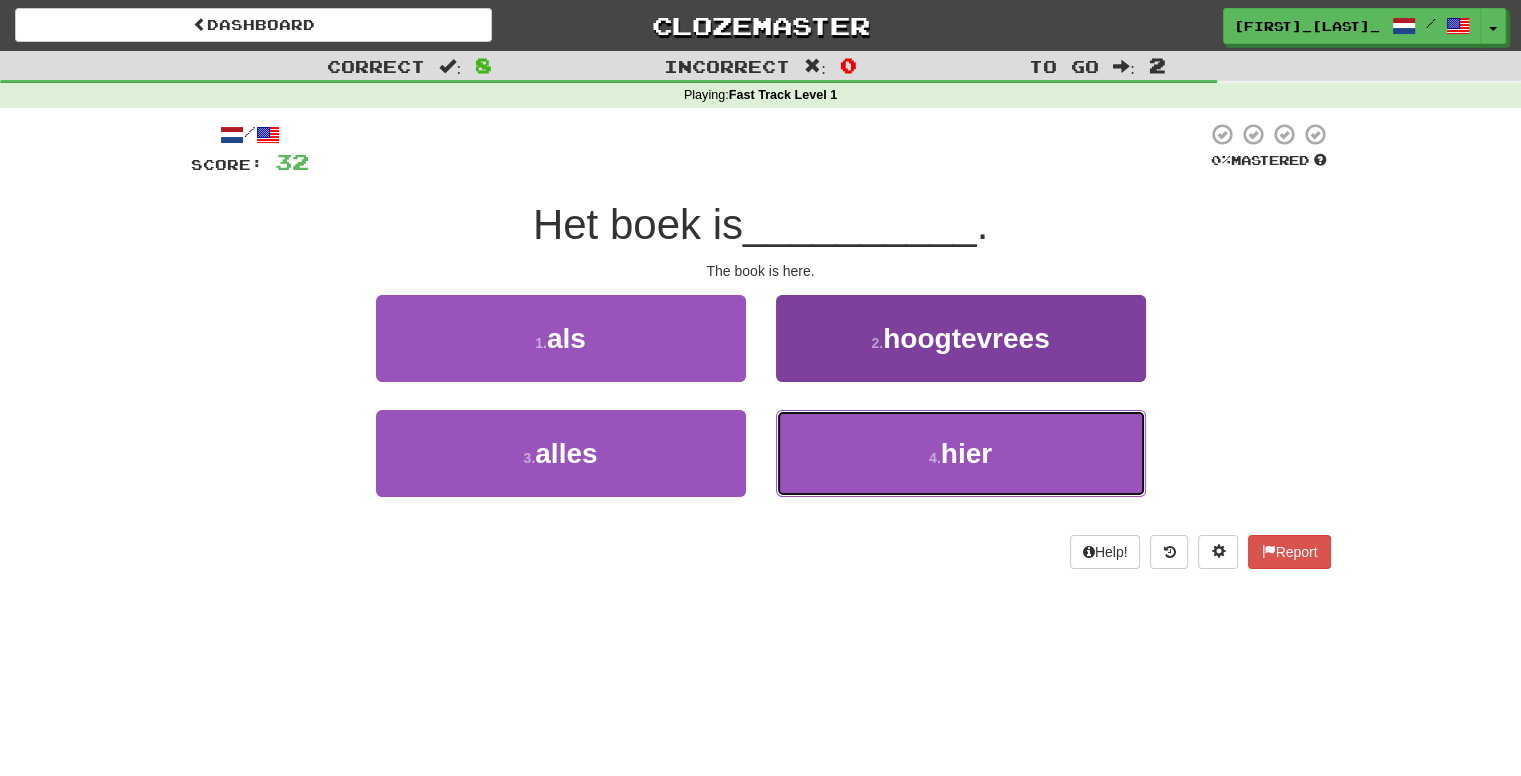 click on "4 .  hier" at bounding box center [961, 453] 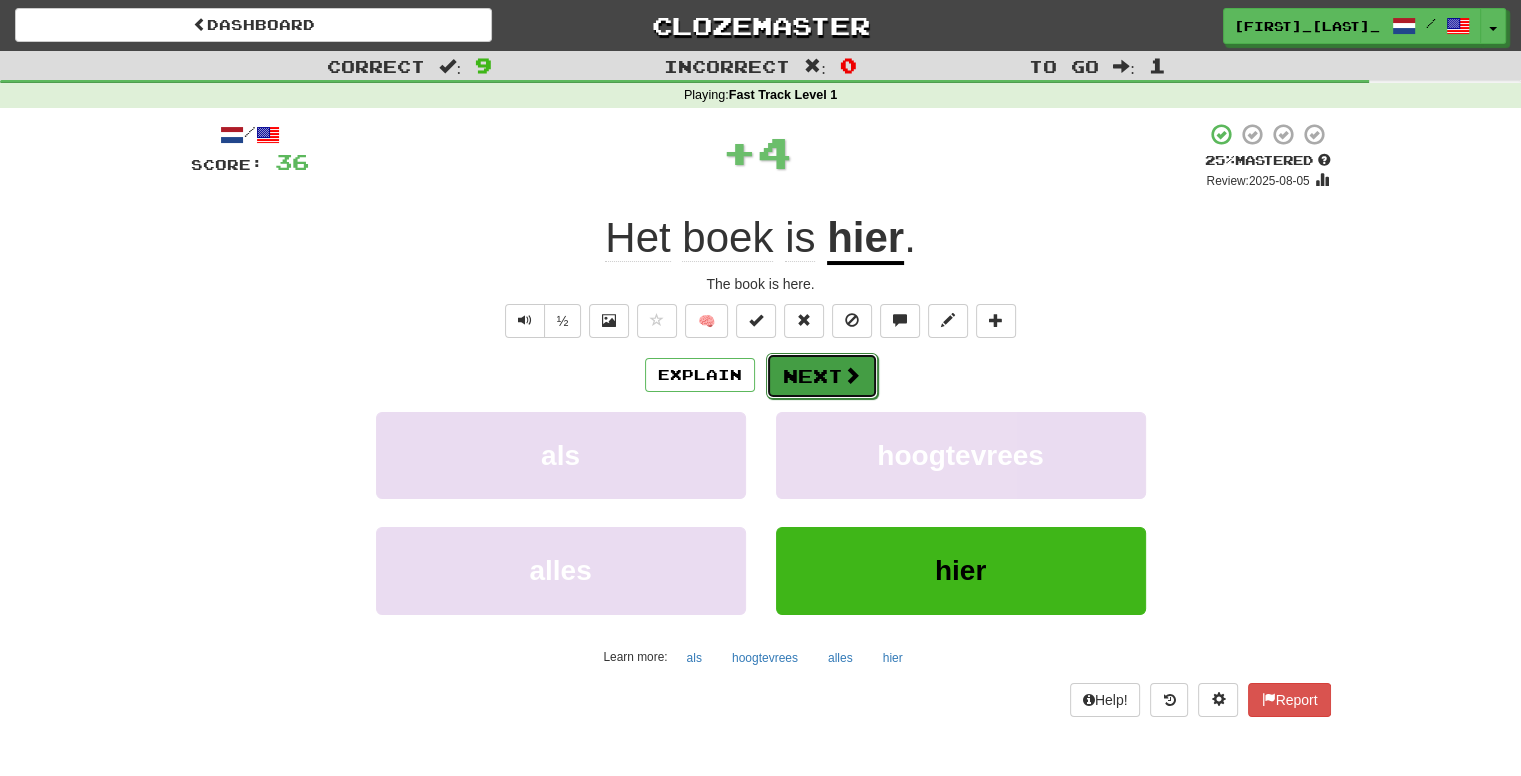 click on "Next" at bounding box center (822, 376) 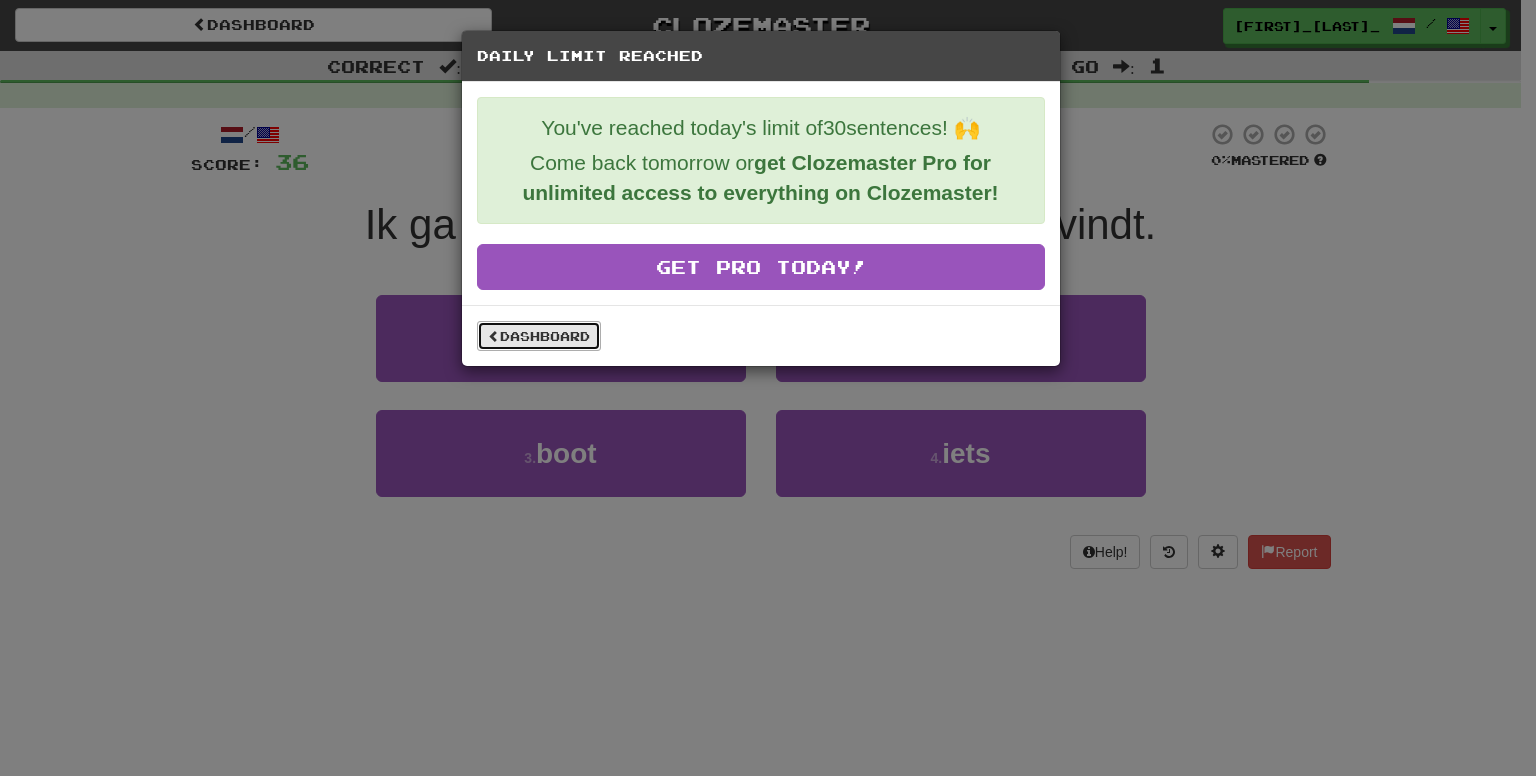 click on "Dashboard" at bounding box center [539, 336] 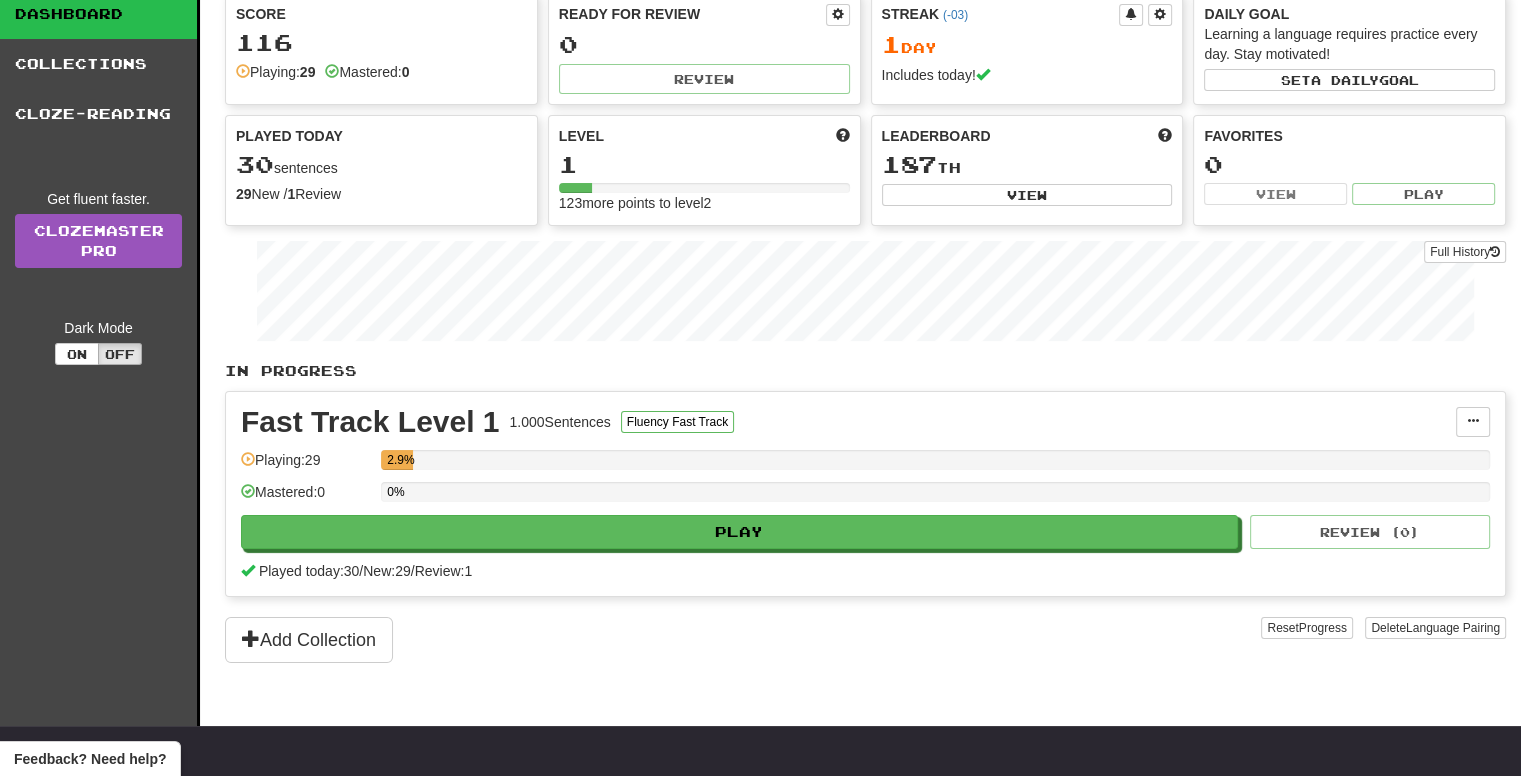 scroll, scrollTop: 0, scrollLeft: 0, axis: both 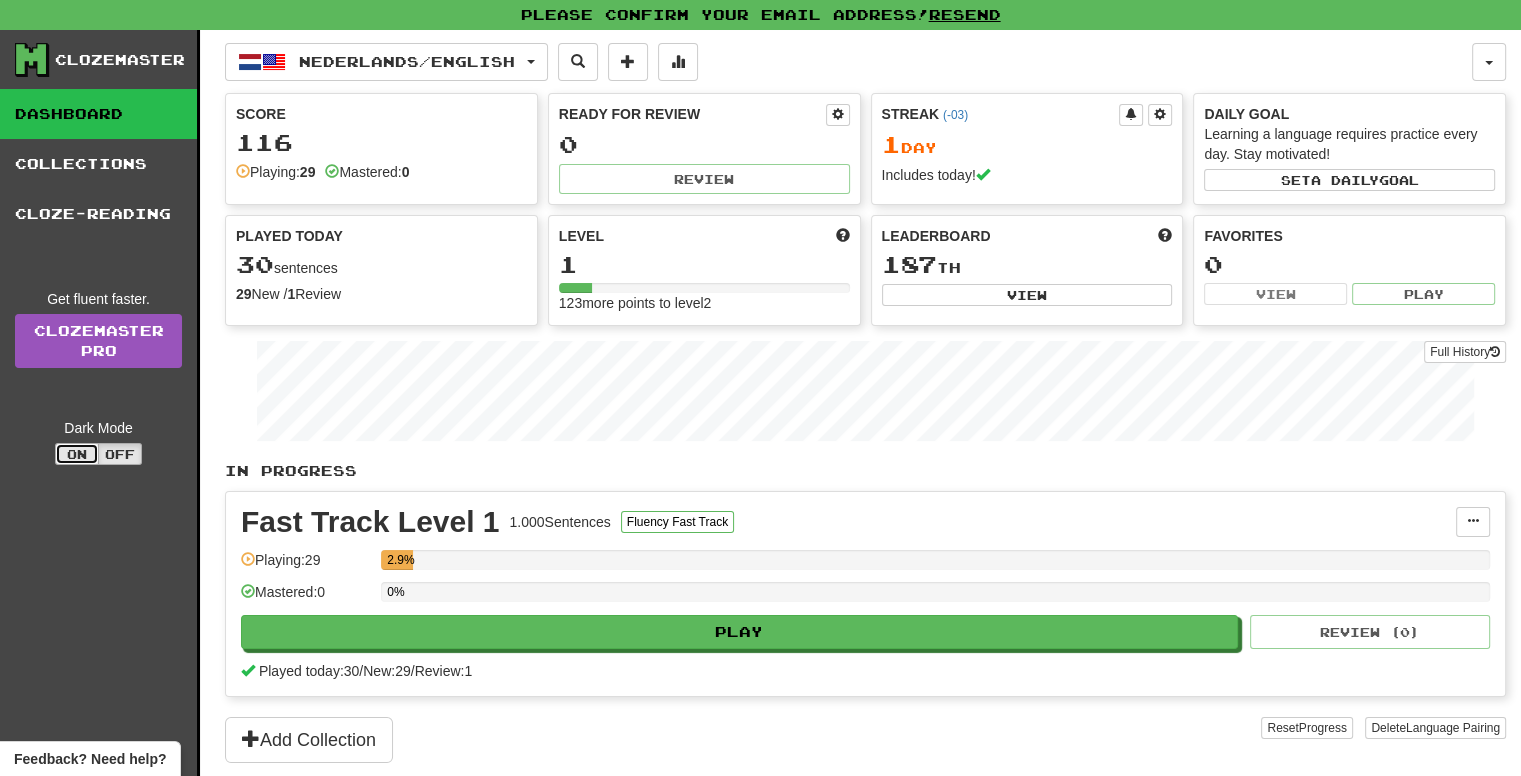 click on "On" at bounding box center [77, 454] 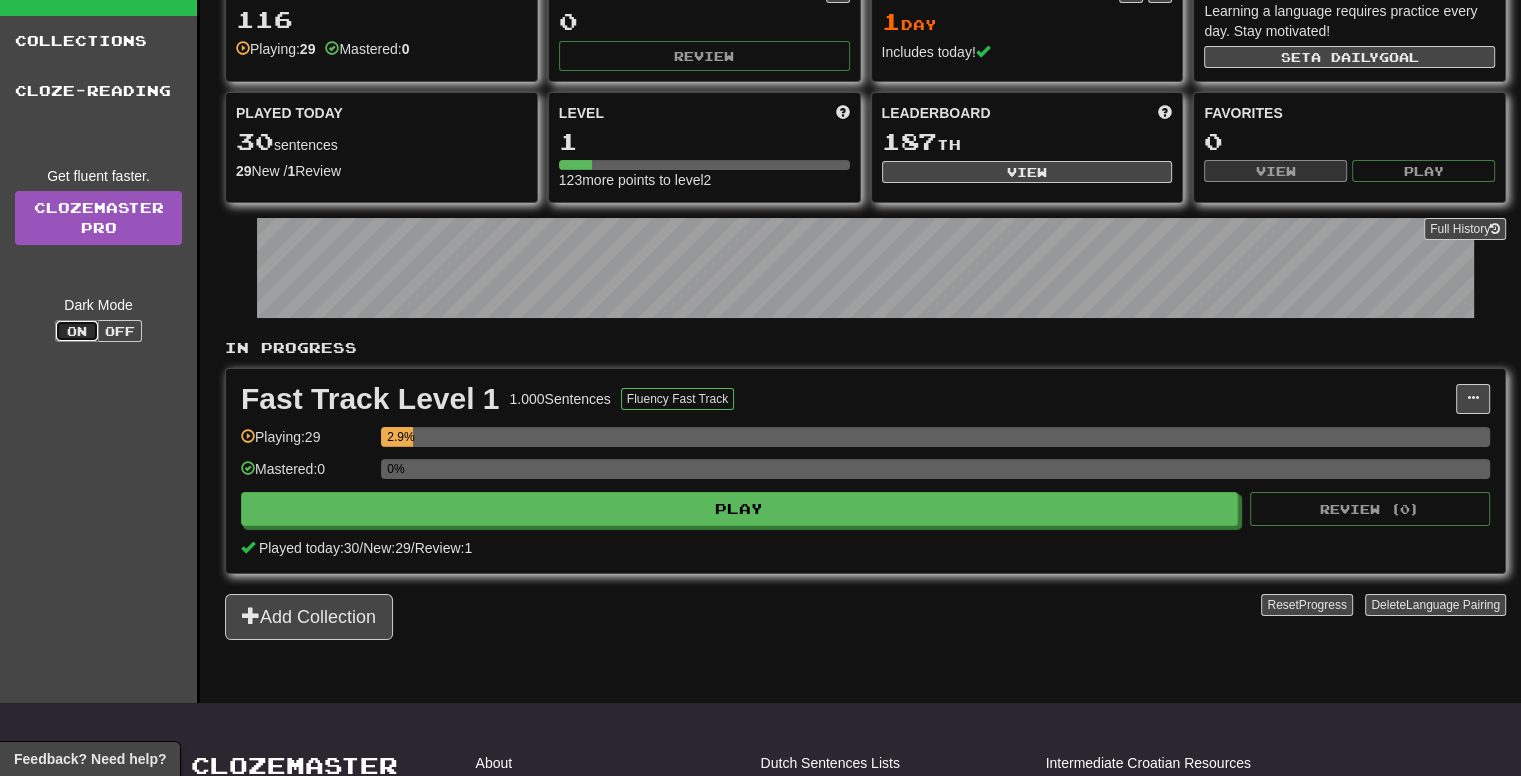 scroll, scrollTop: 0, scrollLeft: 0, axis: both 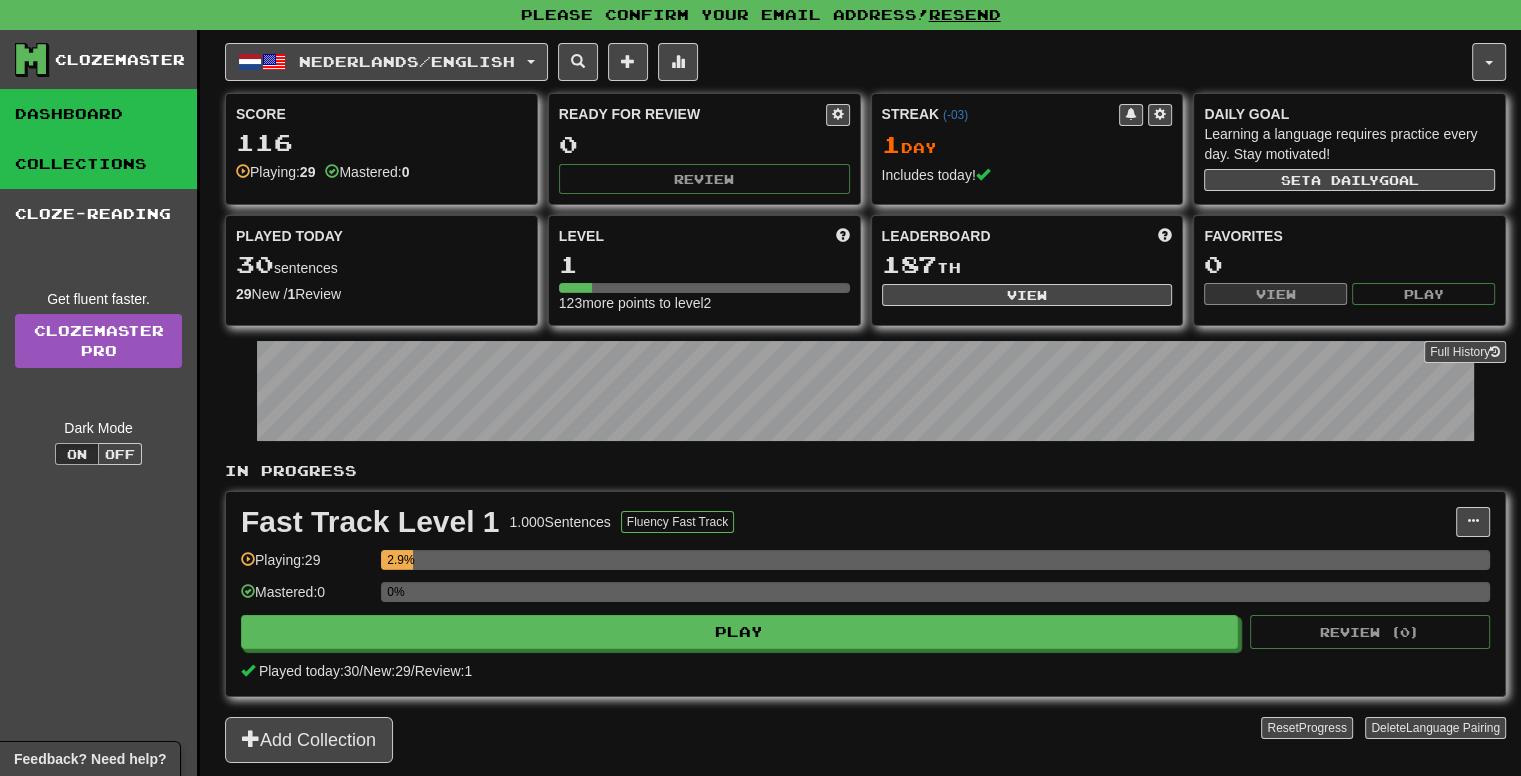 click on "Collections" at bounding box center [98, 164] 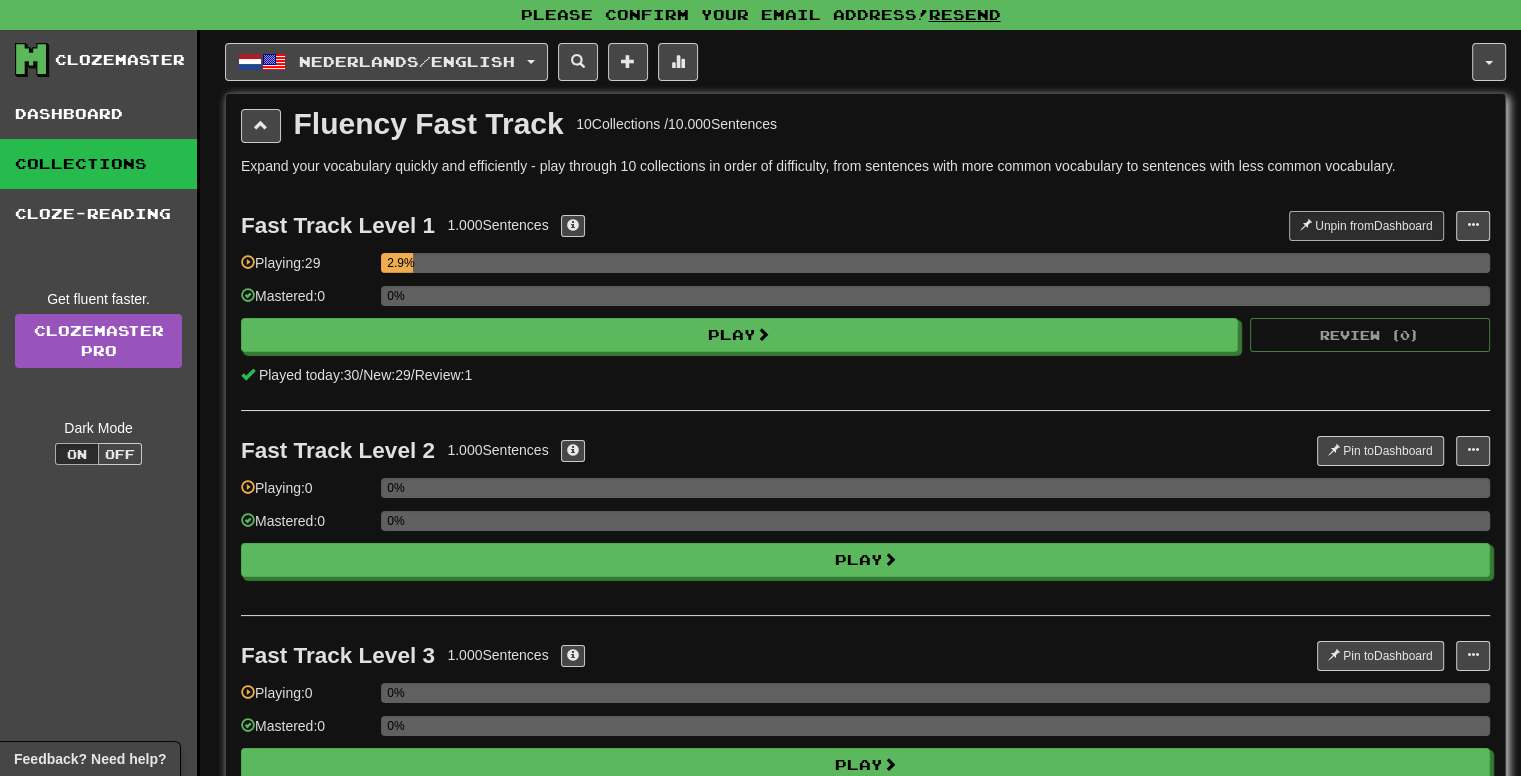 scroll, scrollTop: 0, scrollLeft: 0, axis: both 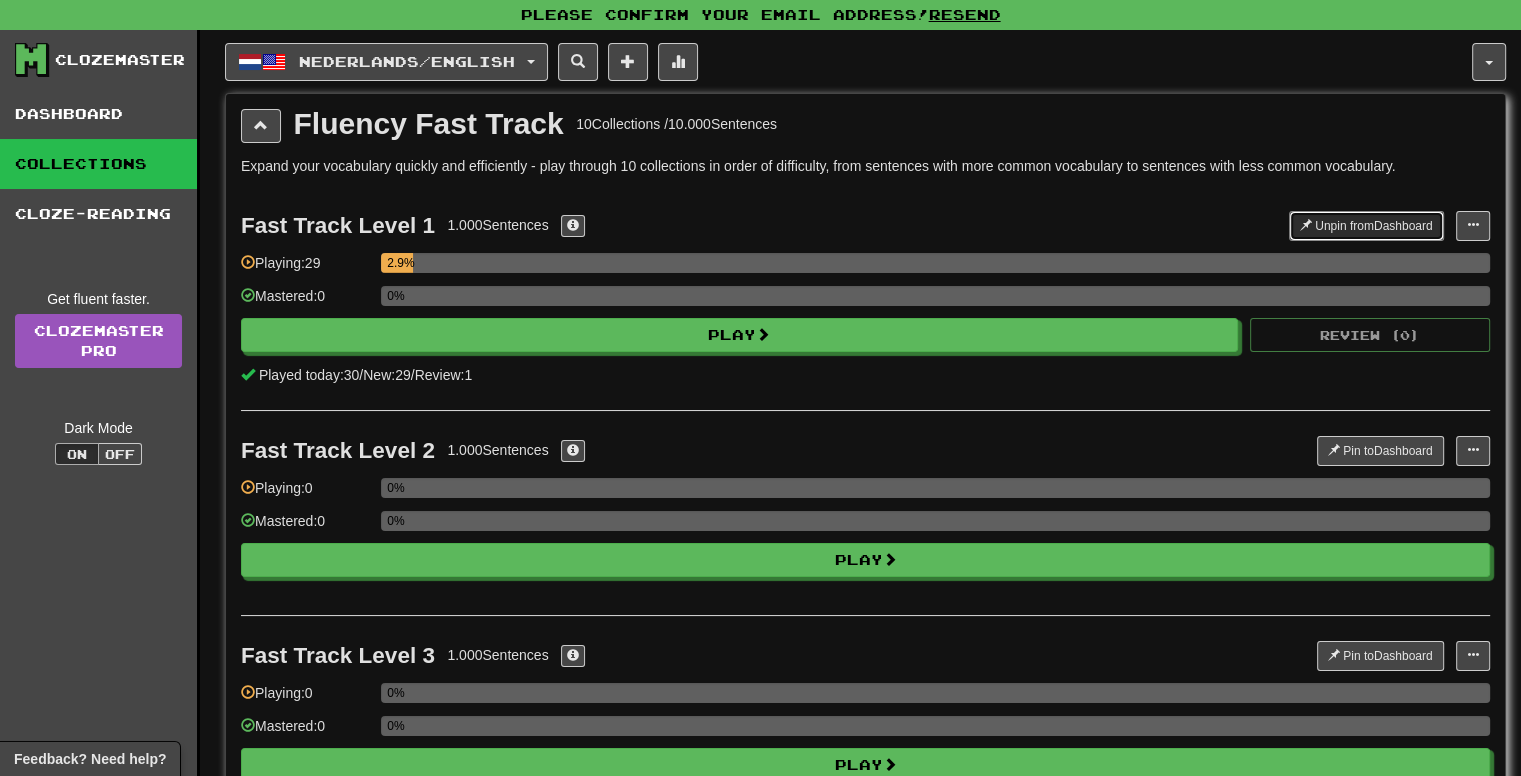 click on "Unpin from  Dashboard" at bounding box center (1366, 226) 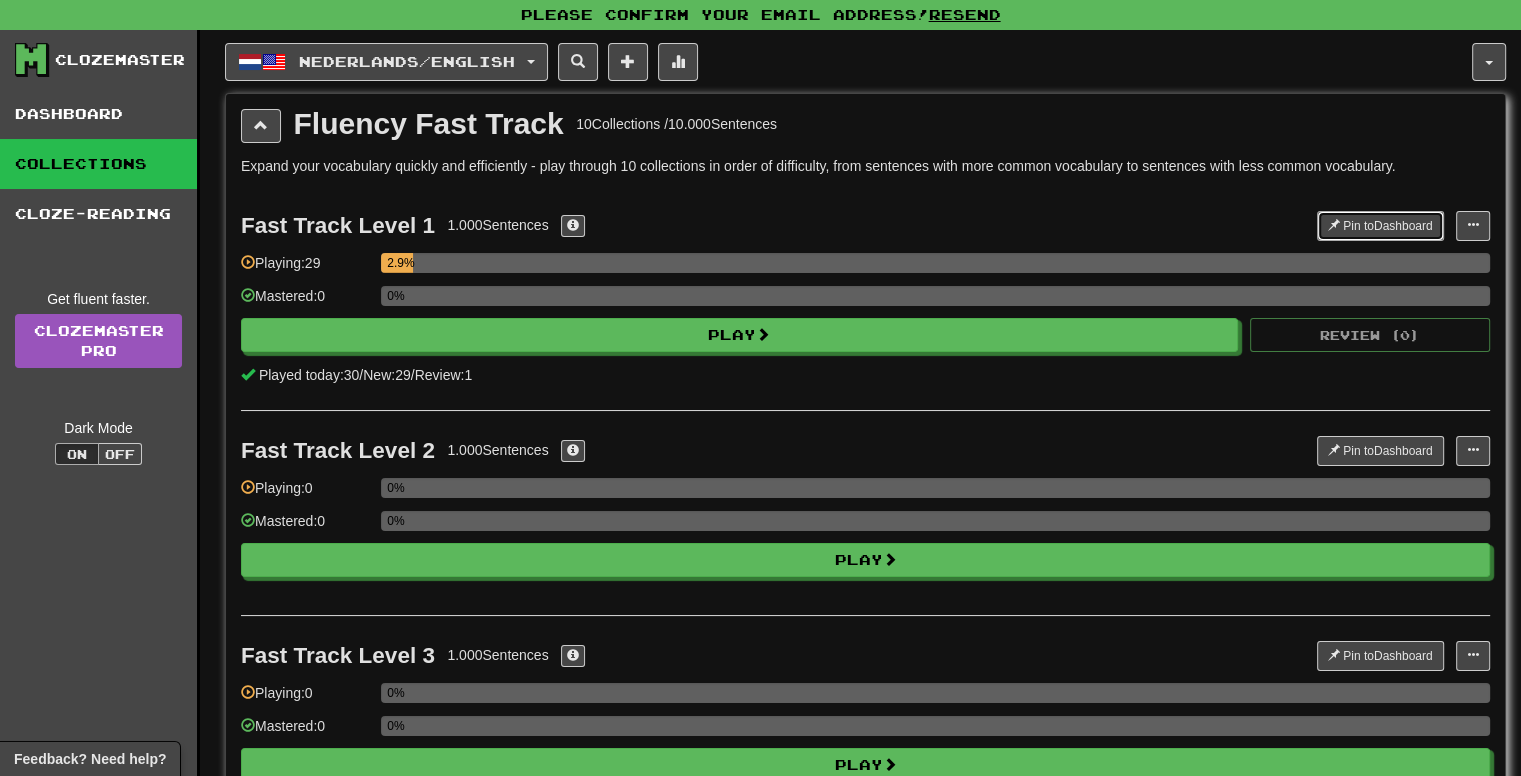 click at bounding box center [1334, 225] 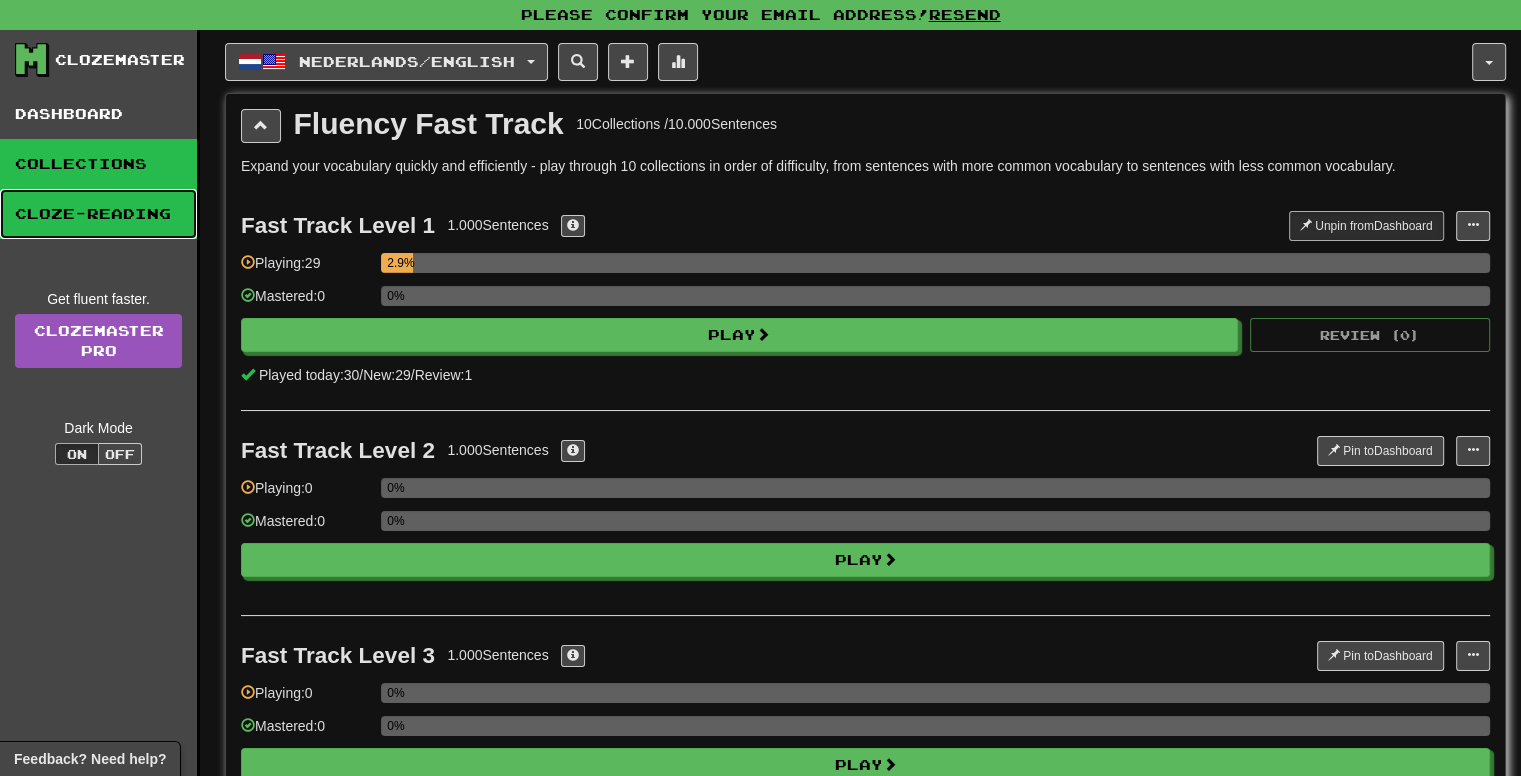 click on "Cloze-Reading" at bounding box center [98, 214] 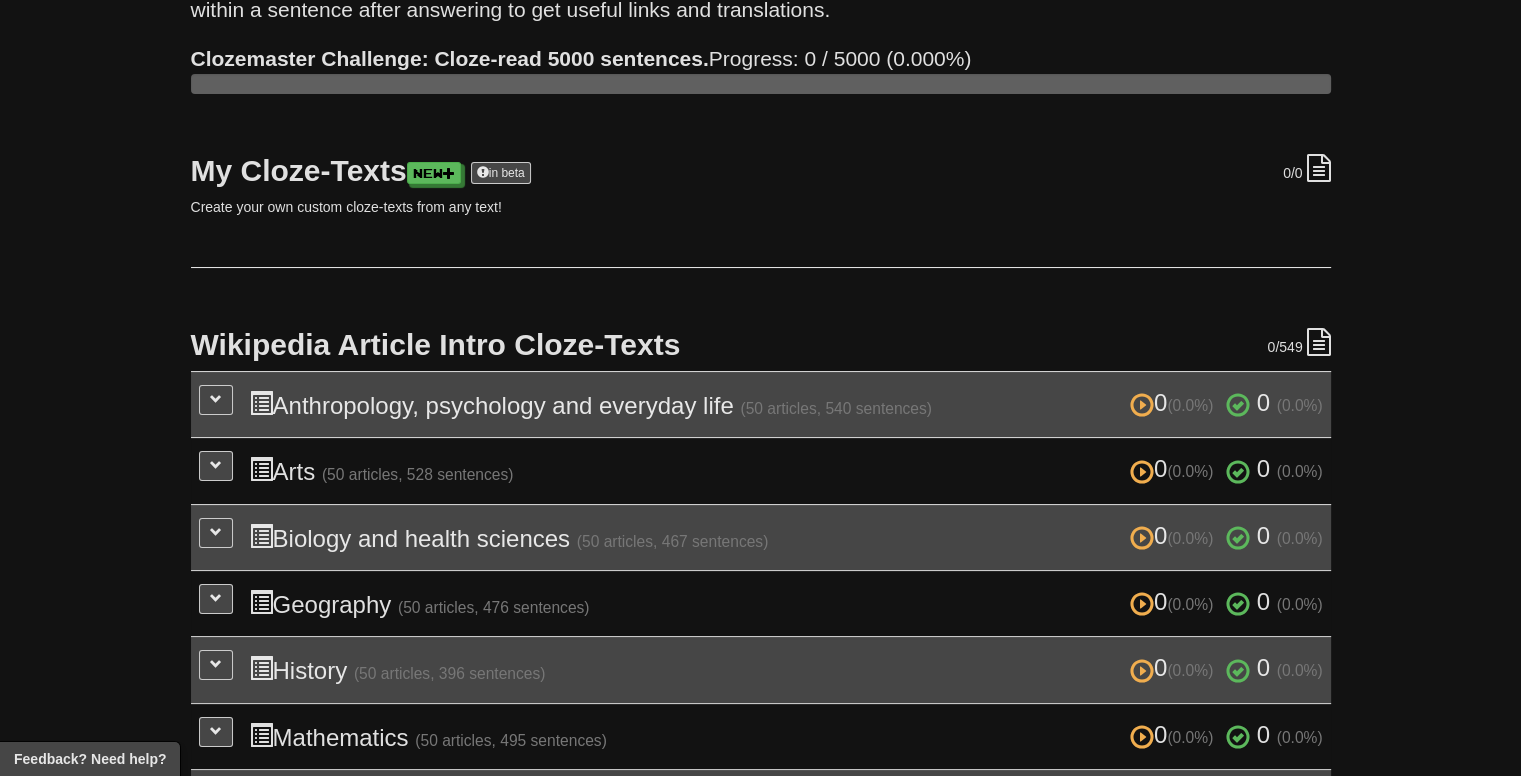 scroll, scrollTop: 0, scrollLeft: 0, axis: both 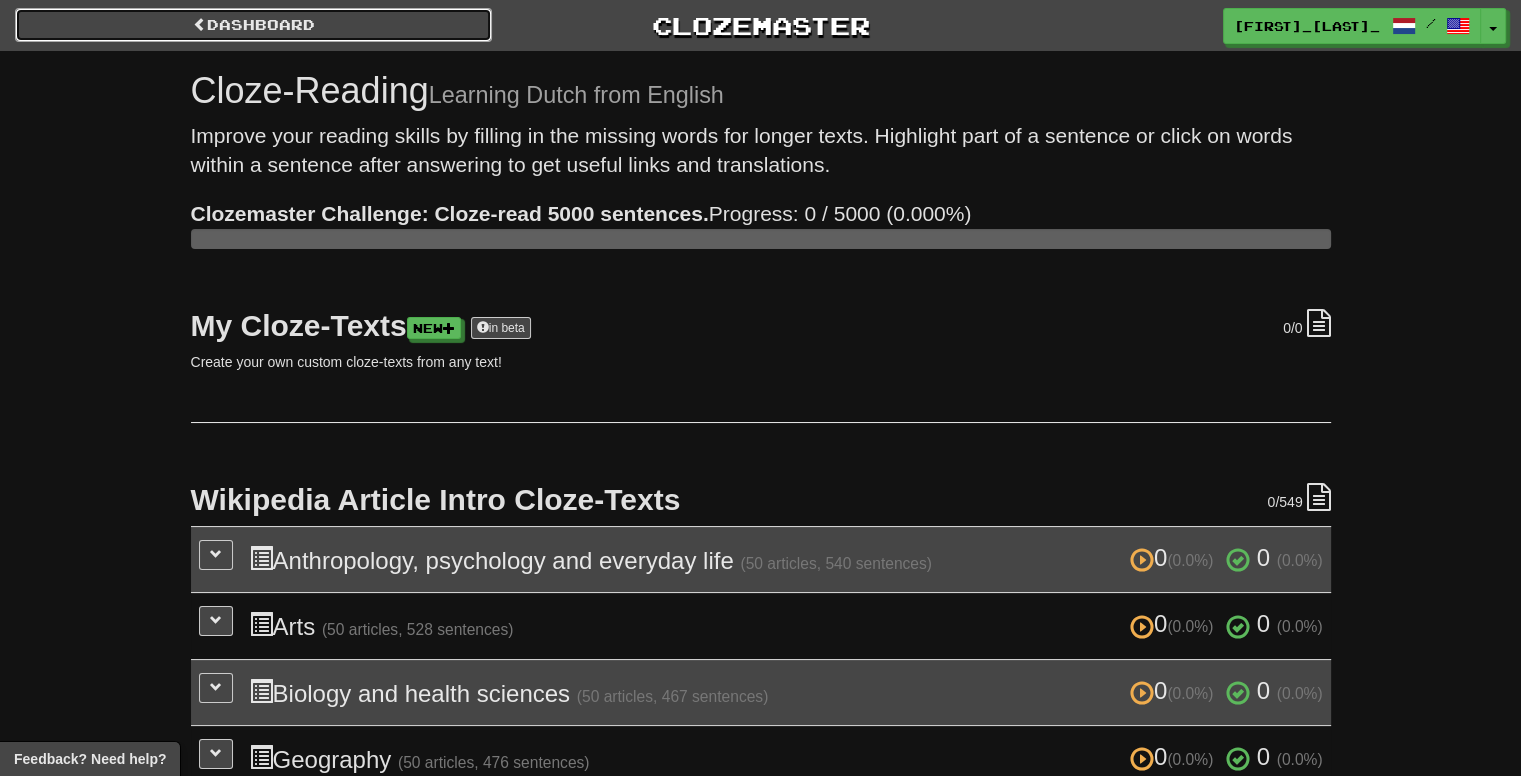 click on "Dashboard" at bounding box center [253, 25] 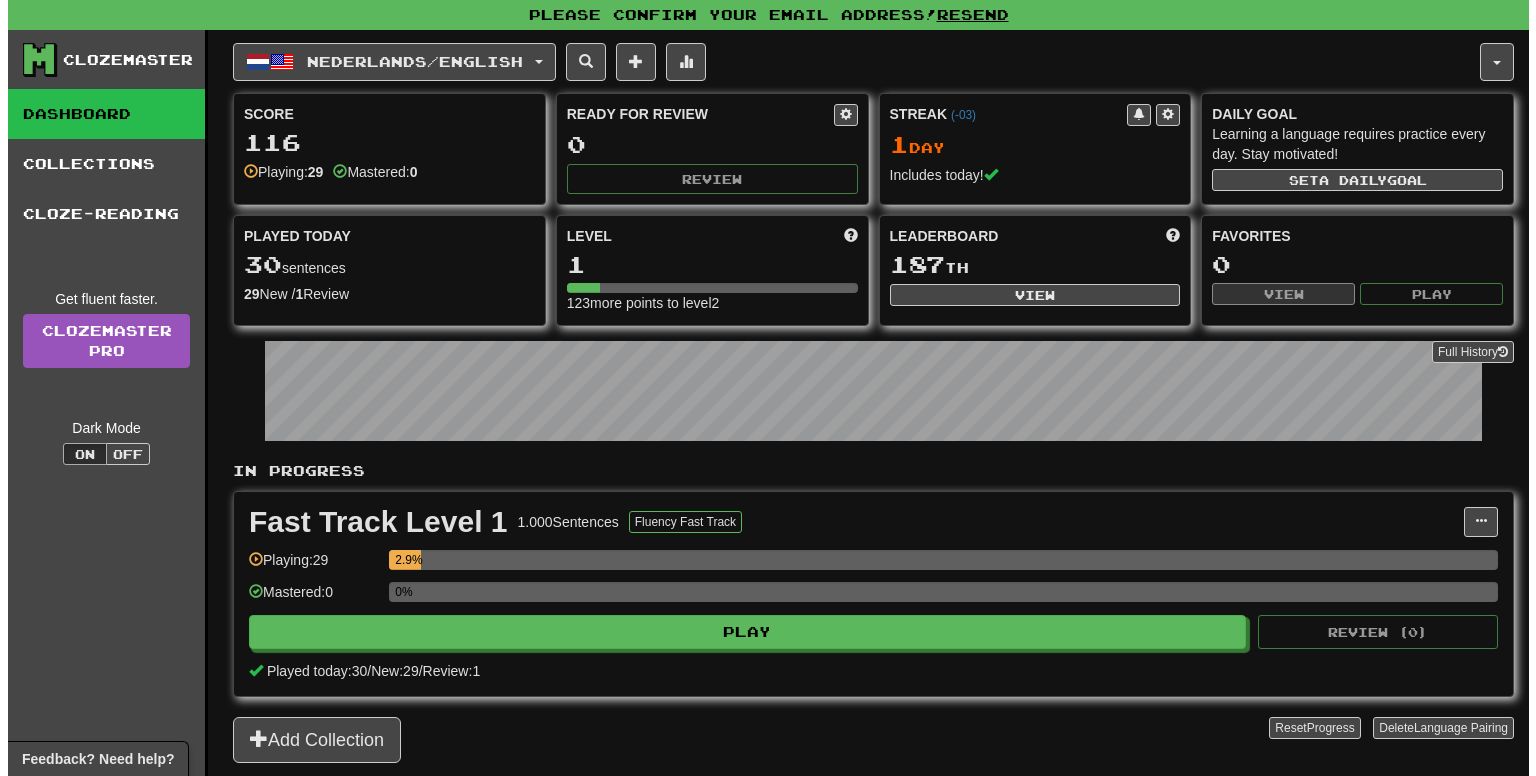 scroll, scrollTop: 0, scrollLeft: 0, axis: both 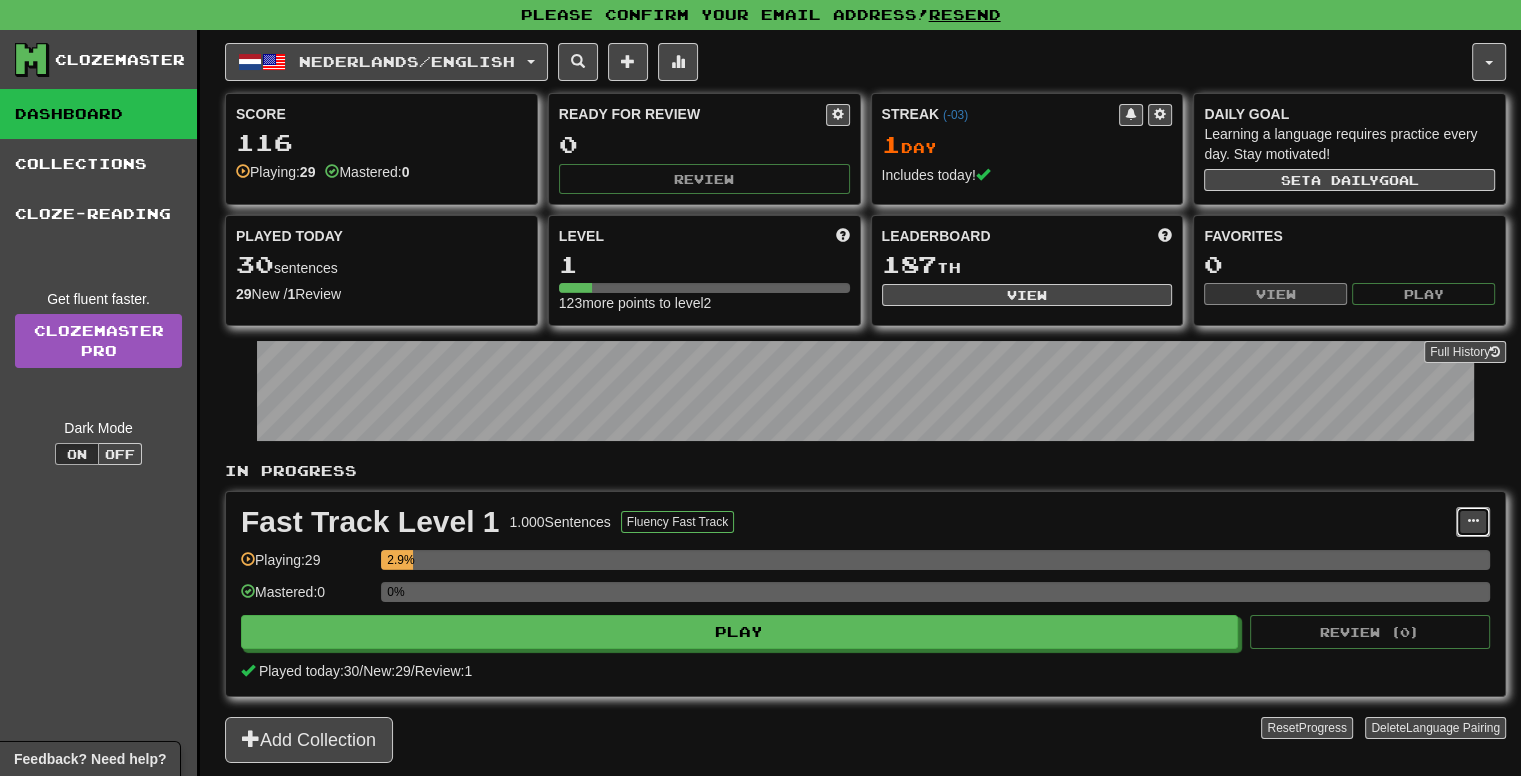 click at bounding box center (1473, 522) 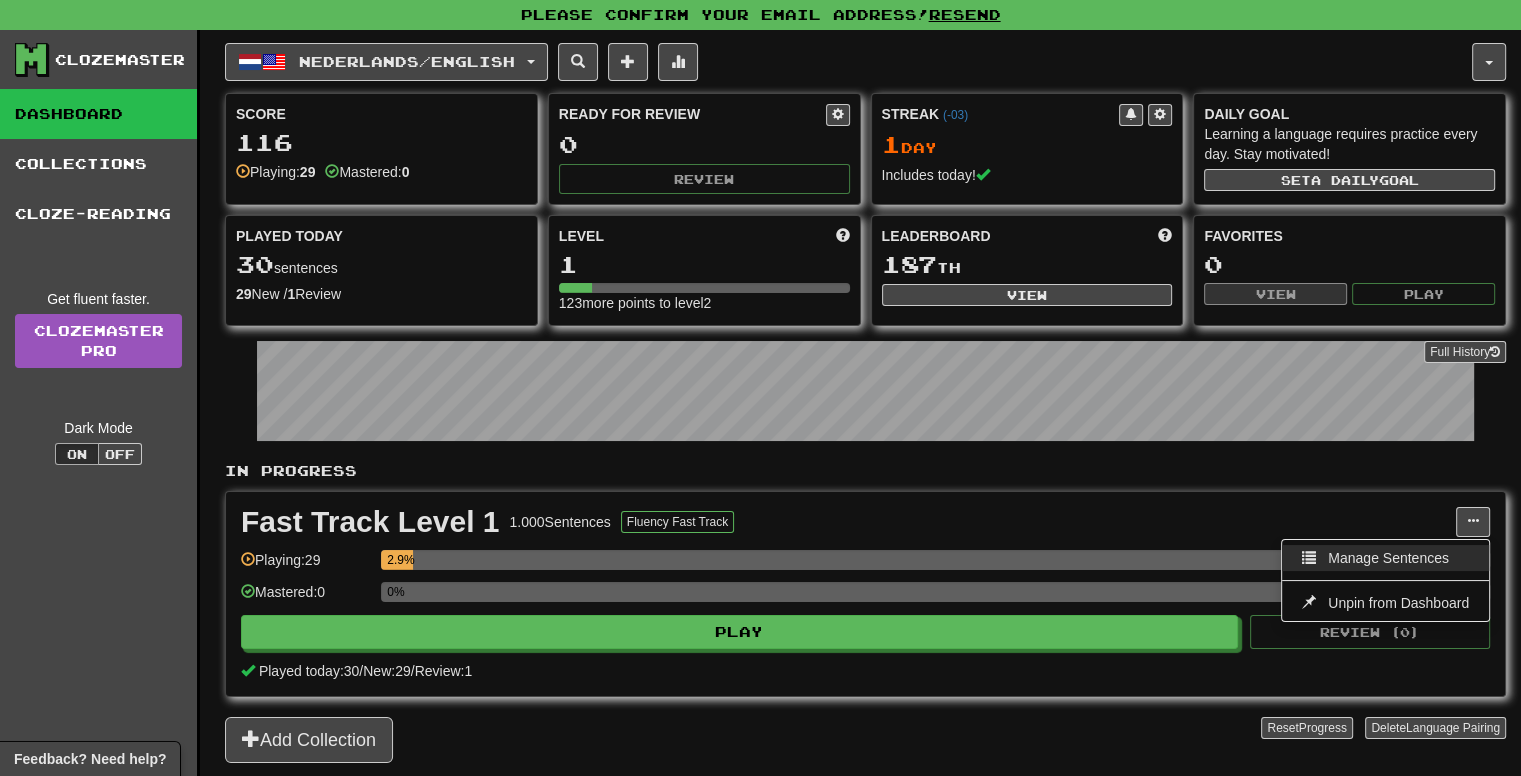 click on "Manage Sentences" at bounding box center (1385, 558) 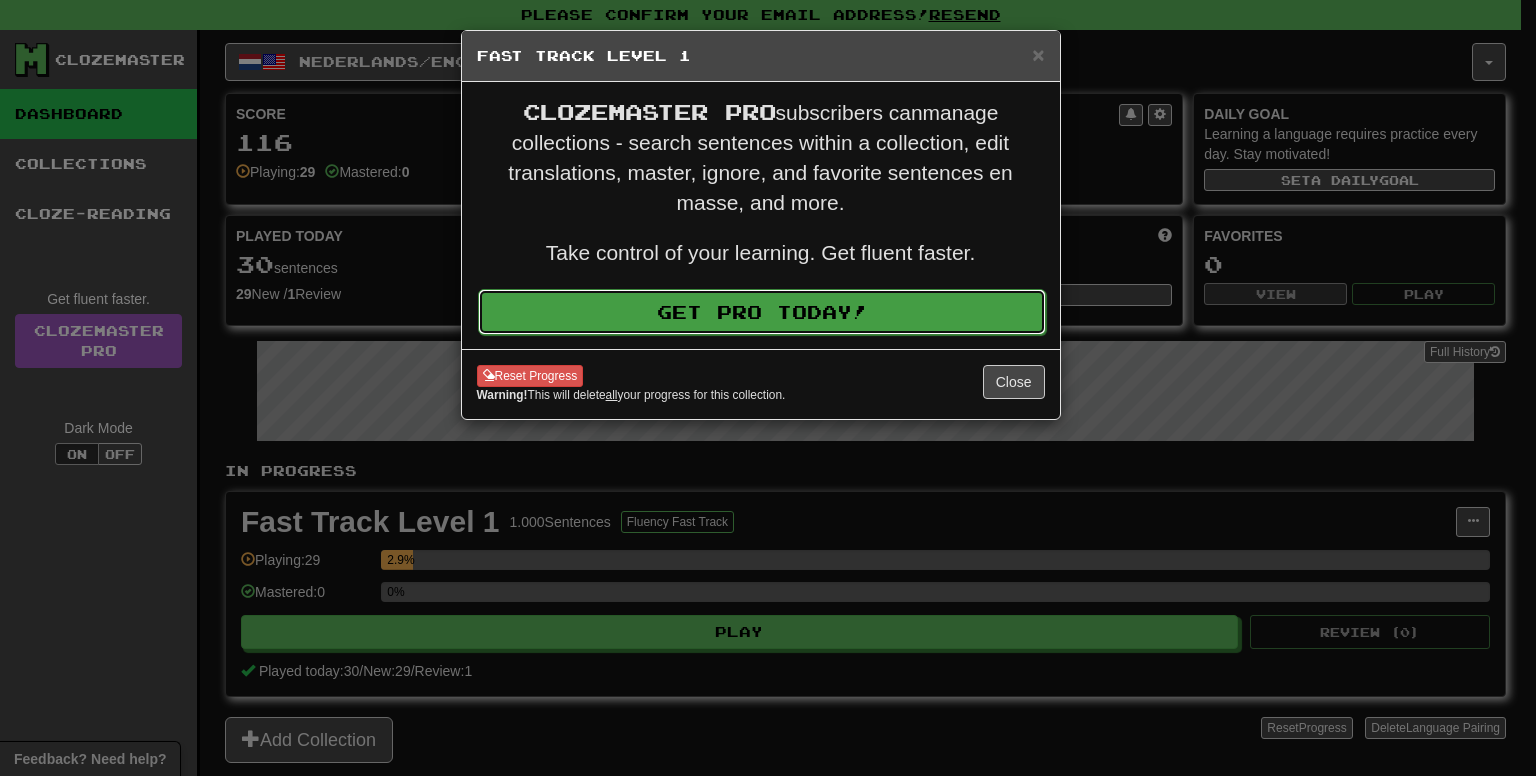 click on "Get Pro Today!" at bounding box center (762, 312) 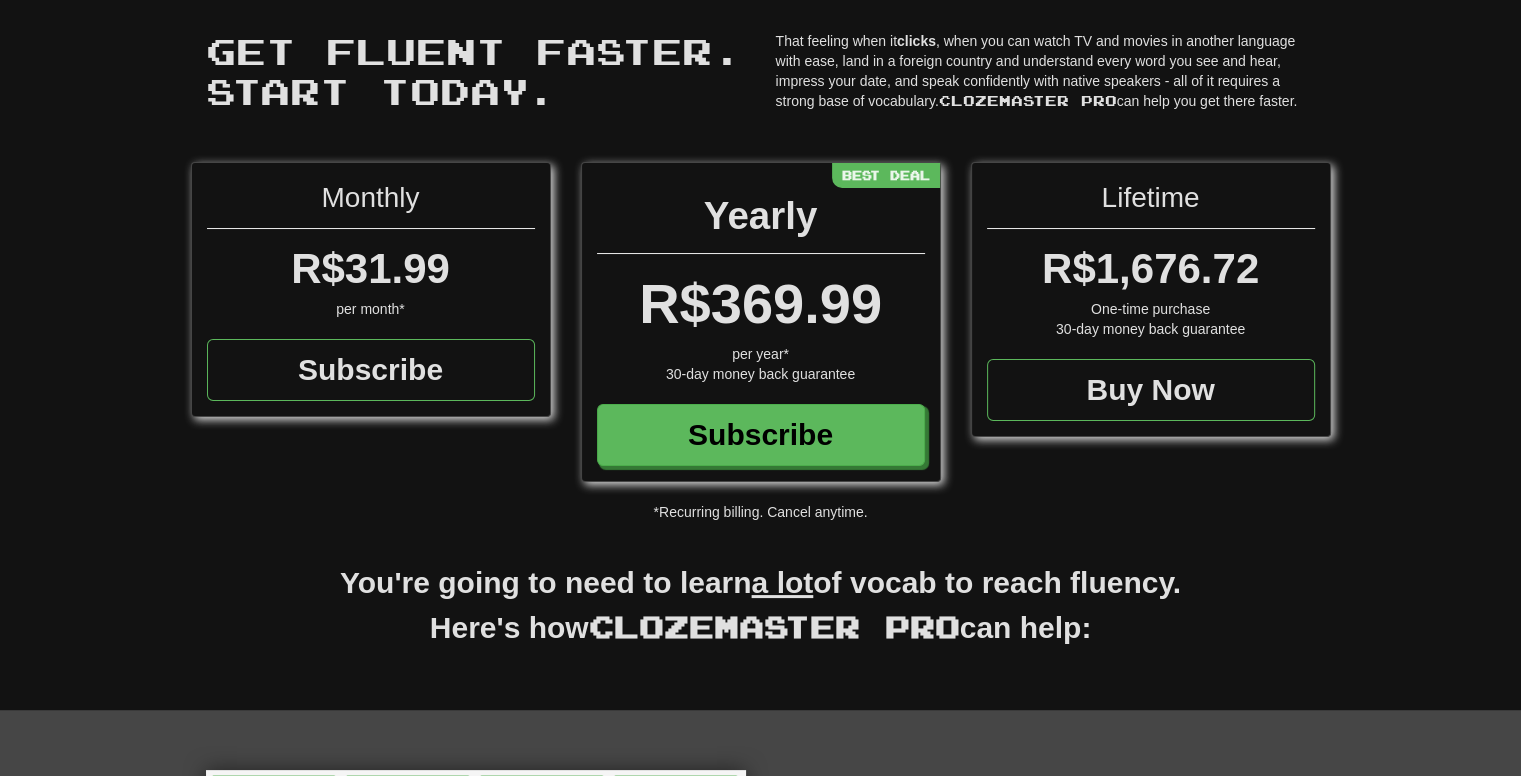 scroll, scrollTop: 100, scrollLeft: 0, axis: vertical 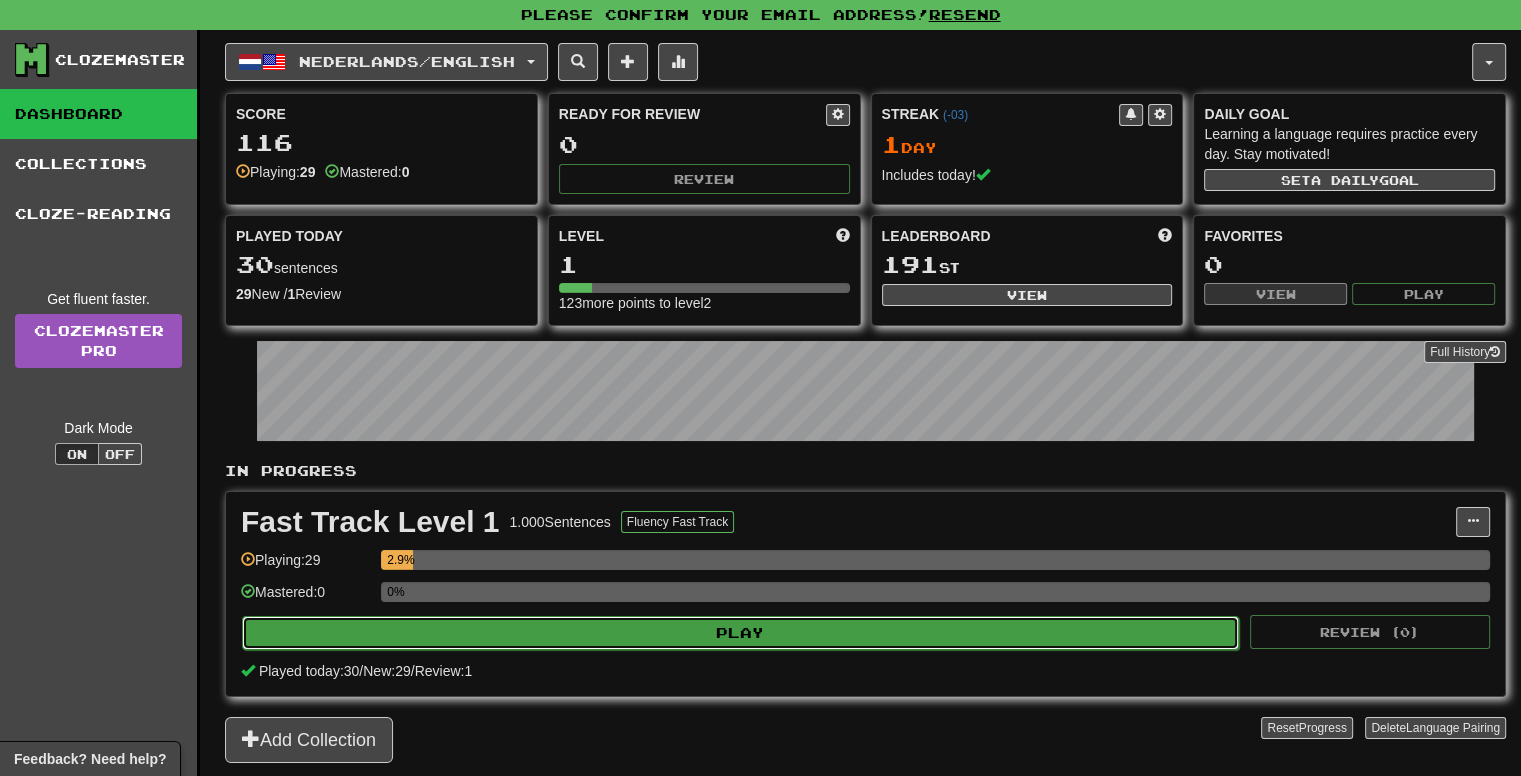 click on "Play" at bounding box center (740, 633) 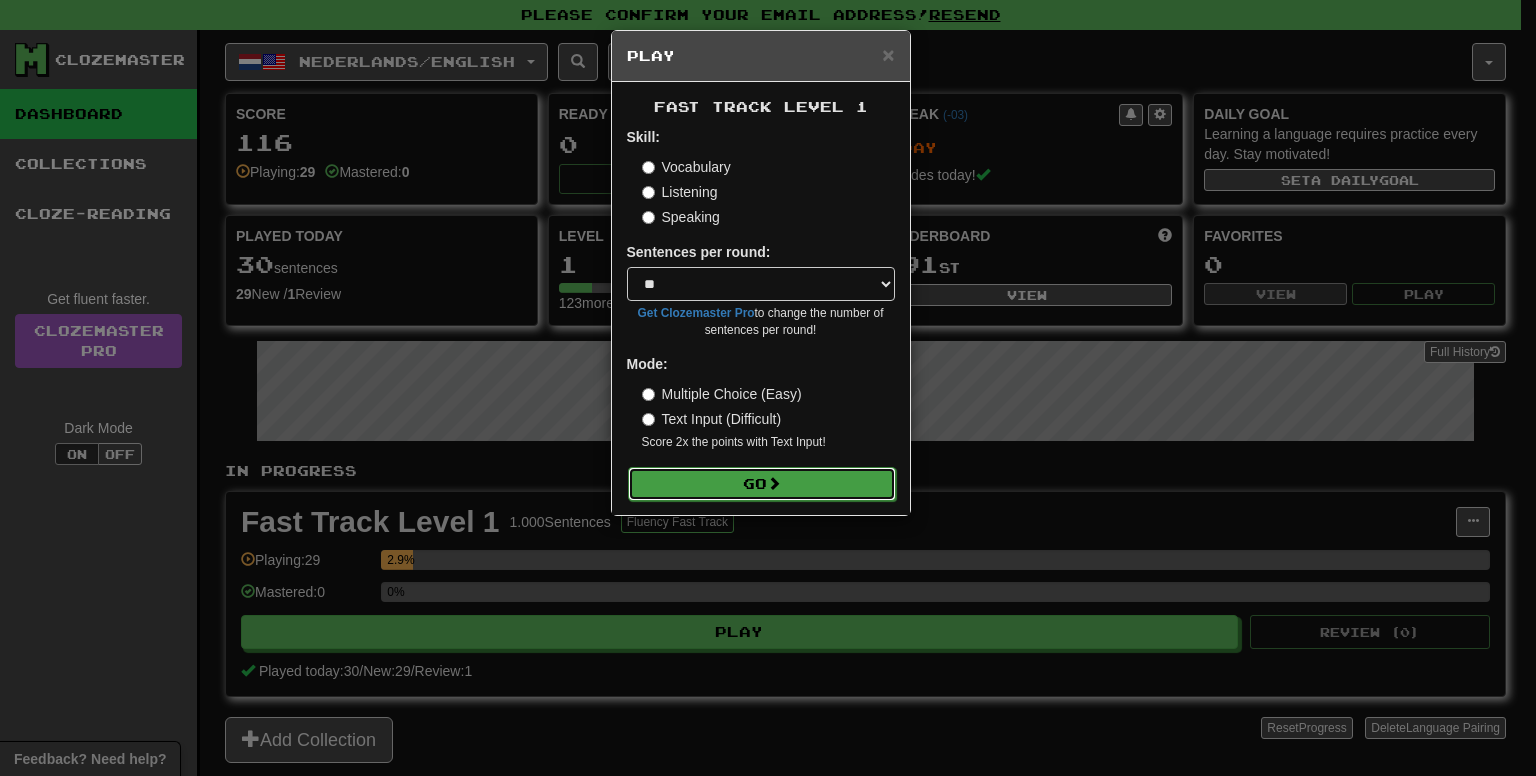 click on "Go" at bounding box center (762, 484) 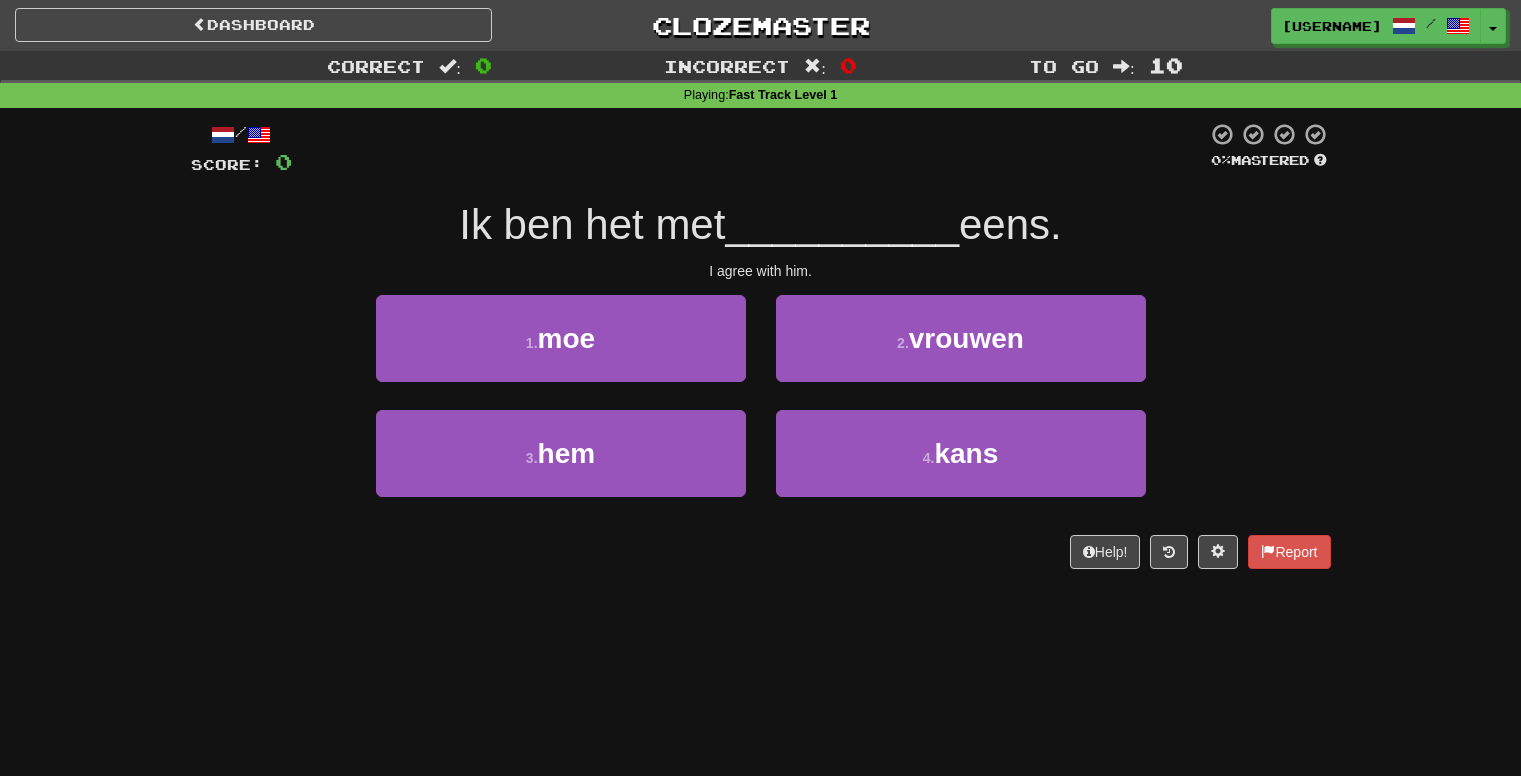 scroll, scrollTop: 0, scrollLeft: 0, axis: both 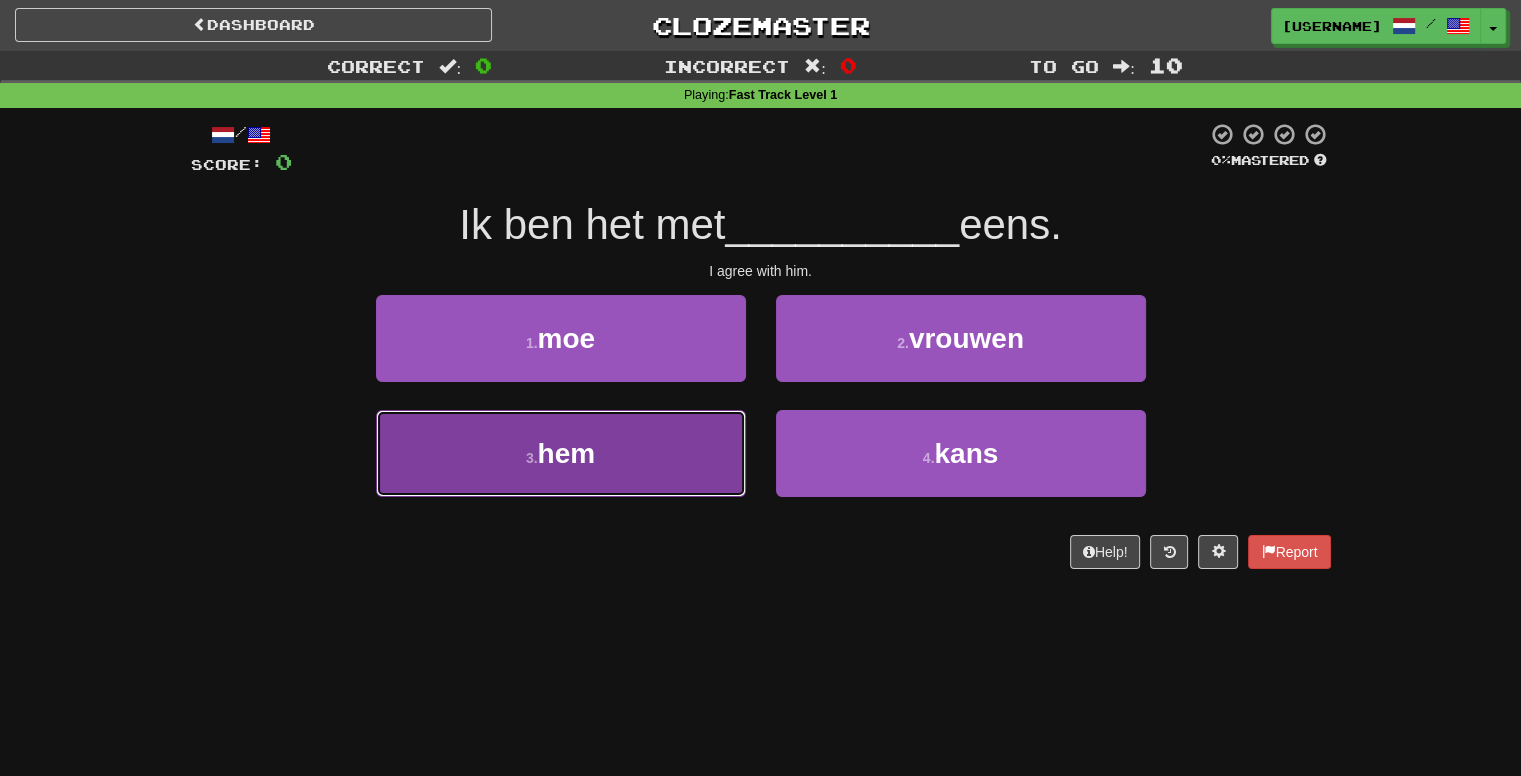 click on "[NUMBER] . hem" at bounding box center (561, 453) 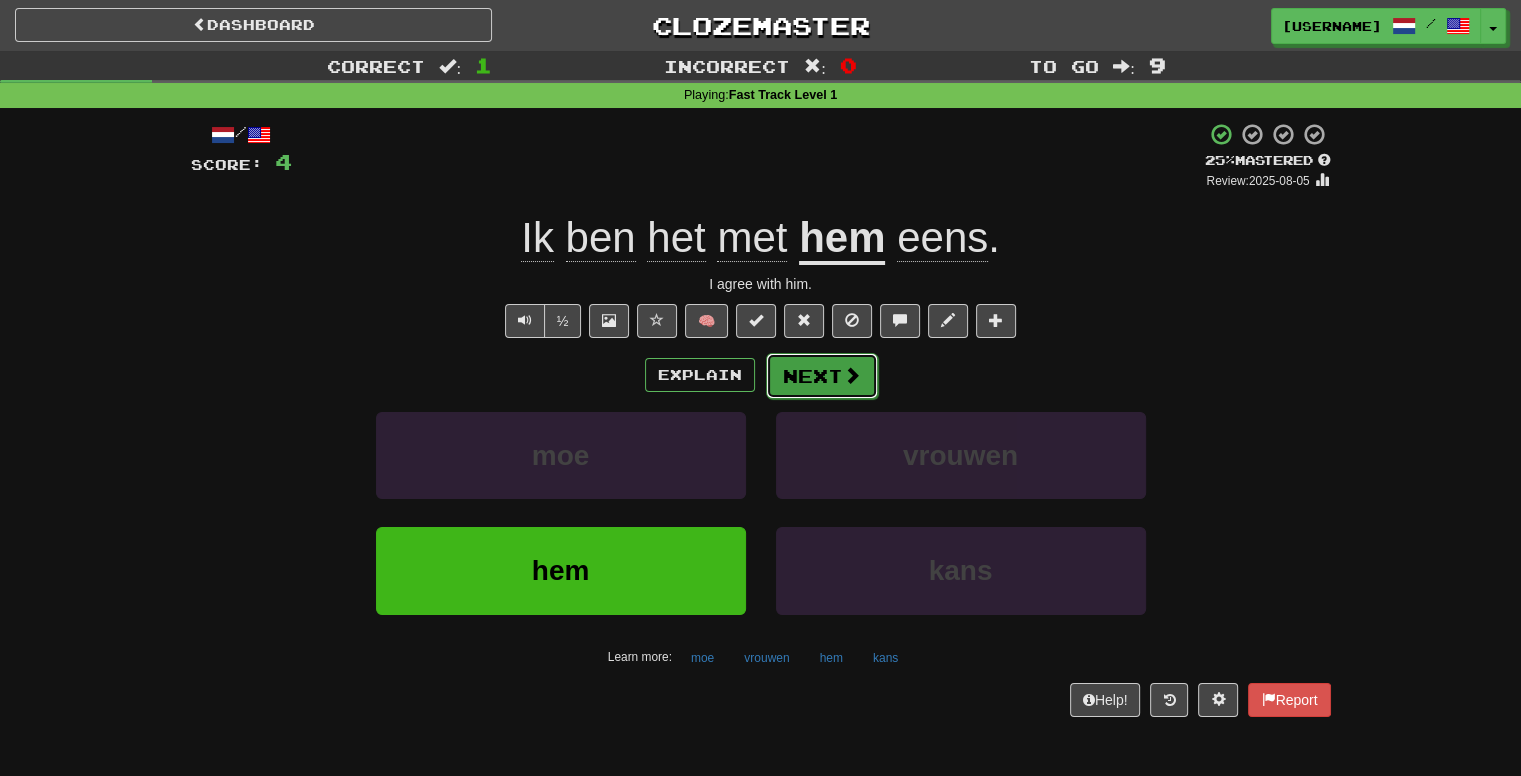 click on "Next" at bounding box center (822, 376) 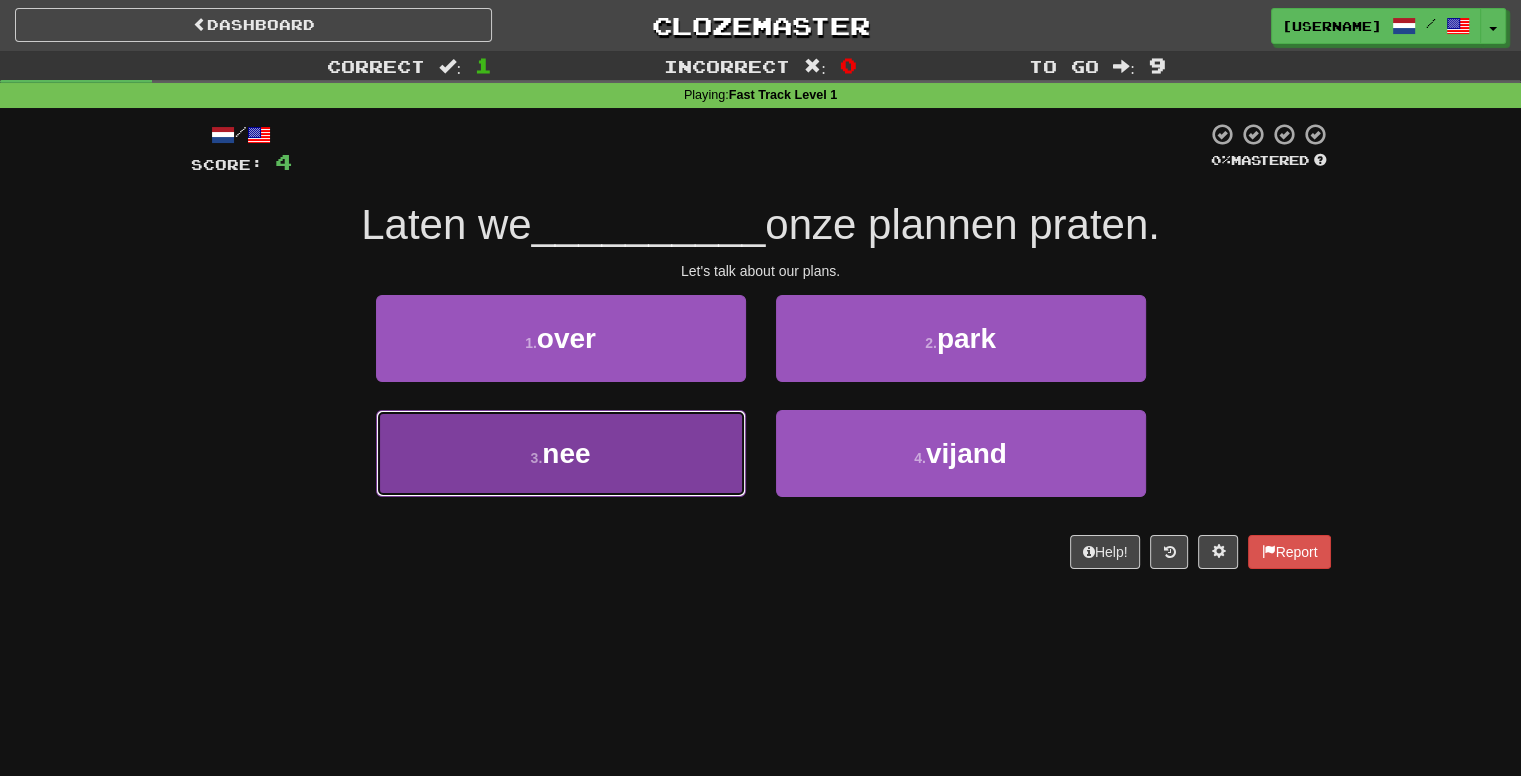 click on "3 .  nee" at bounding box center (561, 453) 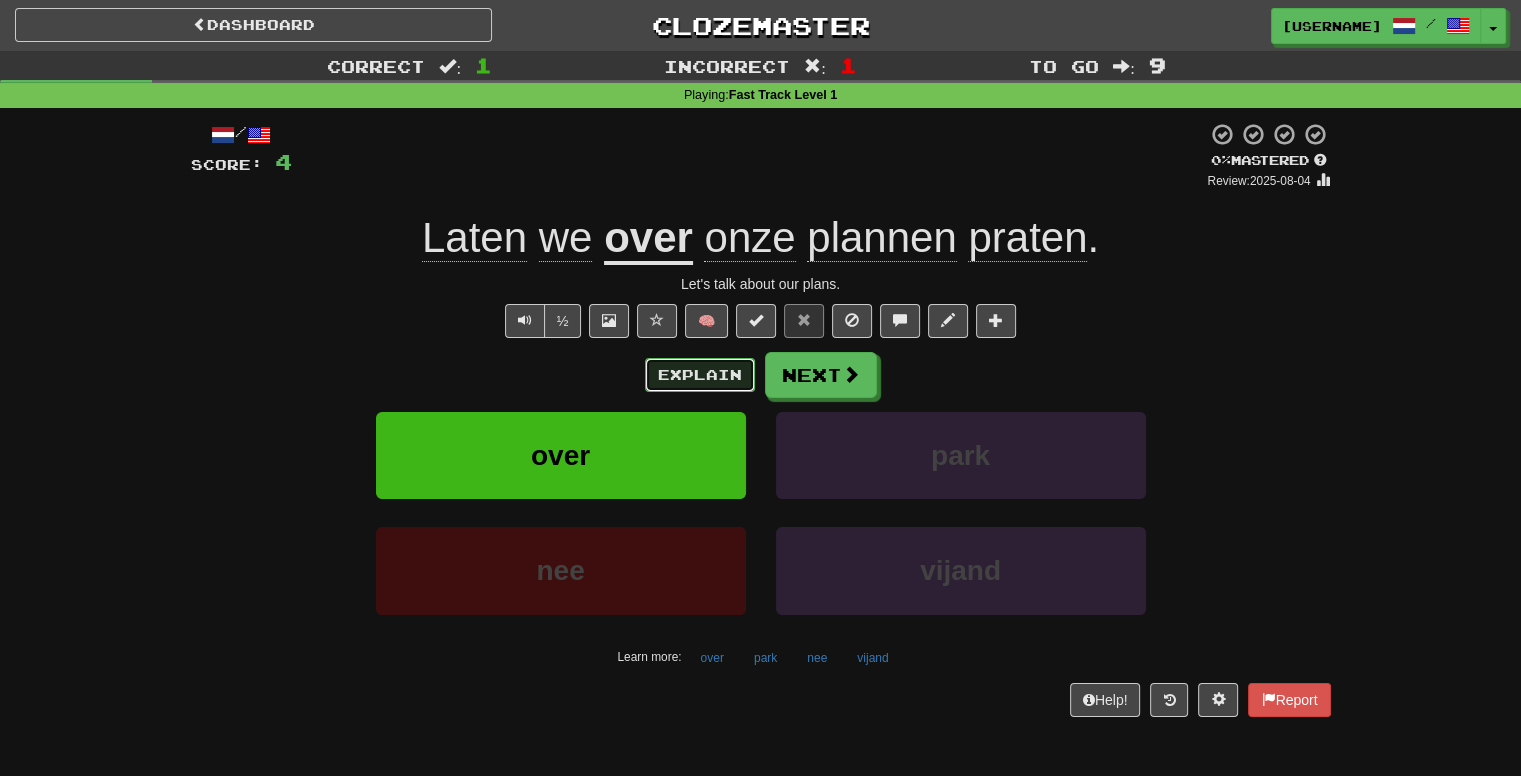 click on "Explain" at bounding box center (700, 375) 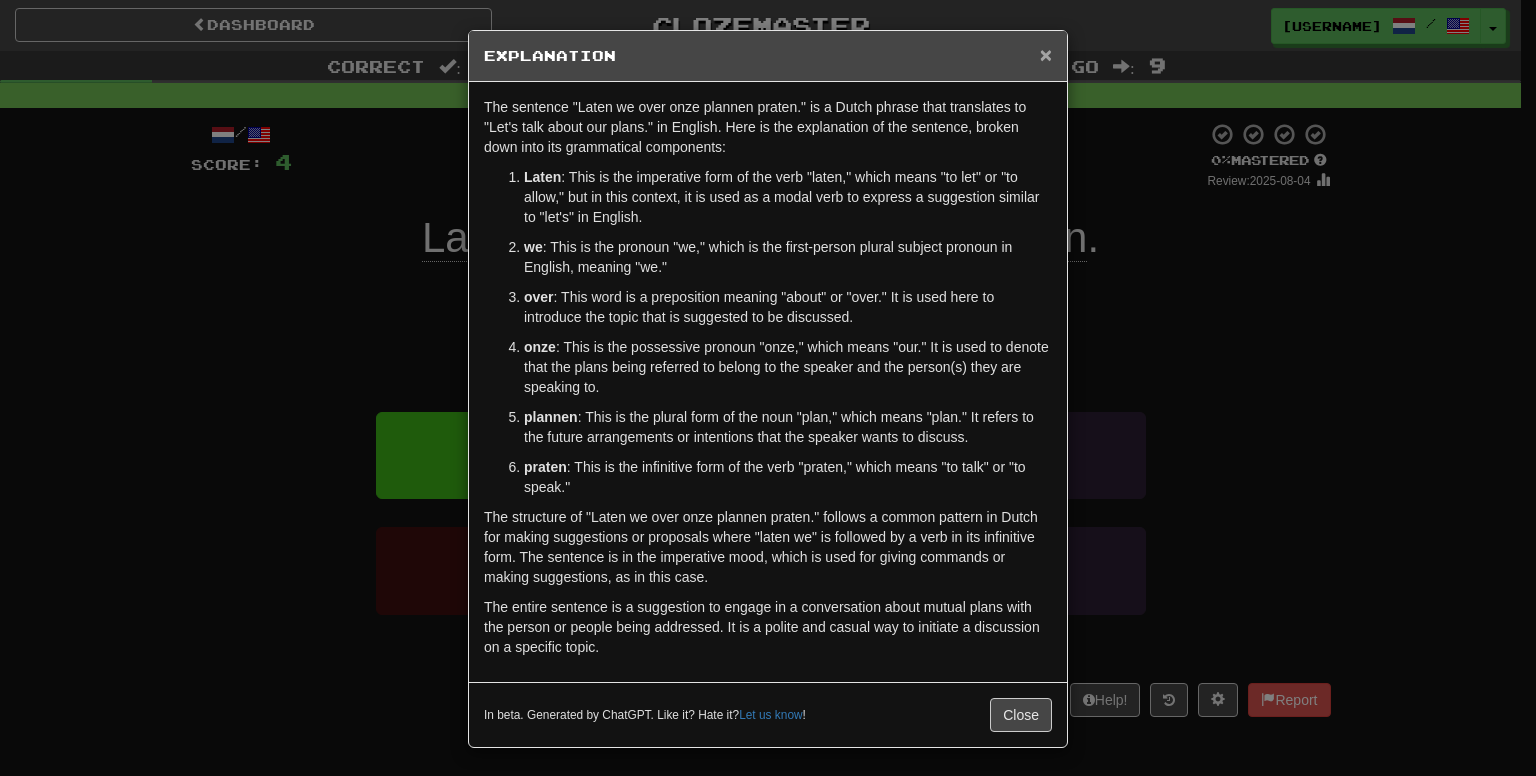 click on "×" at bounding box center (1046, 54) 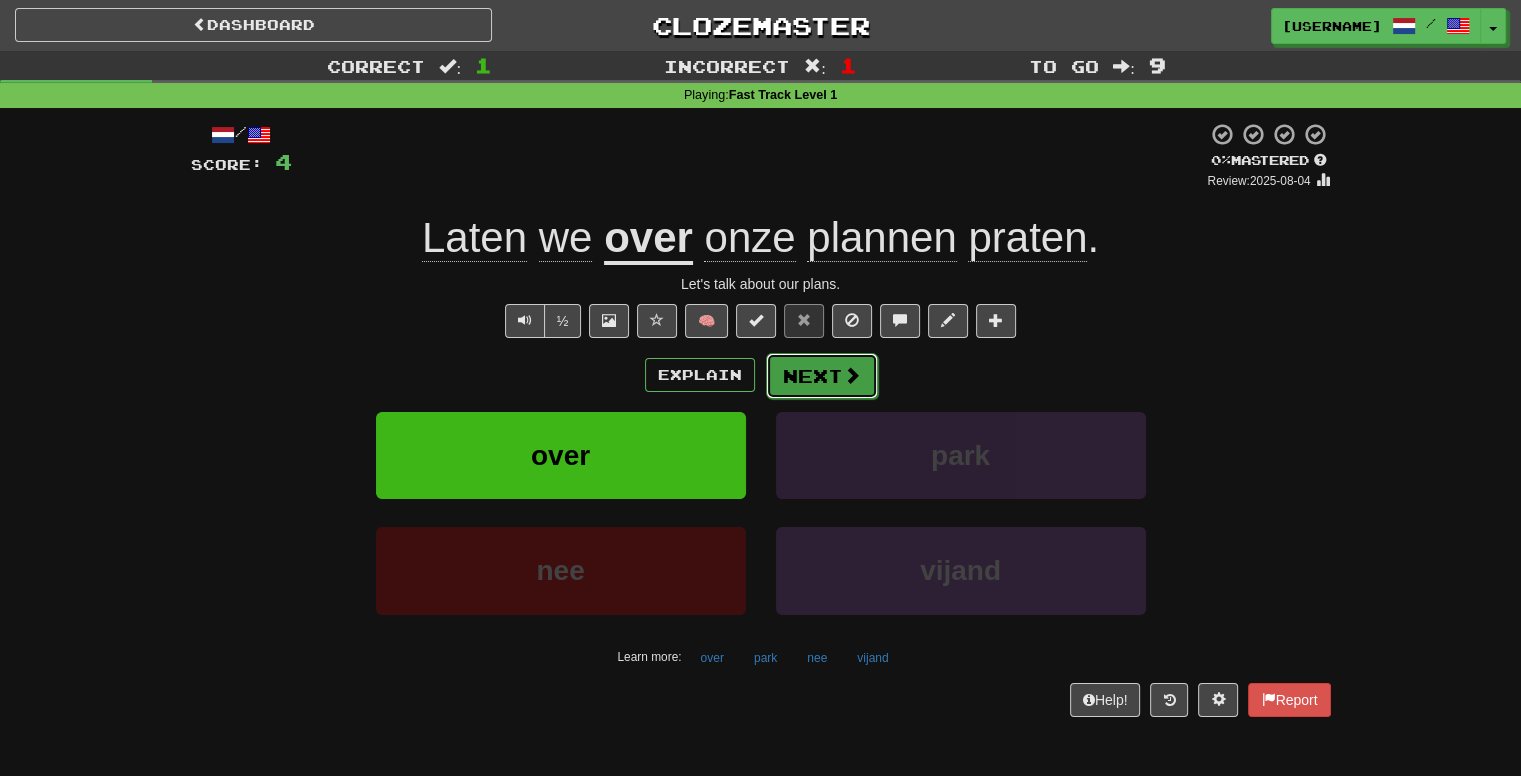click on "Next" at bounding box center [822, 376] 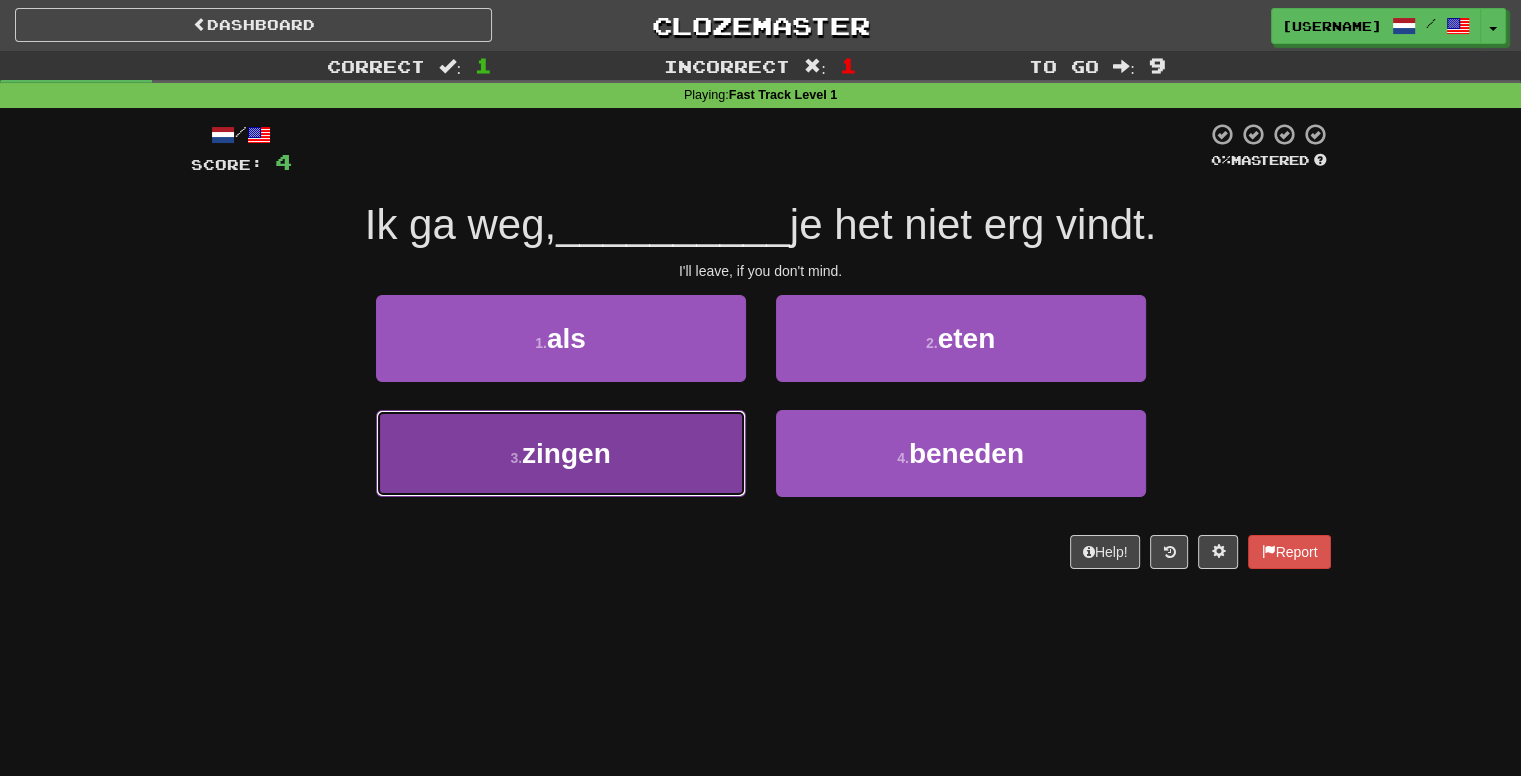 click on "3 .  zingen" at bounding box center (561, 453) 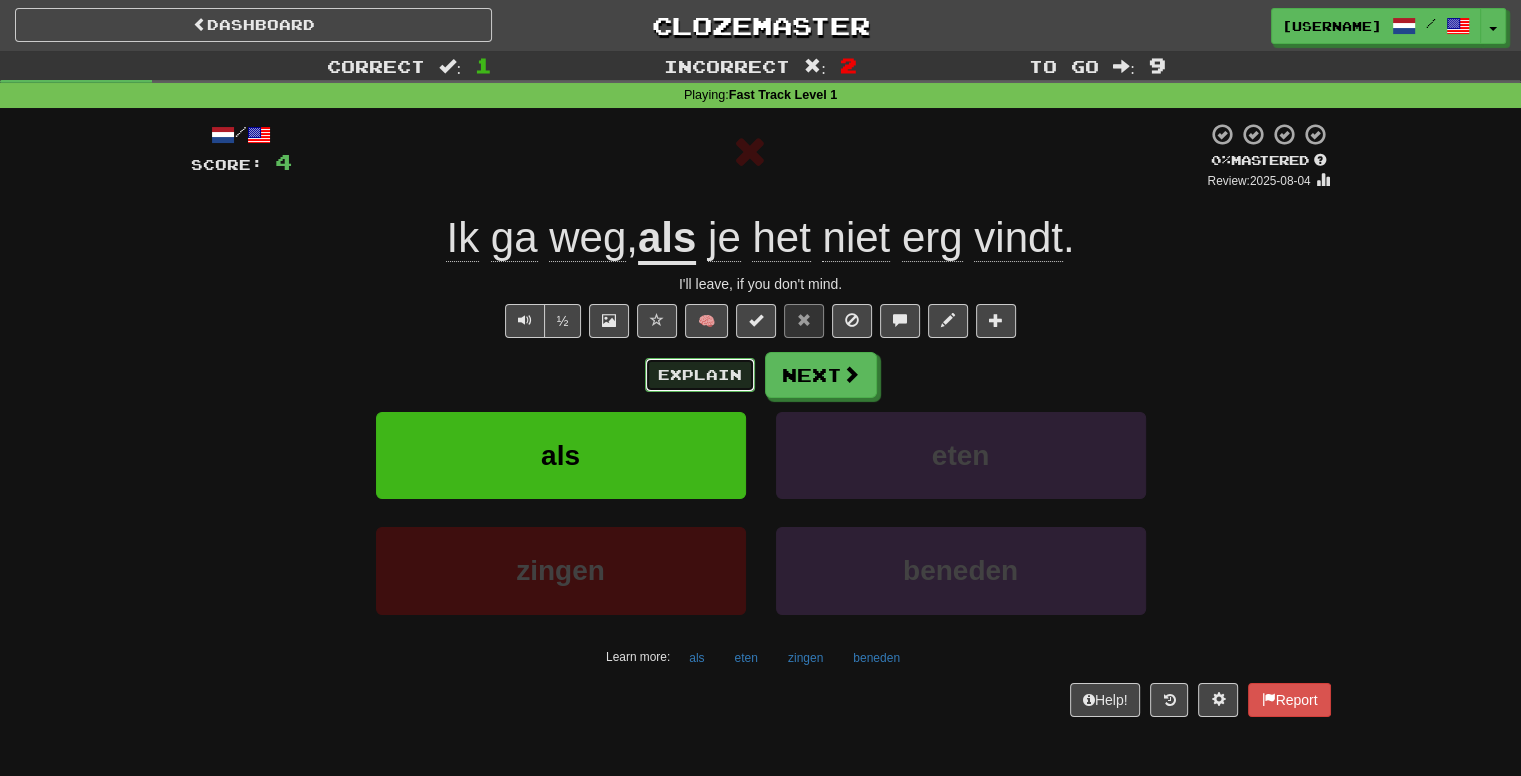 click on "Explain" at bounding box center (700, 375) 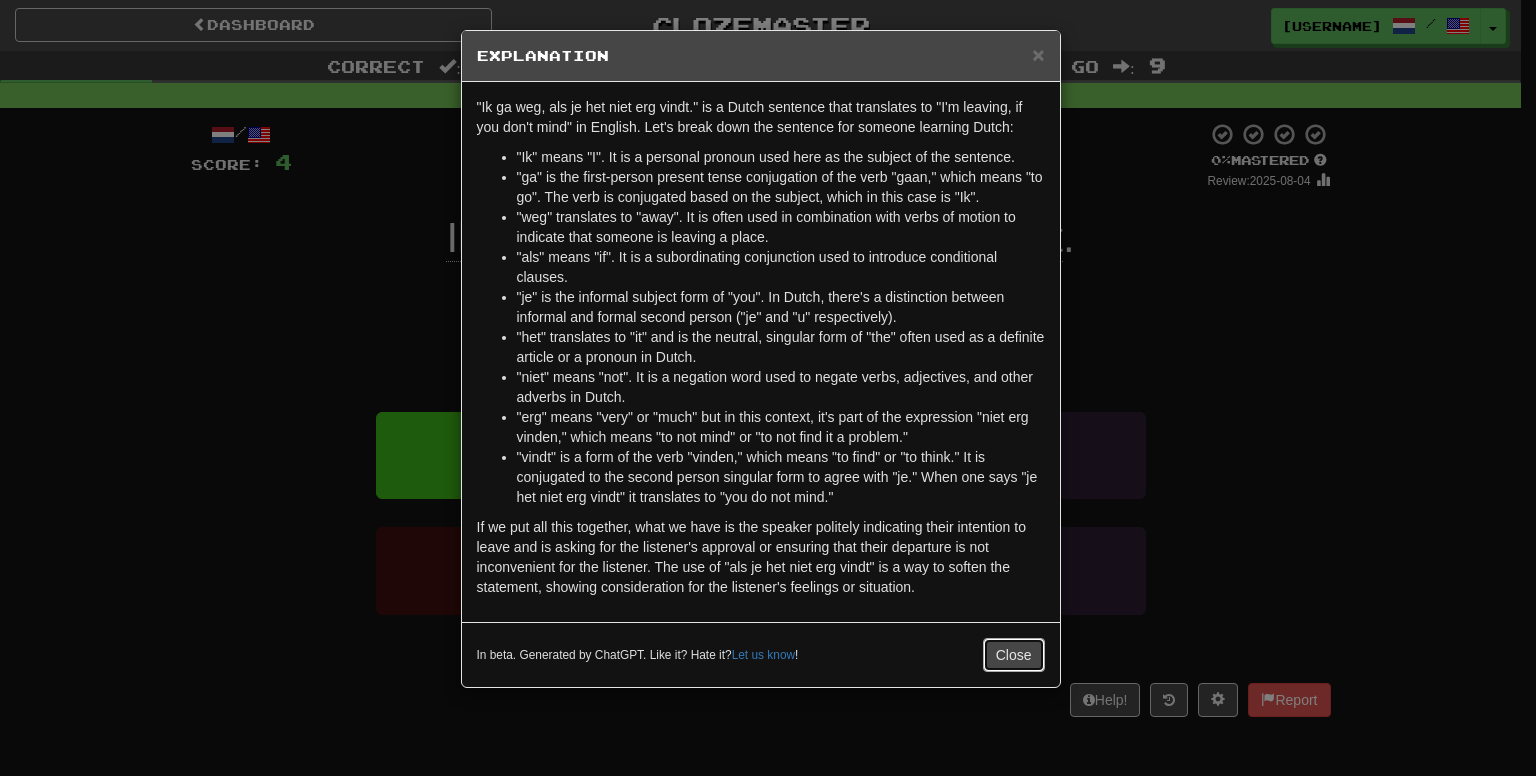 click on "Close" at bounding box center [1014, 655] 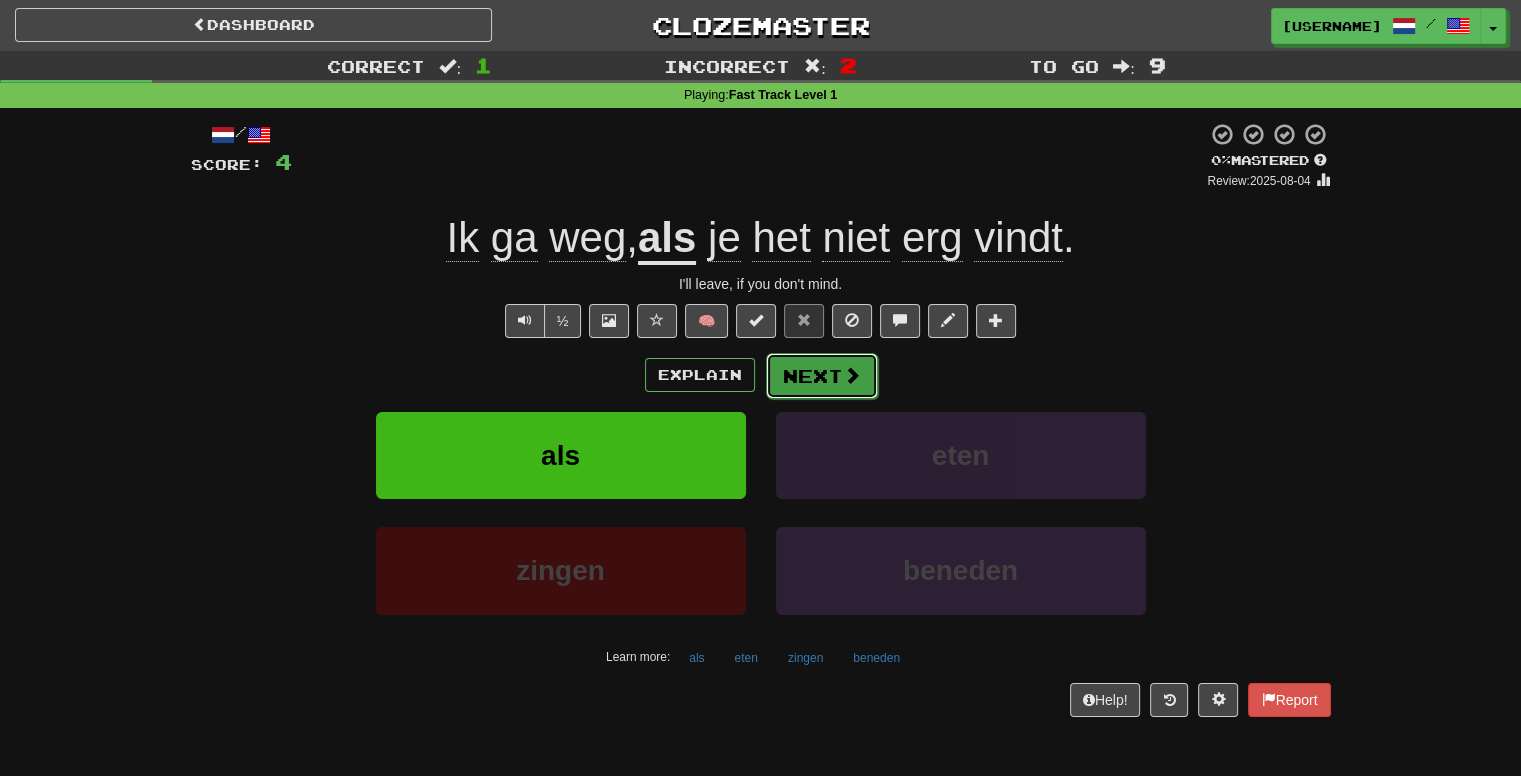 click on "Next" at bounding box center [822, 376] 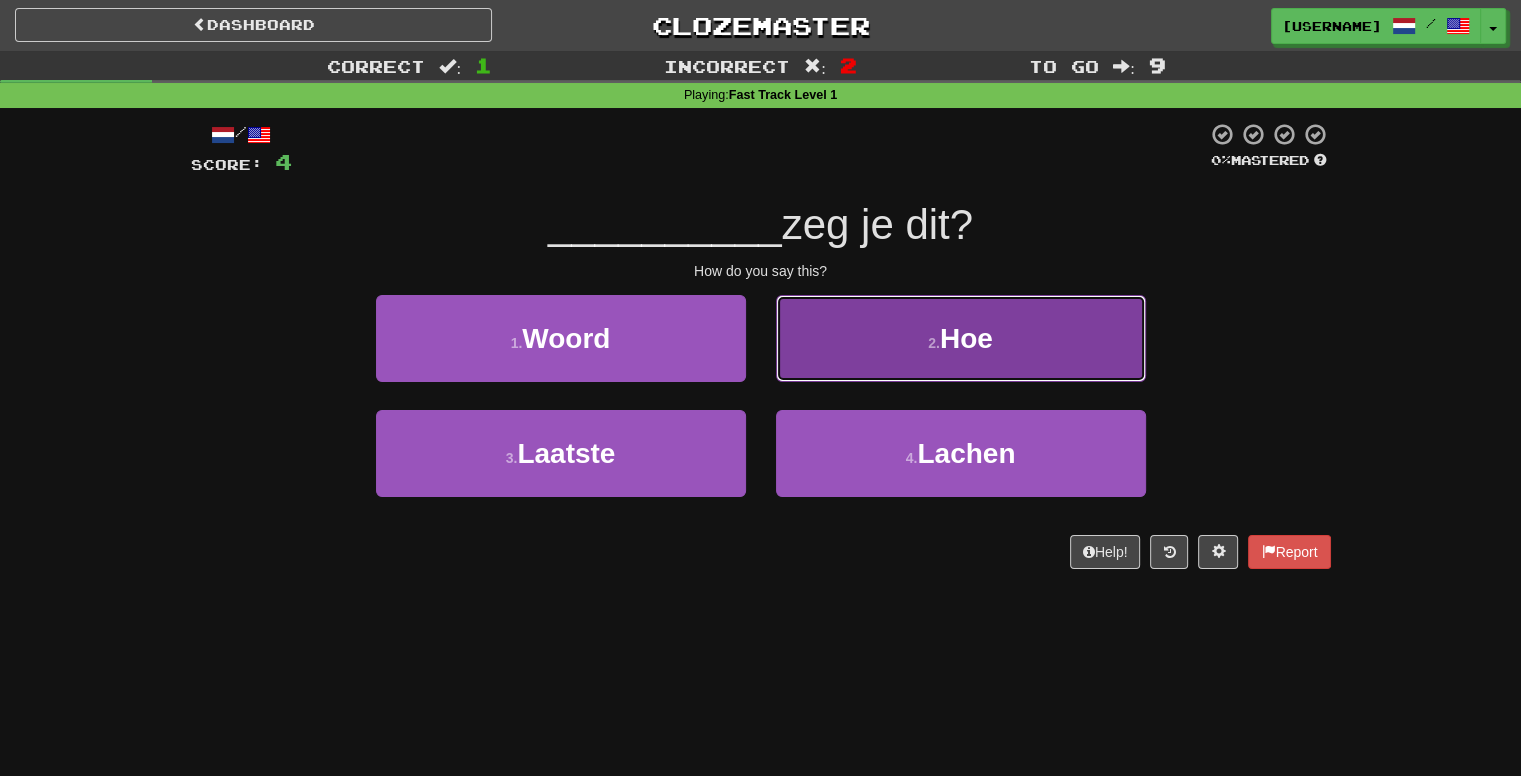 click on "2 .  Hoe" at bounding box center [961, 338] 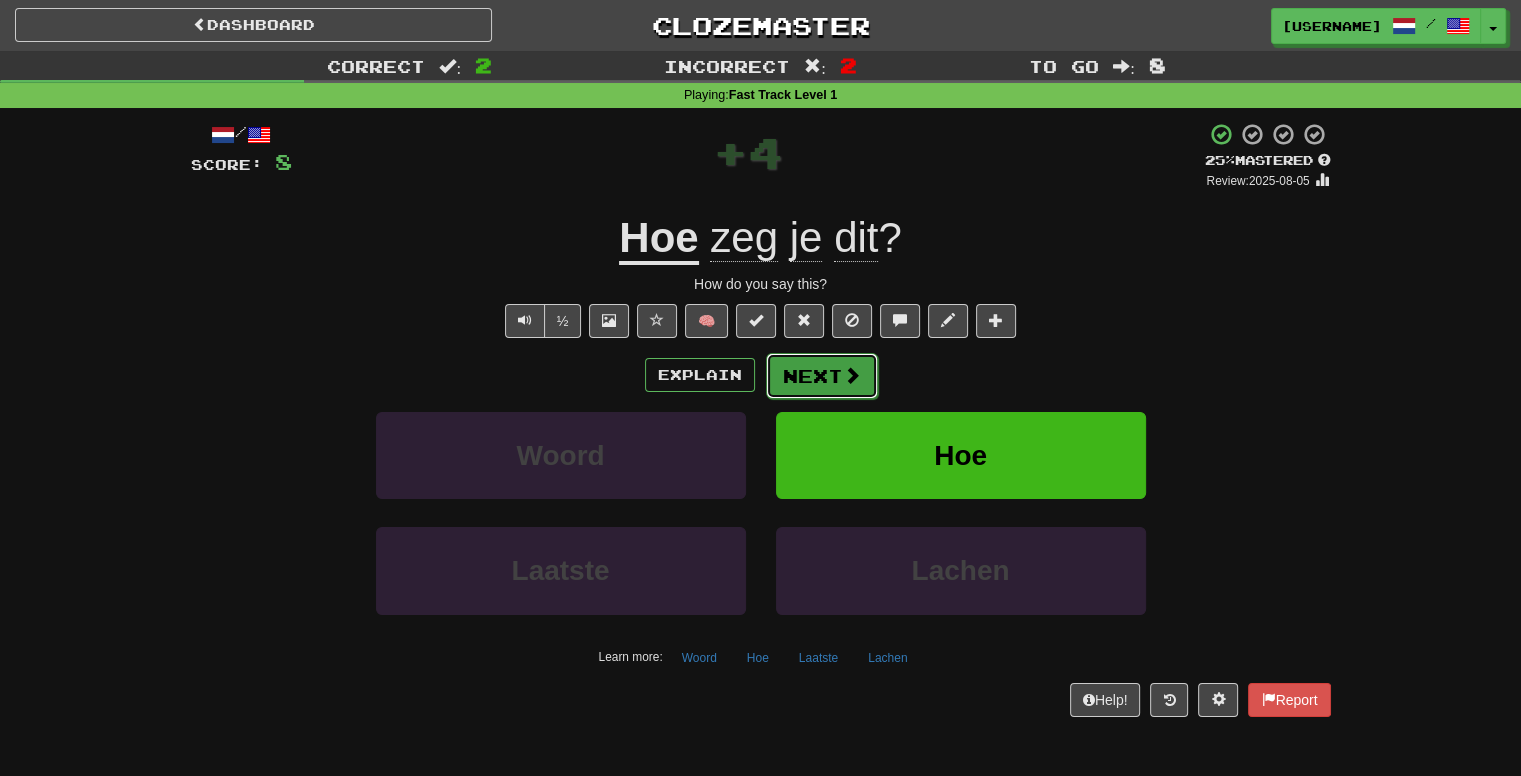 click on "Next" at bounding box center (822, 376) 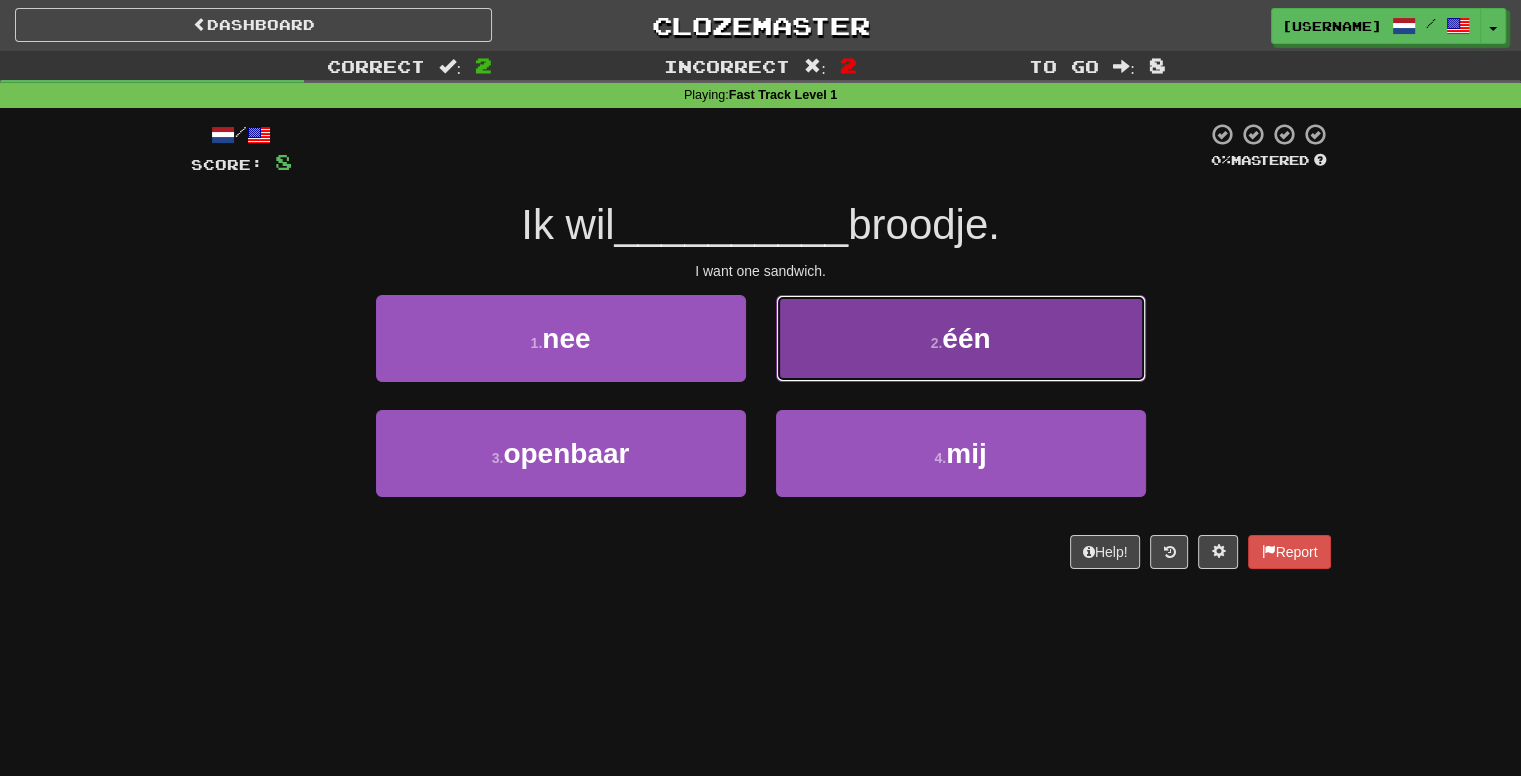 click on "2 .  één" at bounding box center [961, 338] 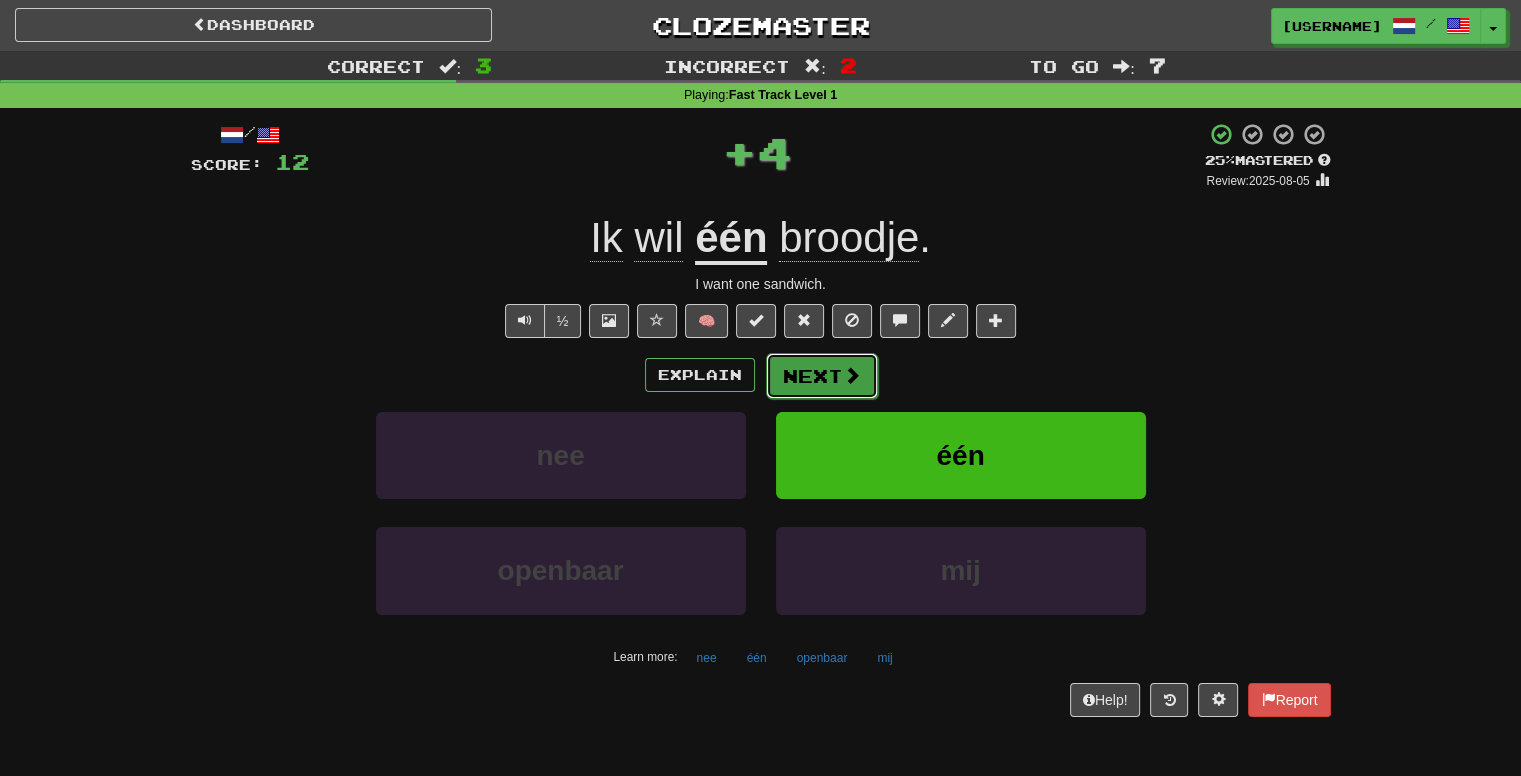 click on "Next" at bounding box center (822, 376) 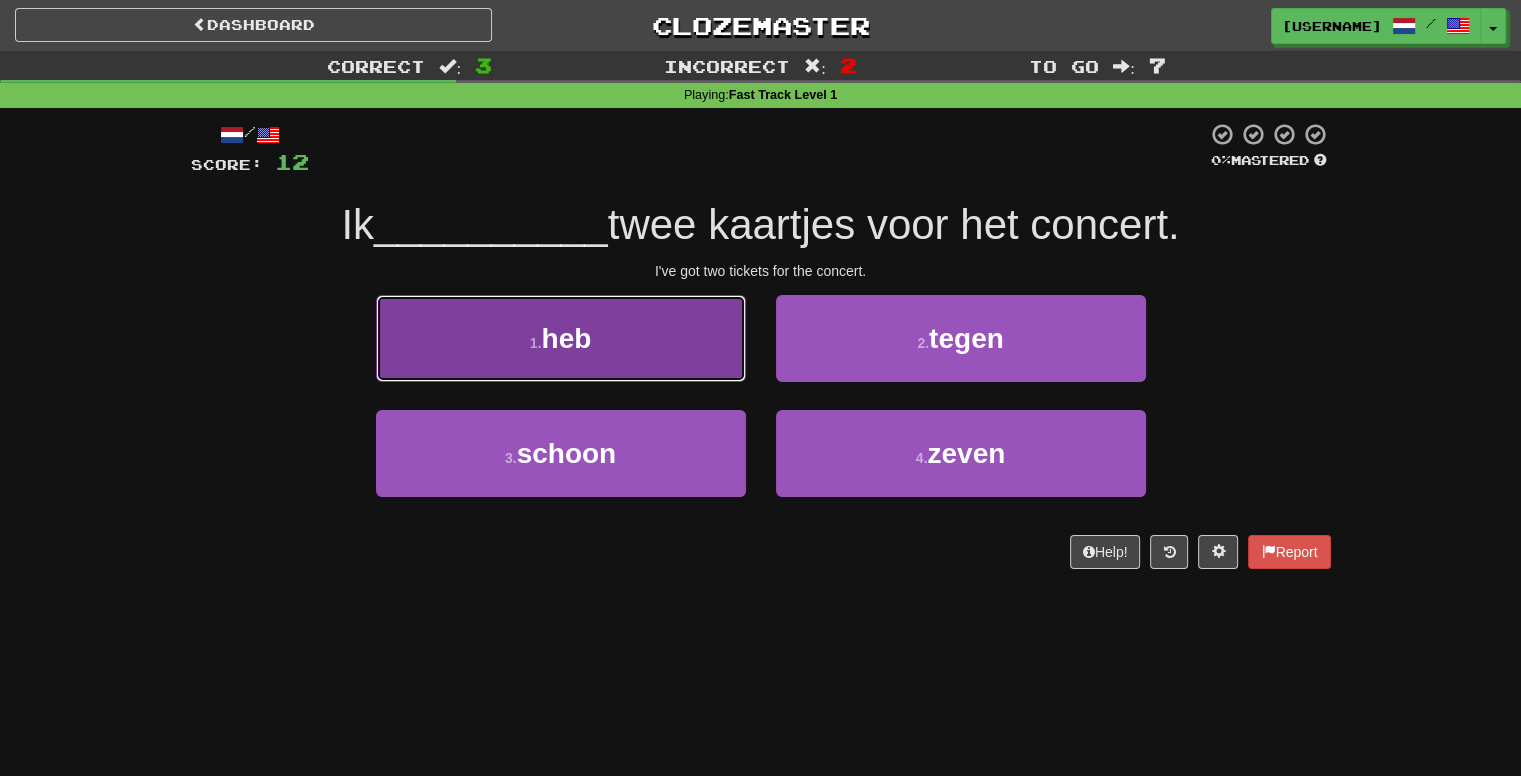 click on "1 .  heb" at bounding box center (561, 338) 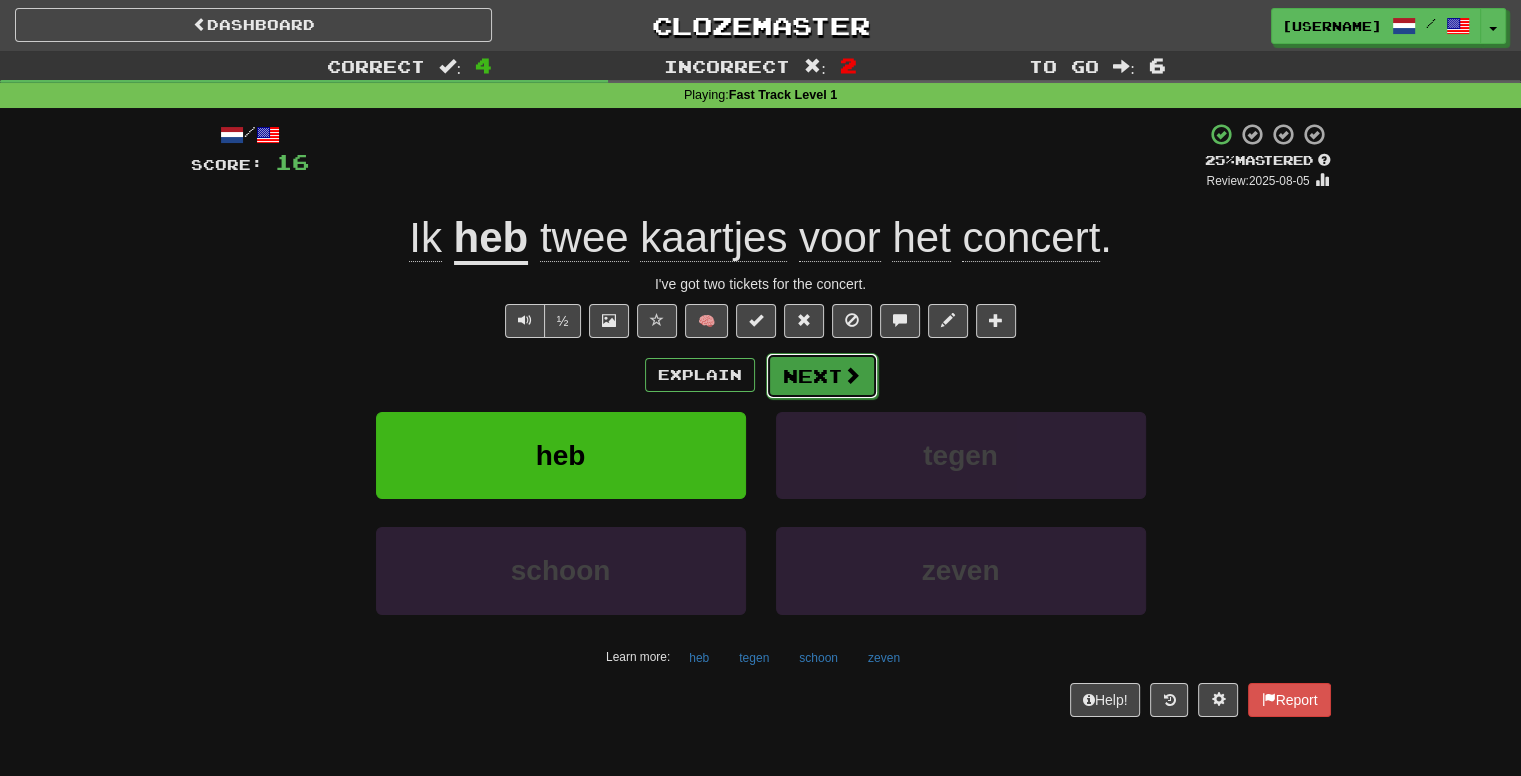 click on "Next" at bounding box center [822, 376] 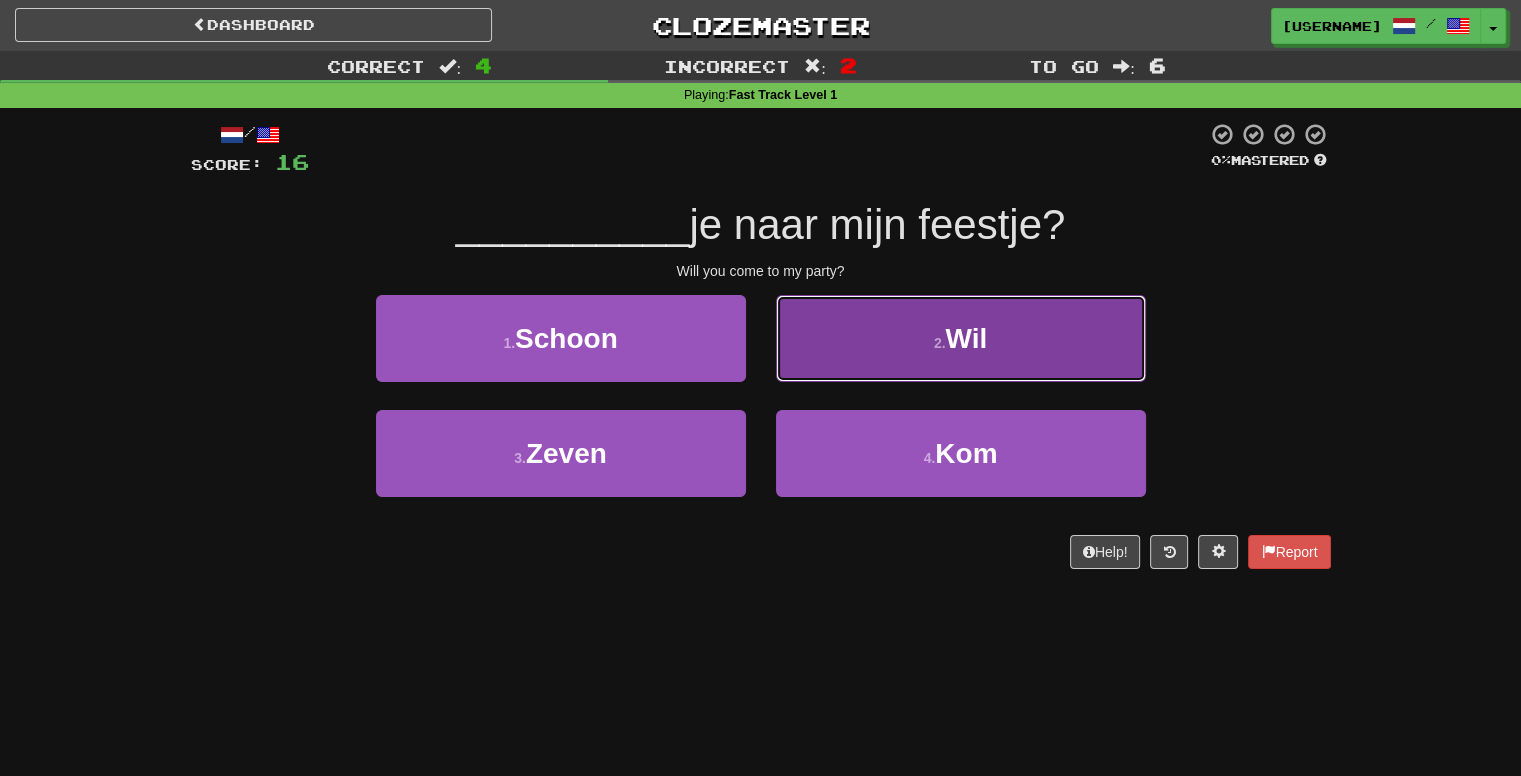 click on "2 .  Wil" at bounding box center [961, 338] 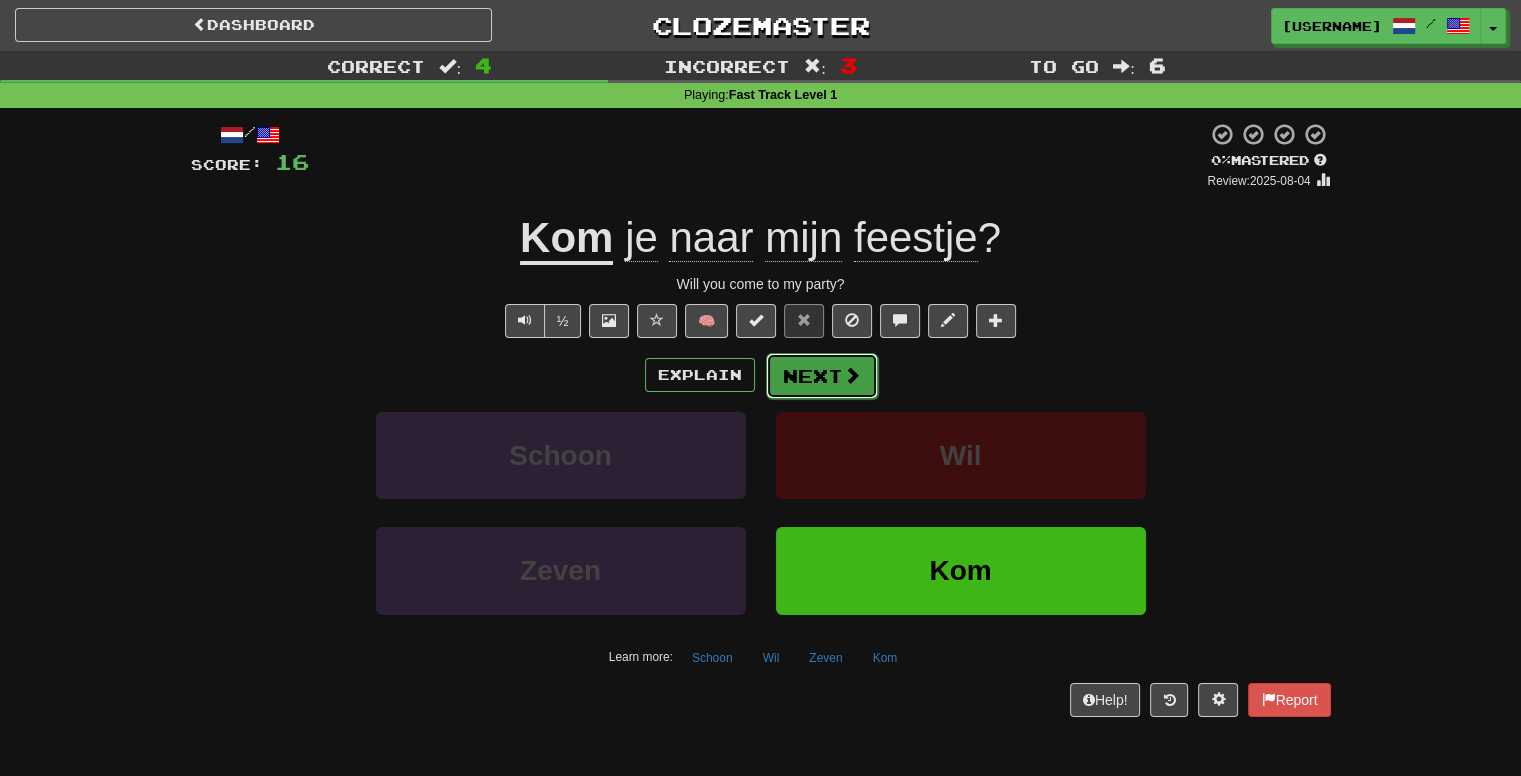 click on "Next" at bounding box center (822, 376) 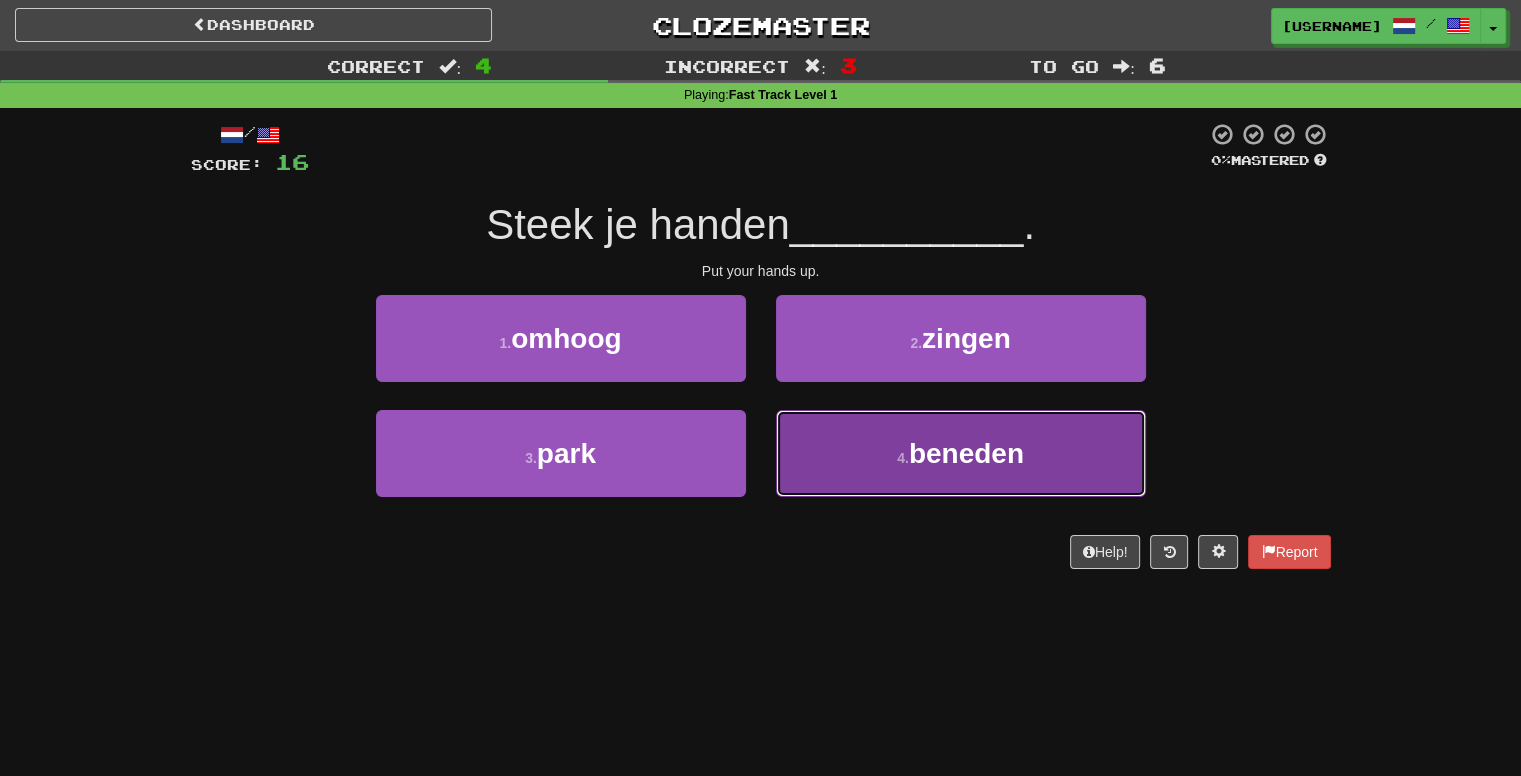 click on "4 .  beneden" at bounding box center (961, 453) 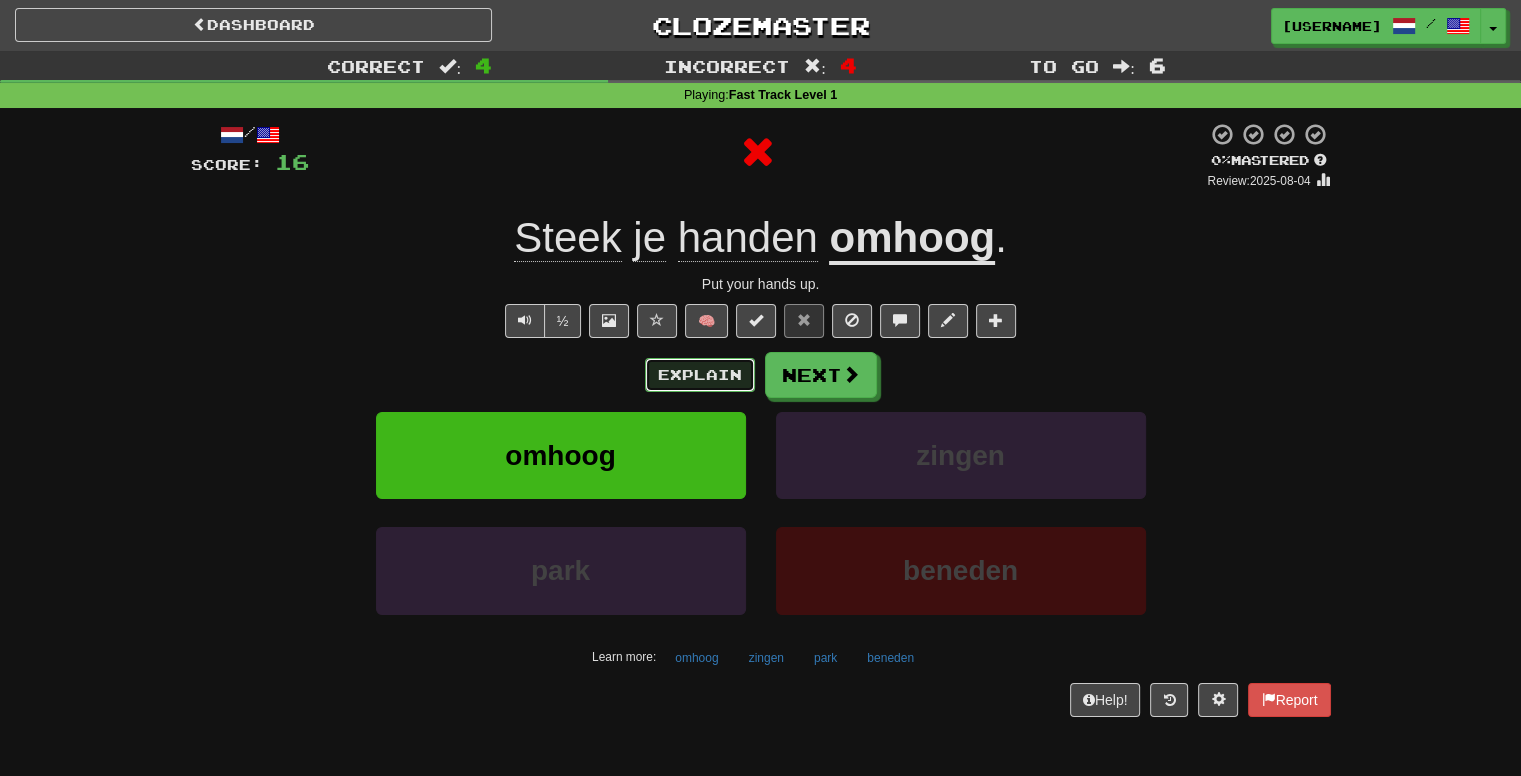 click on "Explain" at bounding box center [700, 375] 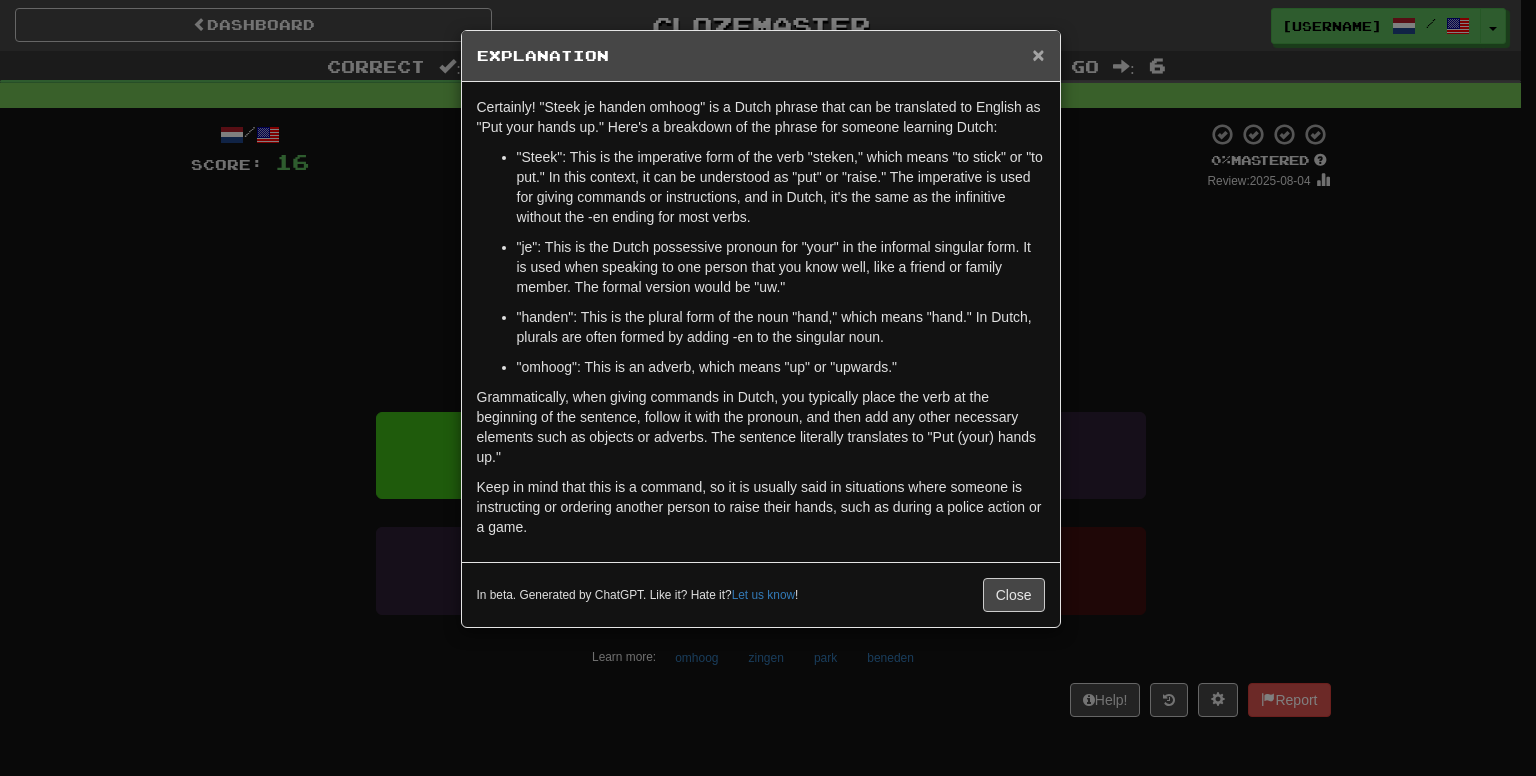 click on "×" at bounding box center (1038, 54) 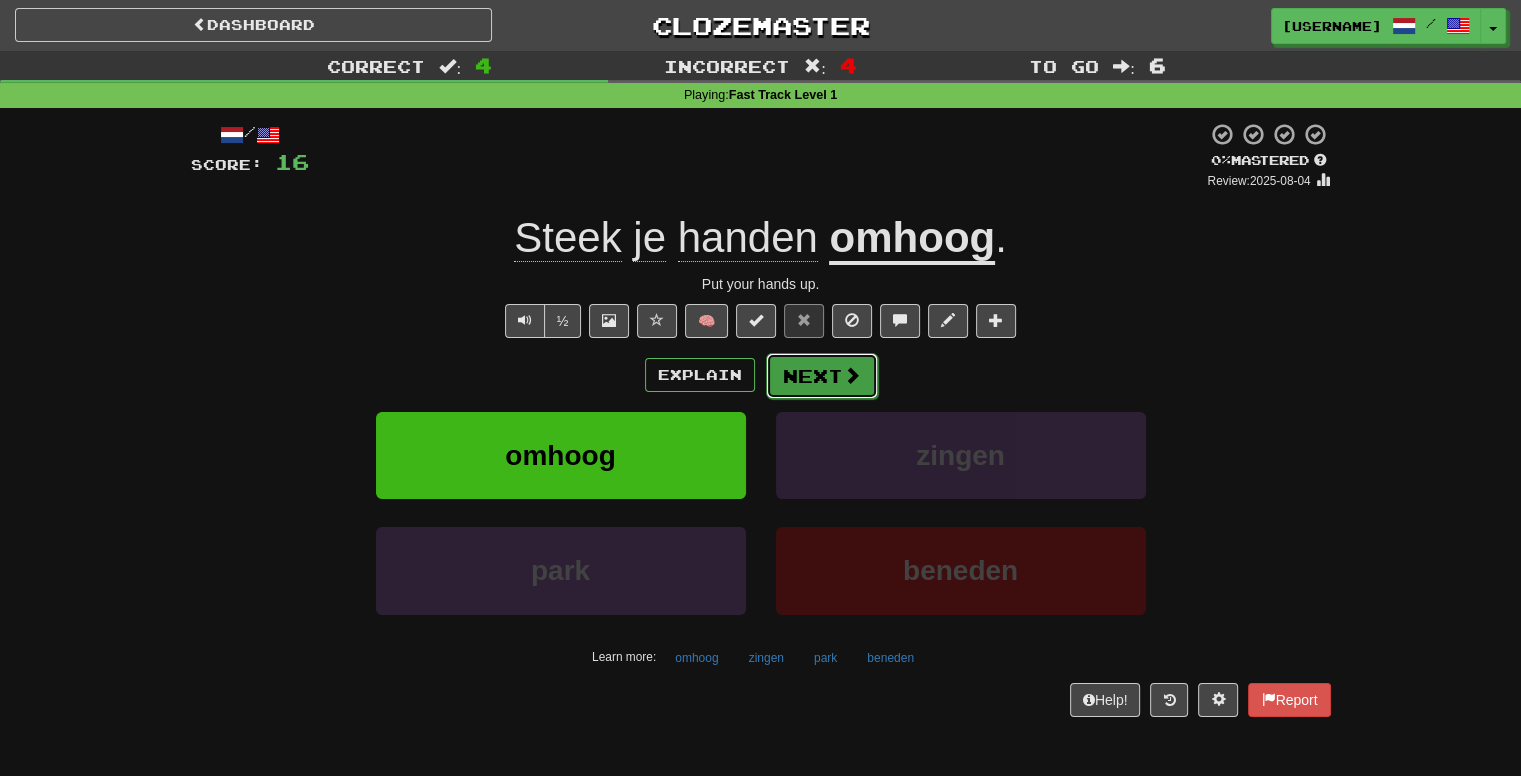 click on "Next" at bounding box center (822, 376) 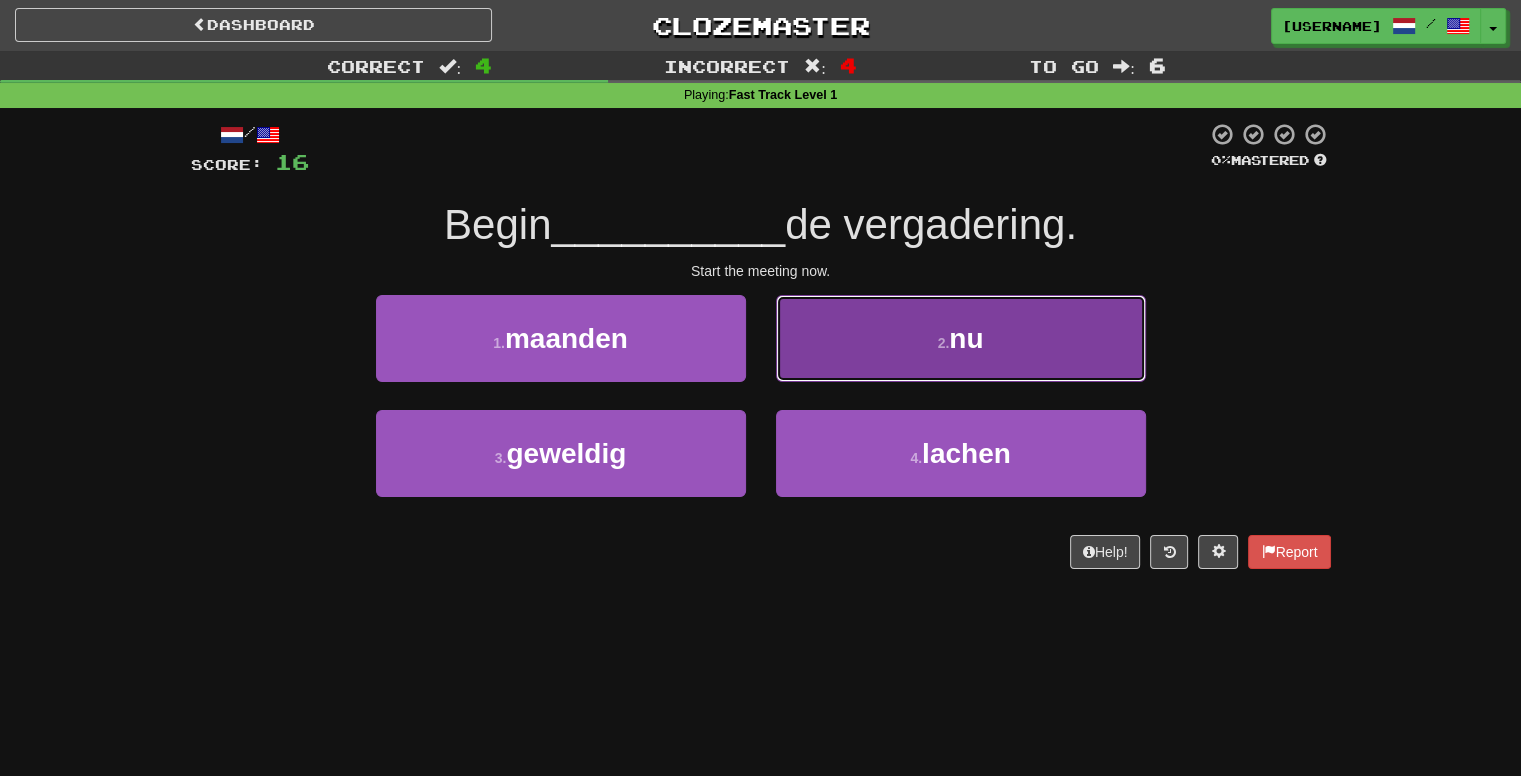 click on "2 .  nu" at bounding box center (961, 338) 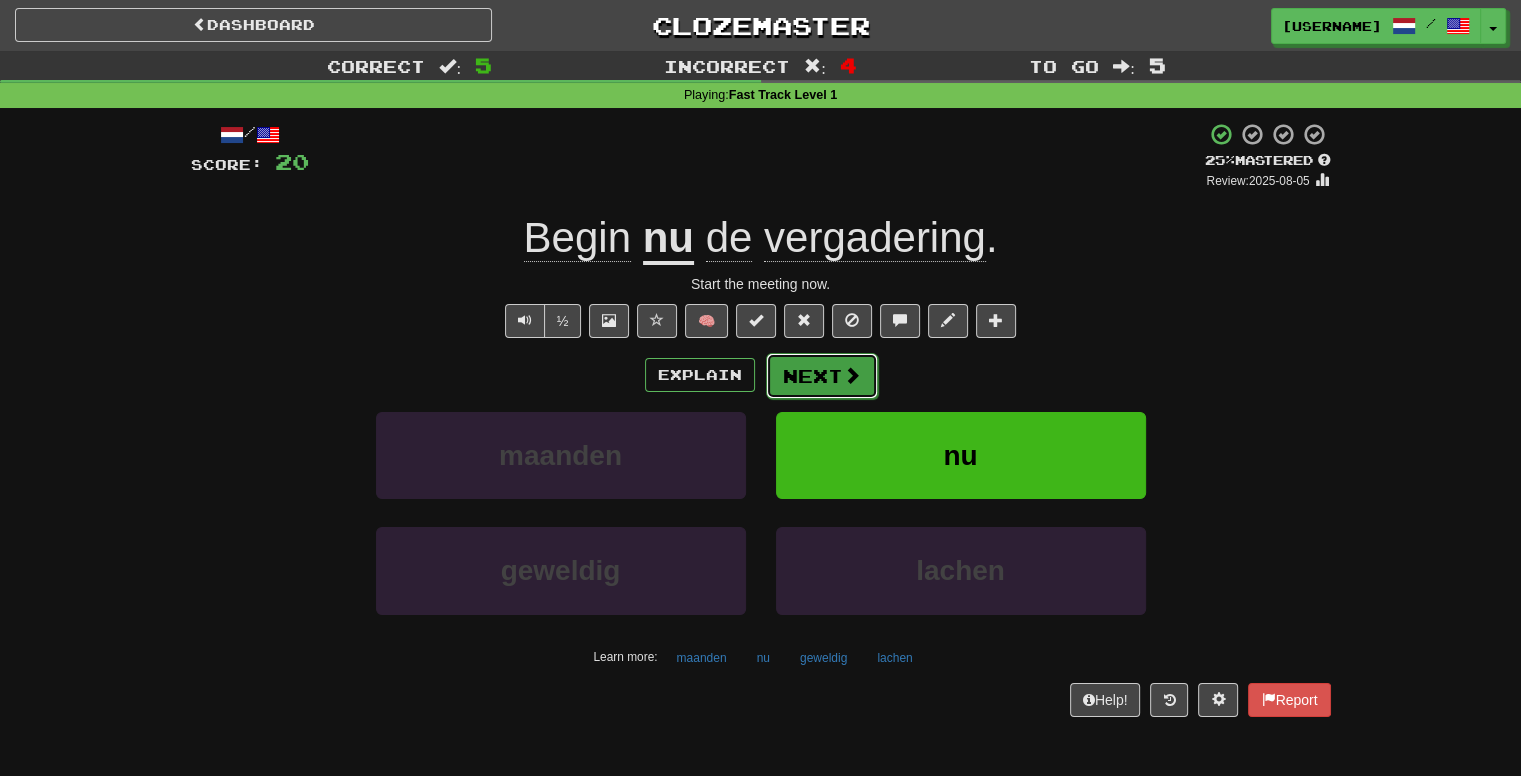 click on "Next" at bounding box center [822, 376] 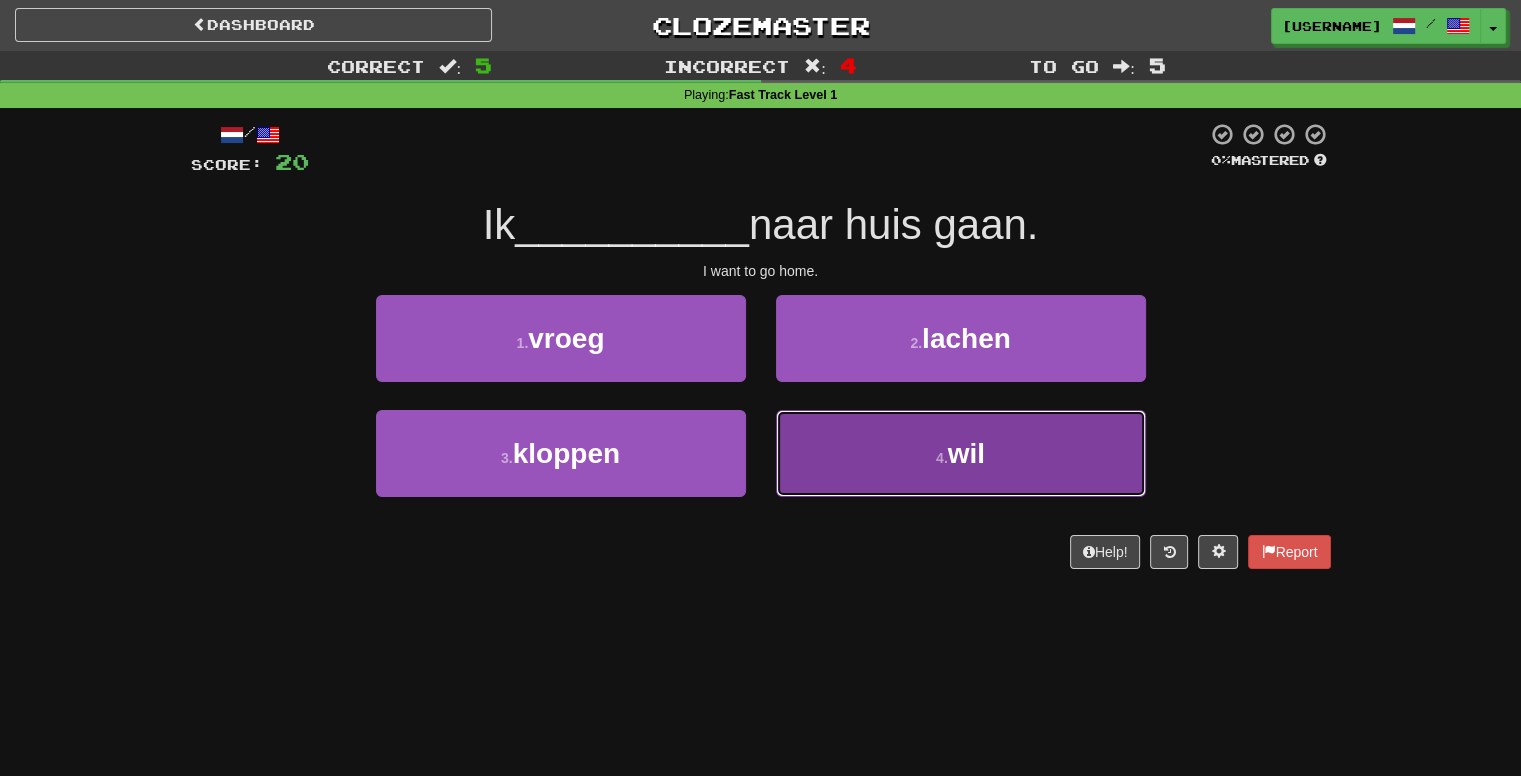 click on "4 .  wil" at bounding box center [961, 453] 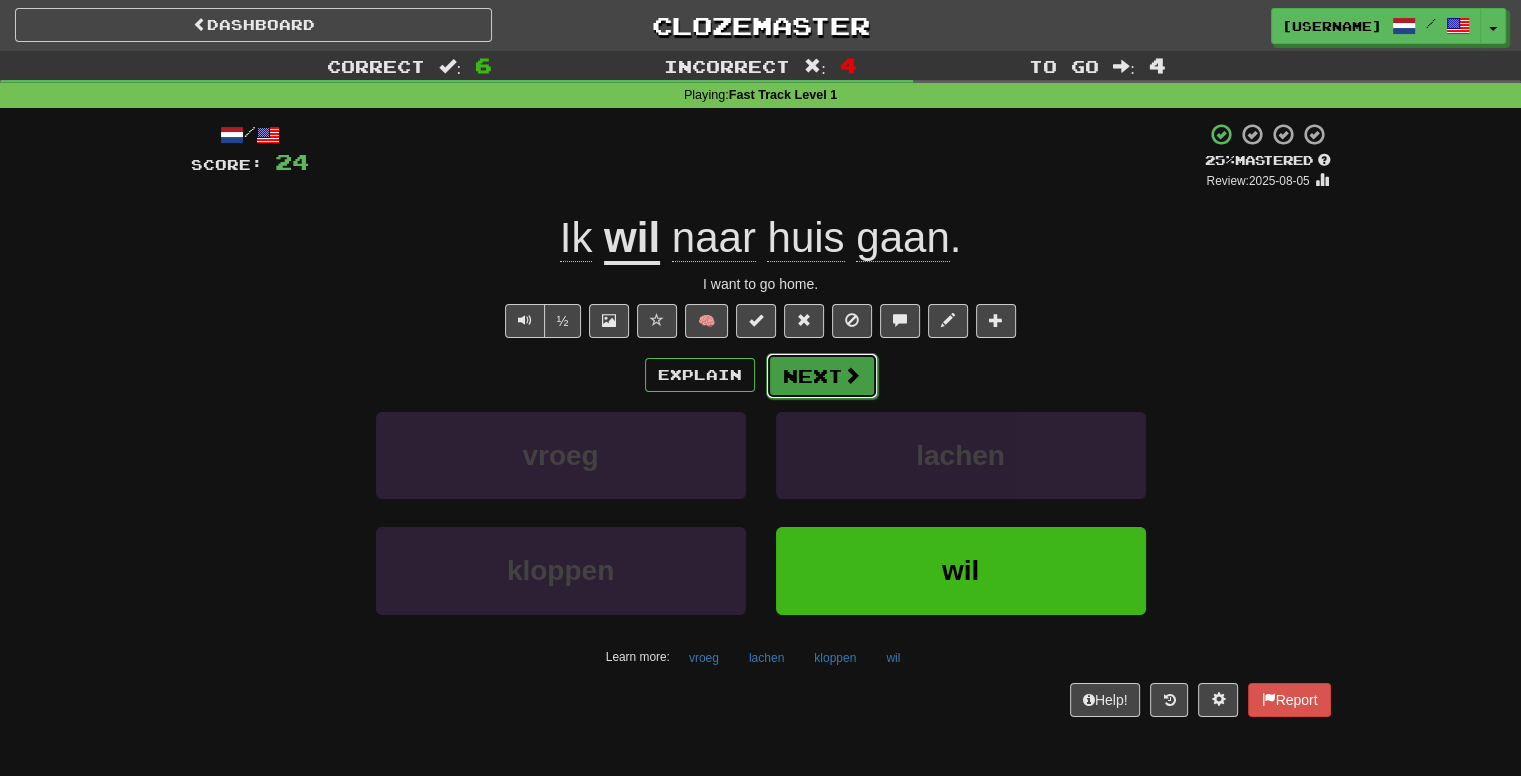 click on "Next" at bounding box center [822, 376] 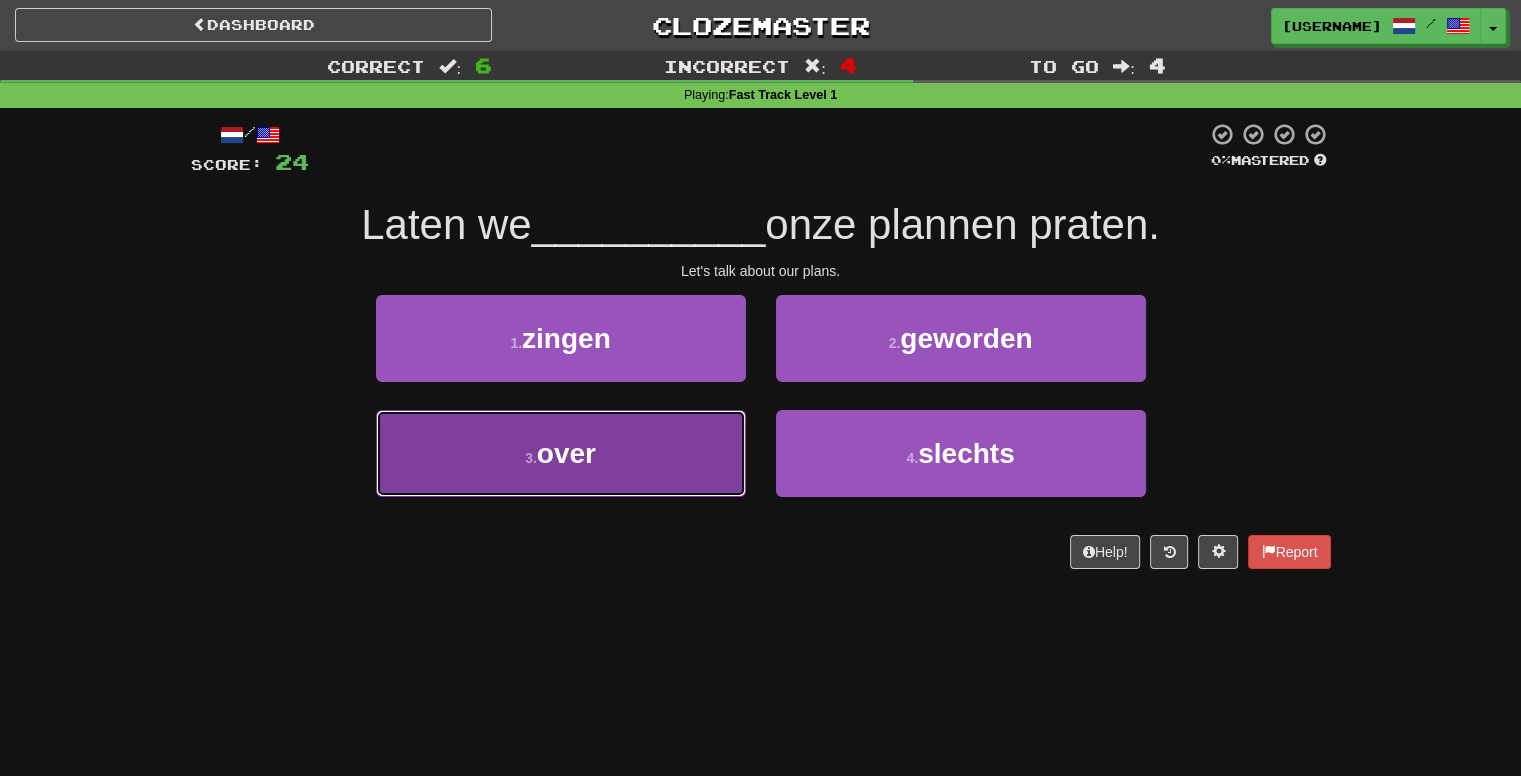 click on "3 .  over" at bounding box center [561, 453] 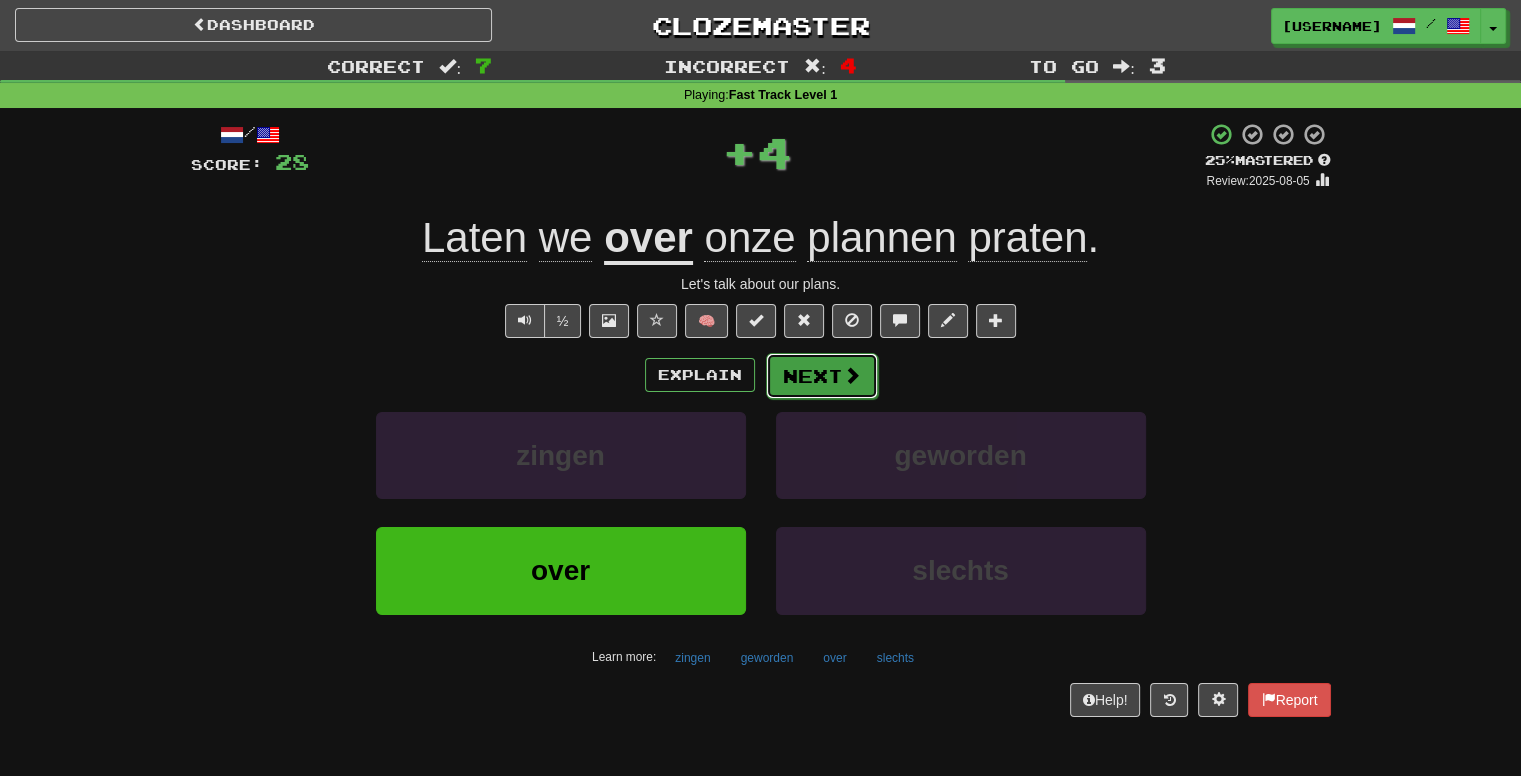 click on "Next" at bounding box center [822, 376] 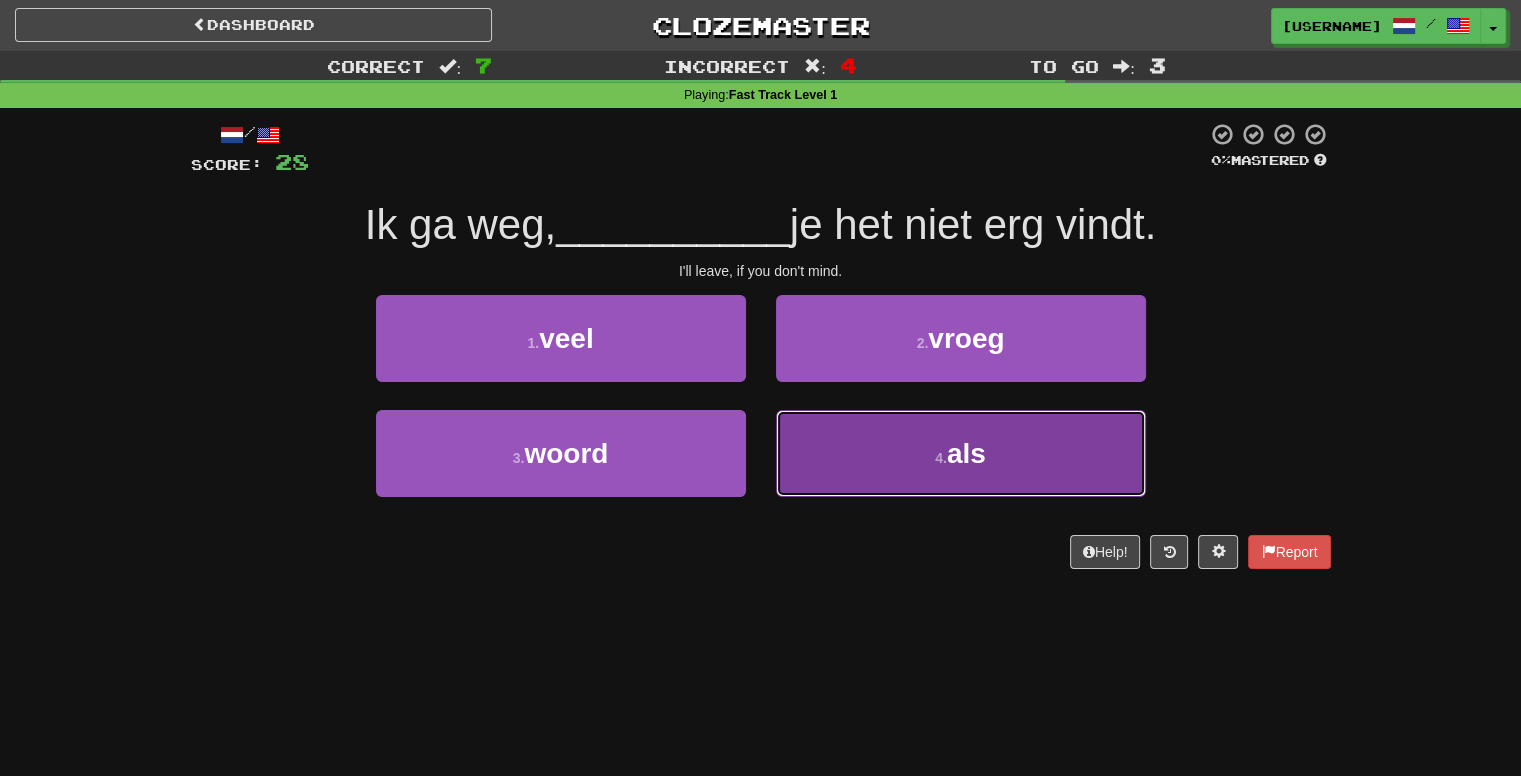 click on "4 .  als" at bounding box center (961, 453) 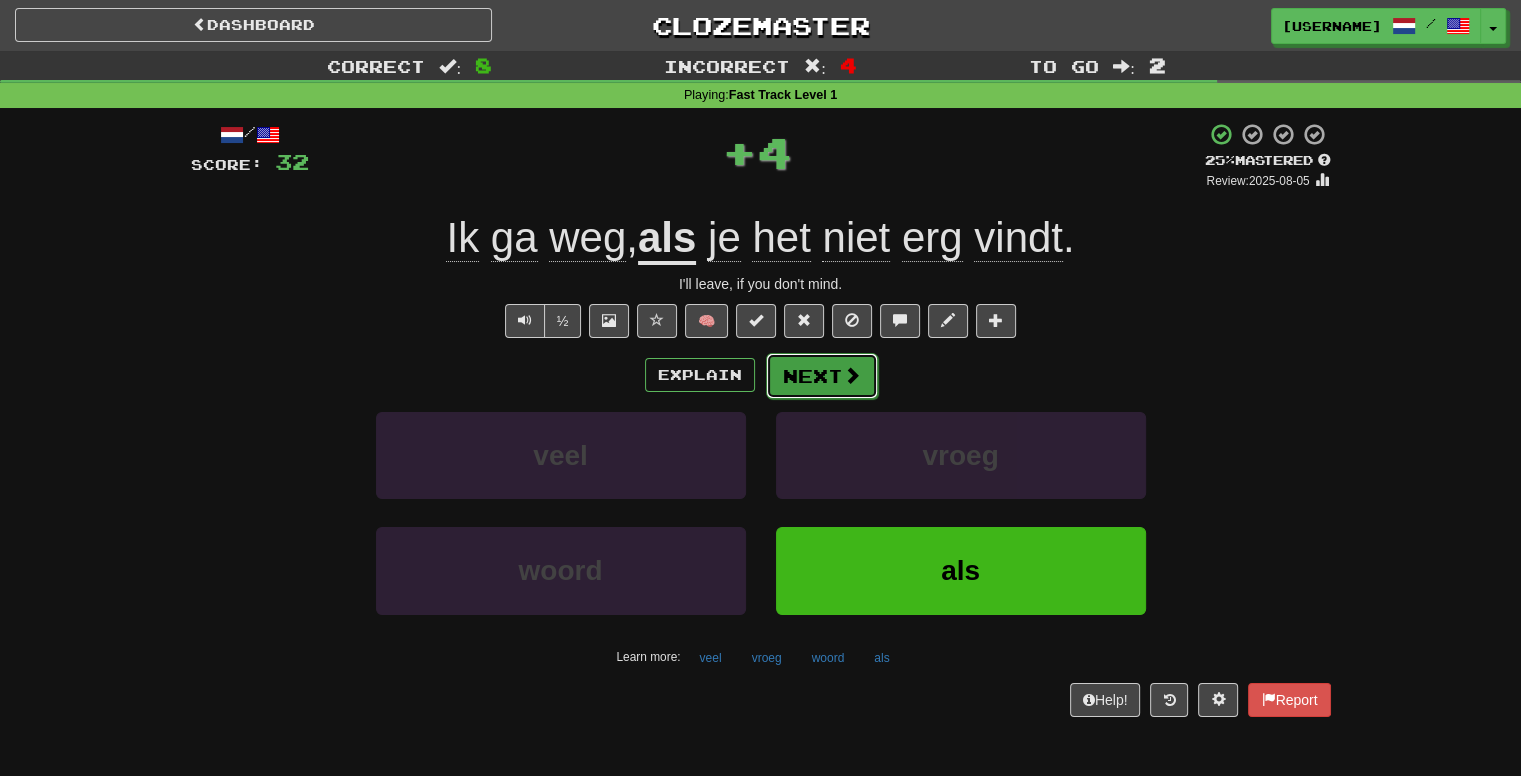 click on "Next" at bounding box center [822, 376] 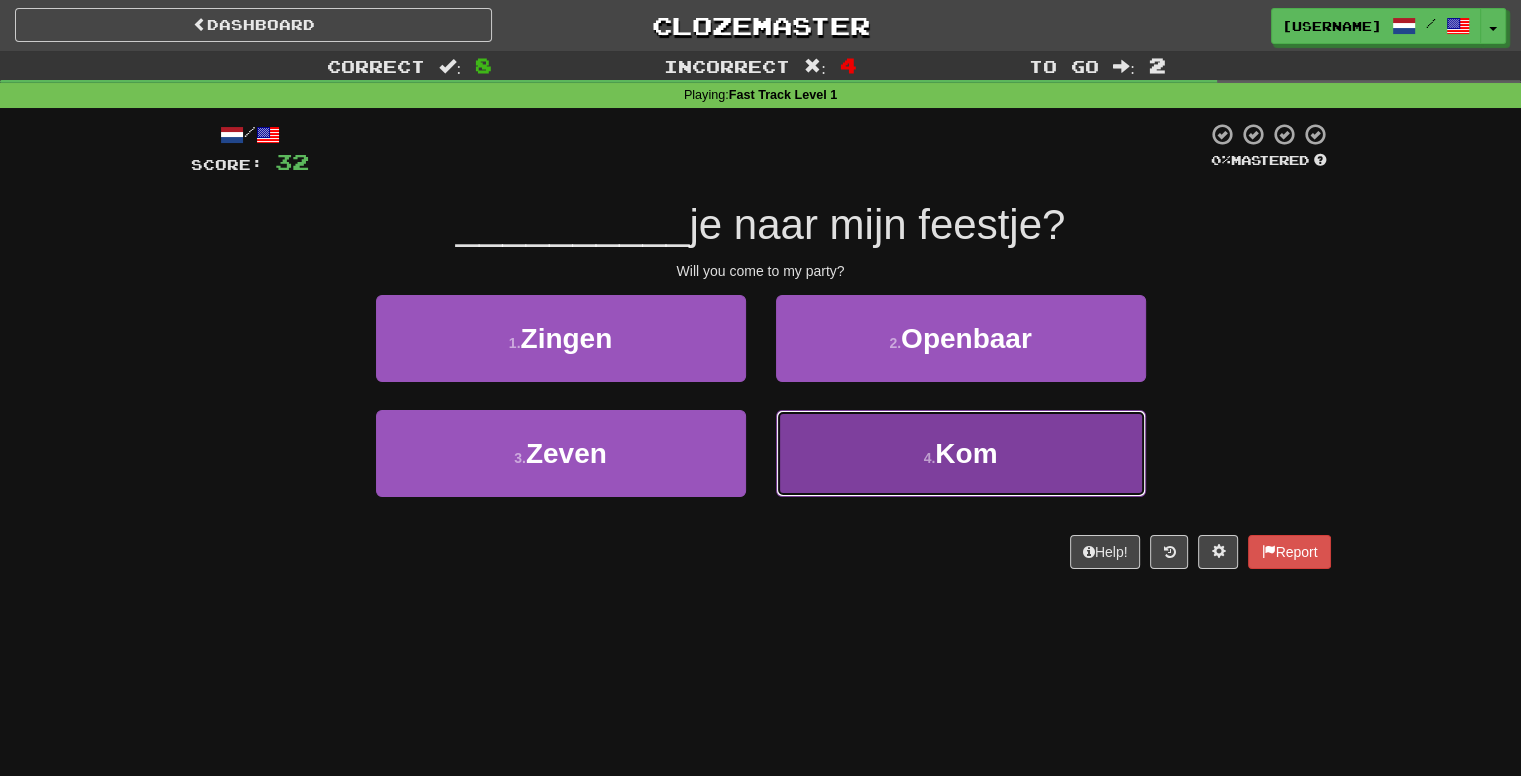 click on "4 .  Kom" at bounding box center (961, 453) 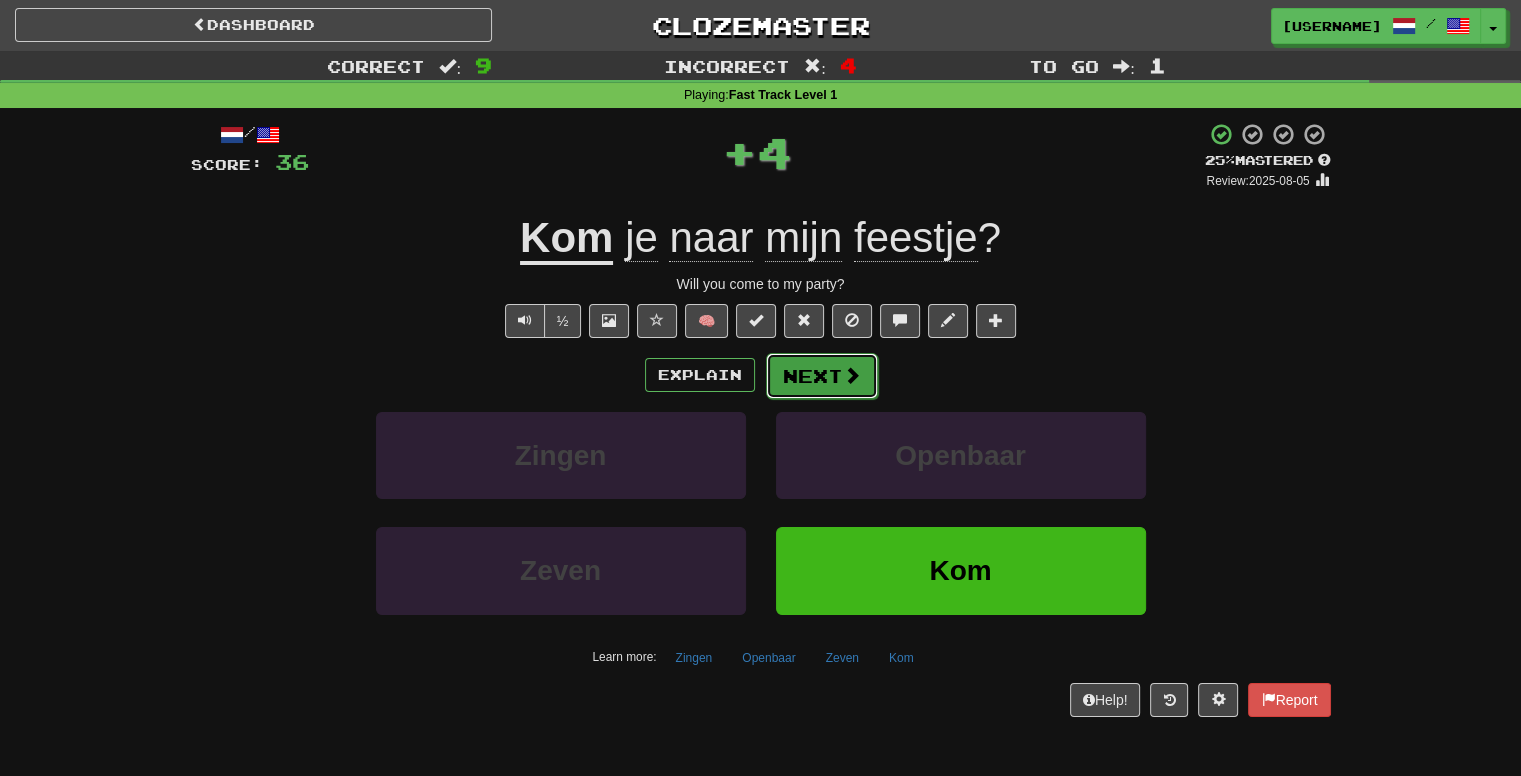 click on "Next" at bounding box center (822, 376) 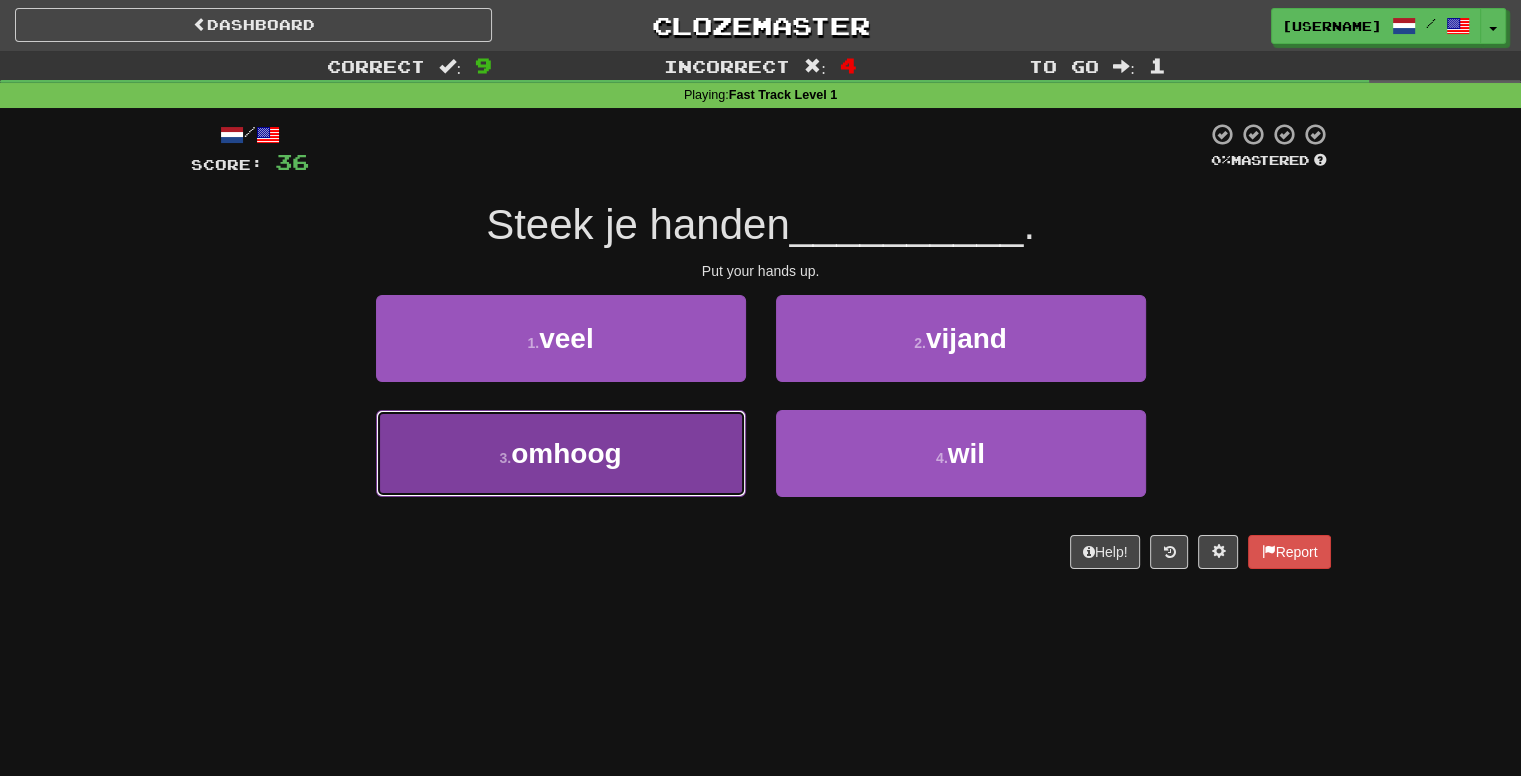 click on "3 .  omhoog" at bounding box center (561, 453) 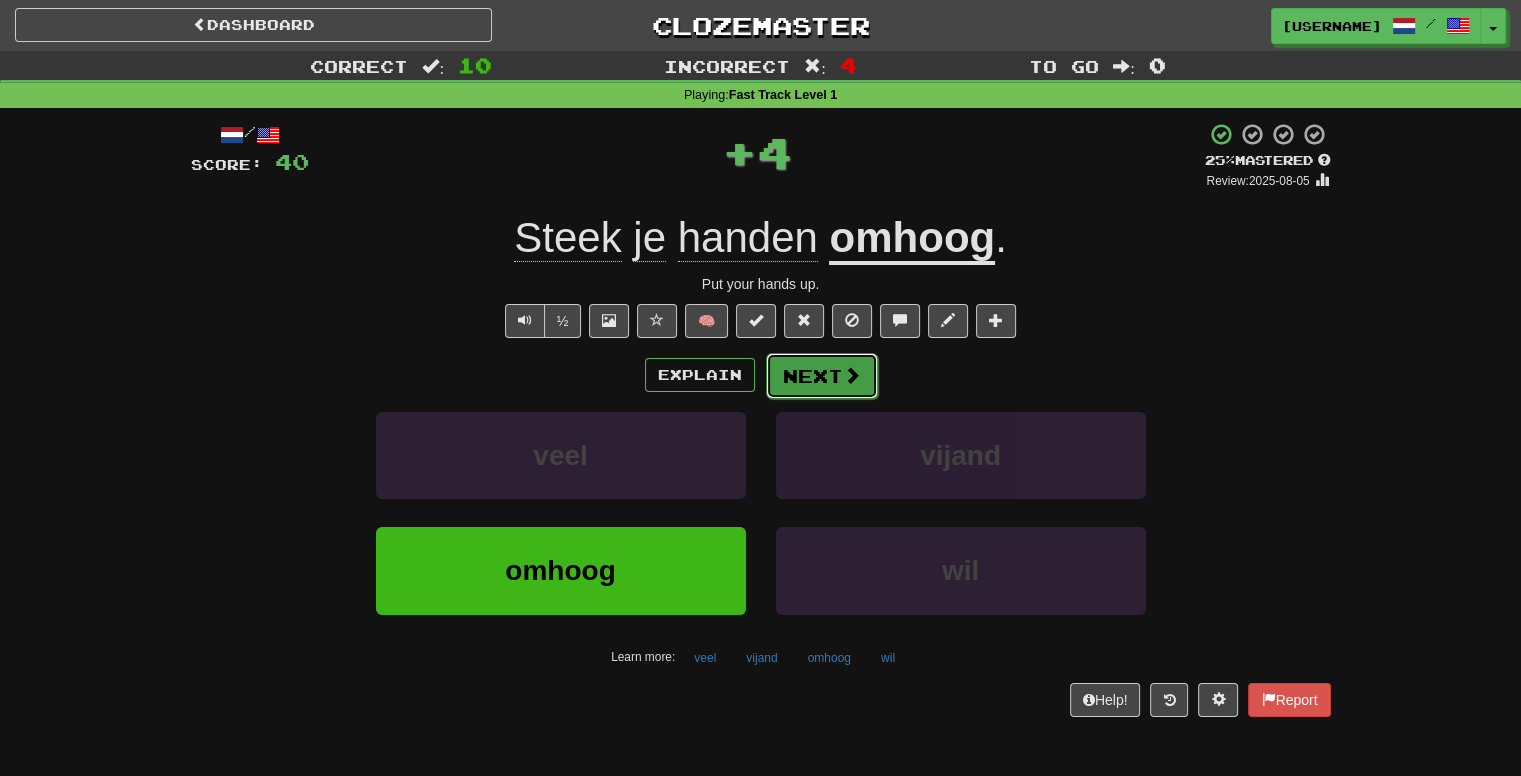 click on "Next" at bounding box center (822, 376) 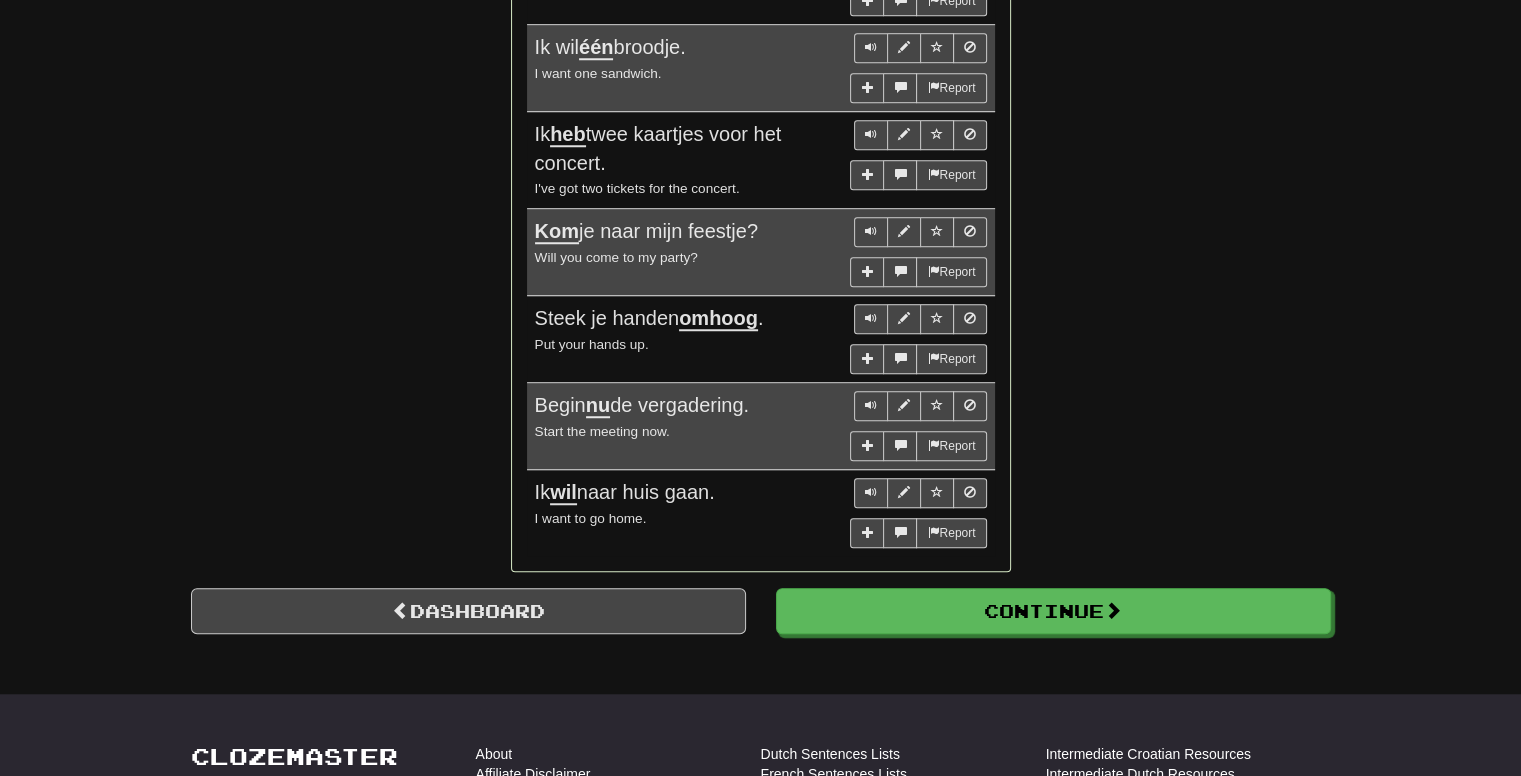 scroll, scrollTop: 1300, scrollLeft: 0, axis: vertical 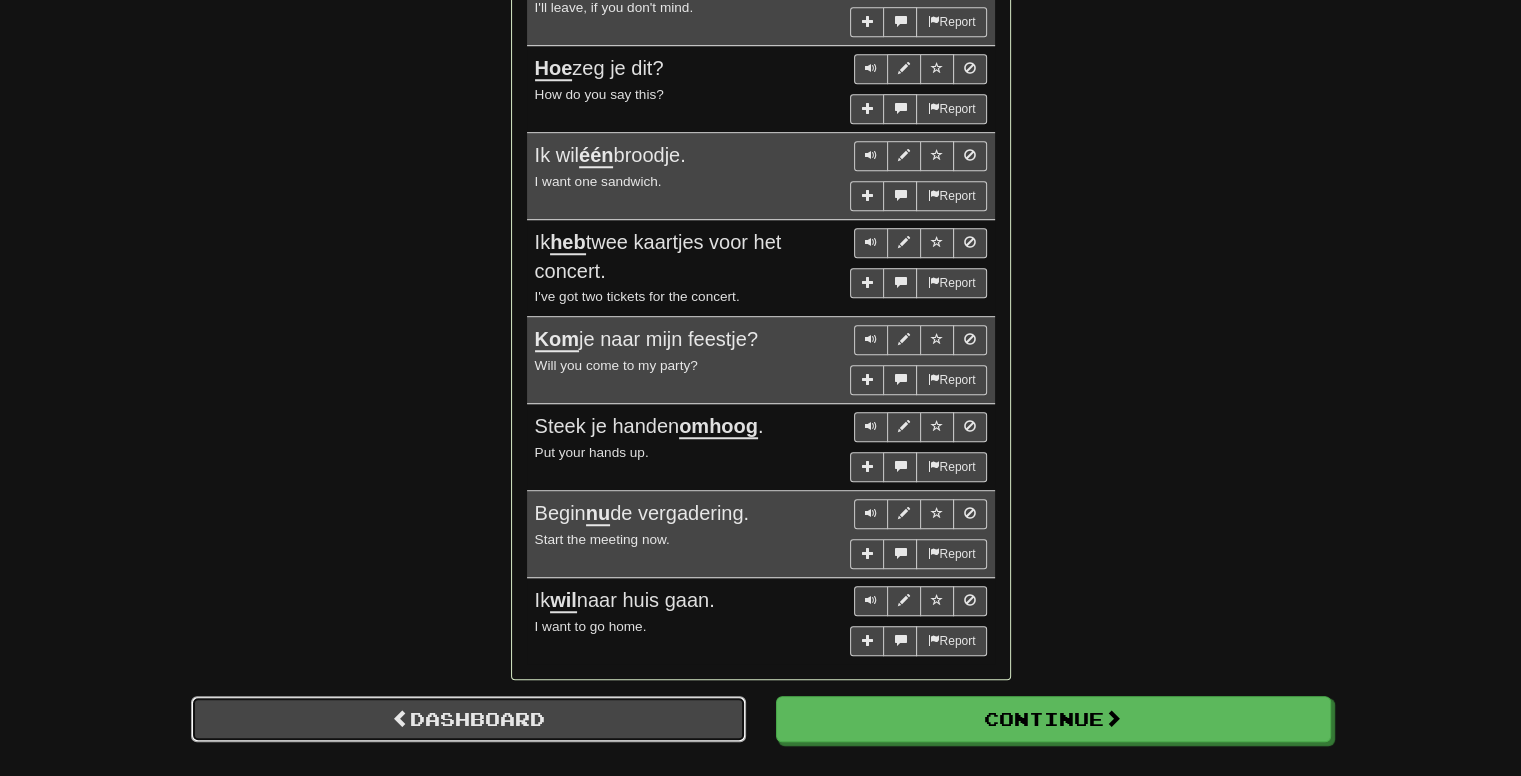 click on "Dashboard" at bounding box center (468, 719) 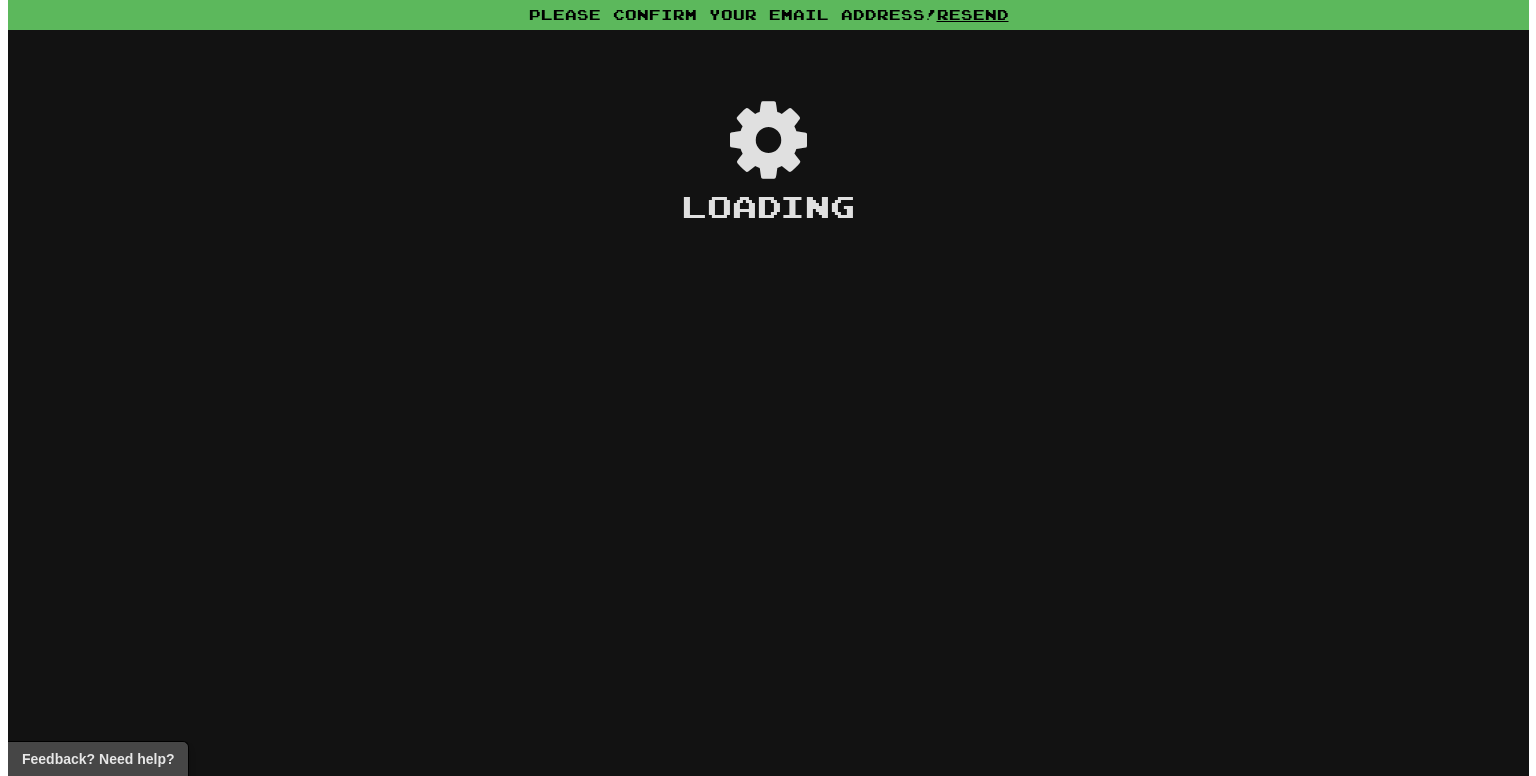 scroll, scrollTop: 0, scrollLeft: 0, axis: both 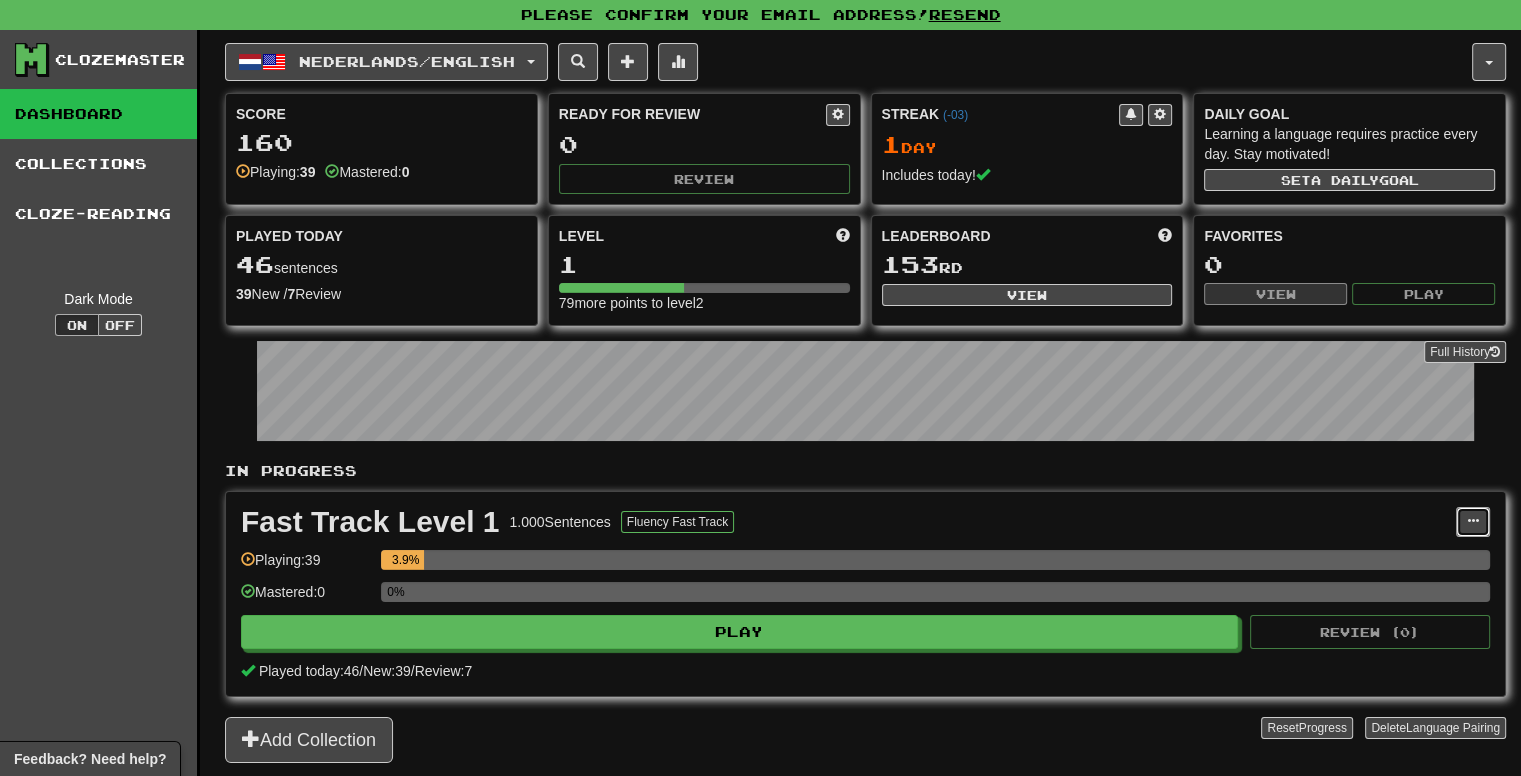 click at bounding box center (1473, 522) 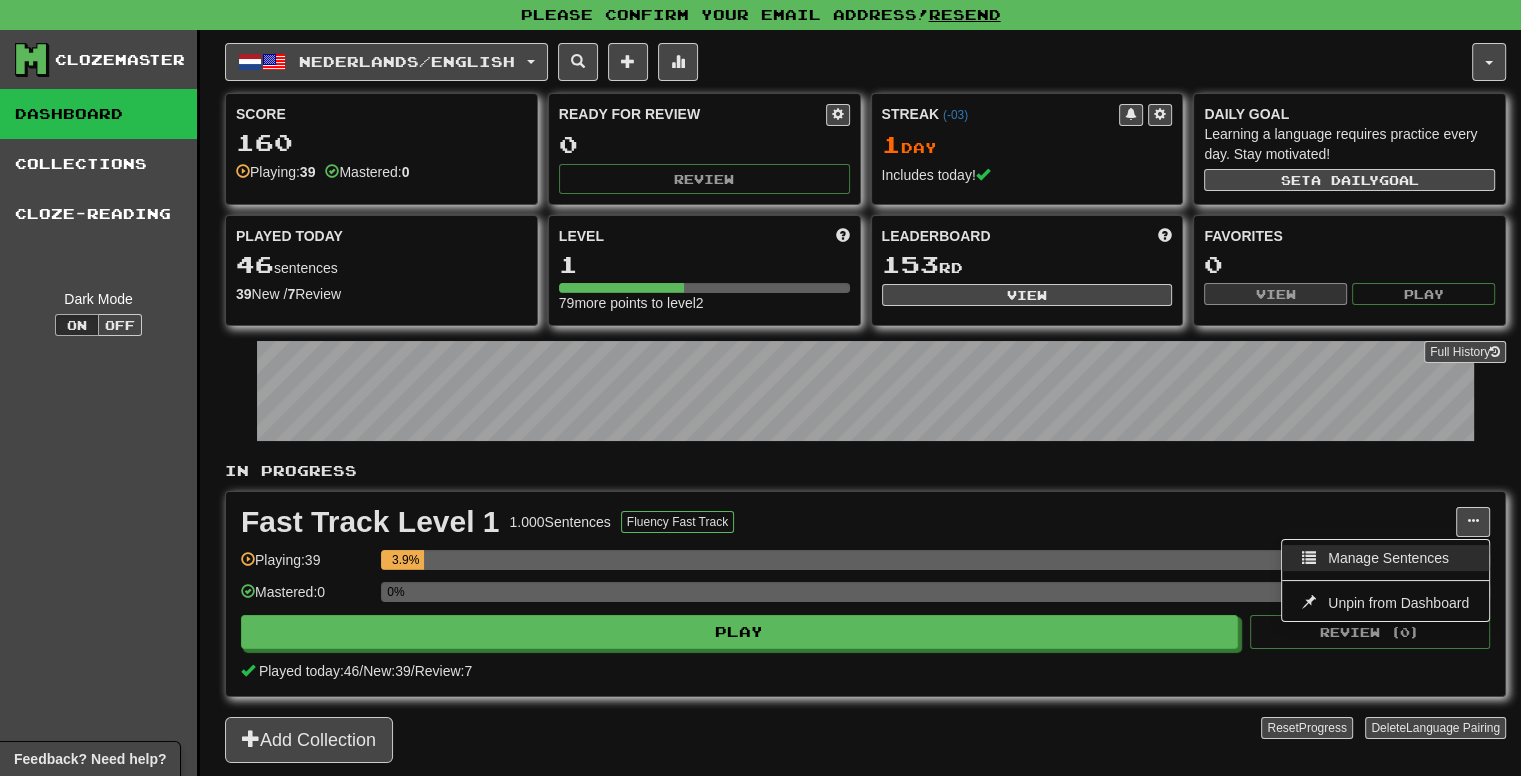click on "Manage Sentences" at bounding box center [1388, 558] 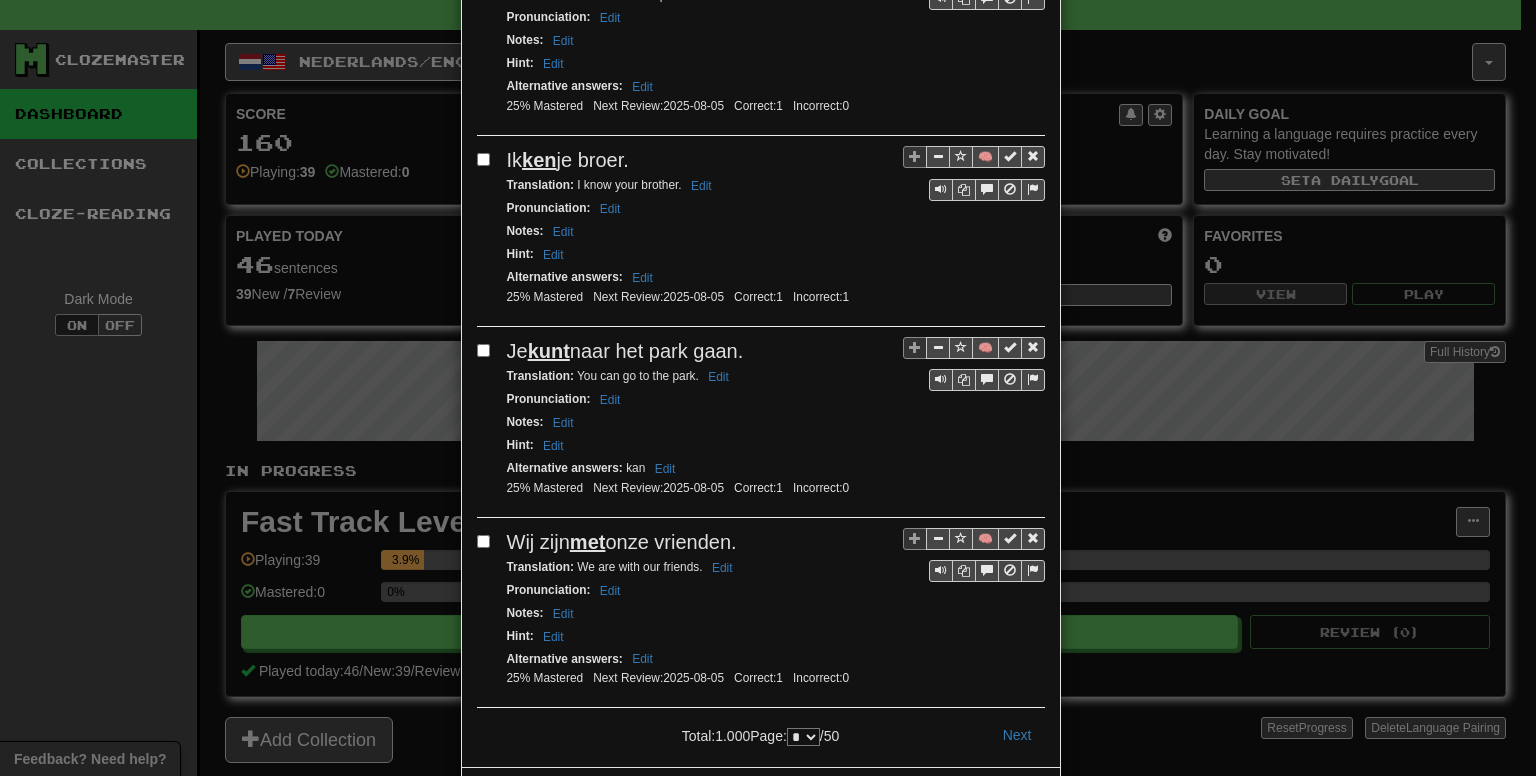 scroll, scrollTop: 3457, scrollLeft: 0, axis: vertical 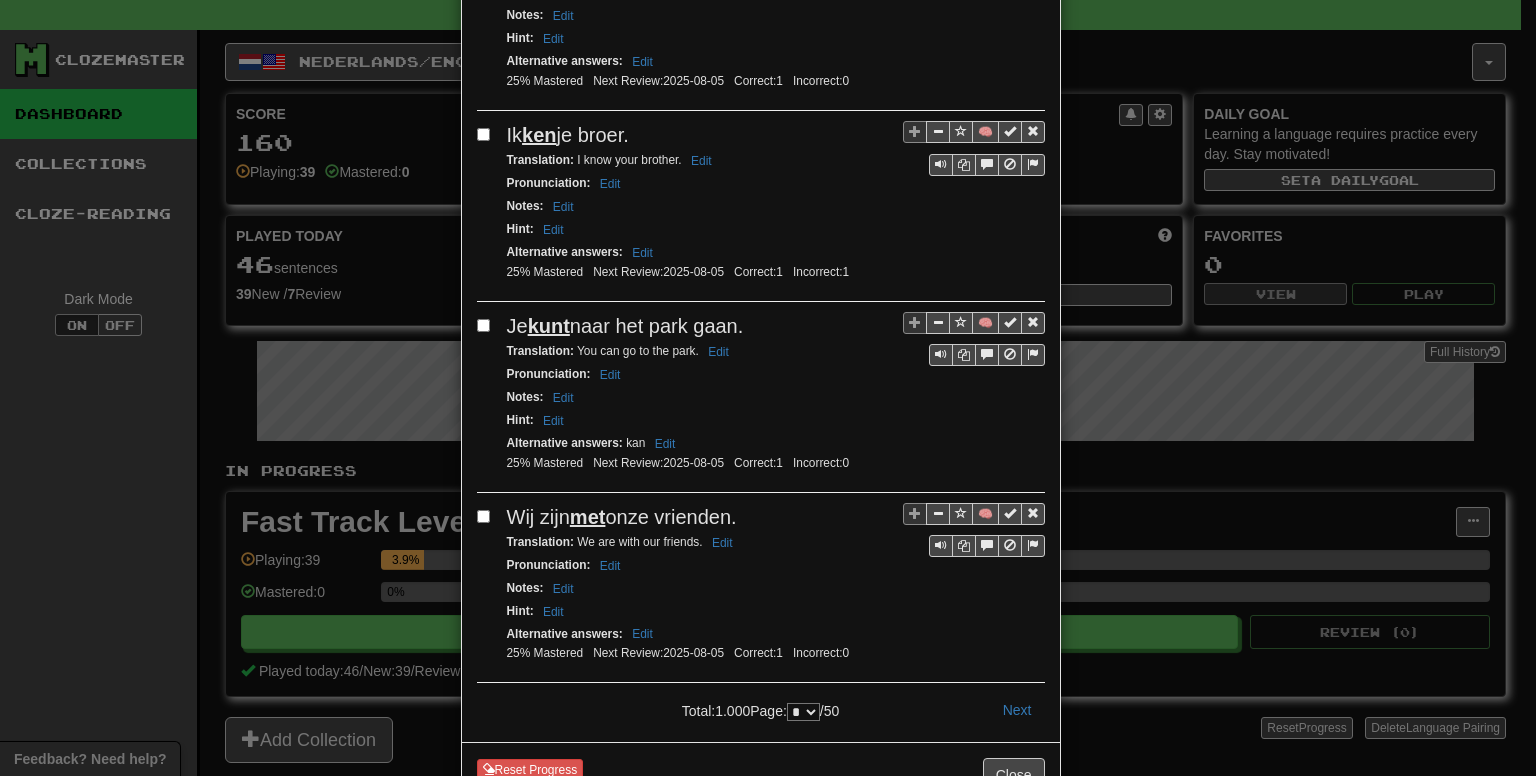 click on "* * * * * * * * * ** ** ** ** ** ** ** ** ** ** ** ** ** ** ** ** ** ** ** ** ** ** ** ** ** ** ** ** ** ** ** ** ** ** ** ** ** ** ** ** **" at bounding box center (803, 712) 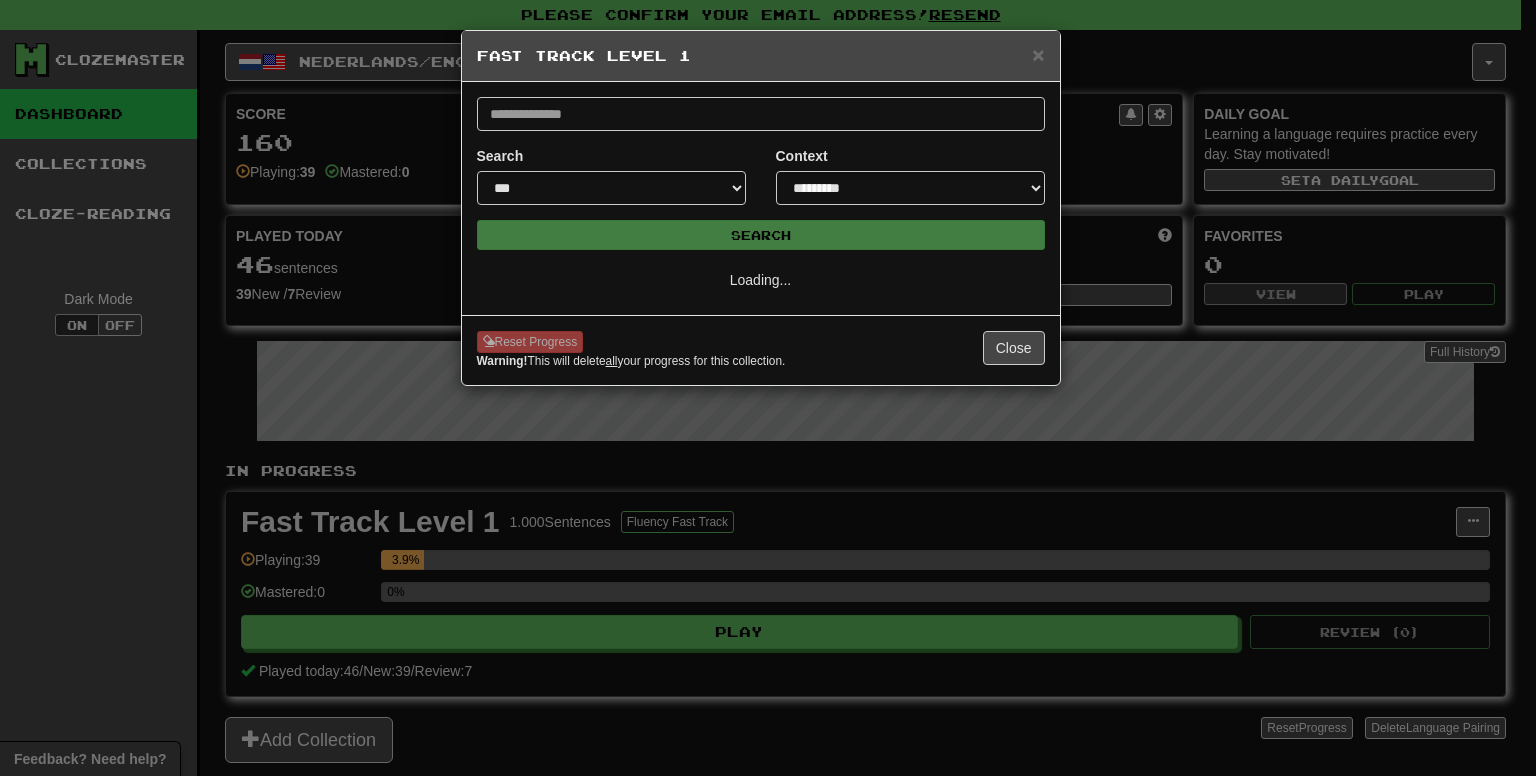 select on "*" 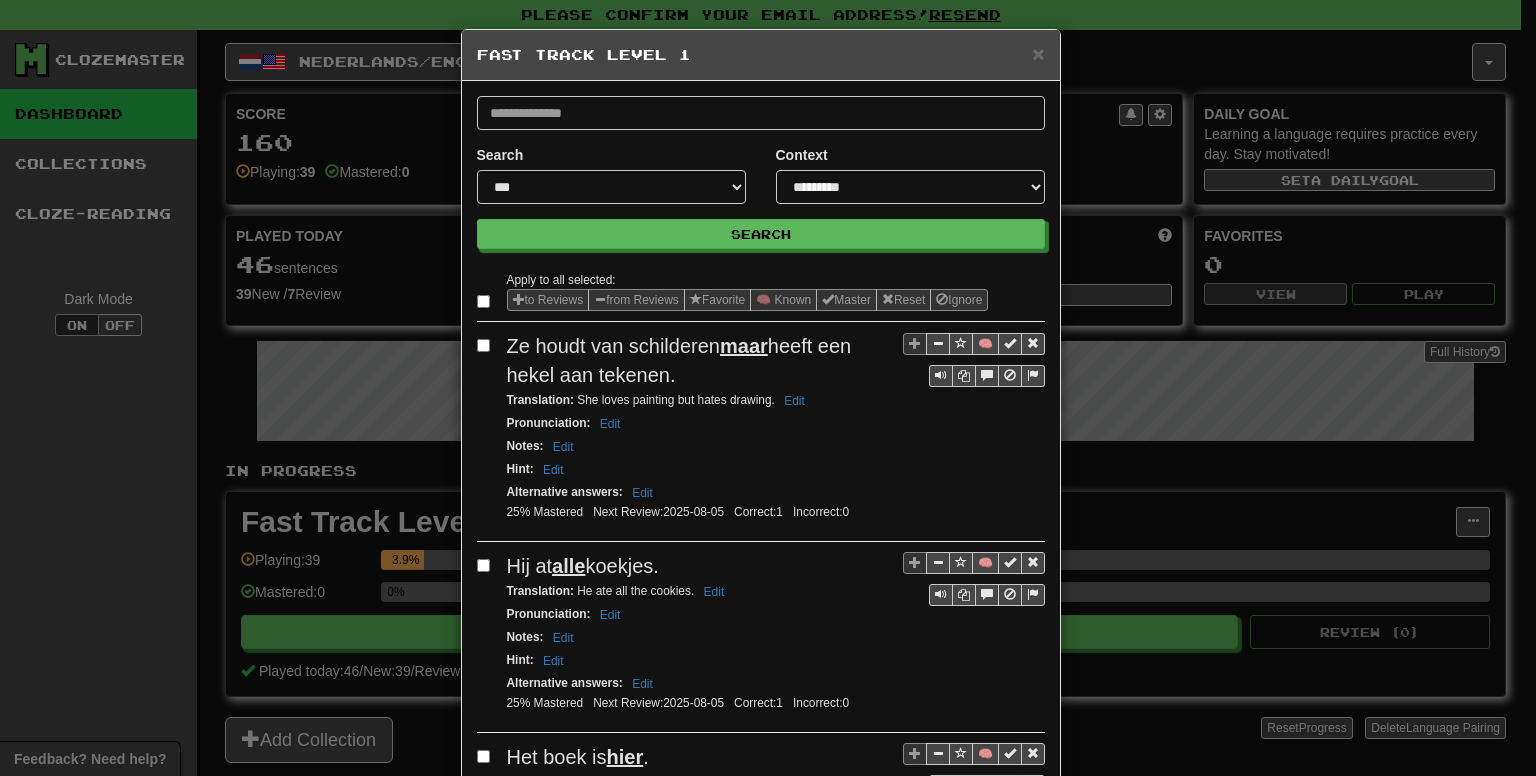 scroll, scrollTop: 0, scrollLeft: 0, axis: both 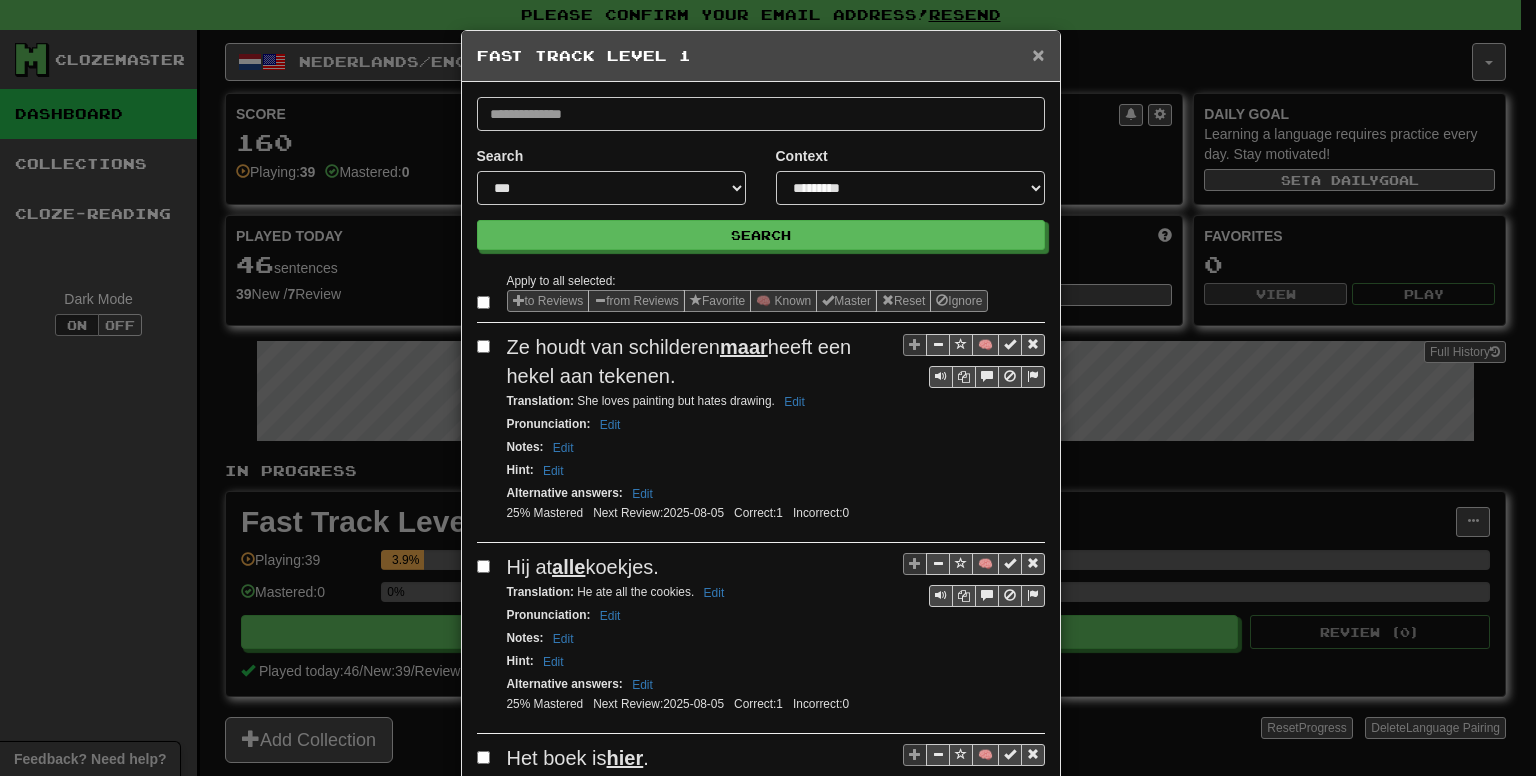 click on "×" at bounding box center (1038, 54) 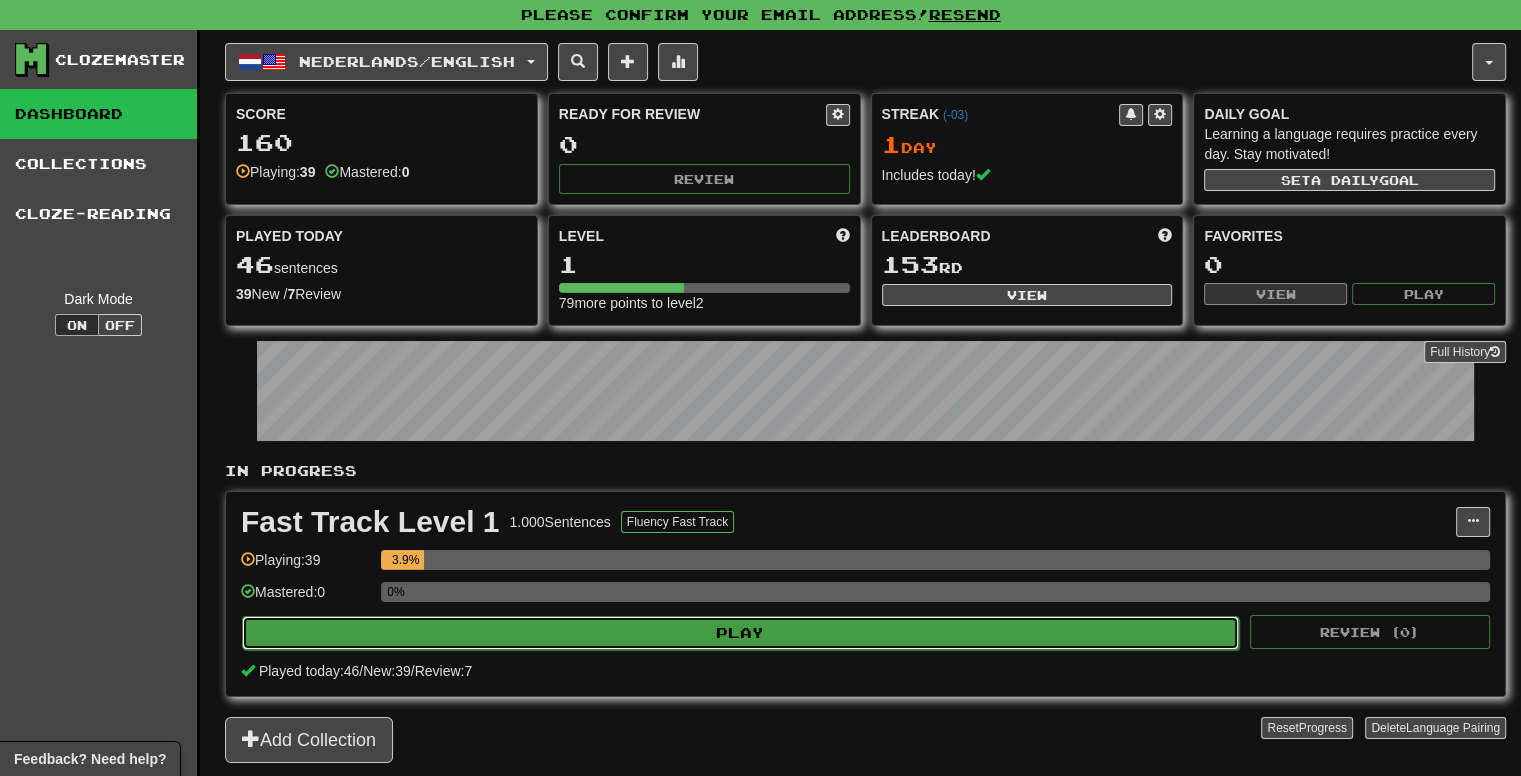 click on "Play" at bounding box center (740, 633) 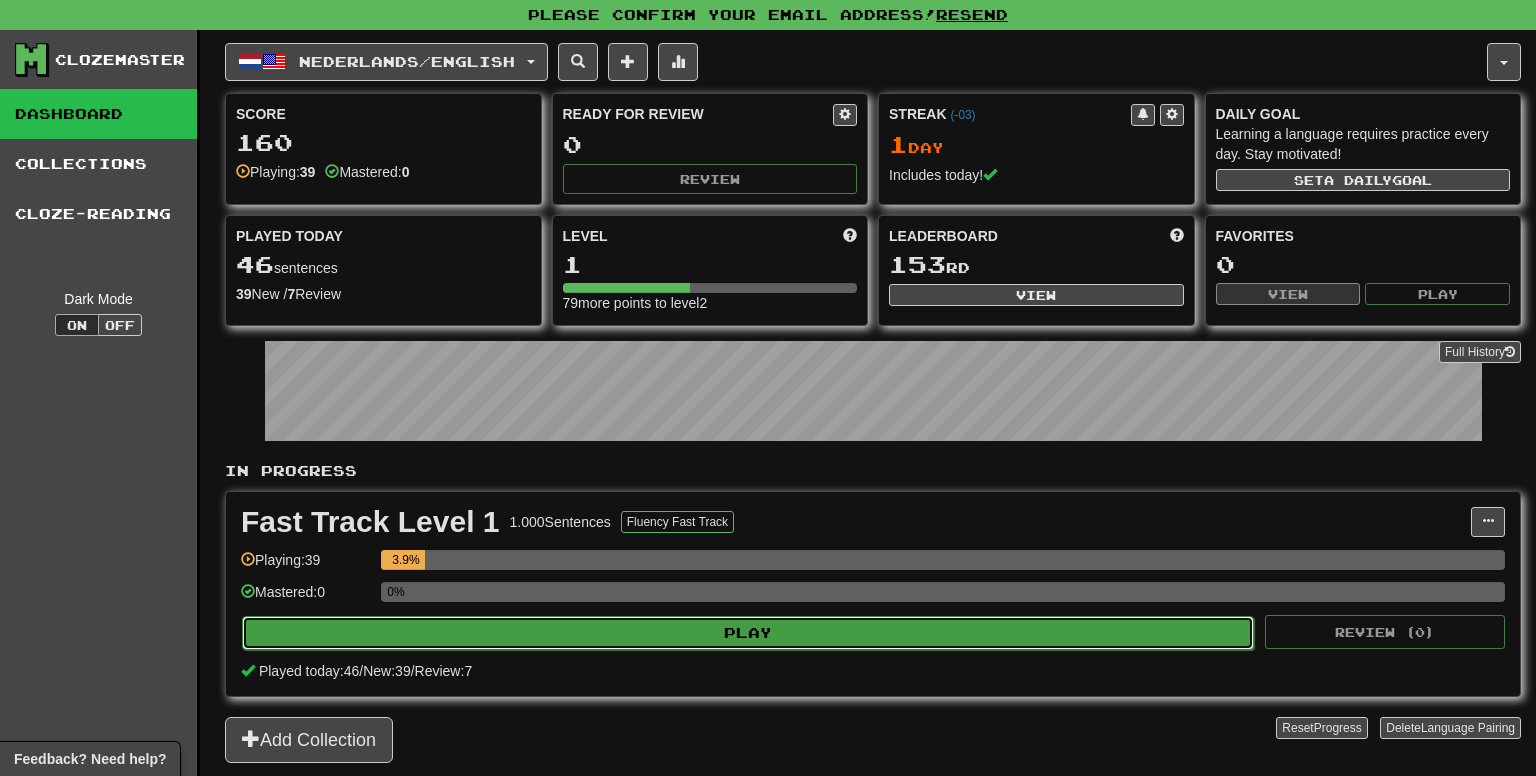 select on "**" 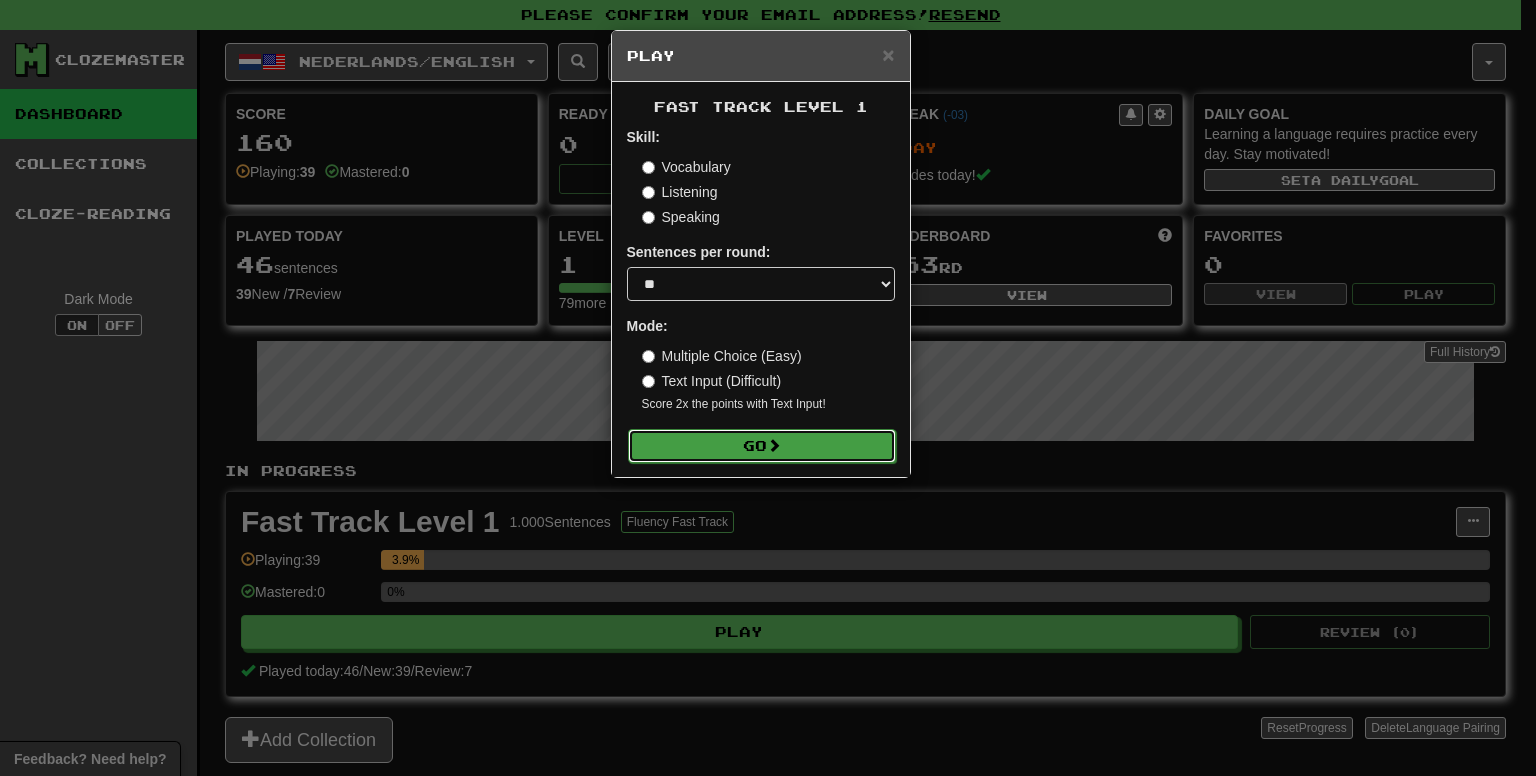 click on "Go" at bounding box center [762, 446] 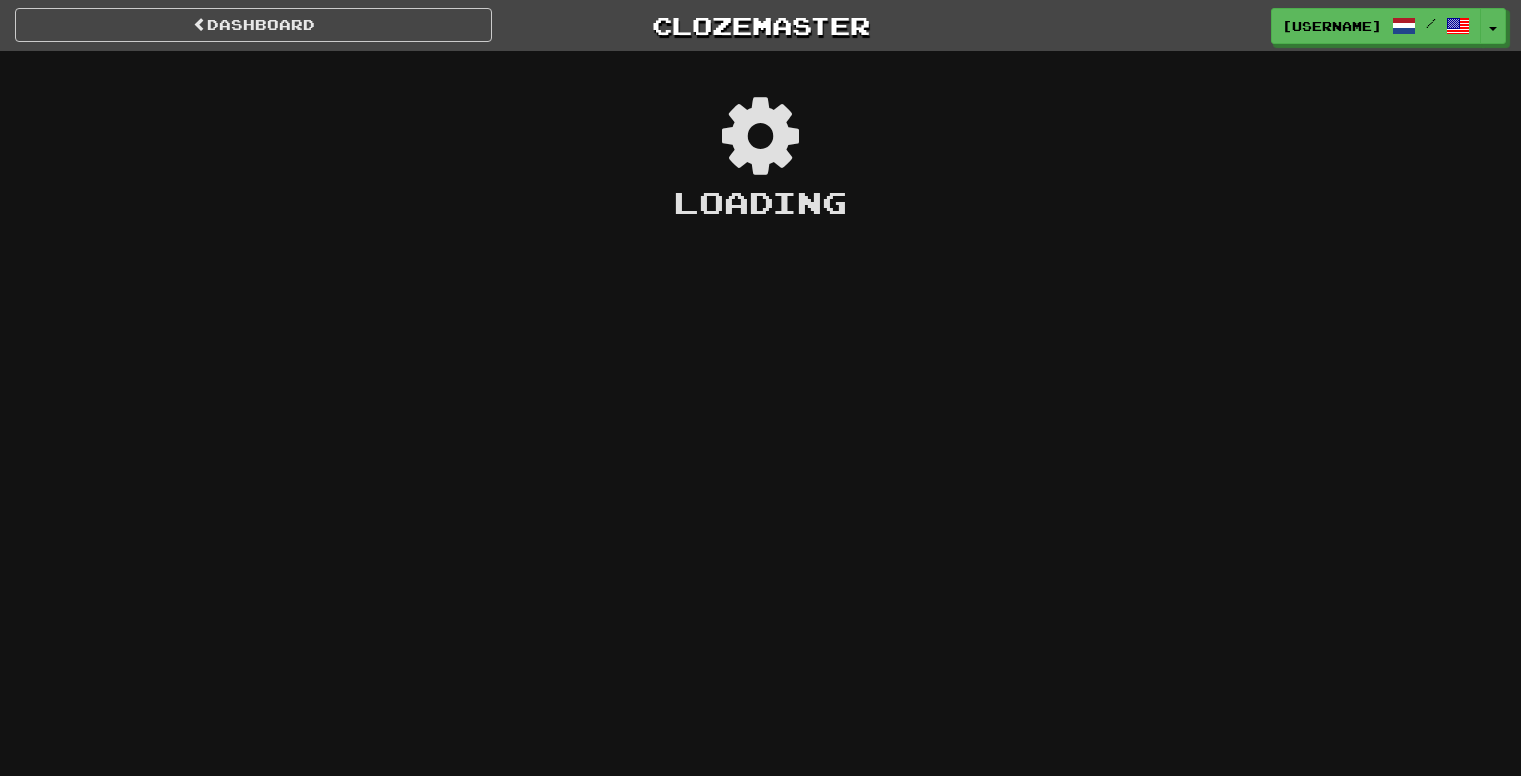 scroll, scrollTop: 0, scrollLeft: 0, axis: both 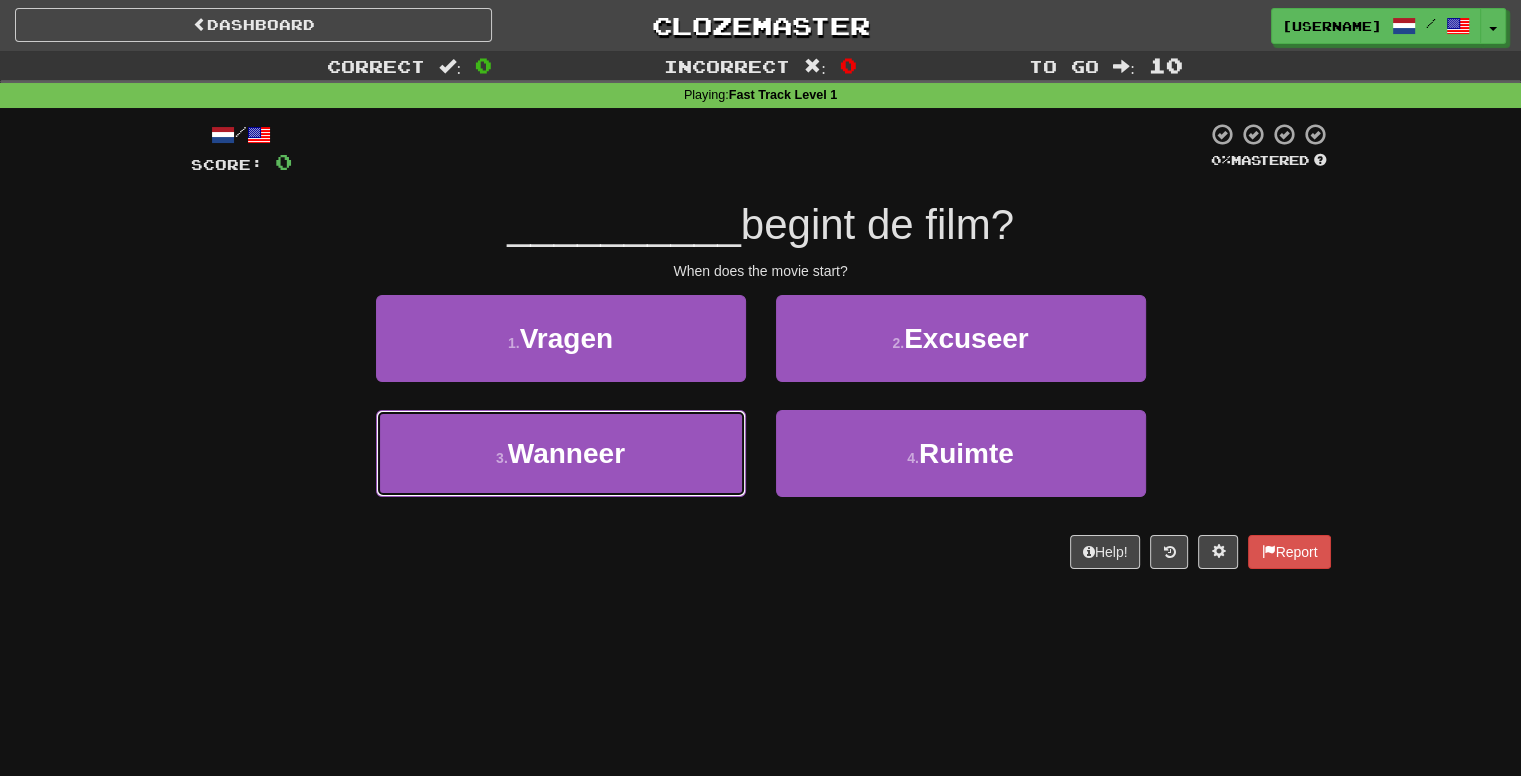 click on "3 .  Wanneer" at bounding box center [561, 453] 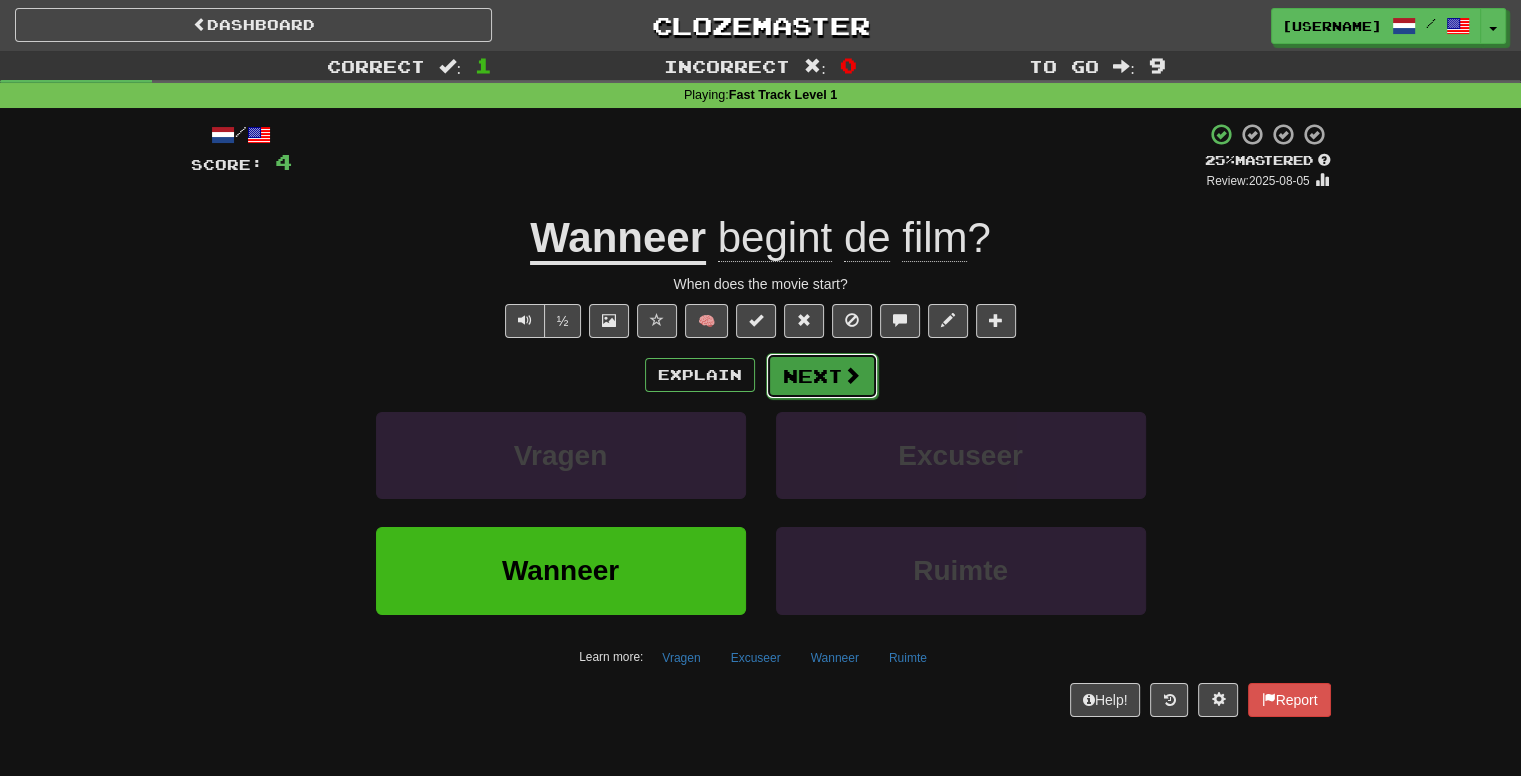 click on "Next" at bounding box center (822, 376) 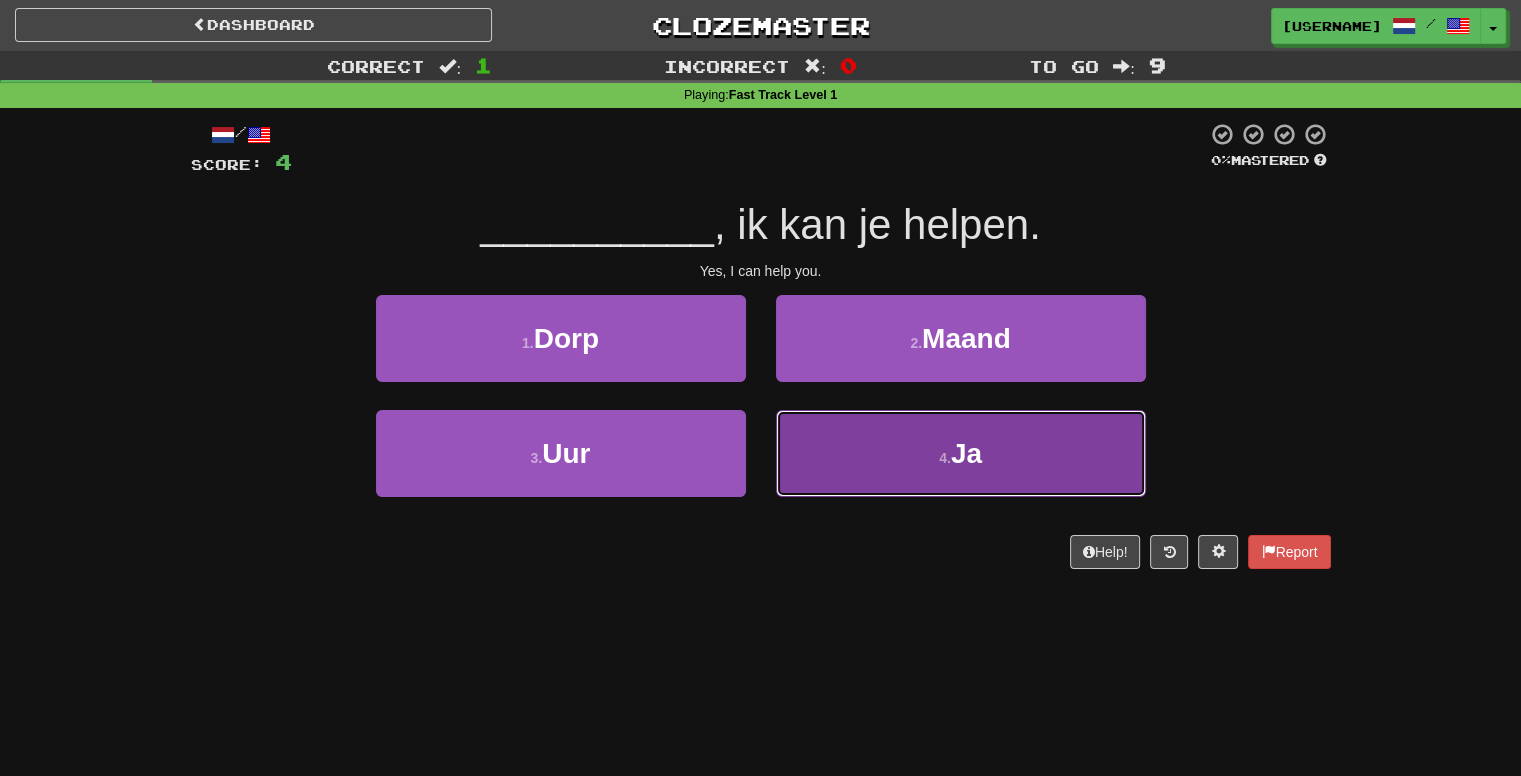 click on "4 .  Ja" at bounding box center (961, 453) 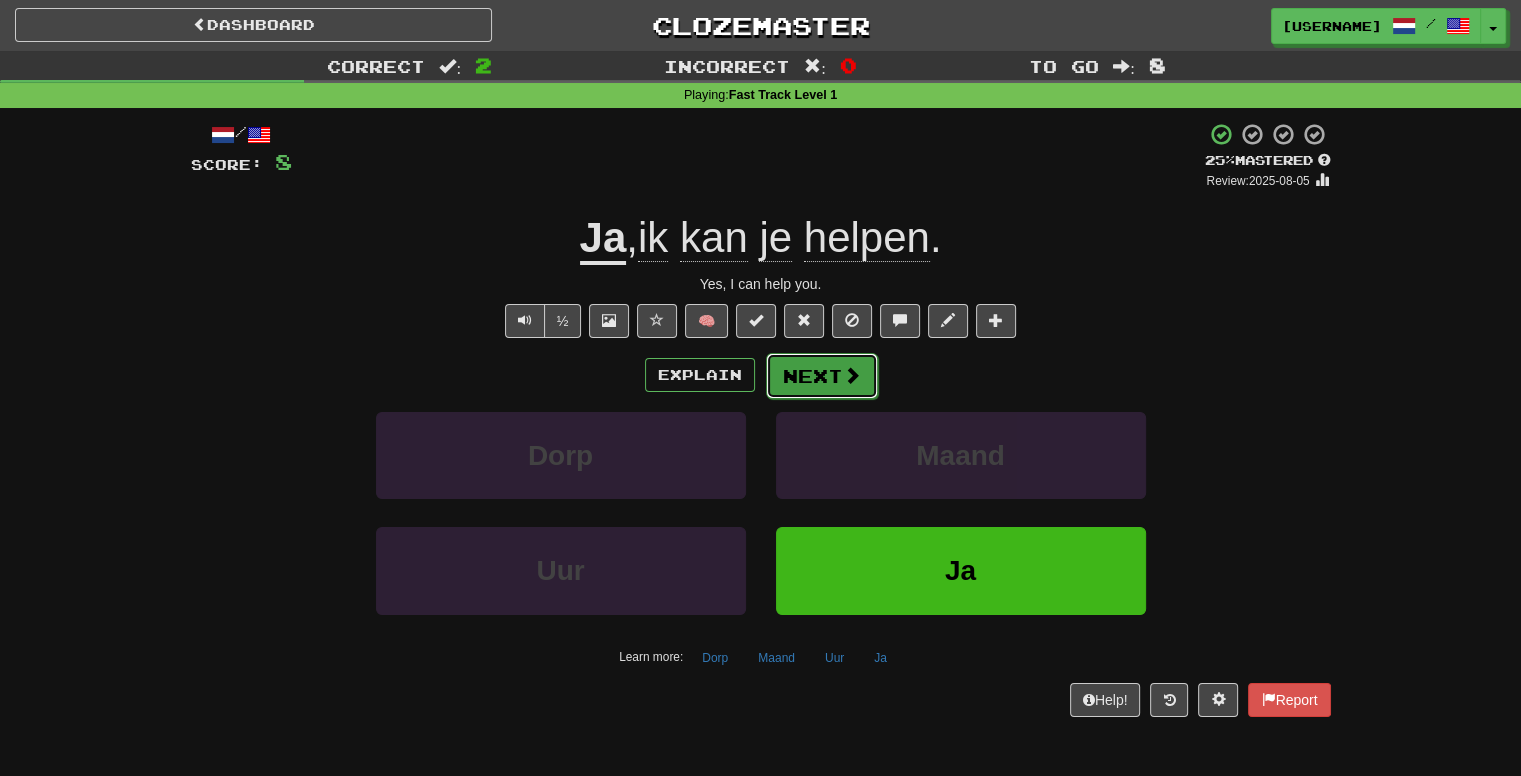 click on "Next" at bounding box center (822, 376) 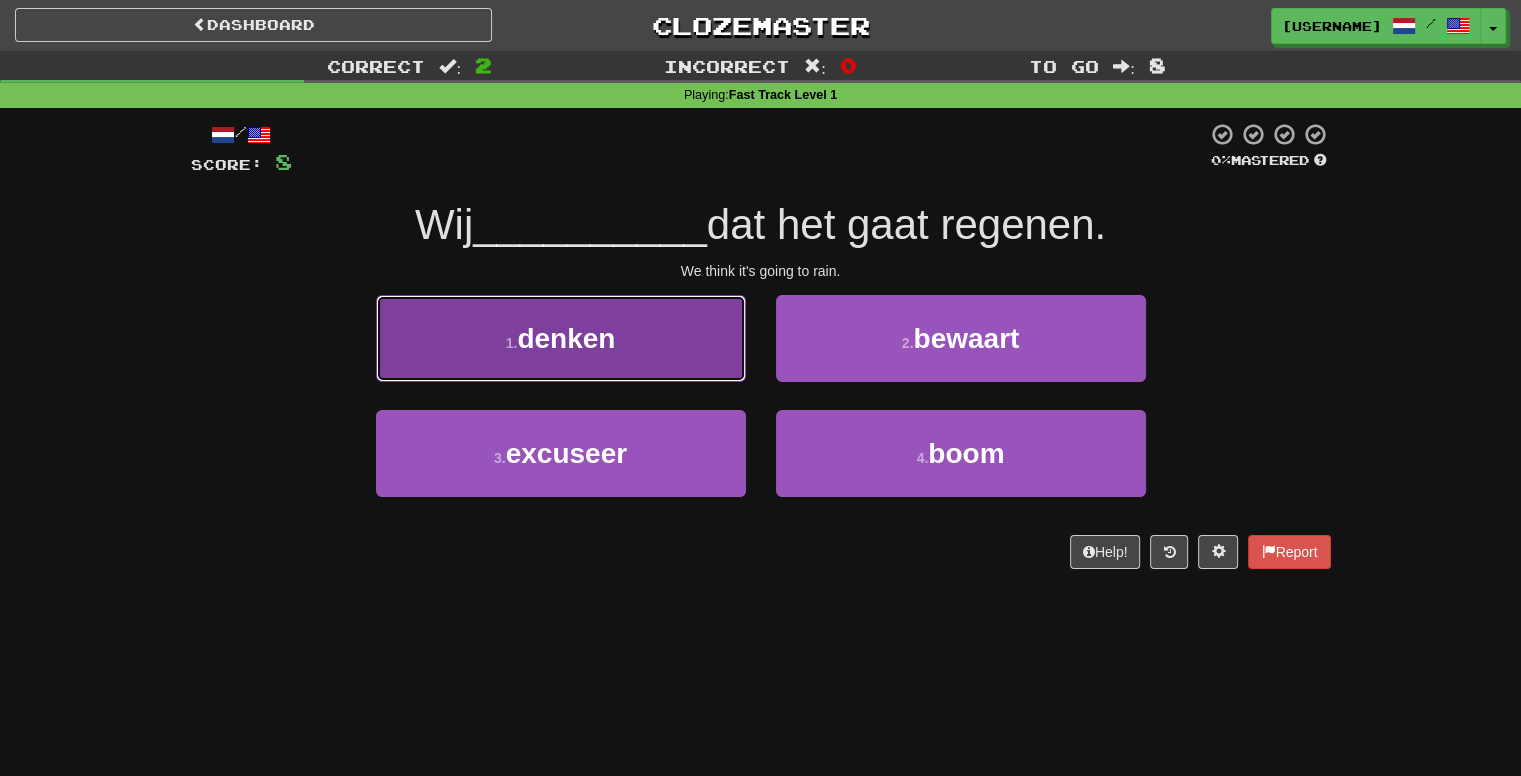 click on "1 .  denken" at bounding box center (561, 338) 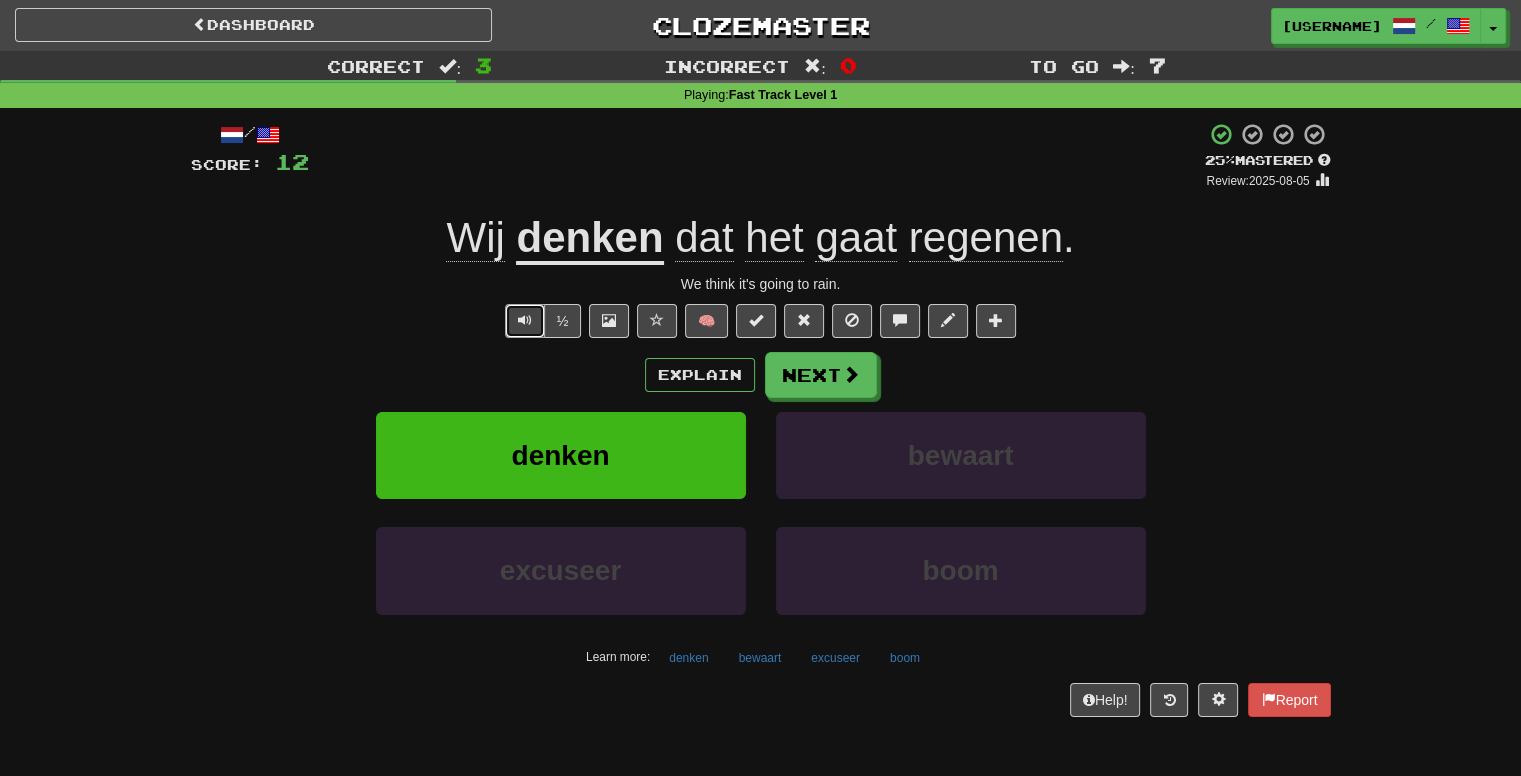 click at bounding box center [525, 320] 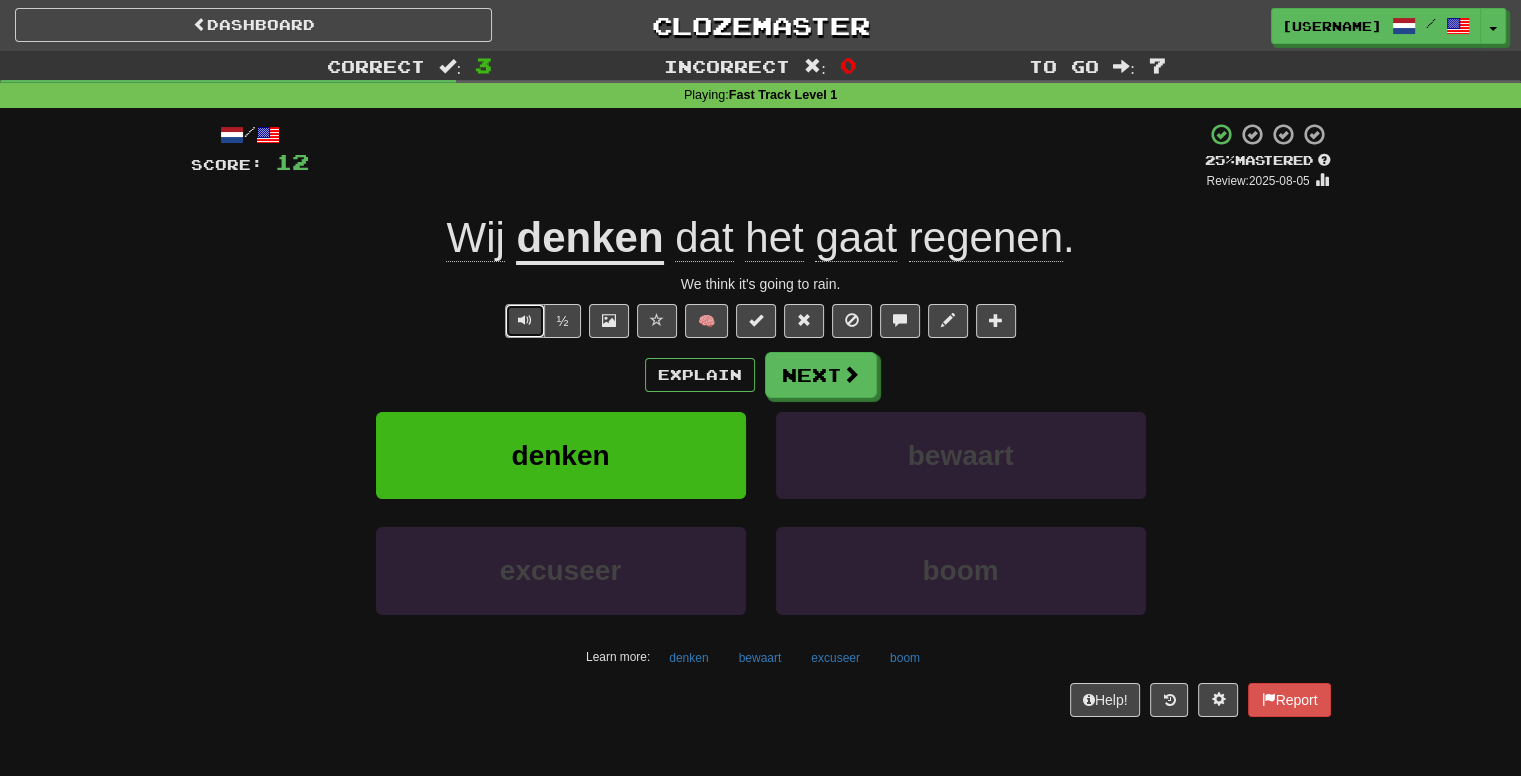 click at bounding box center (525, 320) 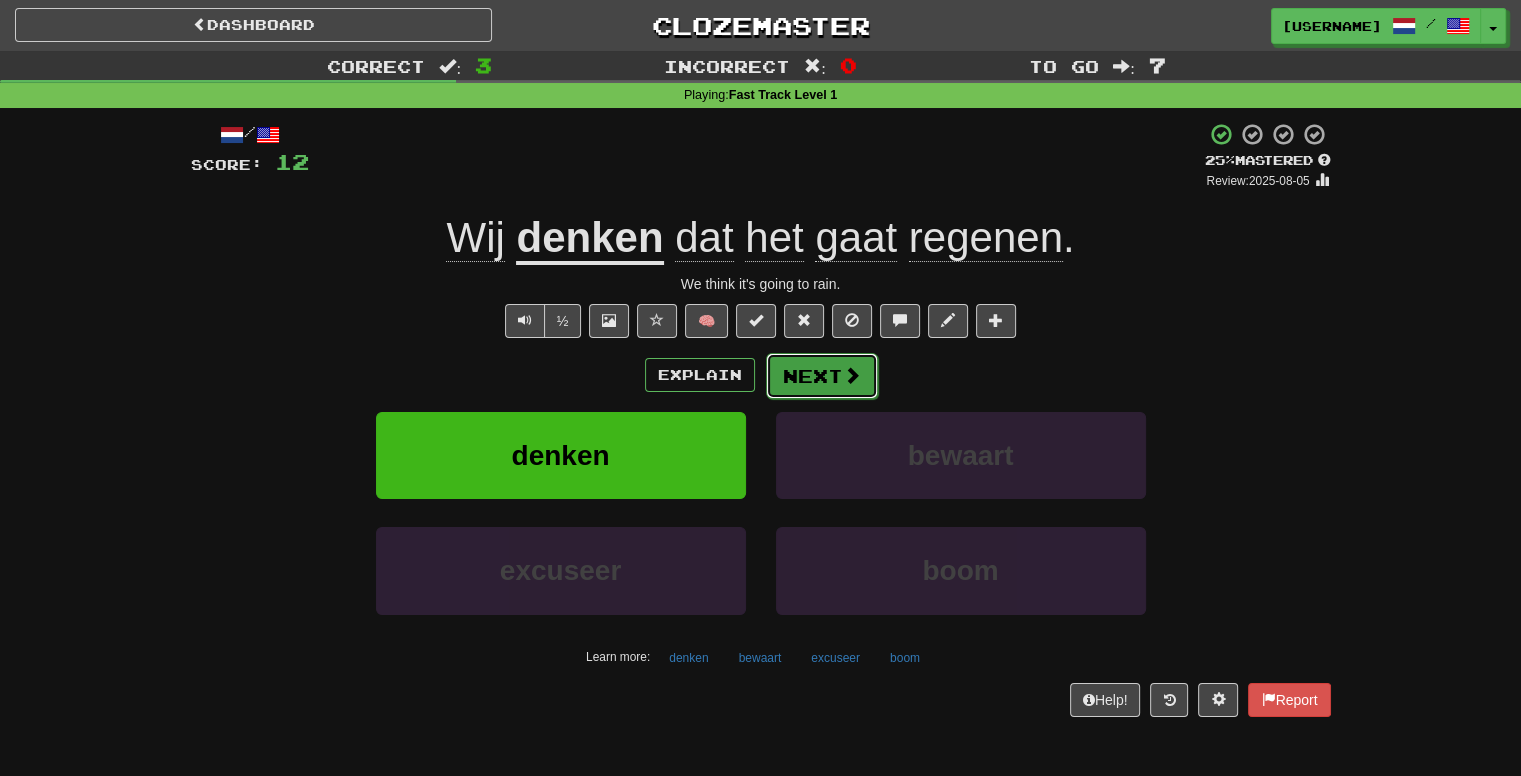 click on "Next" at bounding box center (822, 376) 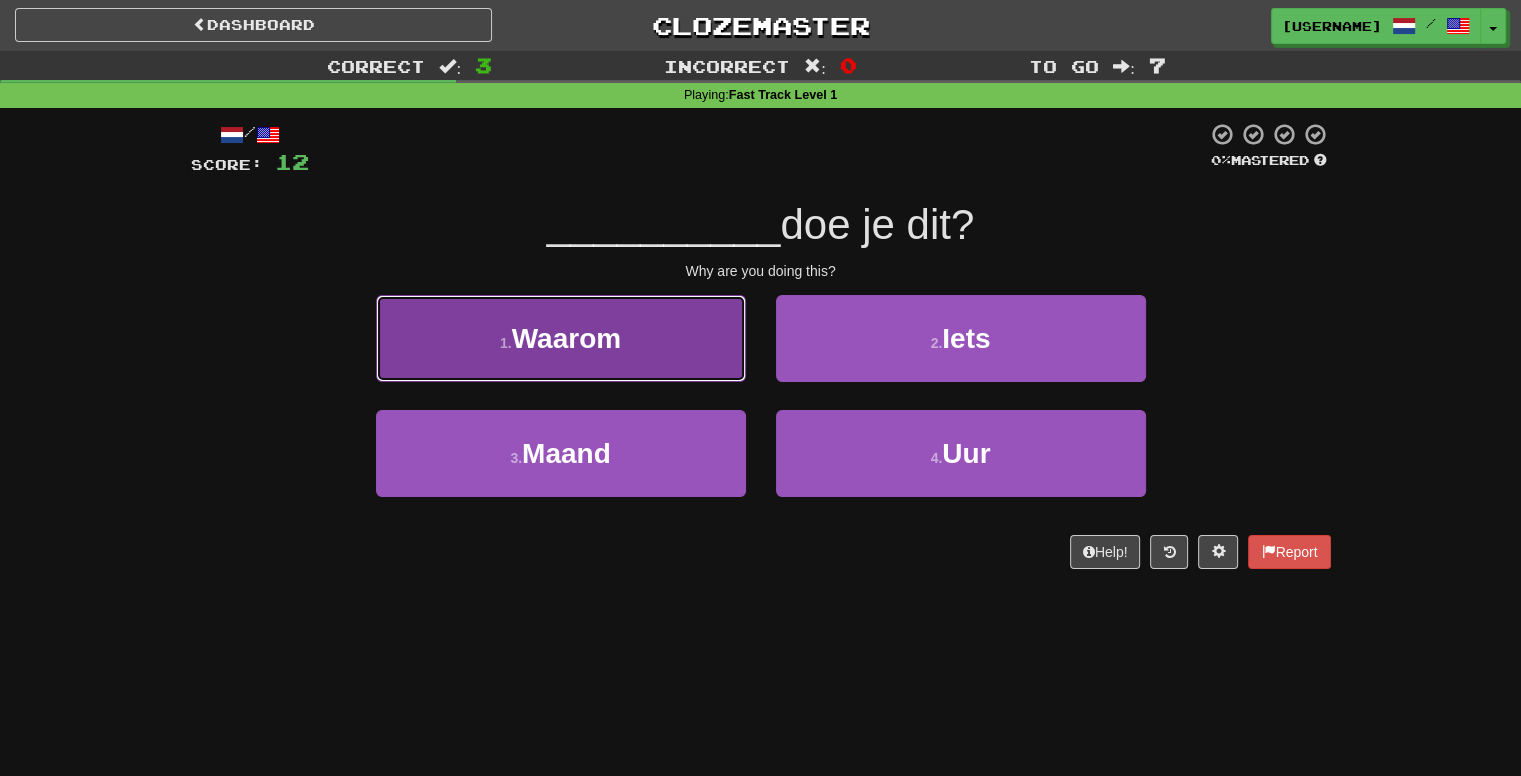 click on "1 .  Waarom" at bounding box center [561, 338] 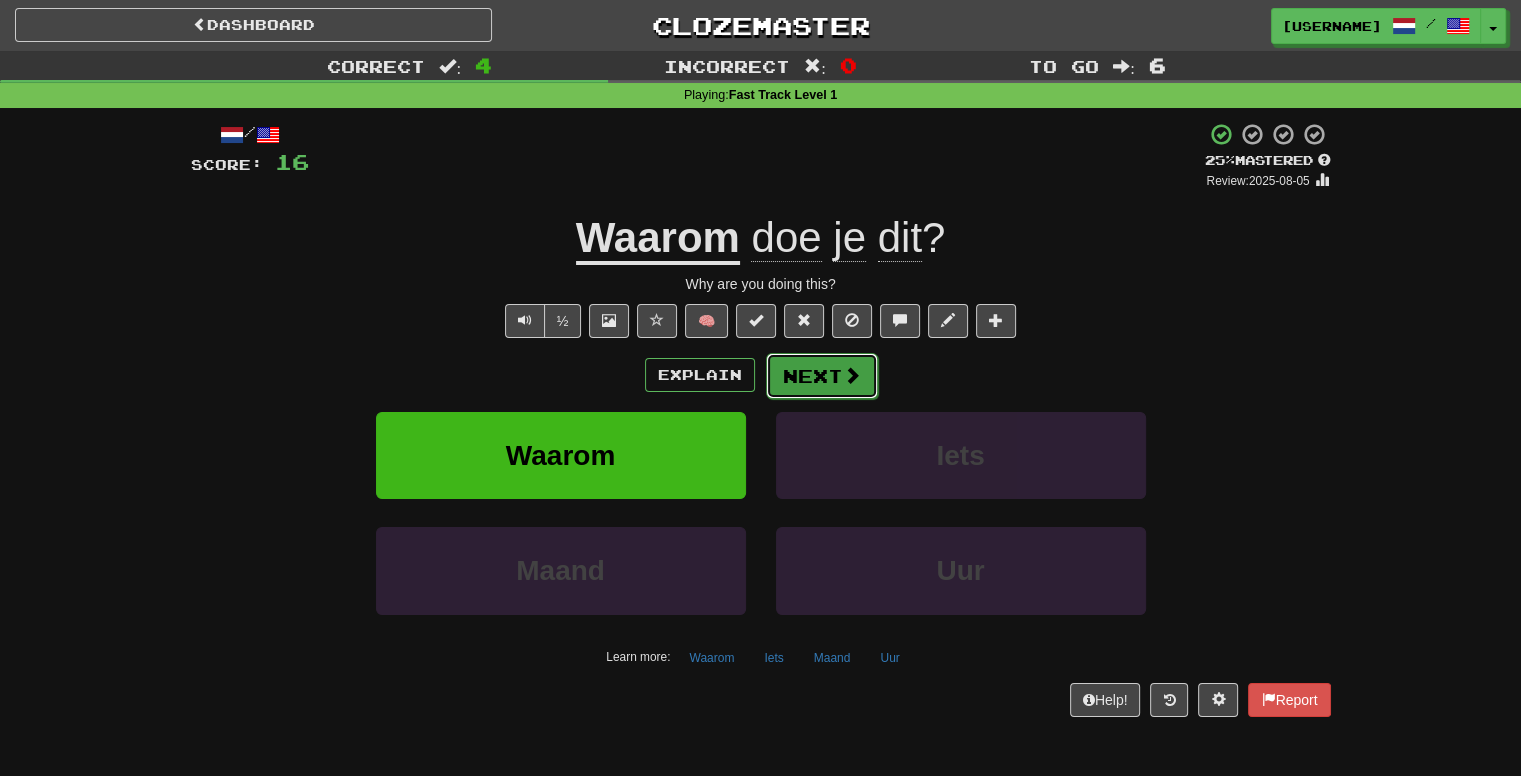 click on "Next" at bounding box center (822, 376) 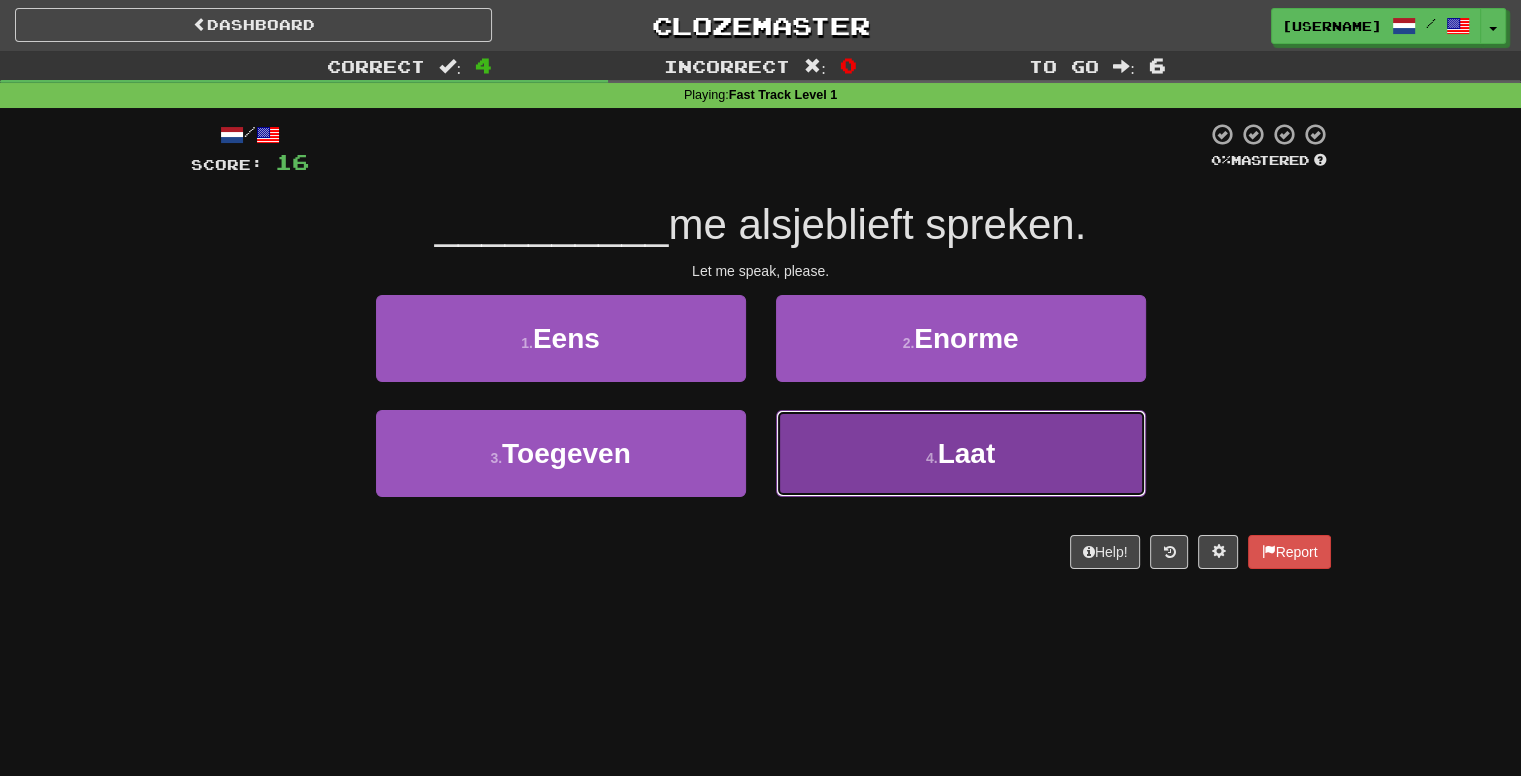 click on "4 .  Laat" at bounding box center (961, 453) 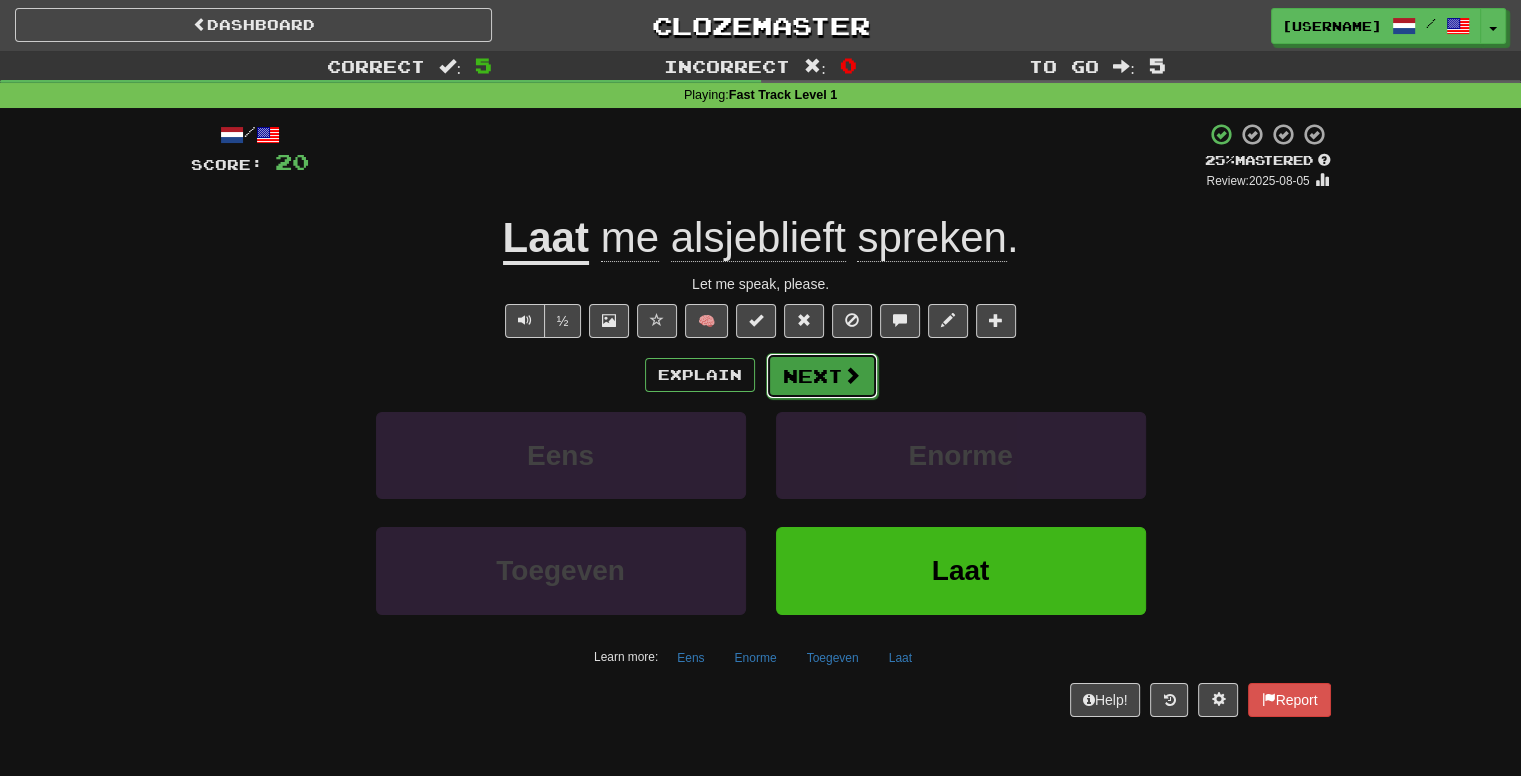 click on "Next" at bounding box center [822, 376] 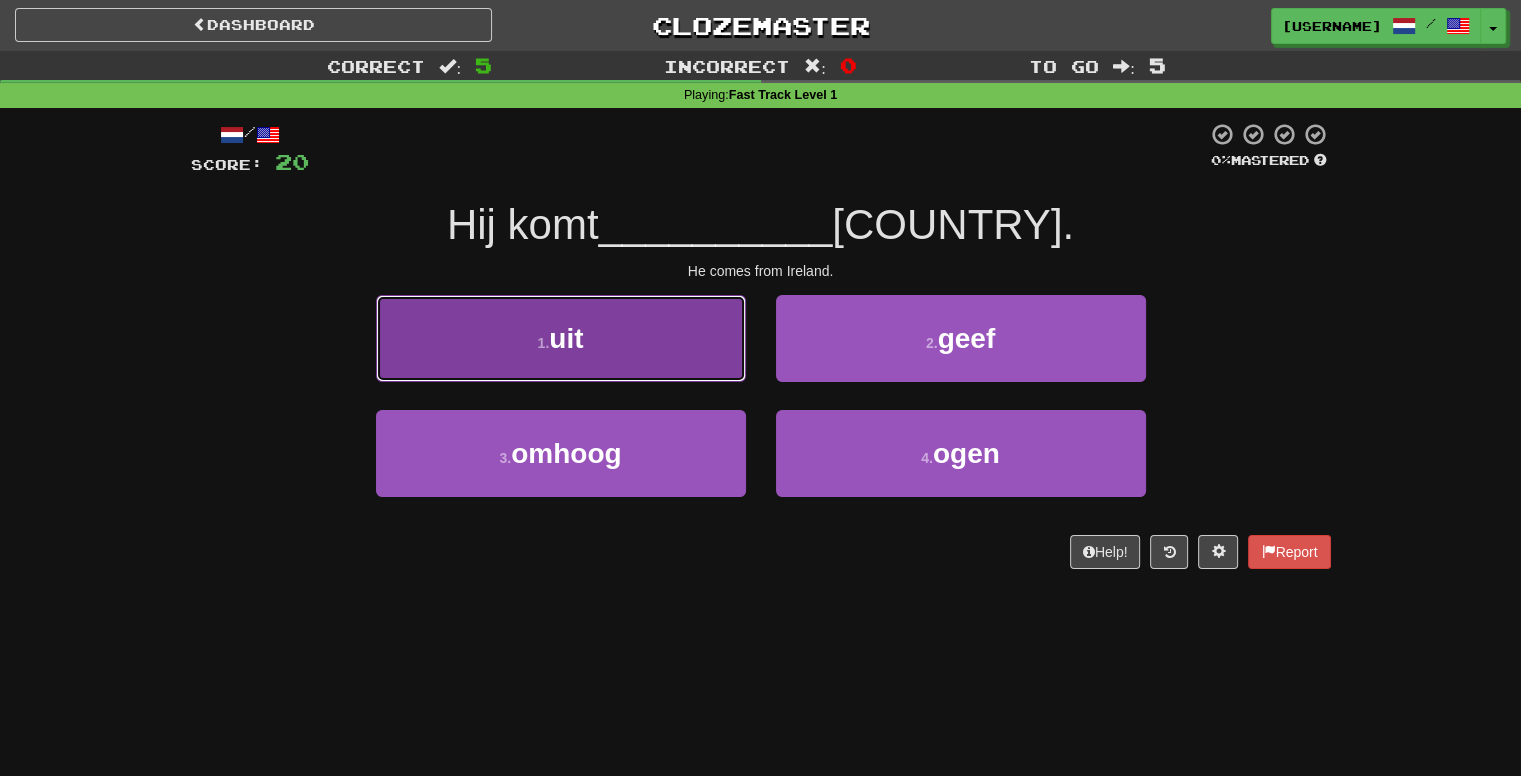 click on "1 .  uit" at bounding box center (561, 338) 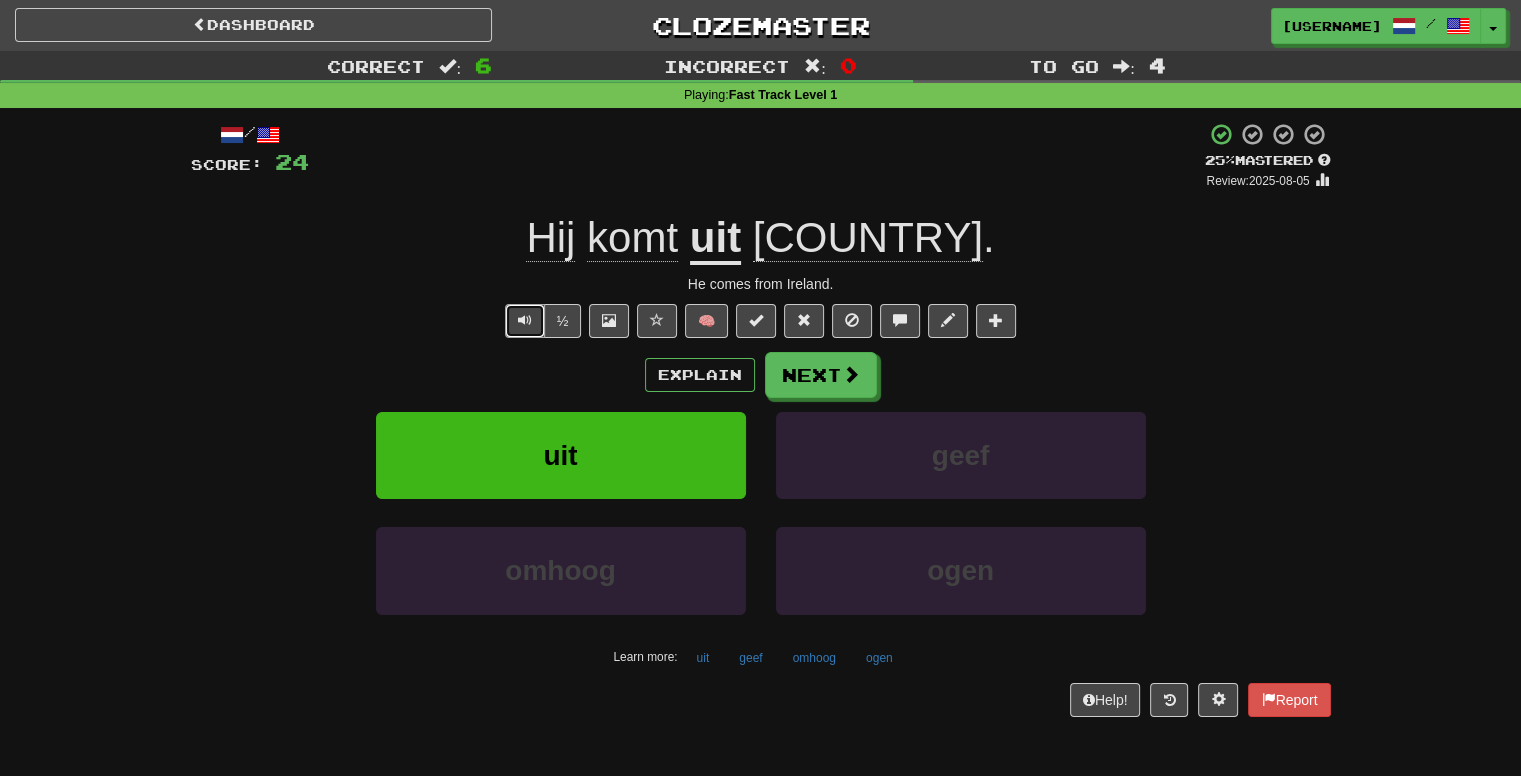 click at bounding box center [525, 320] 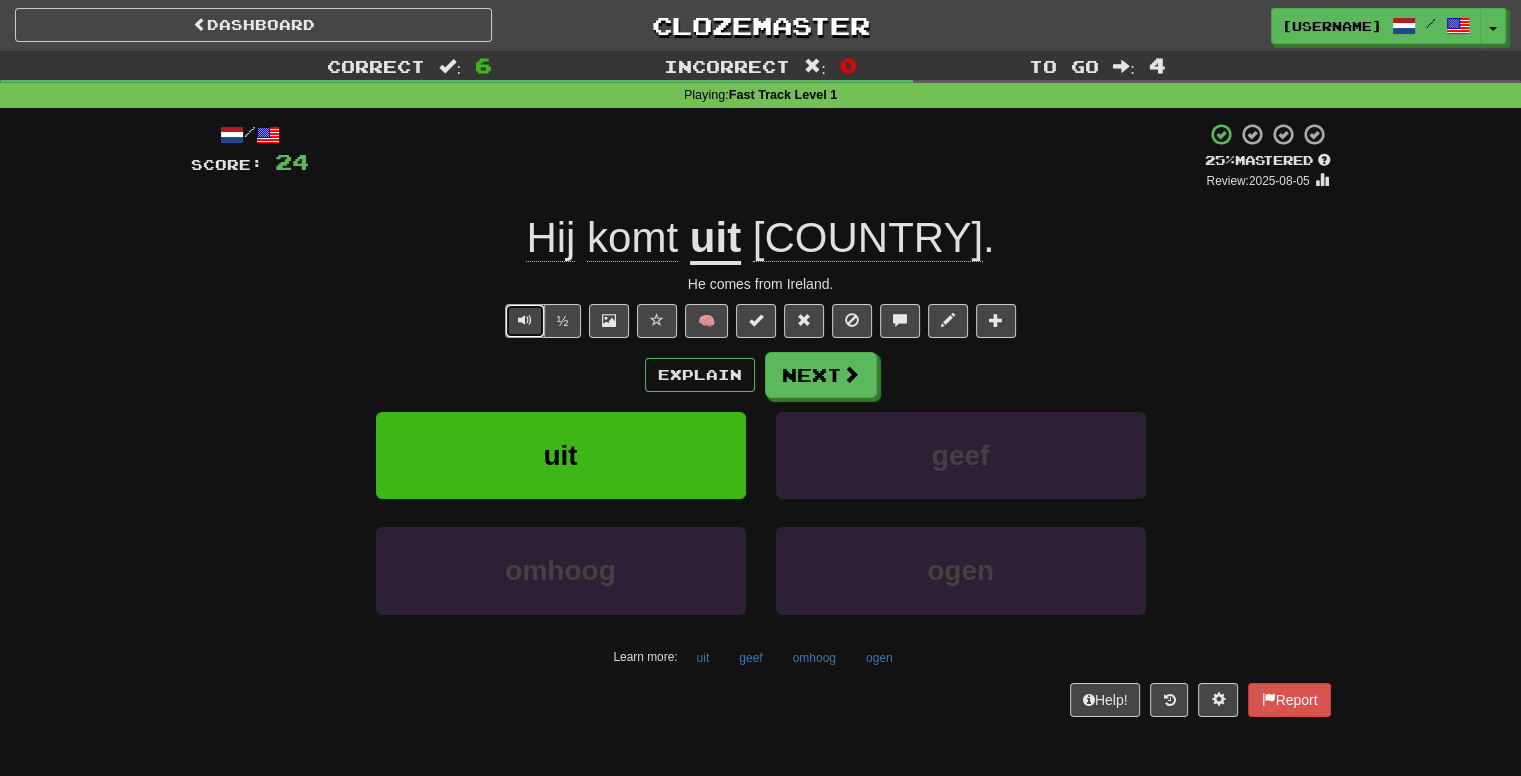 click at bounding box center [525, 320] 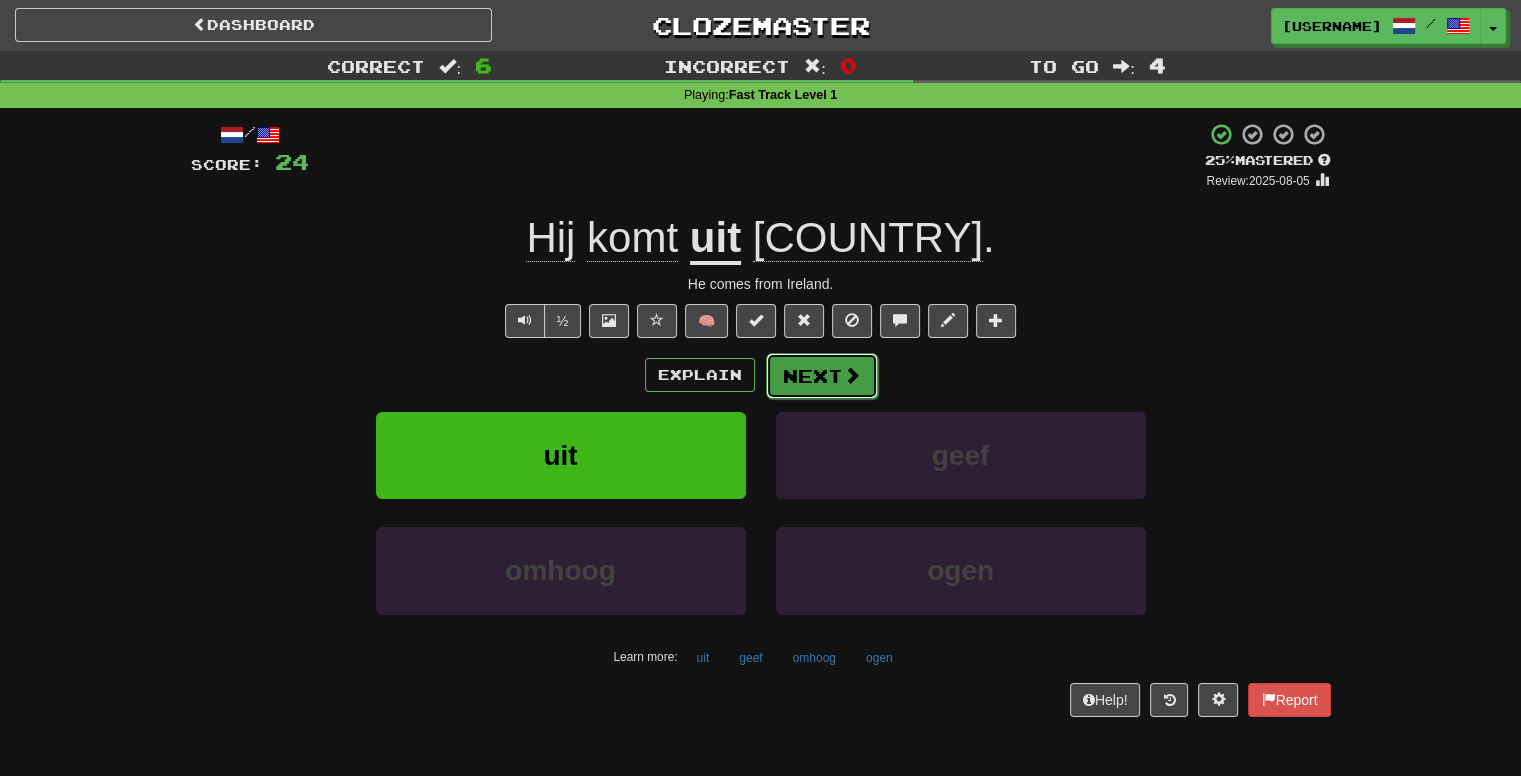 click on "Next" at bounding box center [822, 376] 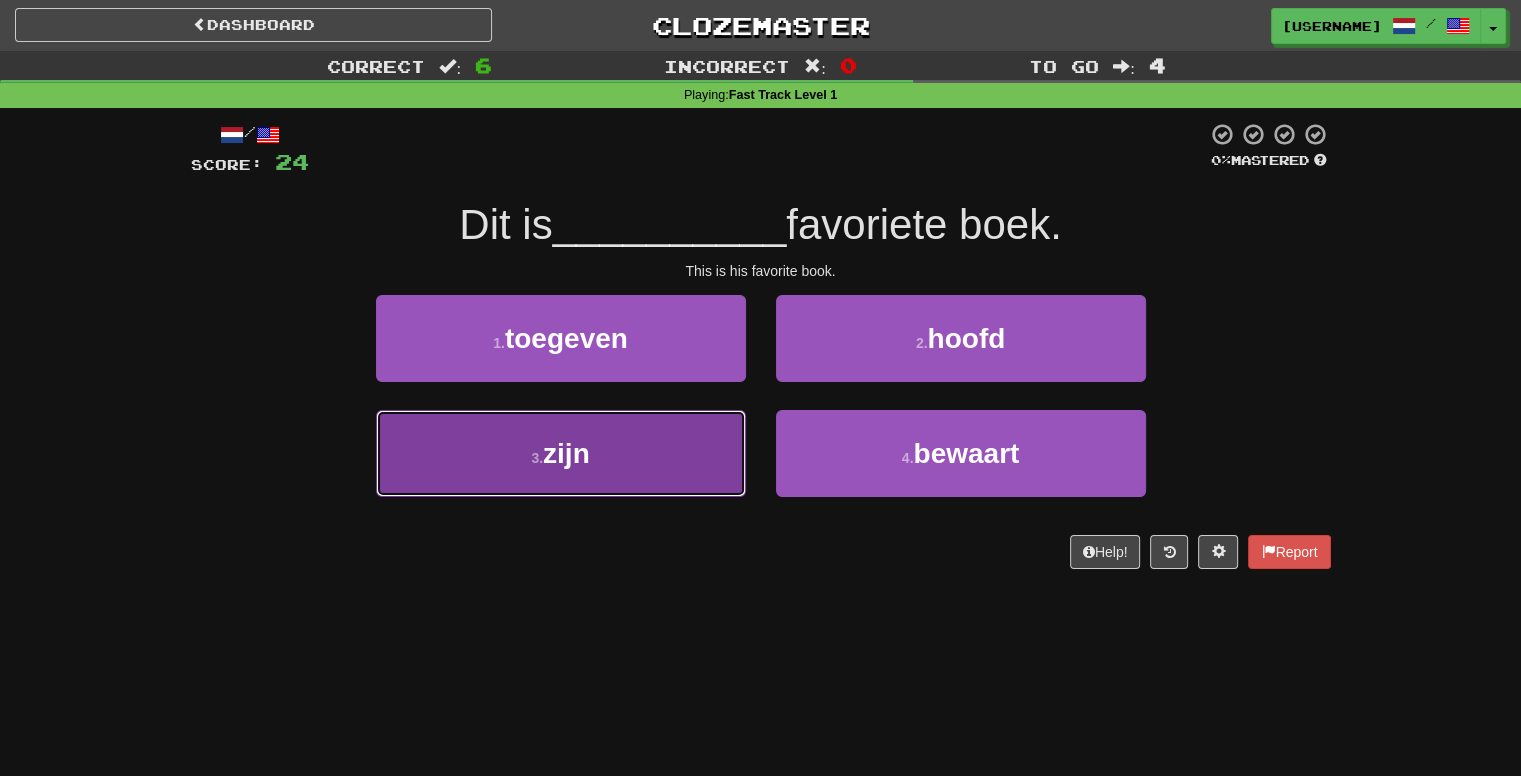 click on "3 .  zijn" at bounding box center (561, 453) 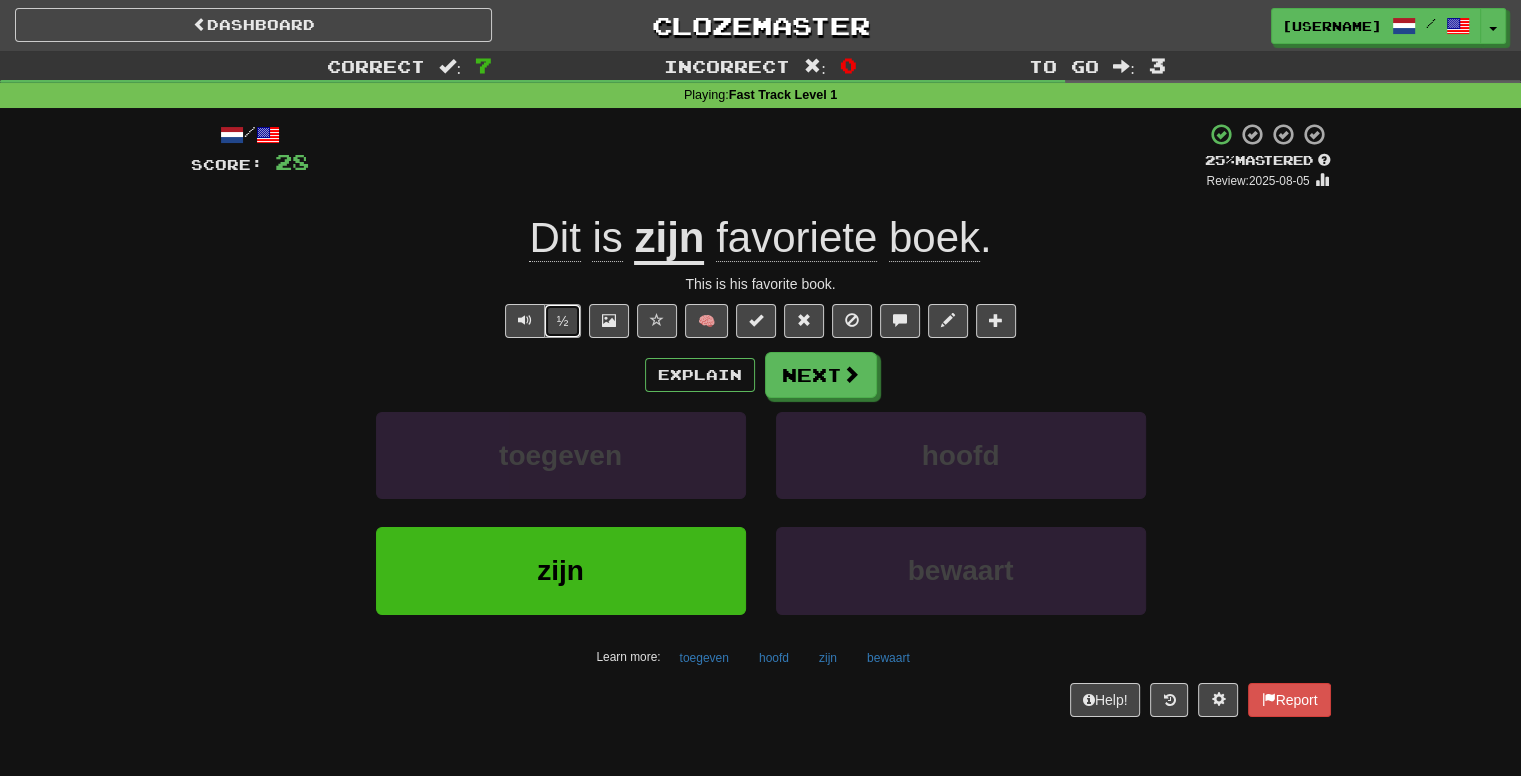 click on "½" at bounding box center (563, 321) 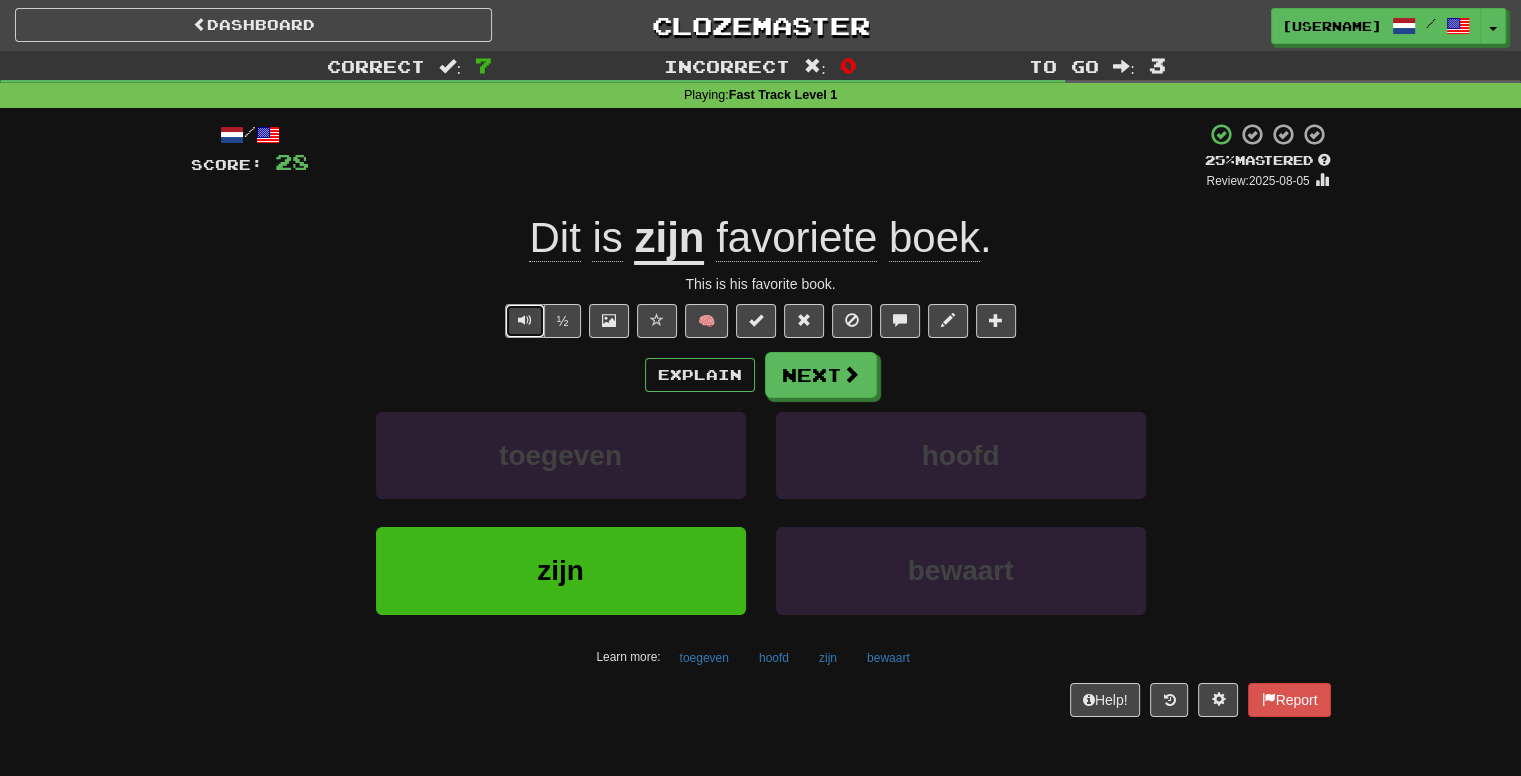 click at bounding box center (525, 321) 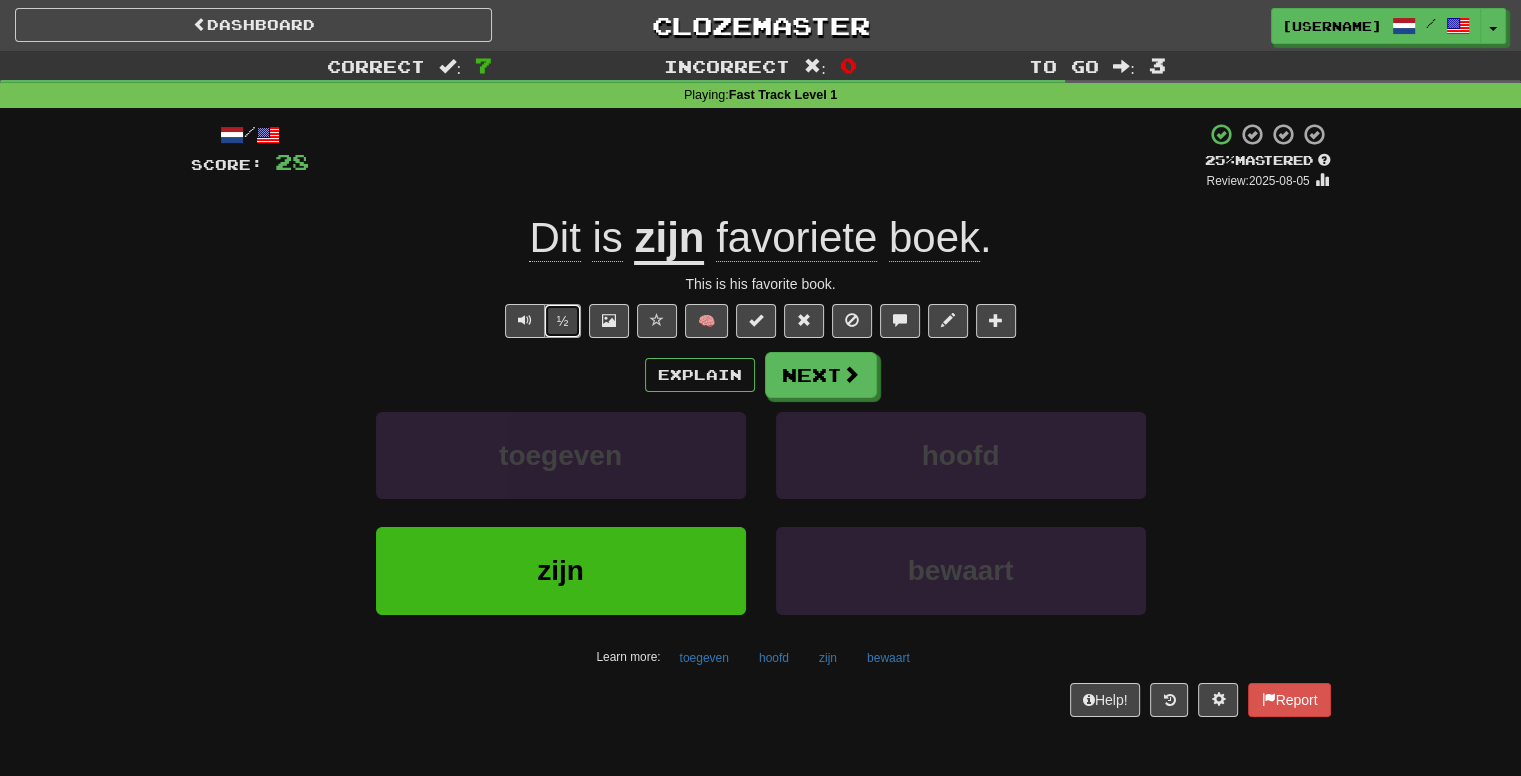 click on "½" at bounding box center (563, 321) 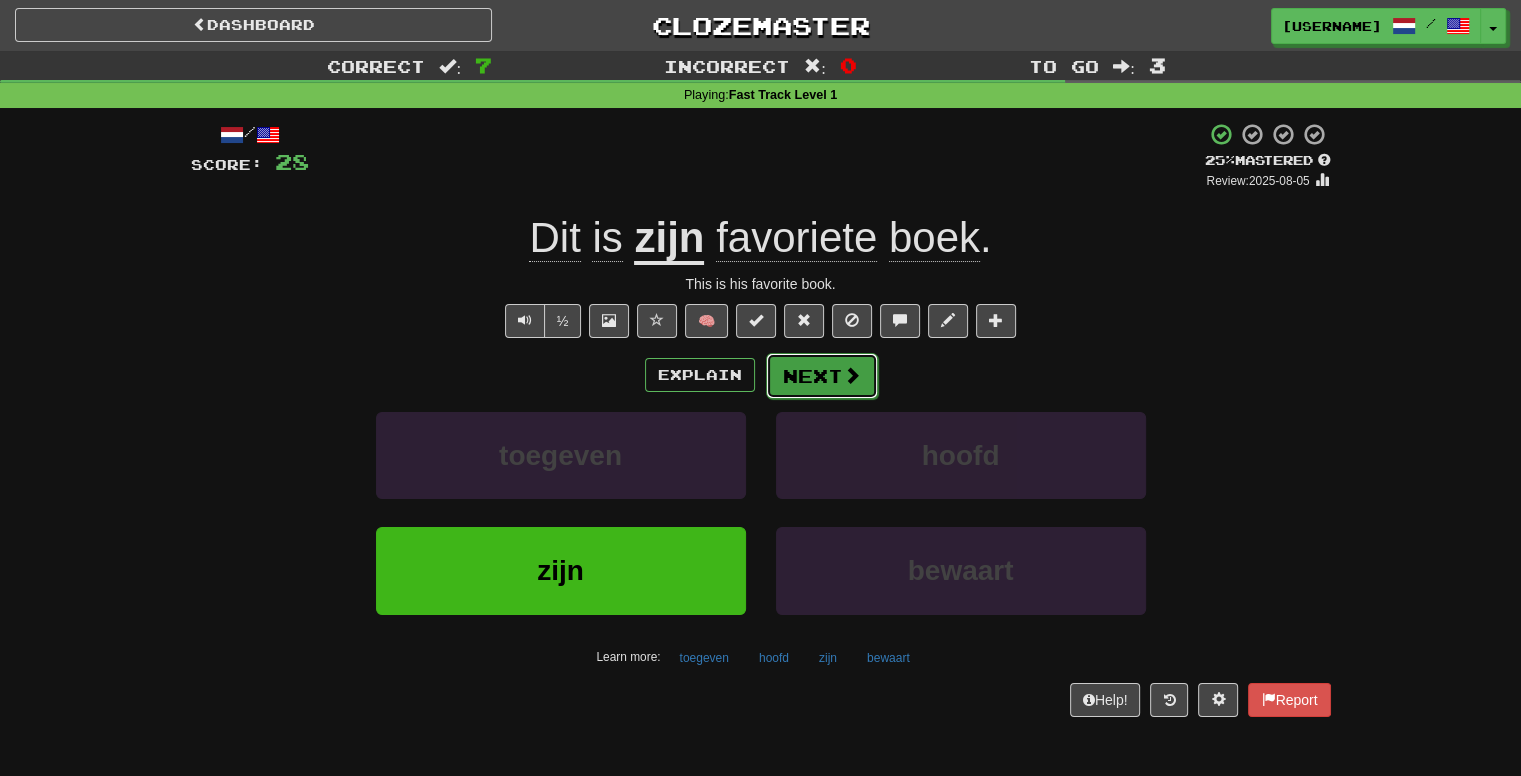 click on "Next" at bounding box center [822, 376] 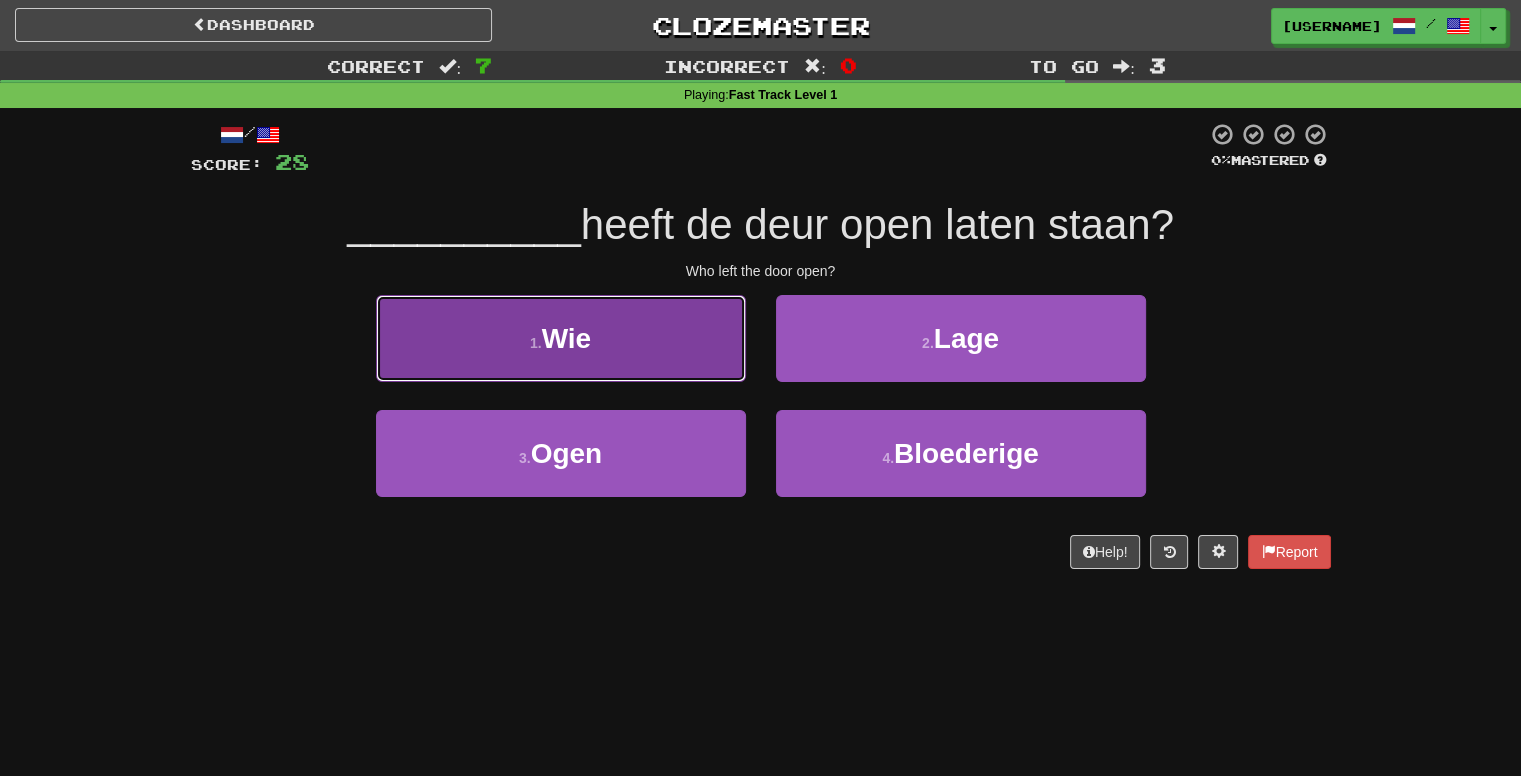 click on "1 .  Wie" at bounding box center [561, 338] 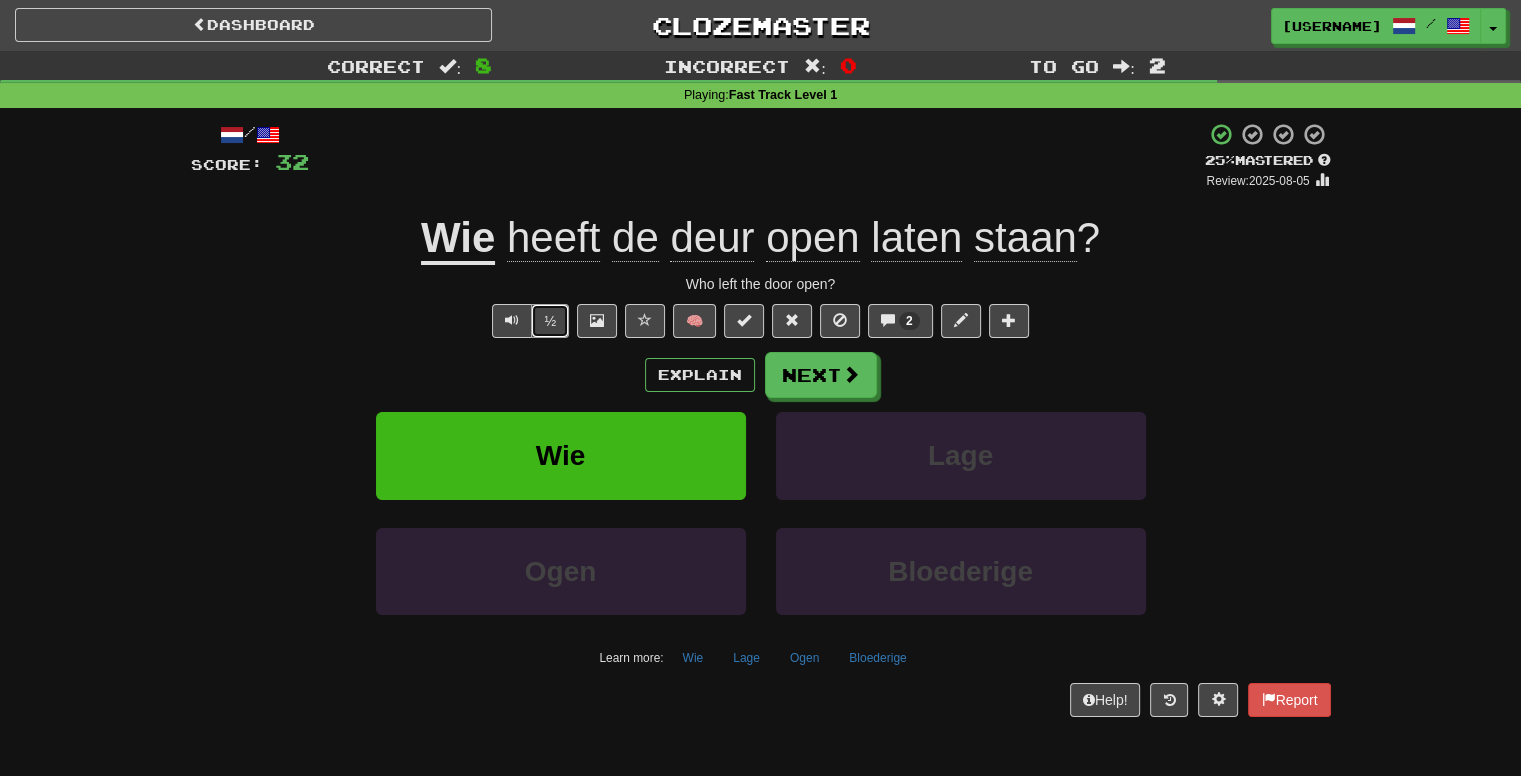 click on "½" at bounding box center [550, 321] 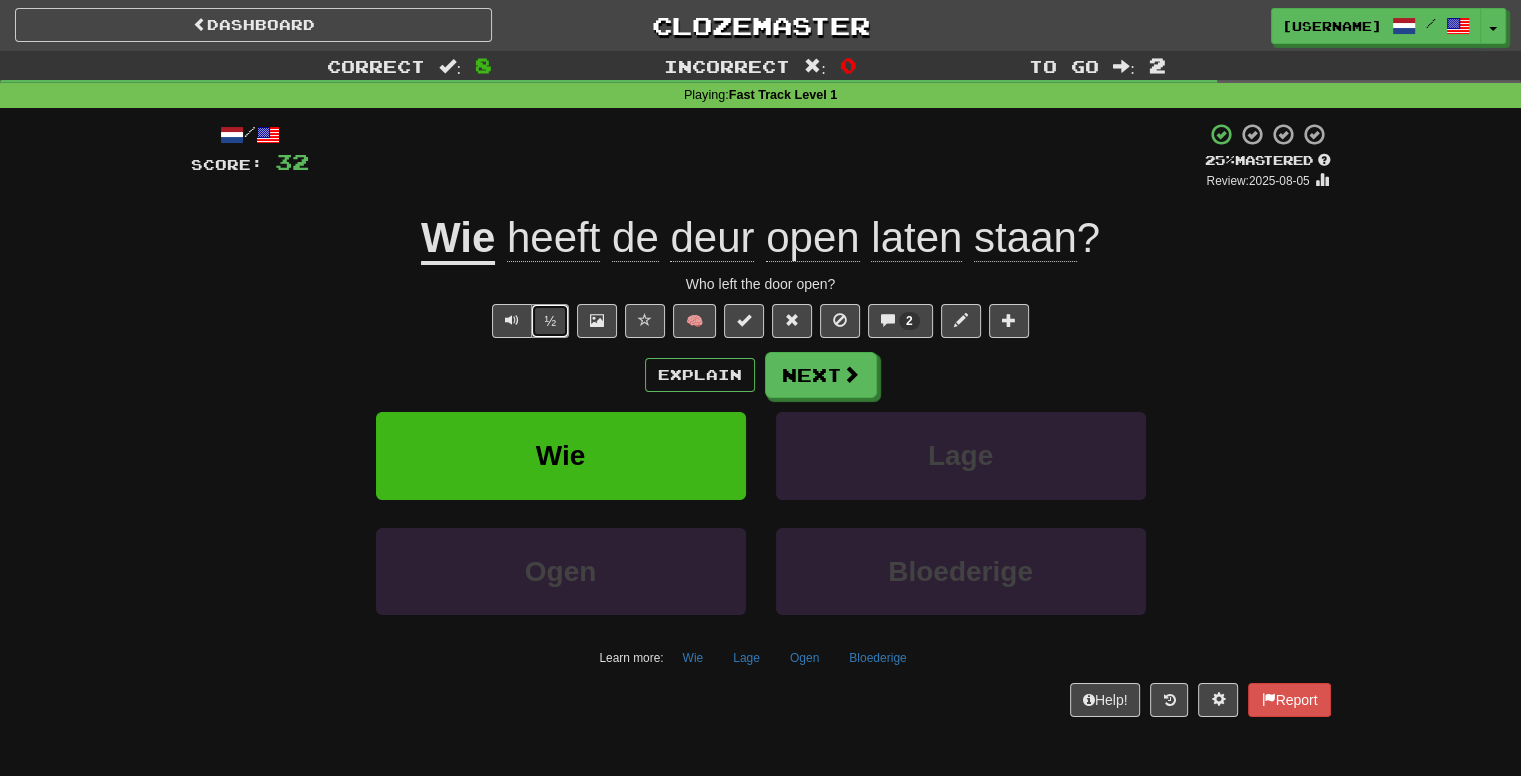 click on "½" at bounding box center [550, 321] 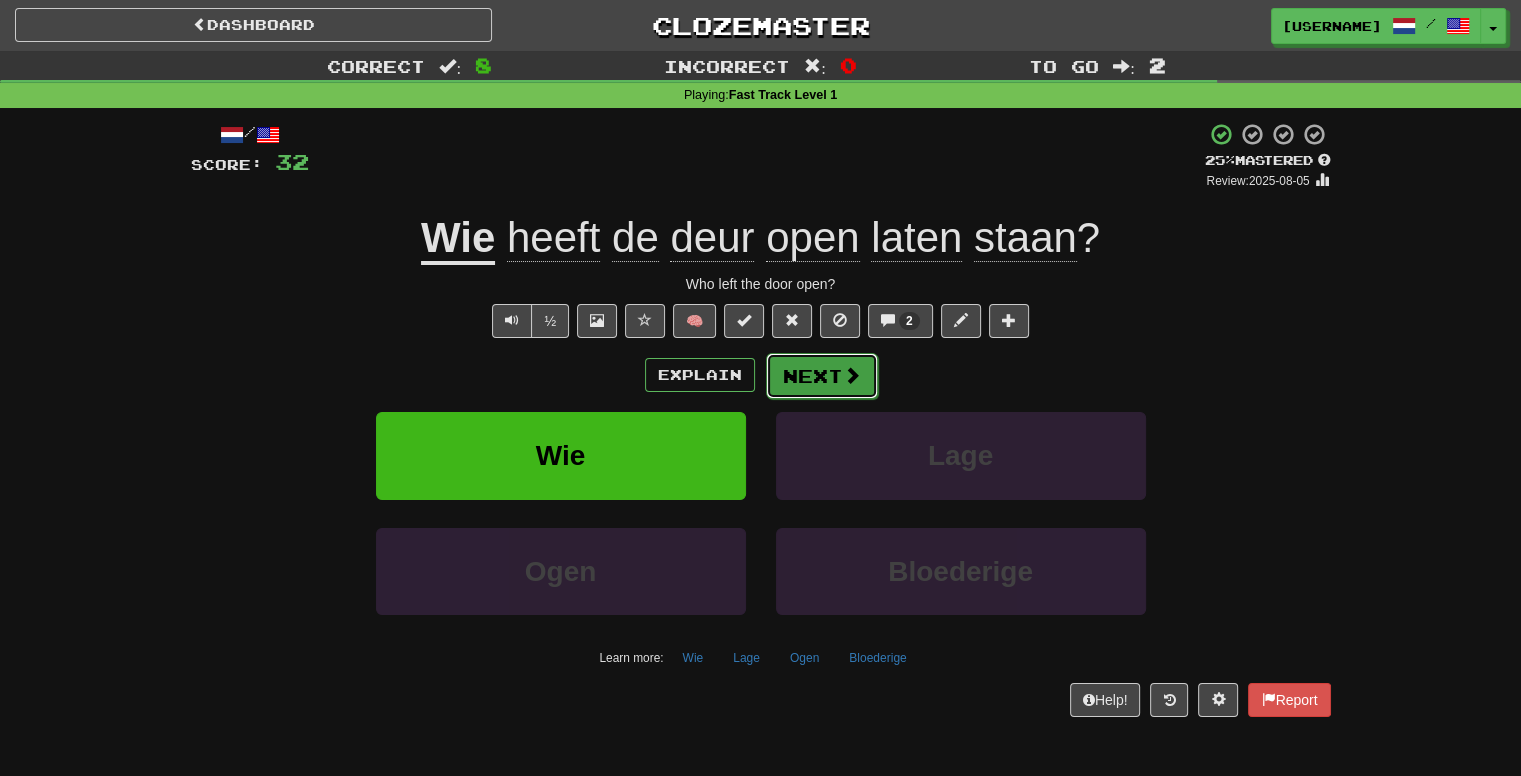 click on "Next" at bounding box center (822, 376) 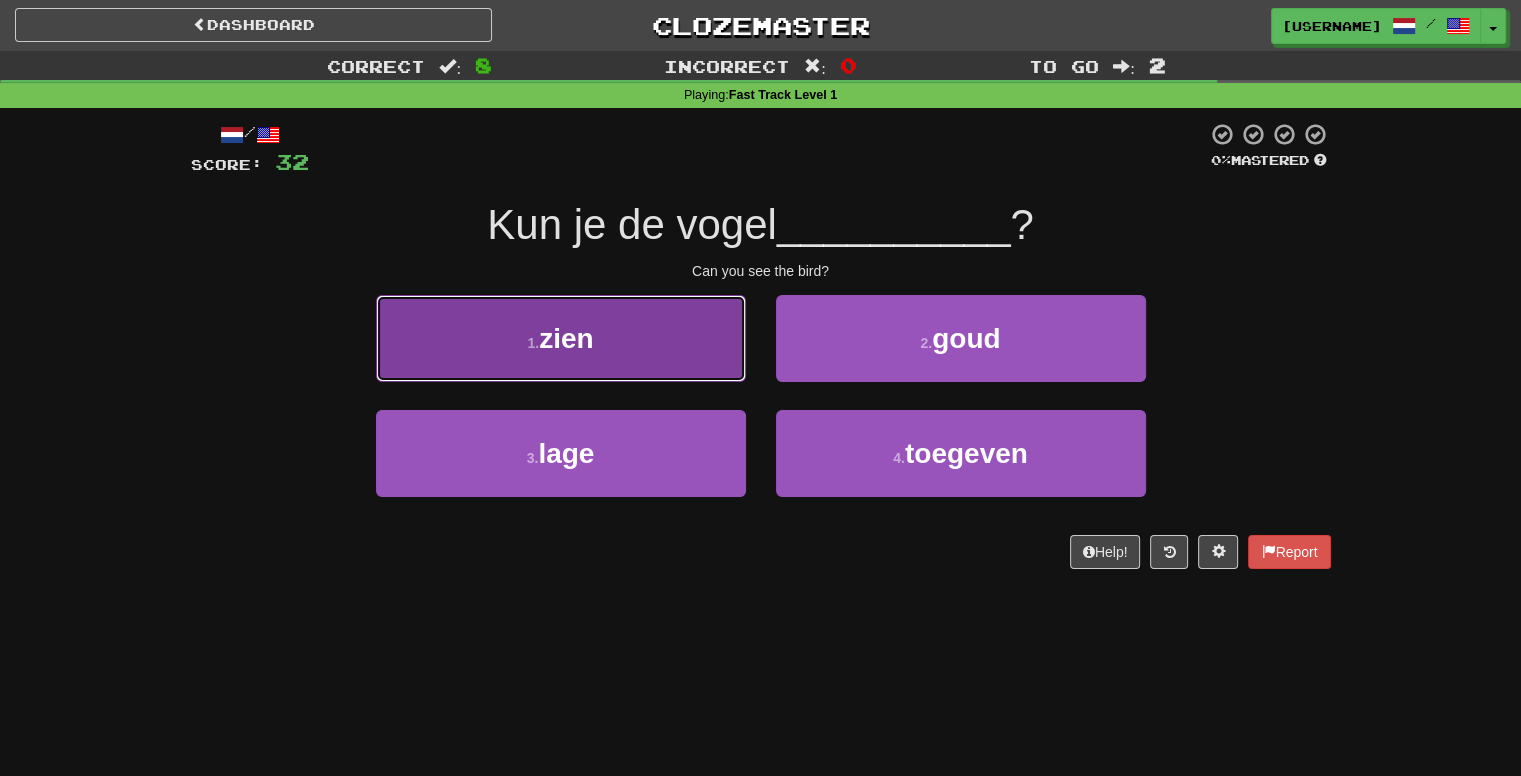 click on "1 .  zien" at bounding box center (561, 338) 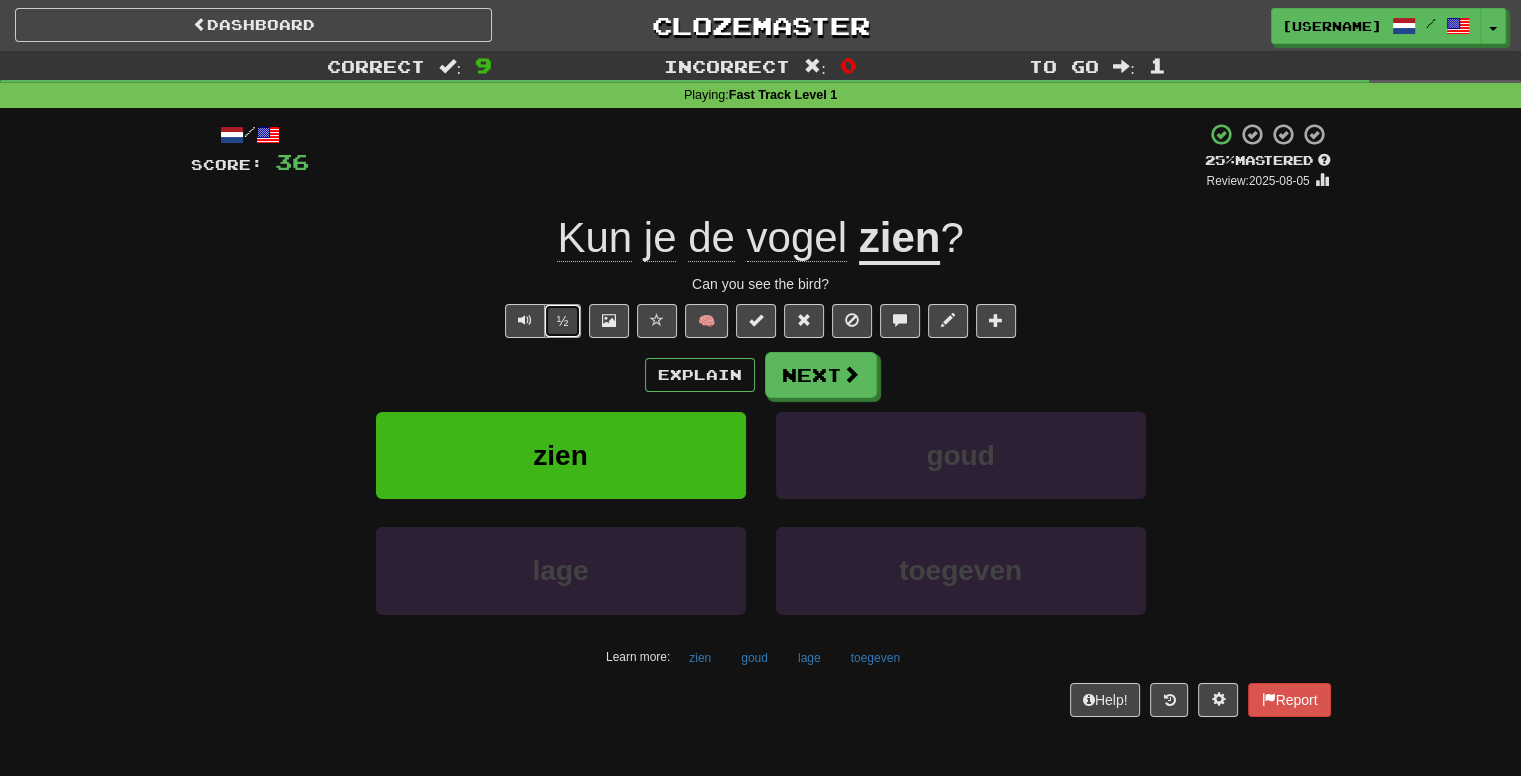 click on "½" at bounding box center (563, 321) 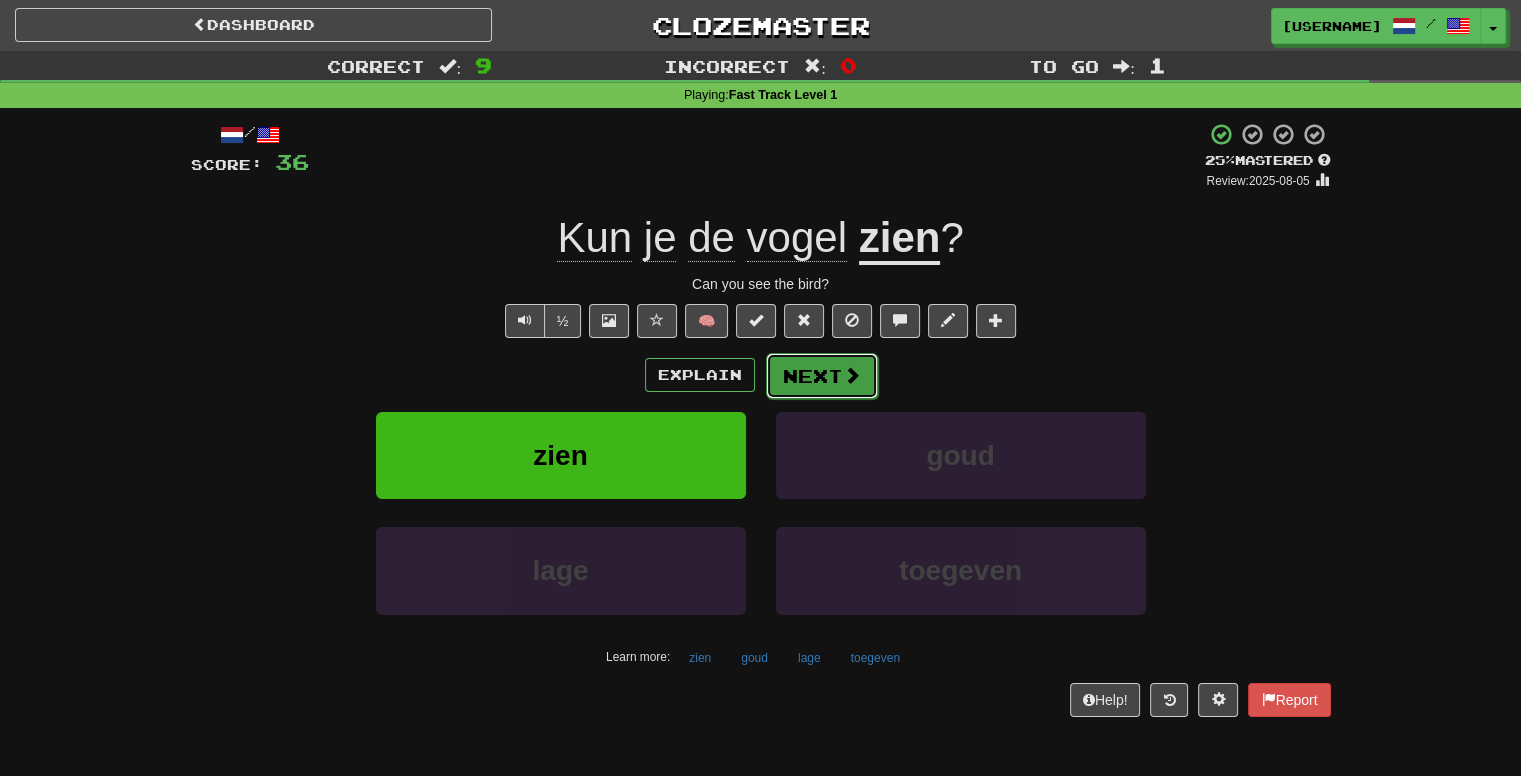 click on "Next" at bounding box center (822, 376) 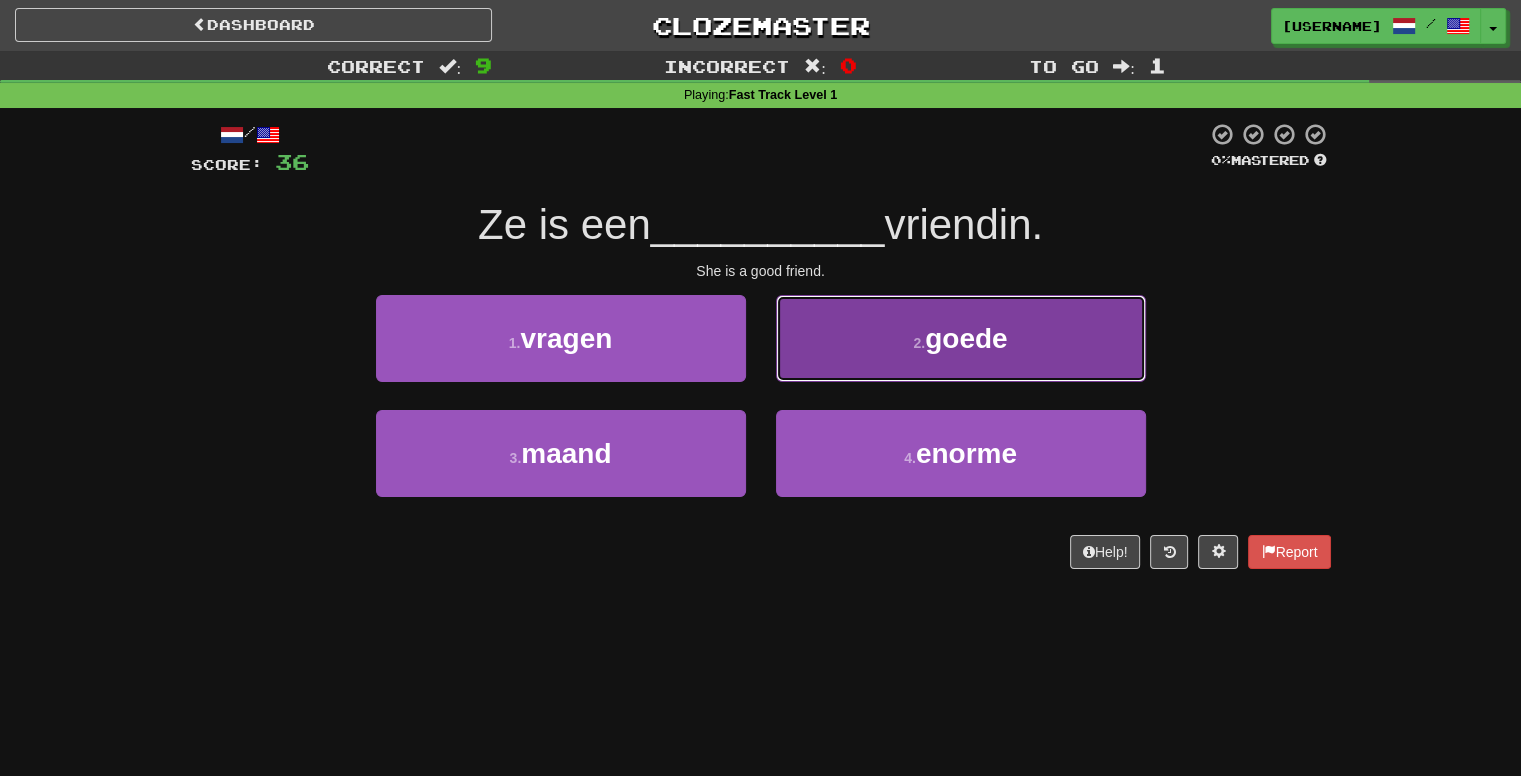 click on "2 .  goede" at bounding box center [961, 338] 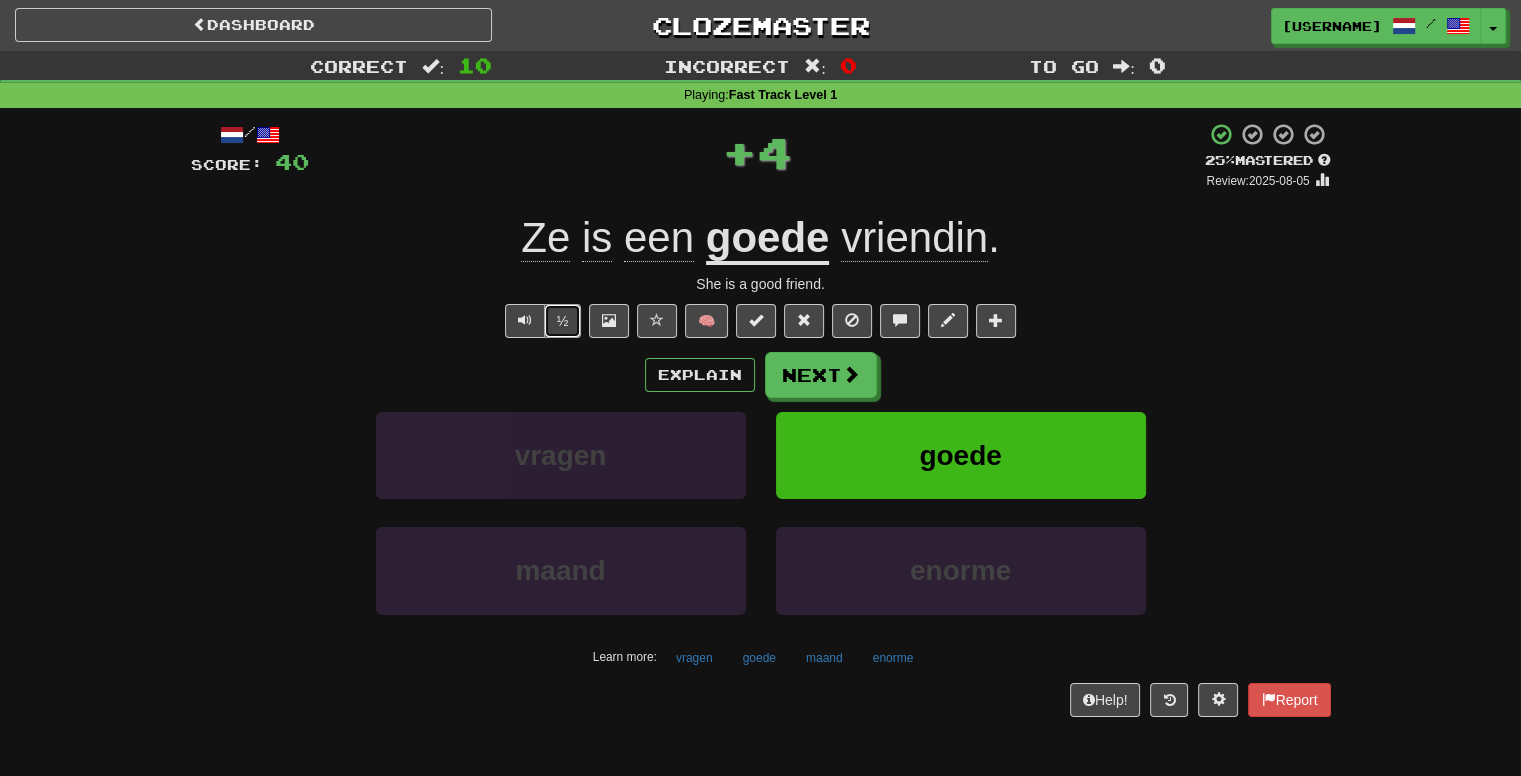 click on "½" at bounding box center (563, 321) 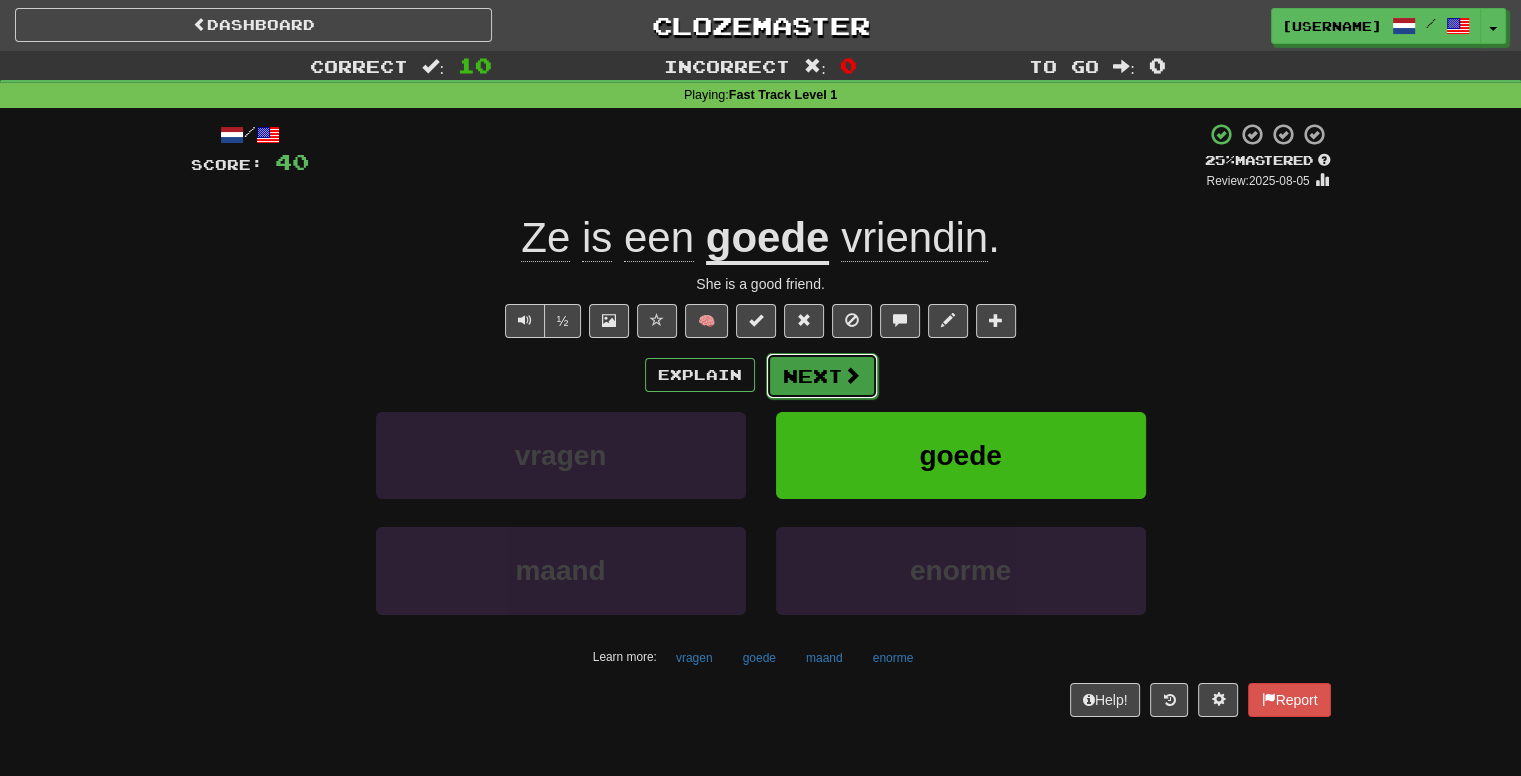click on "Next" at bounding box center [822, 376] 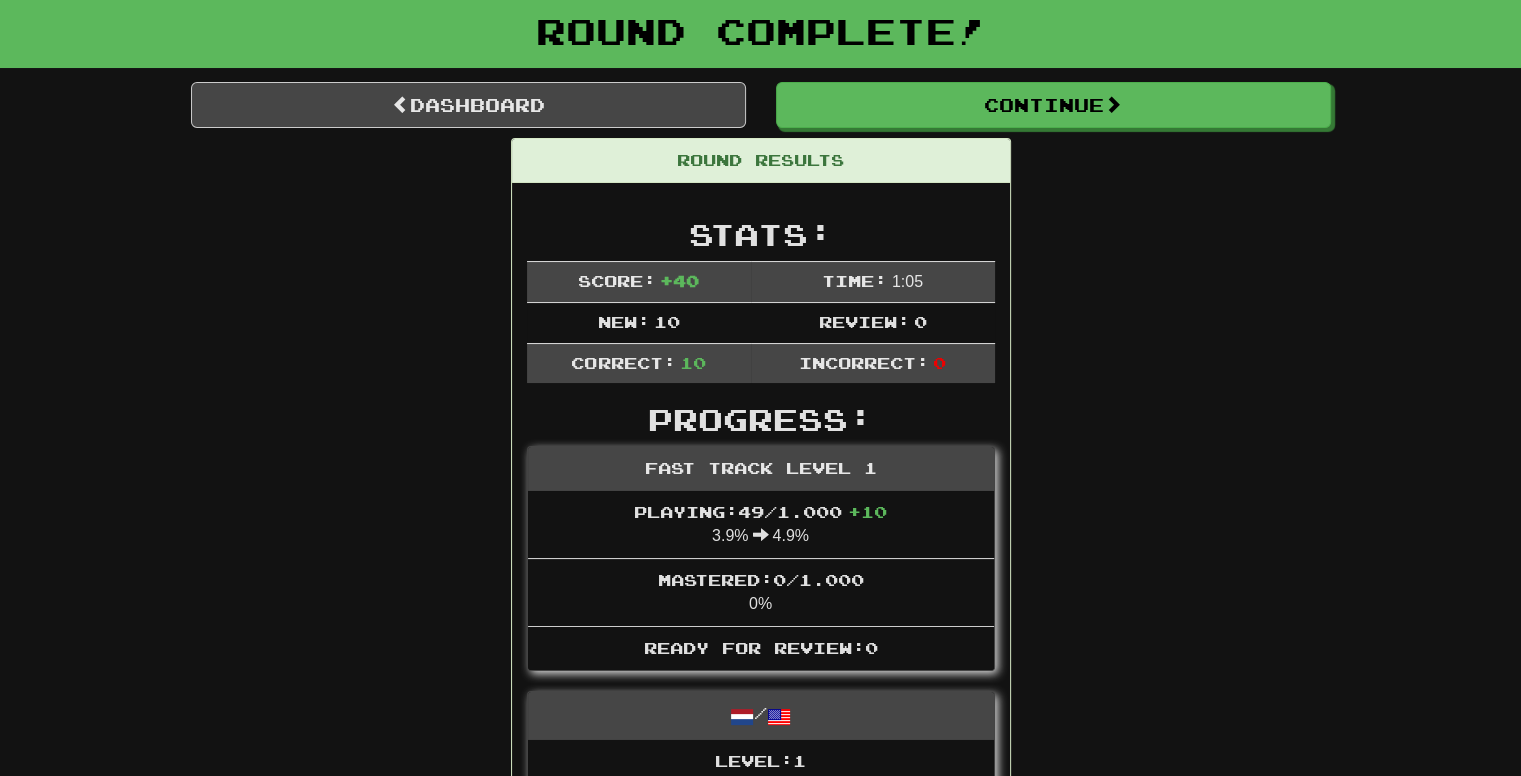 scroll, scrollTop: 0, scrollLeft: 0, axis: both 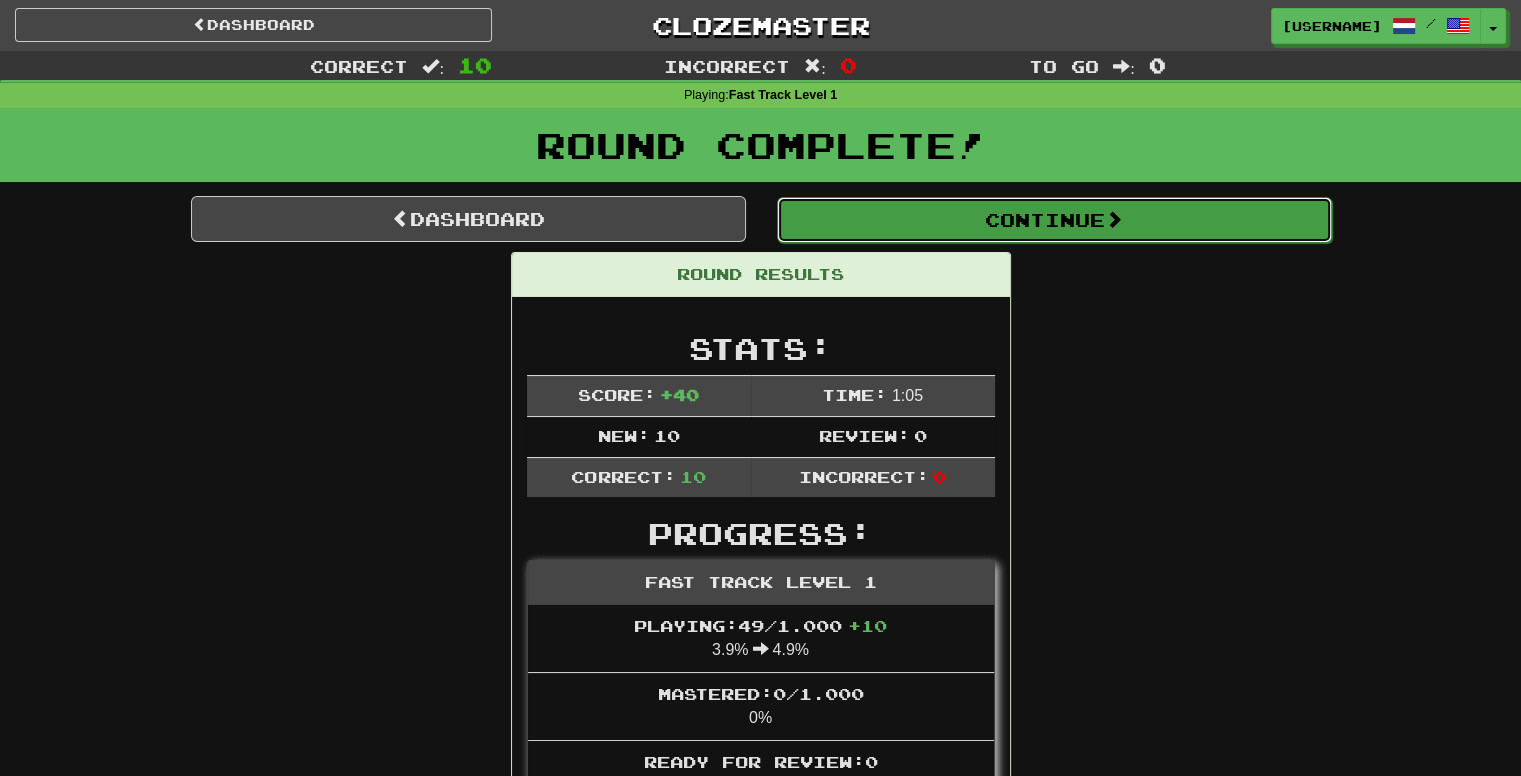 click on "Continue" at bounding box center (1054, 220) 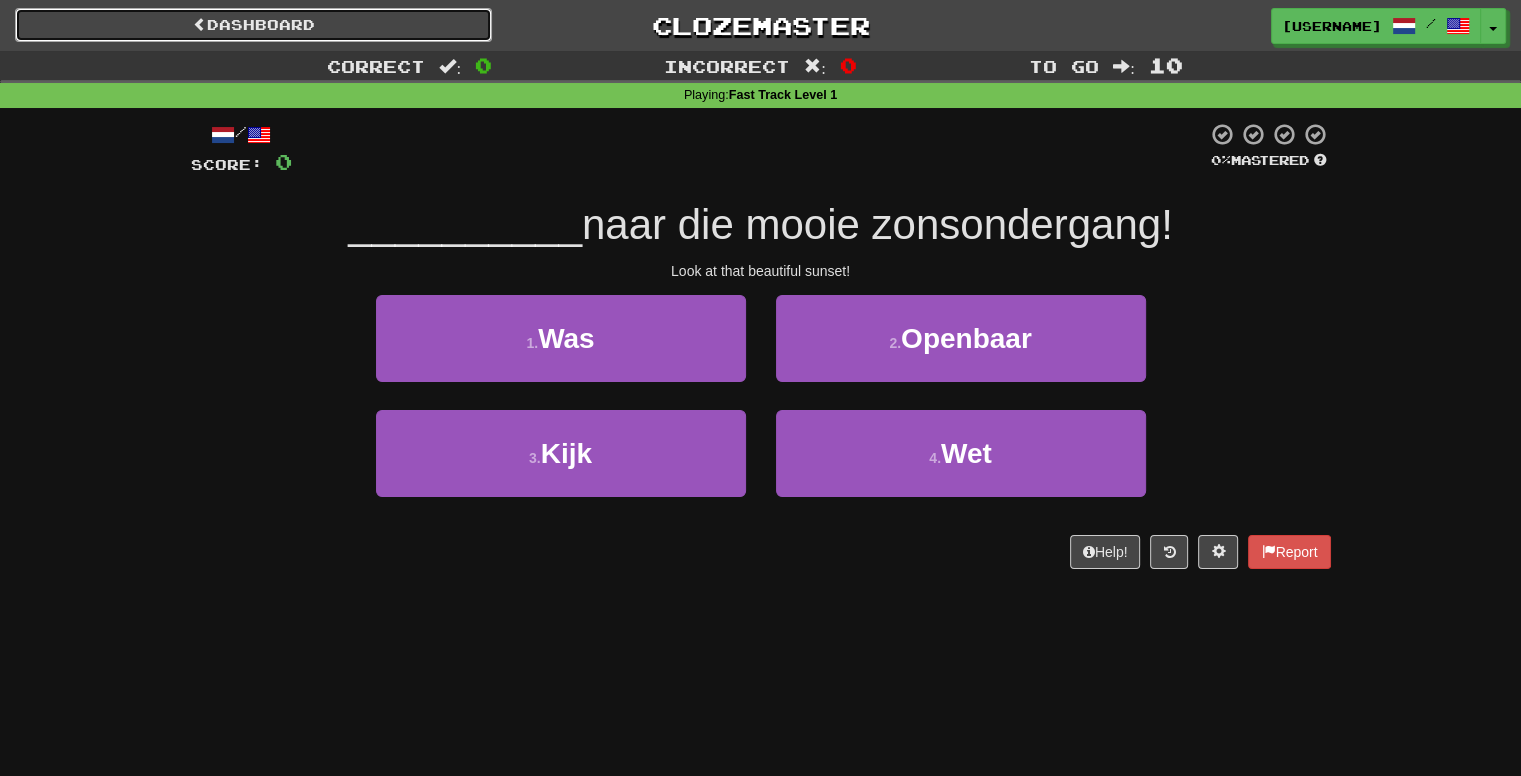click on "Dashboard" at bounding box center (253, 25) 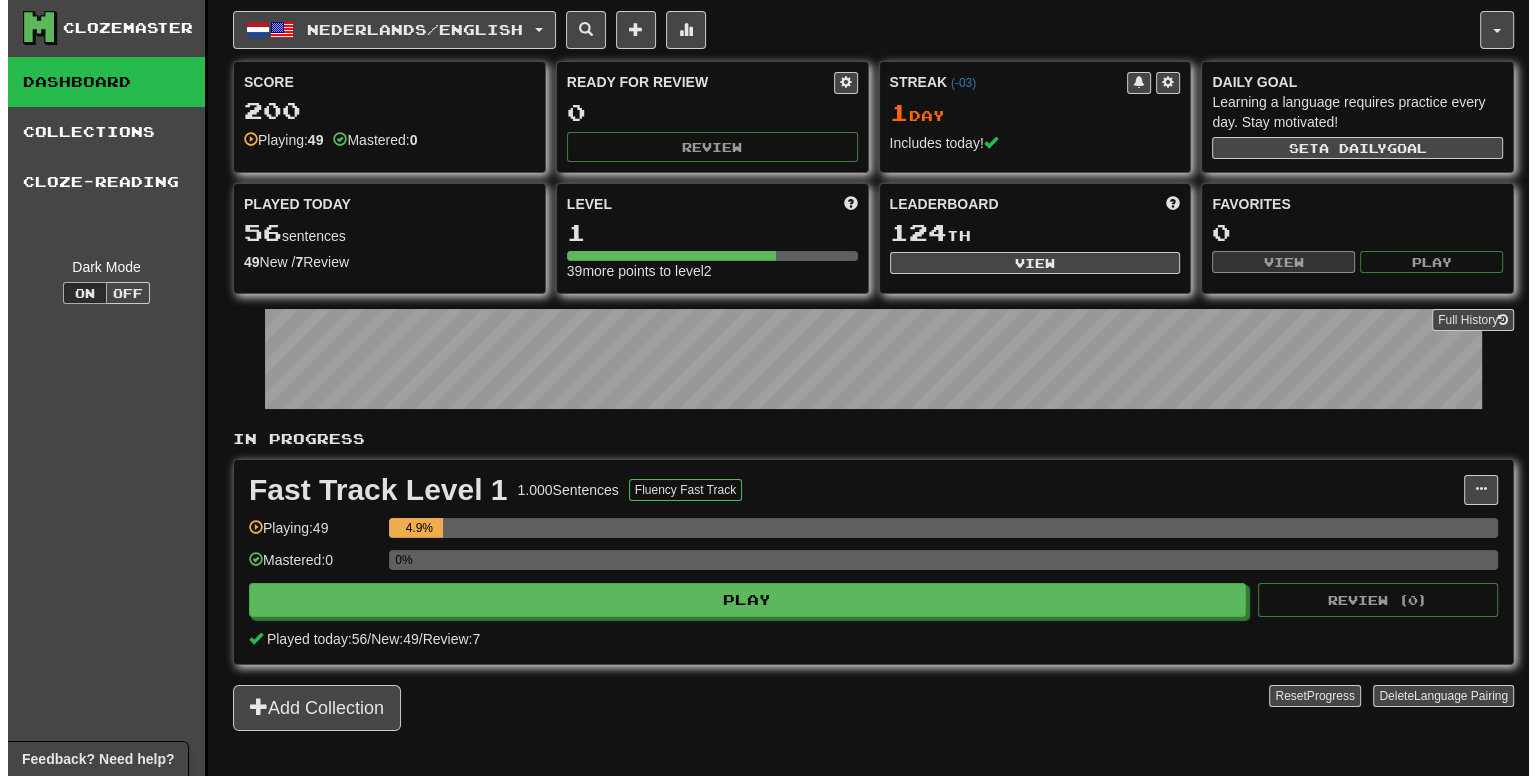 scroll, scrollTop: 0, scrollLeft: 0, axis: both 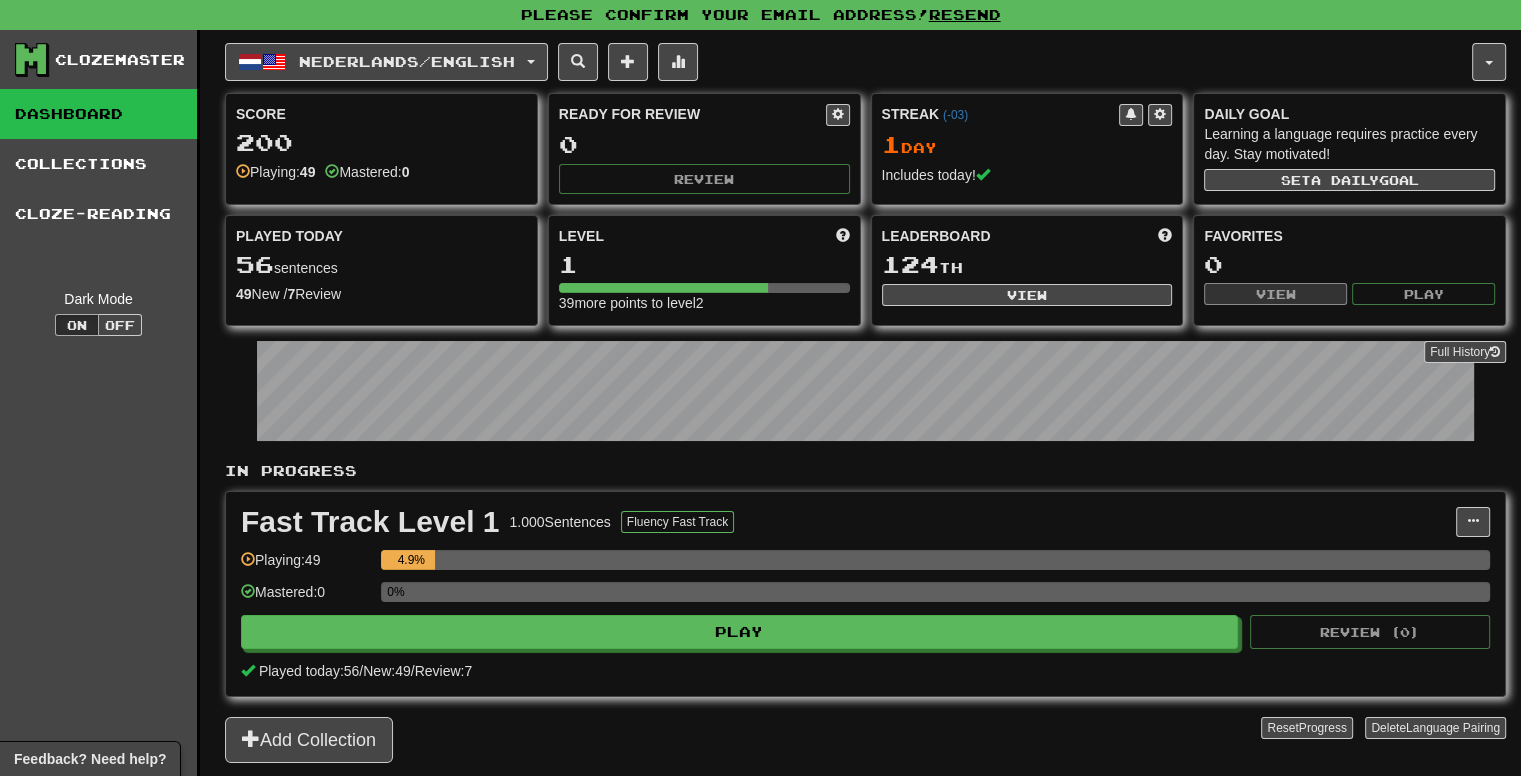 click at bounding box center (243, 171) 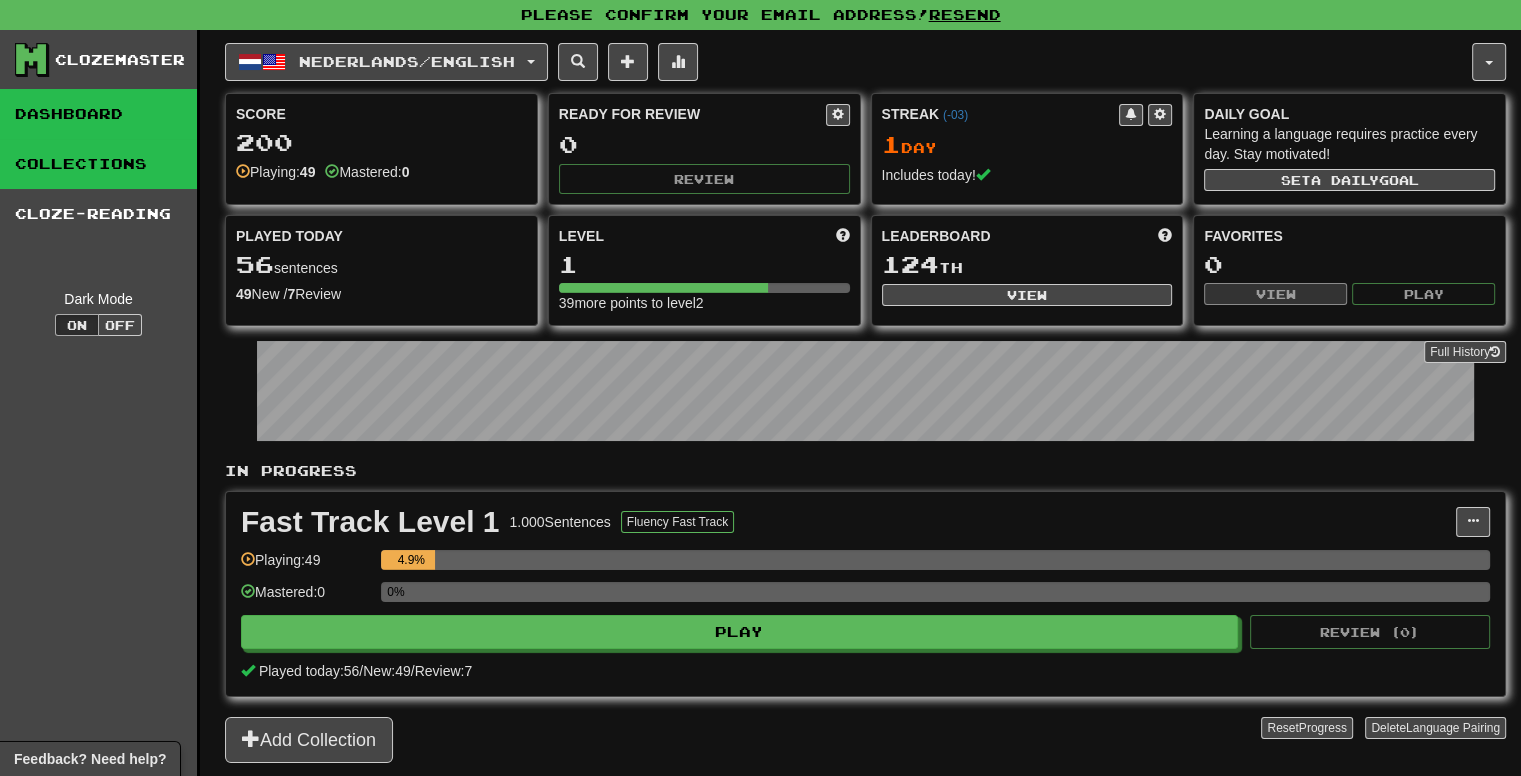 click on "Collections" at bounding box center [98, 164] 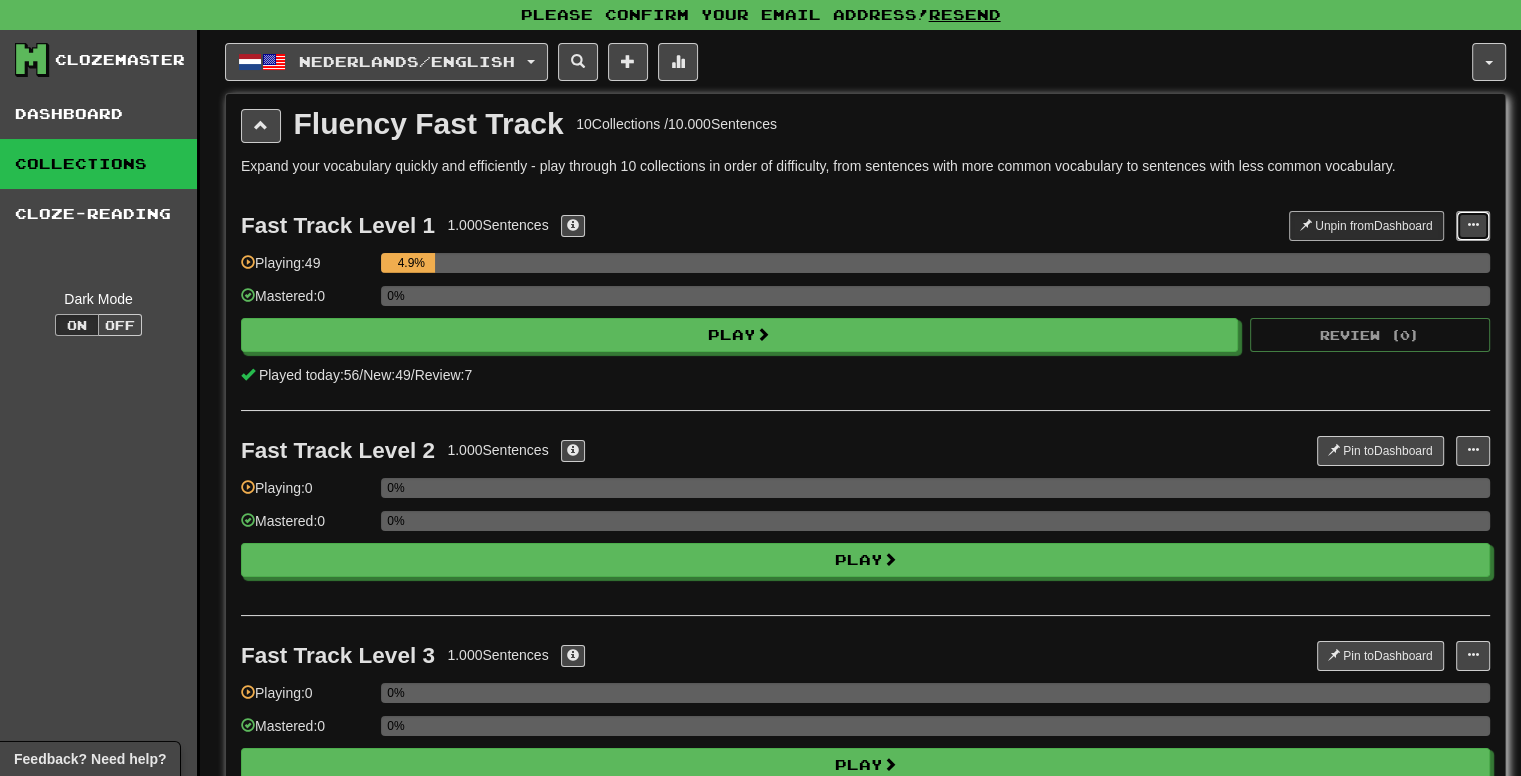 click at bounding box center (1473, 226) 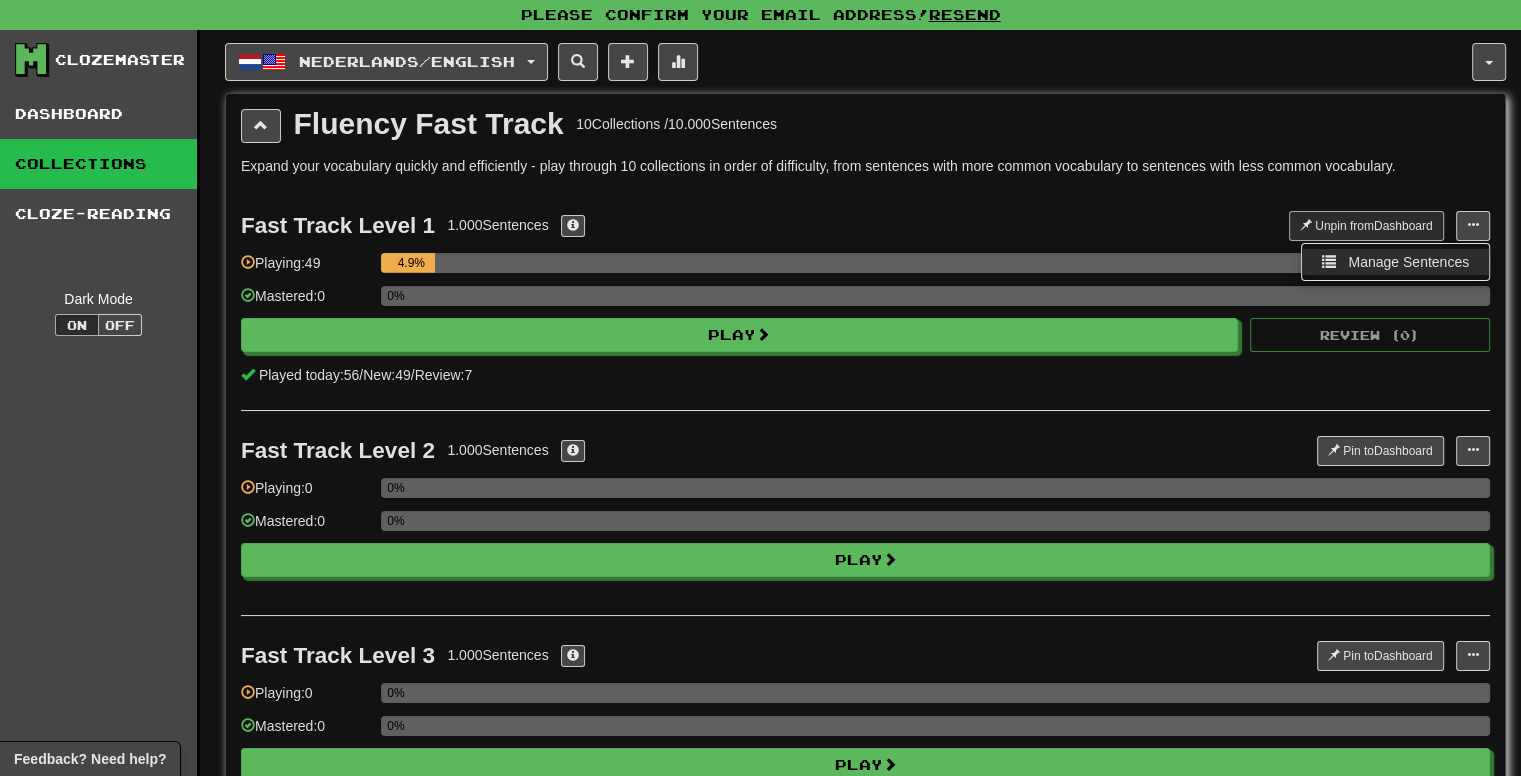 click on "Manage Sentences" at bounding box center (1408, 262) 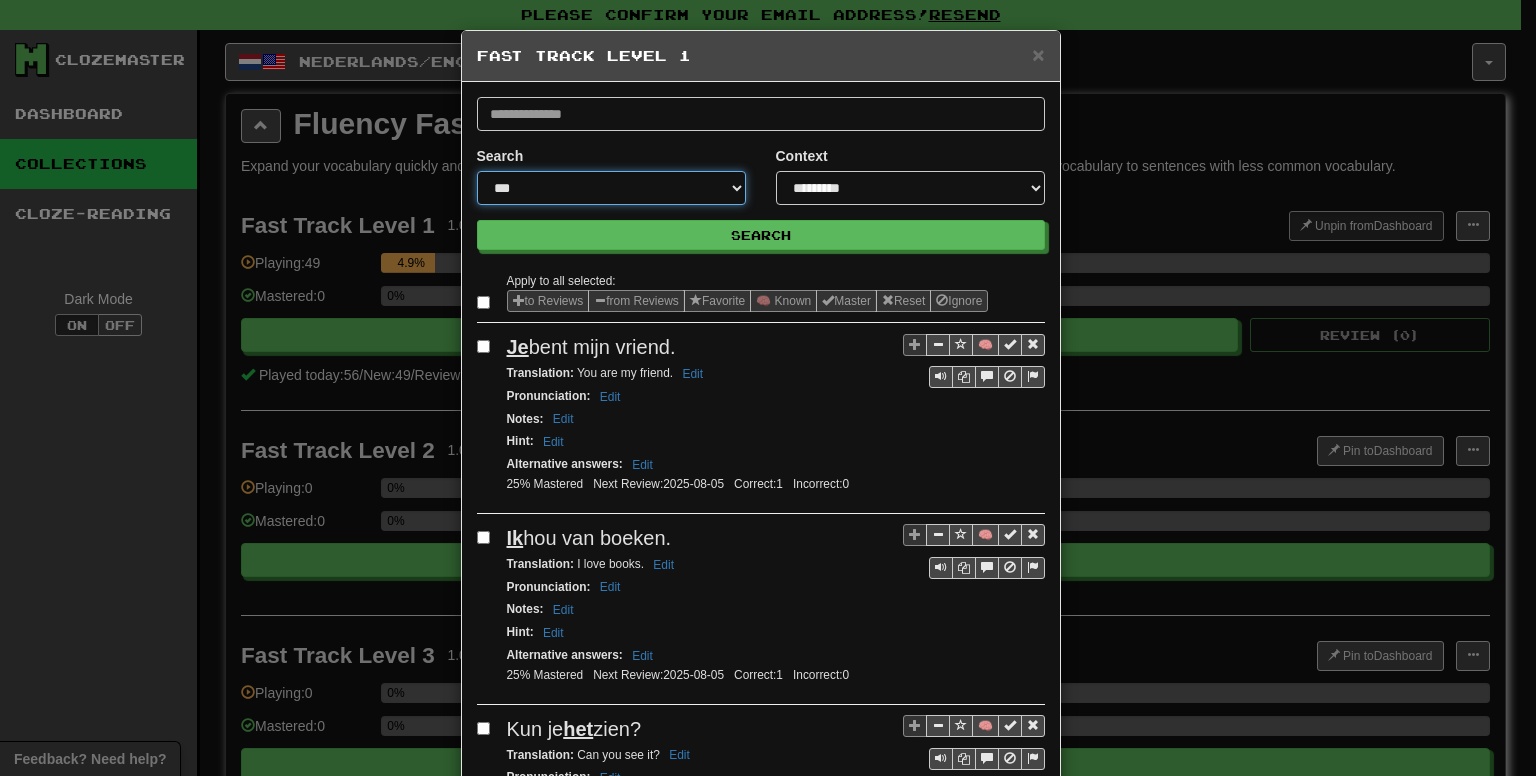 click on "**********" at bounding box center [611, 188] 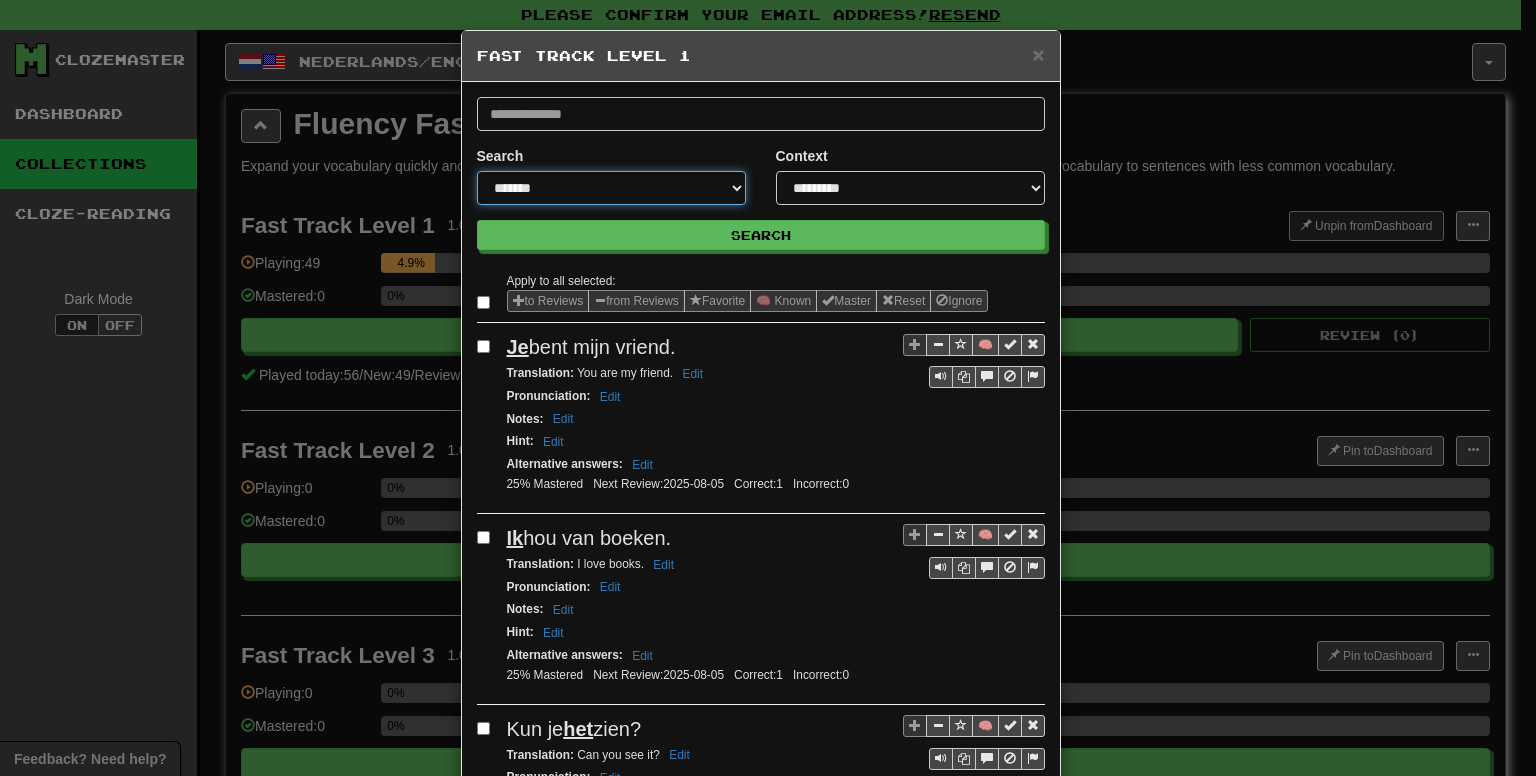 click on "**********" at bounding box center (611, 188) 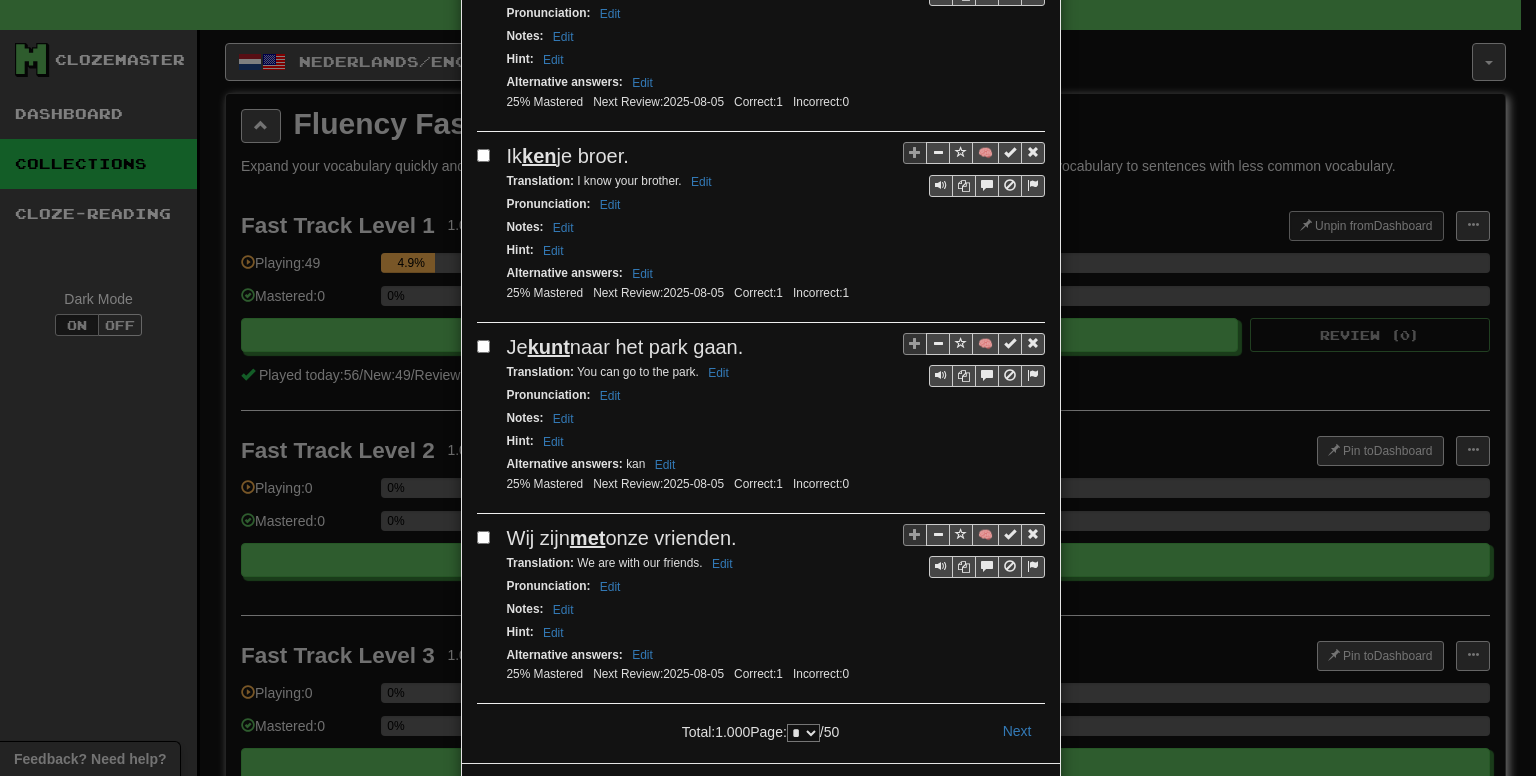 scroll, scrollTop: 3457, scrollLeft: 0, axis: vertical 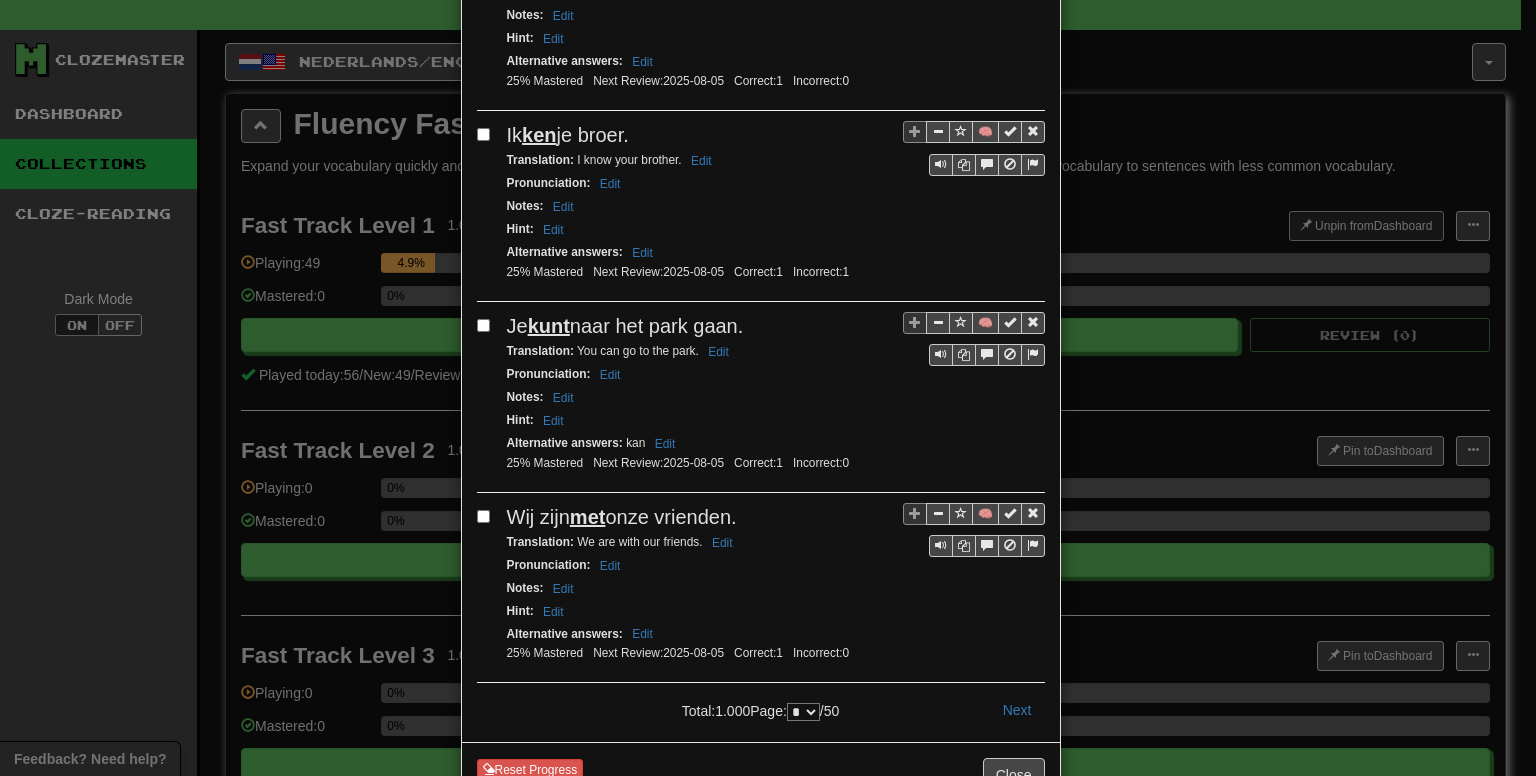 click on "* * * * * * * * * ** ** ** ** ** ** ** ** ** ** ** ** ** ** ** ** ** ** ** ** ** ** ** ** ** ** ** ** ** ** ** ** ** ** ** ** ** ** ** ** **" at bounding box center [803, 712] 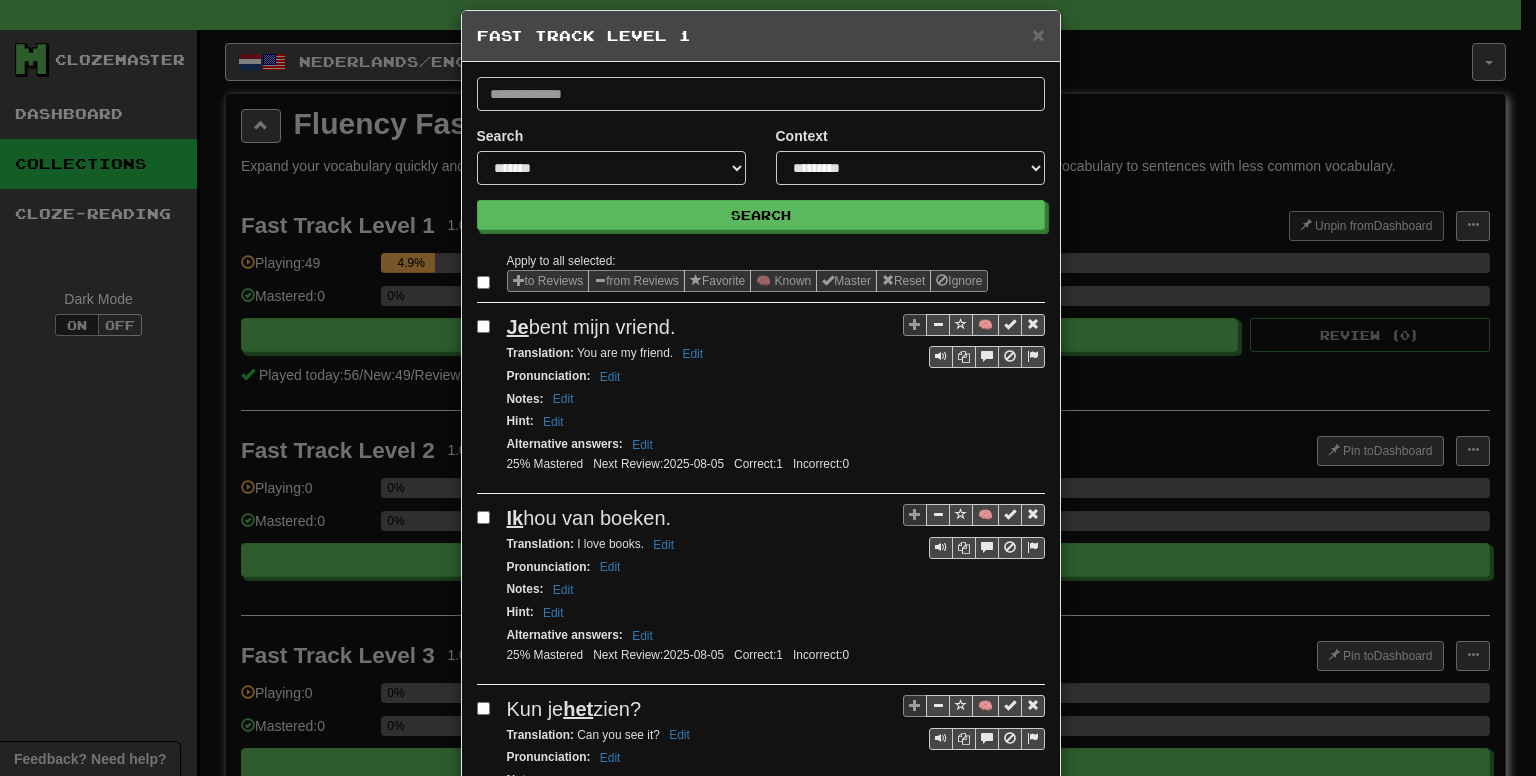 scroll, scrollTop: 0, scrollLeft: 0, axis: both 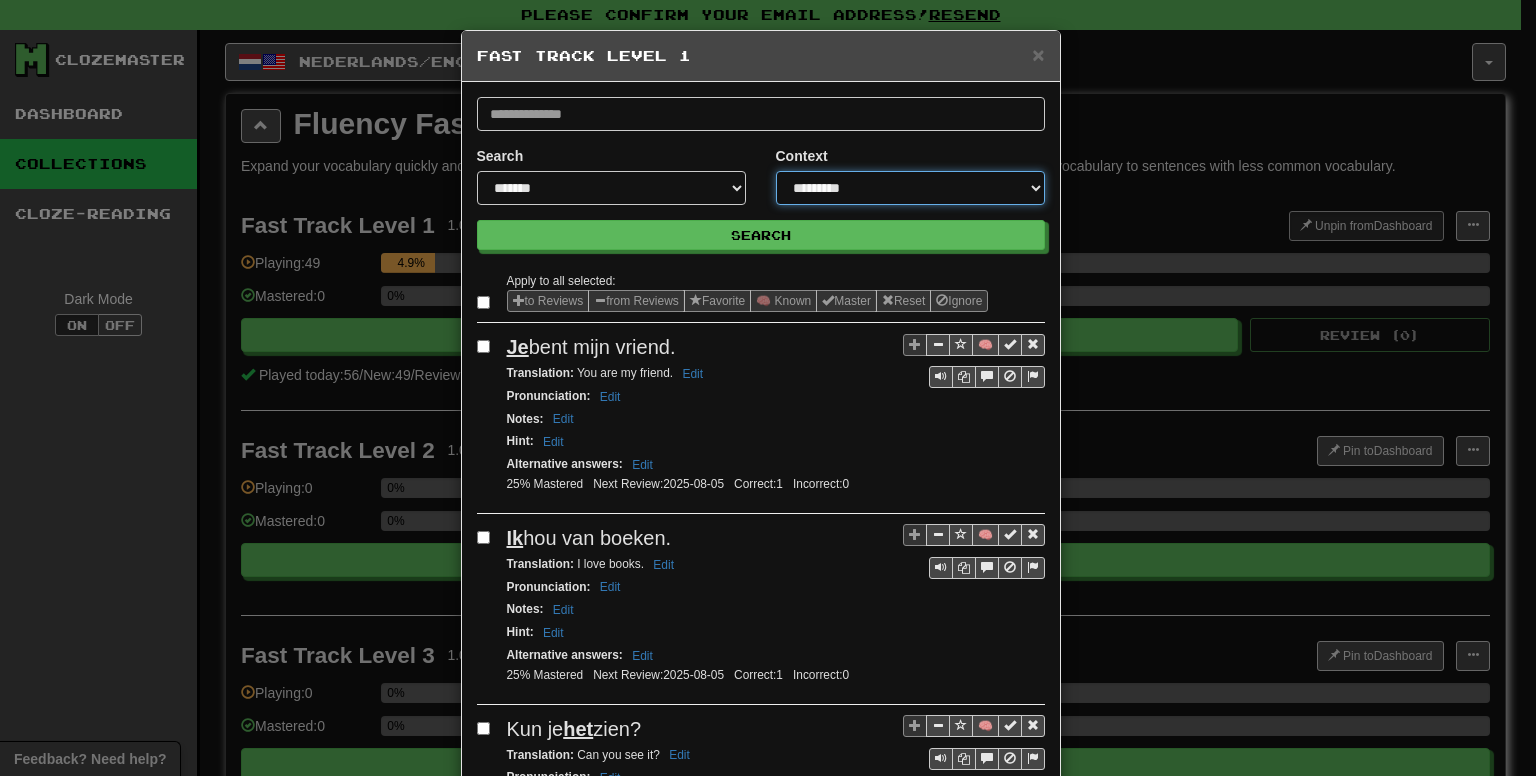 click on "**********" at bounding box center (910, 188) 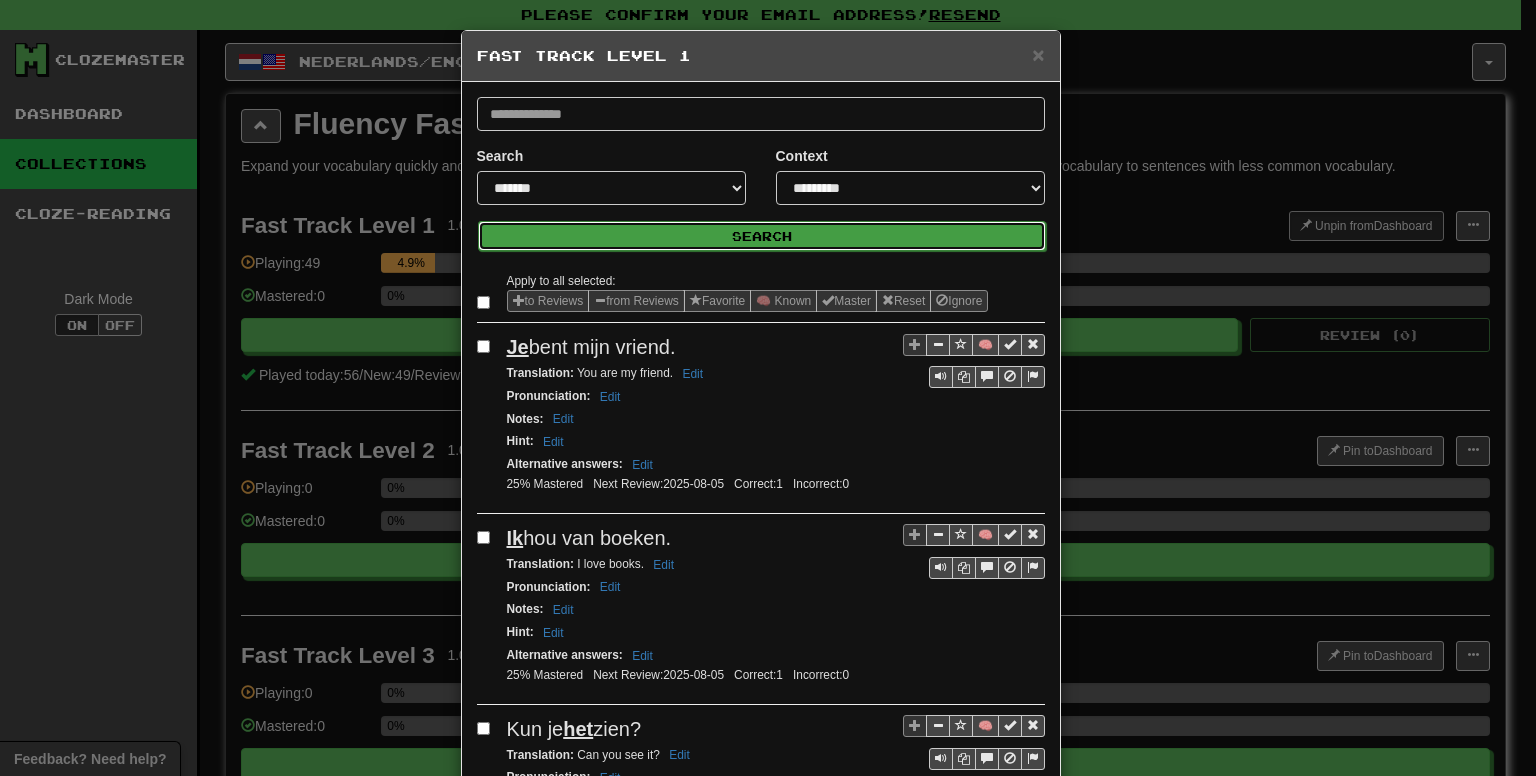 click on "Search" at bounding box center (762, 236) 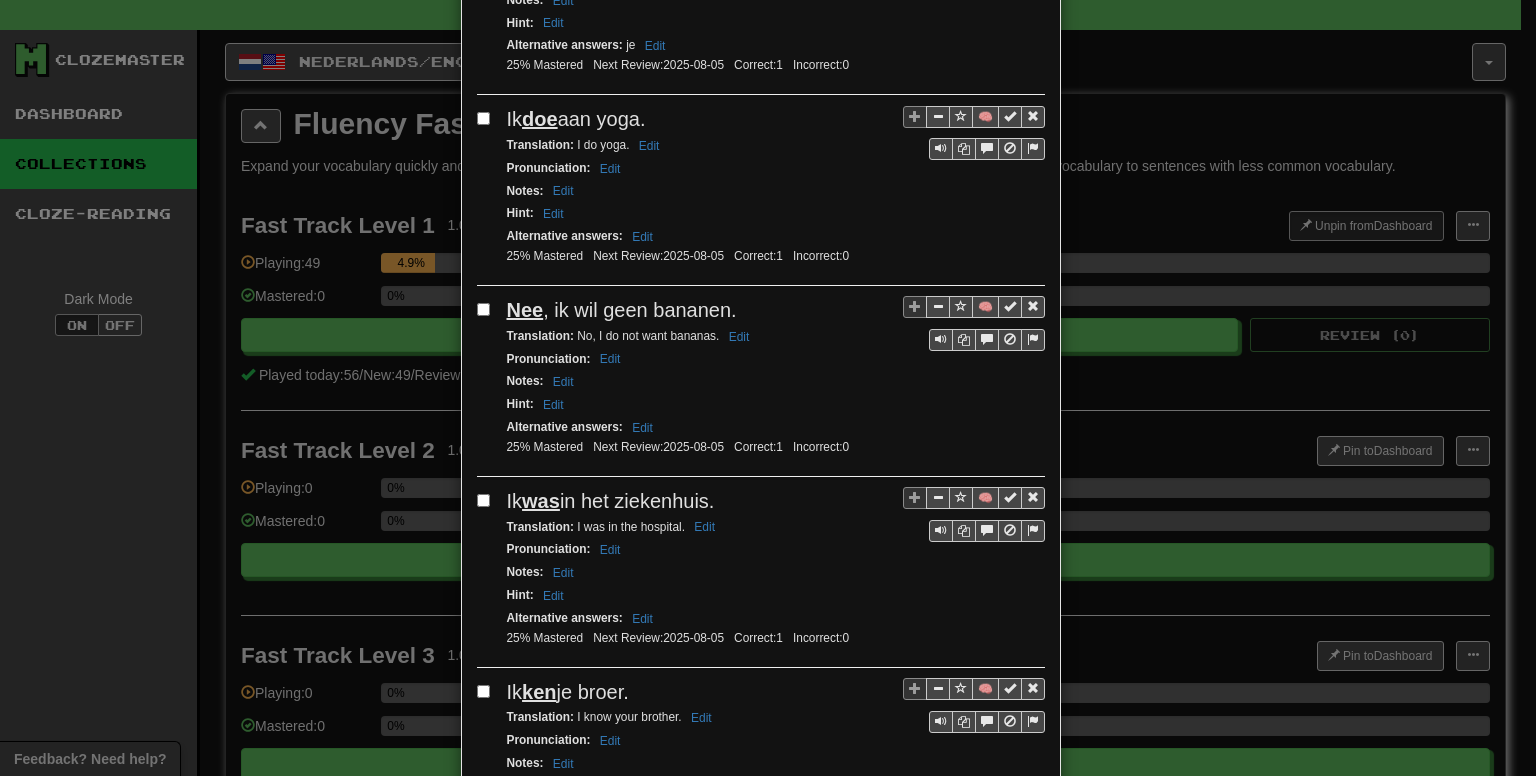 scroll, scrollTop: 3443, scrollLeft: 0, axis: vertical 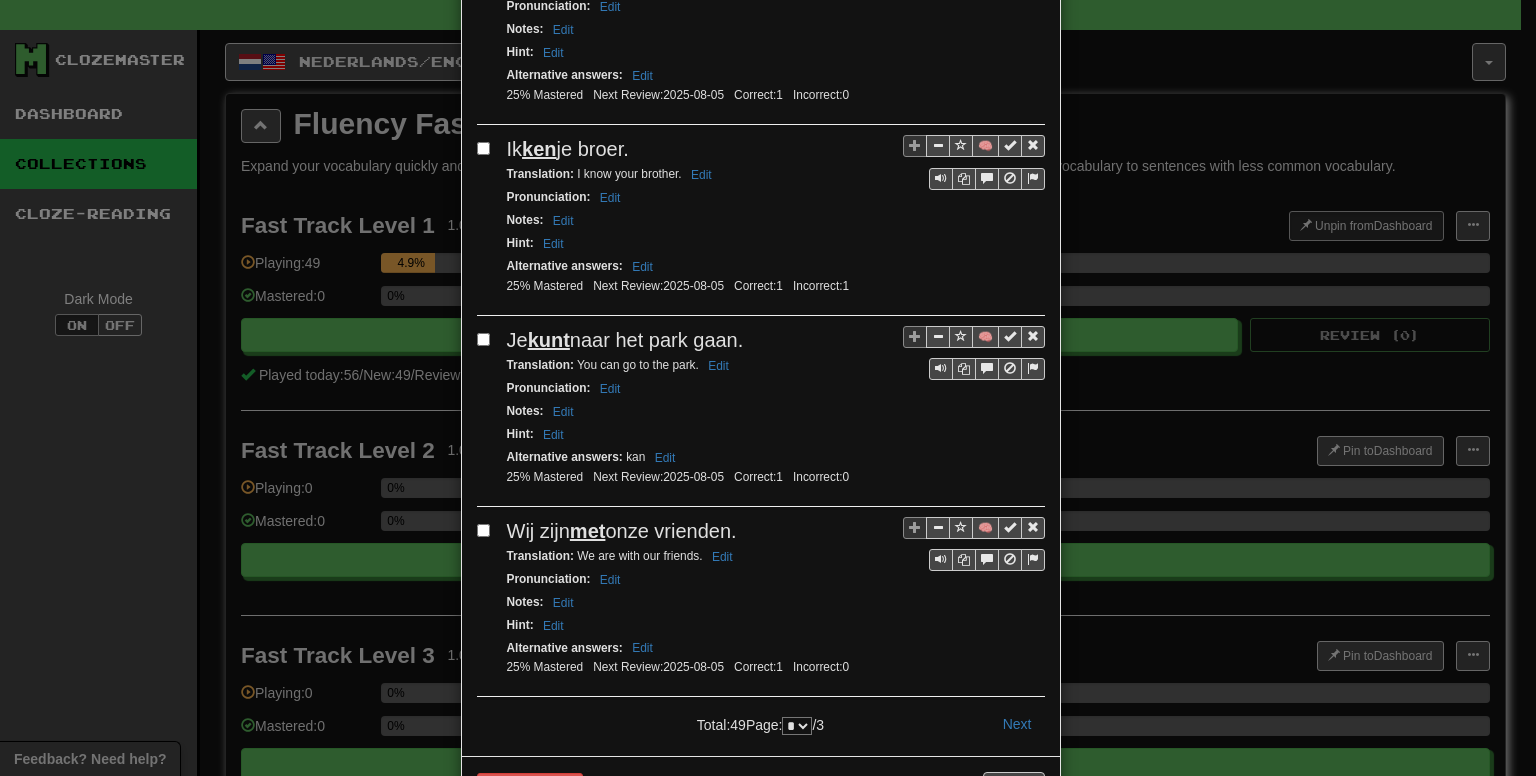 click on "* * *" at bounding box center [797, 726] 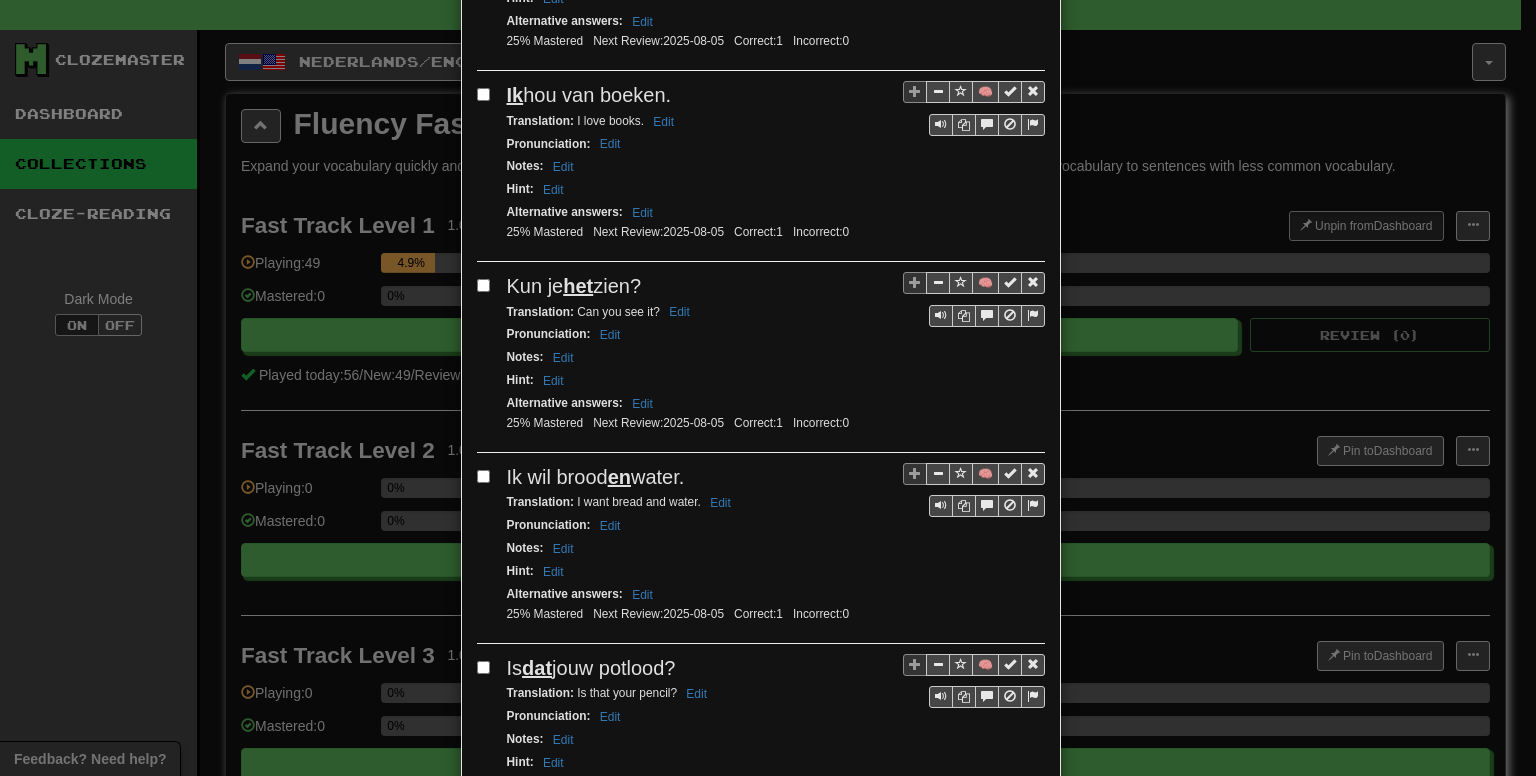 scroll, scrollTop: 0, scrollLeft: 0, axis: both 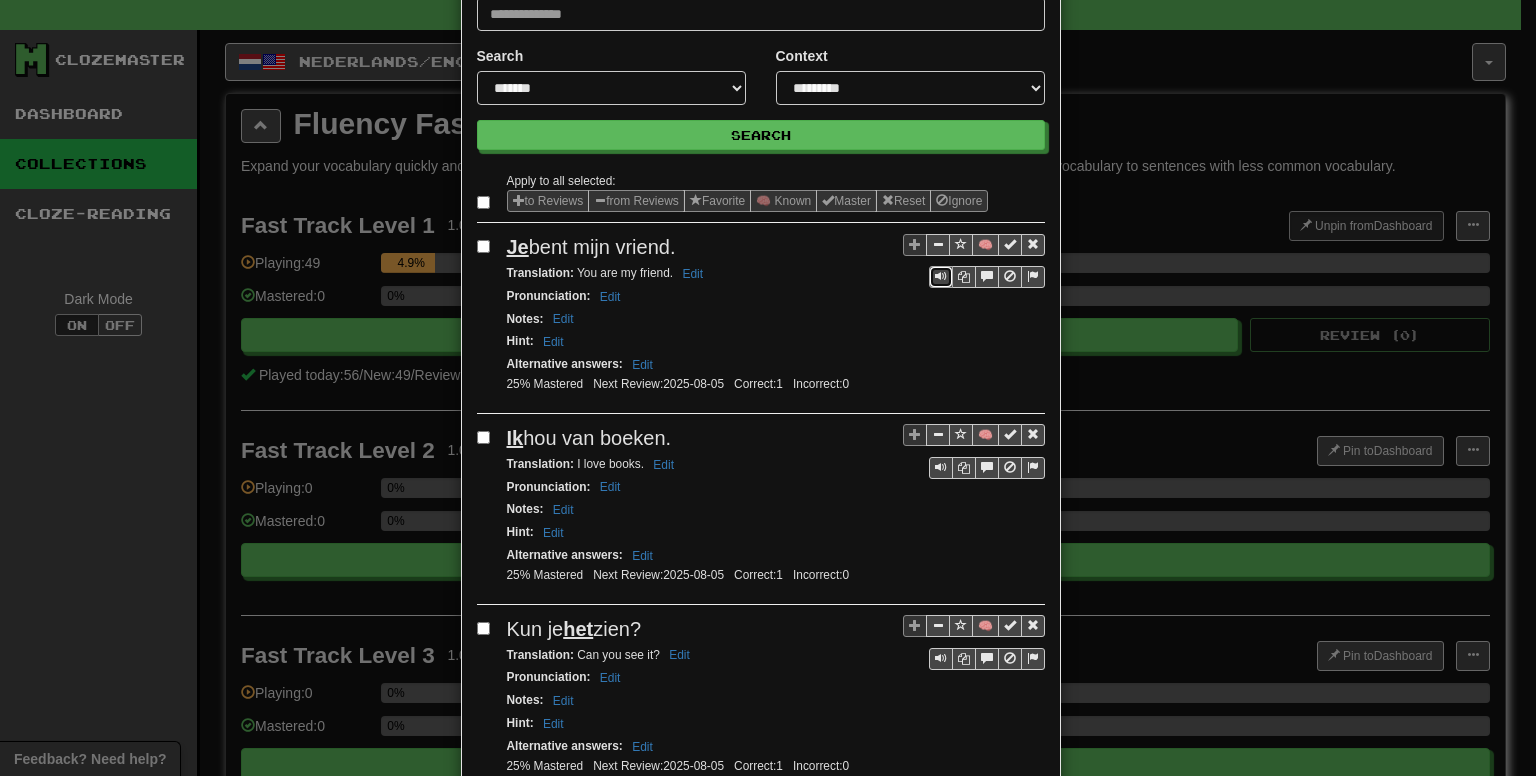 click at bounding box center (941, 277) 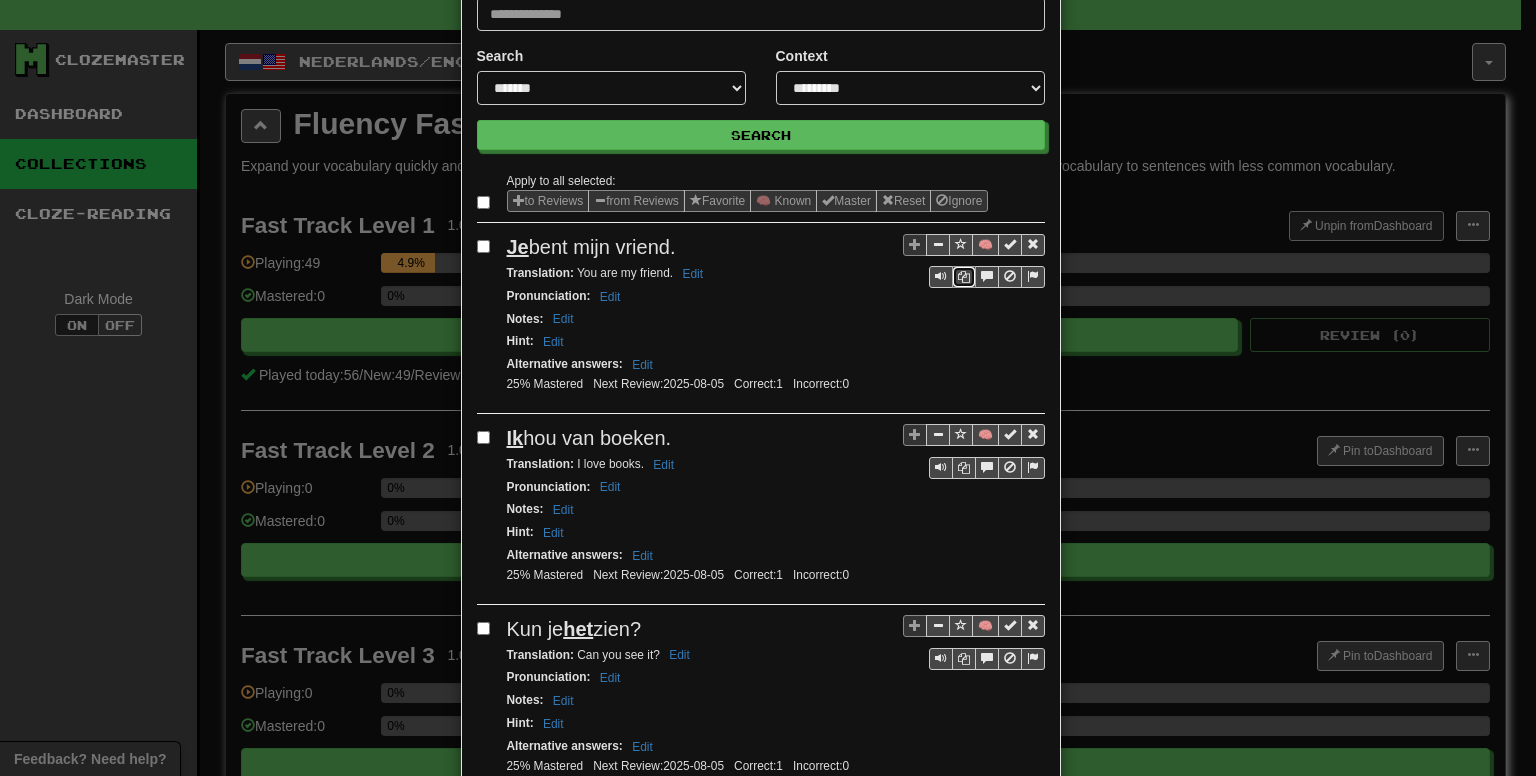 click at bounding box center (964, 277) 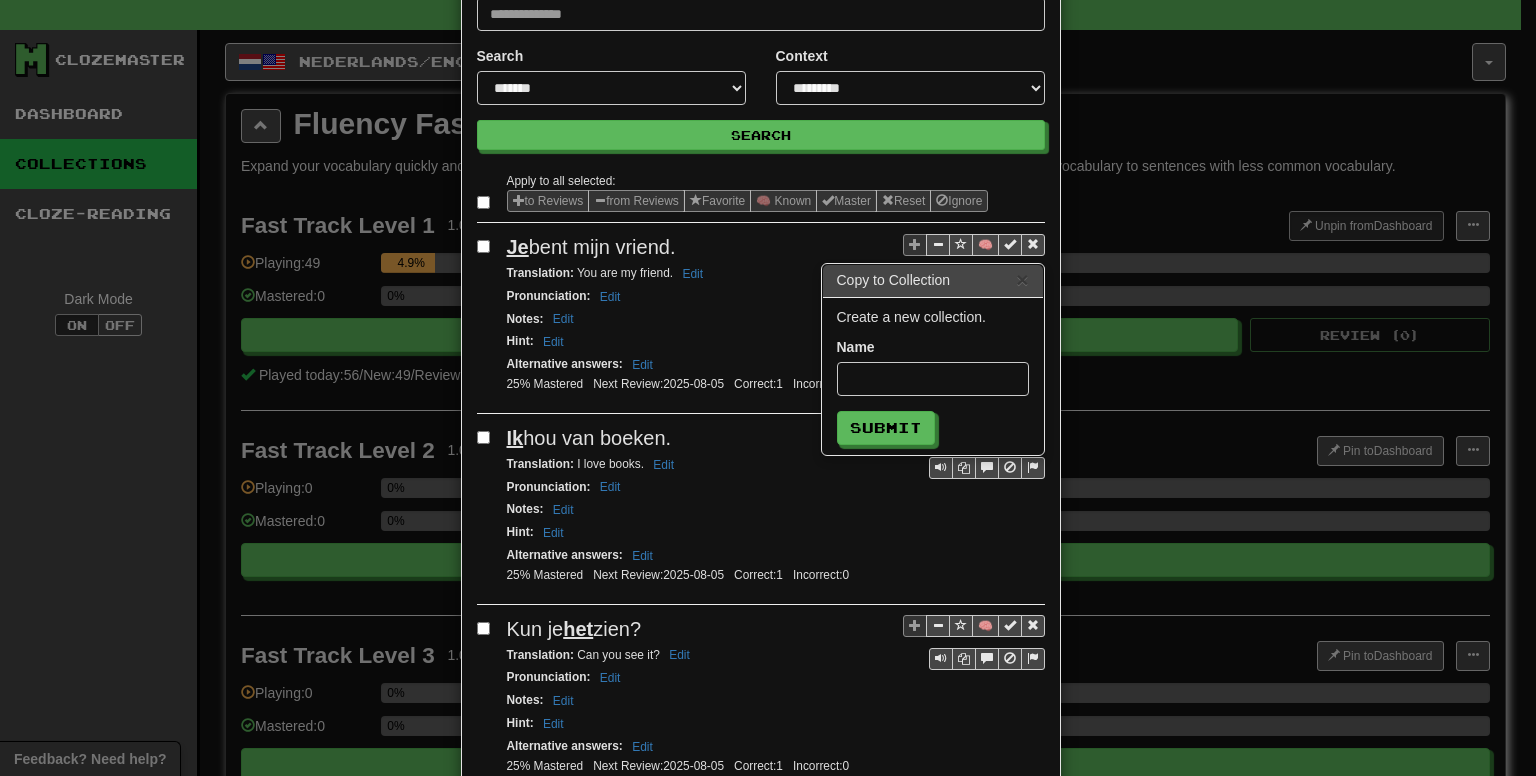 click on "Je  bent mijn vriend." at bounding box center (776, 247) 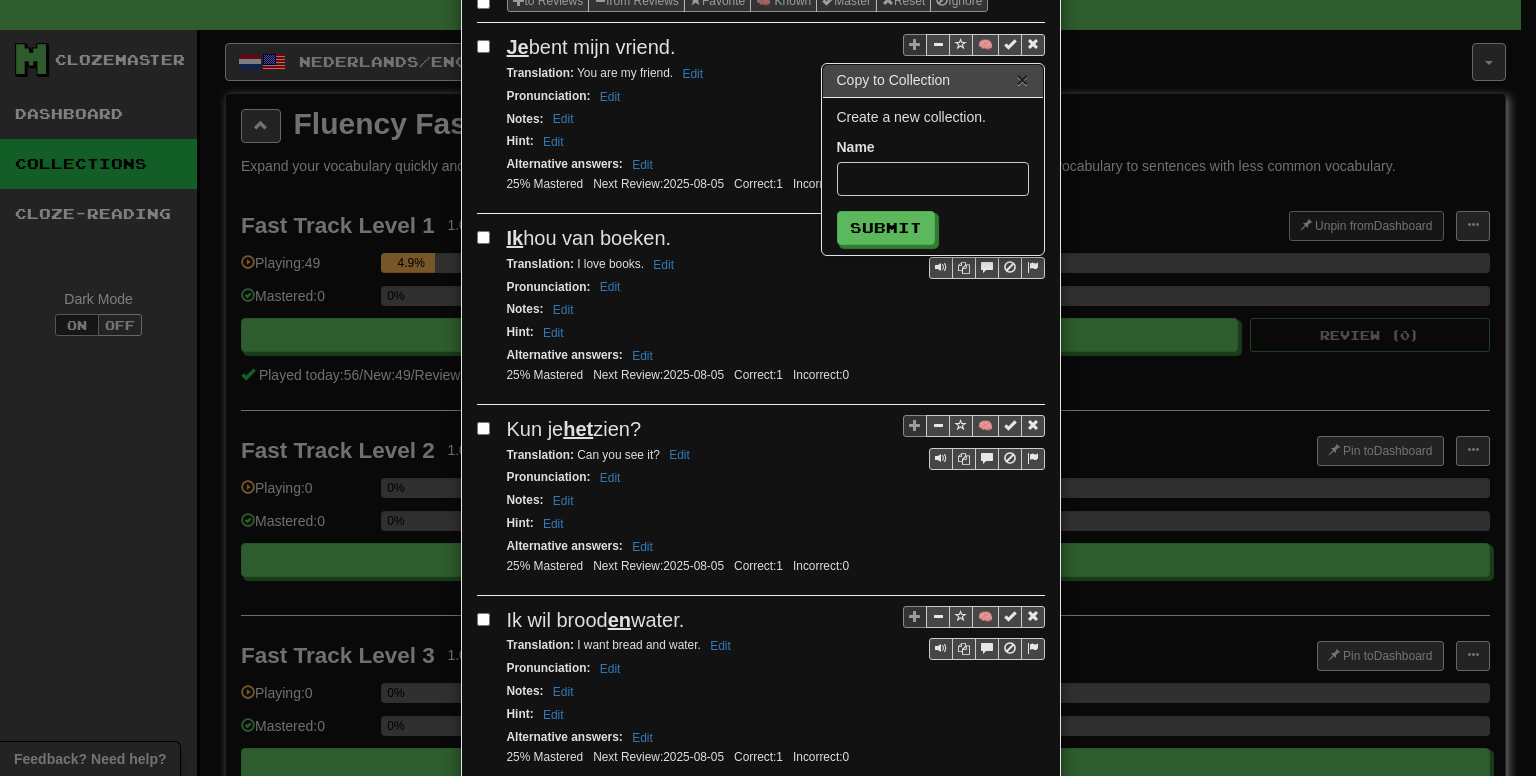 click on "×" at bounding box center (1022, 79) 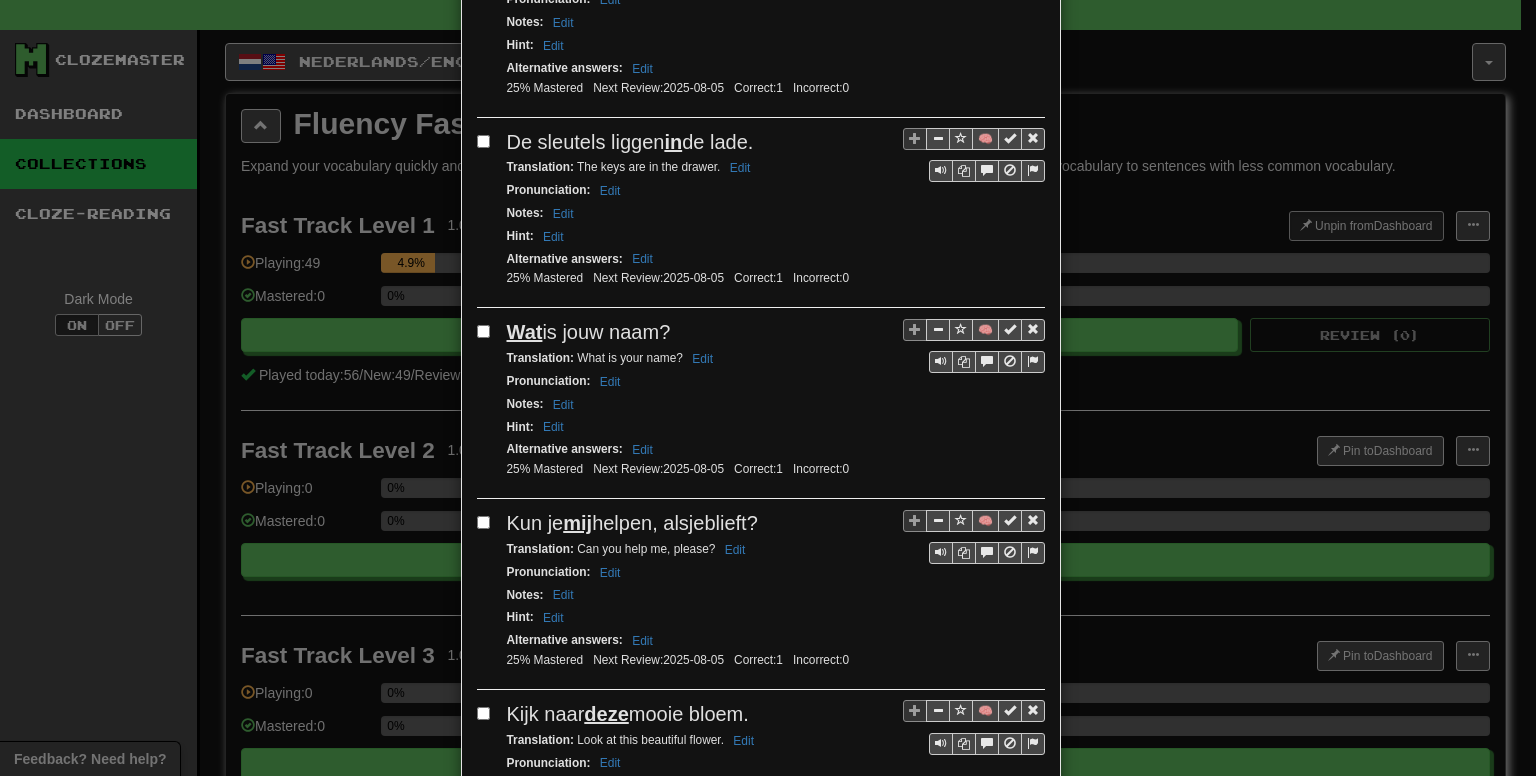 scroll, scrollTop: 1200, scrollLeft: 0, axis: vertical 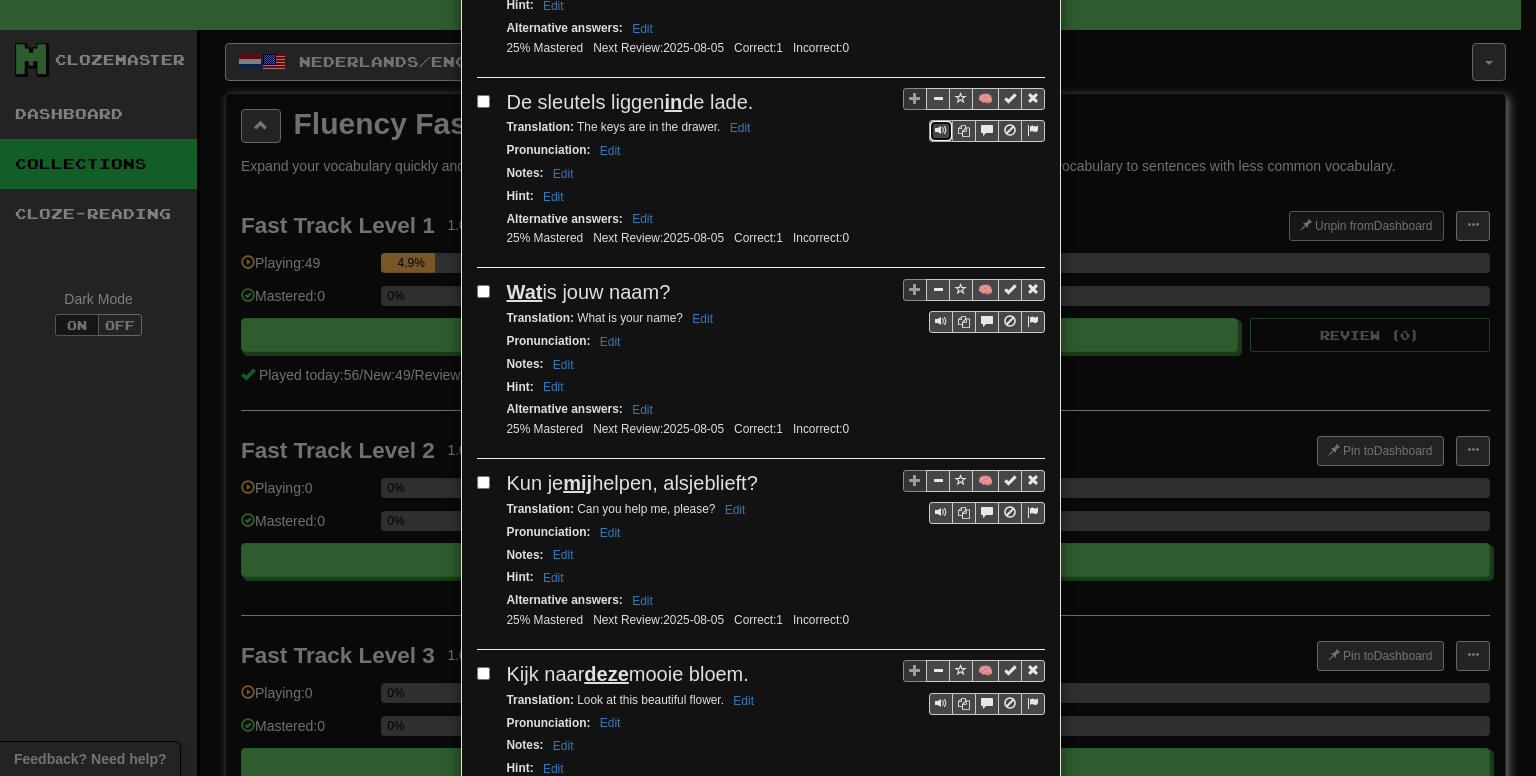 click at bounding box center [941, 131] 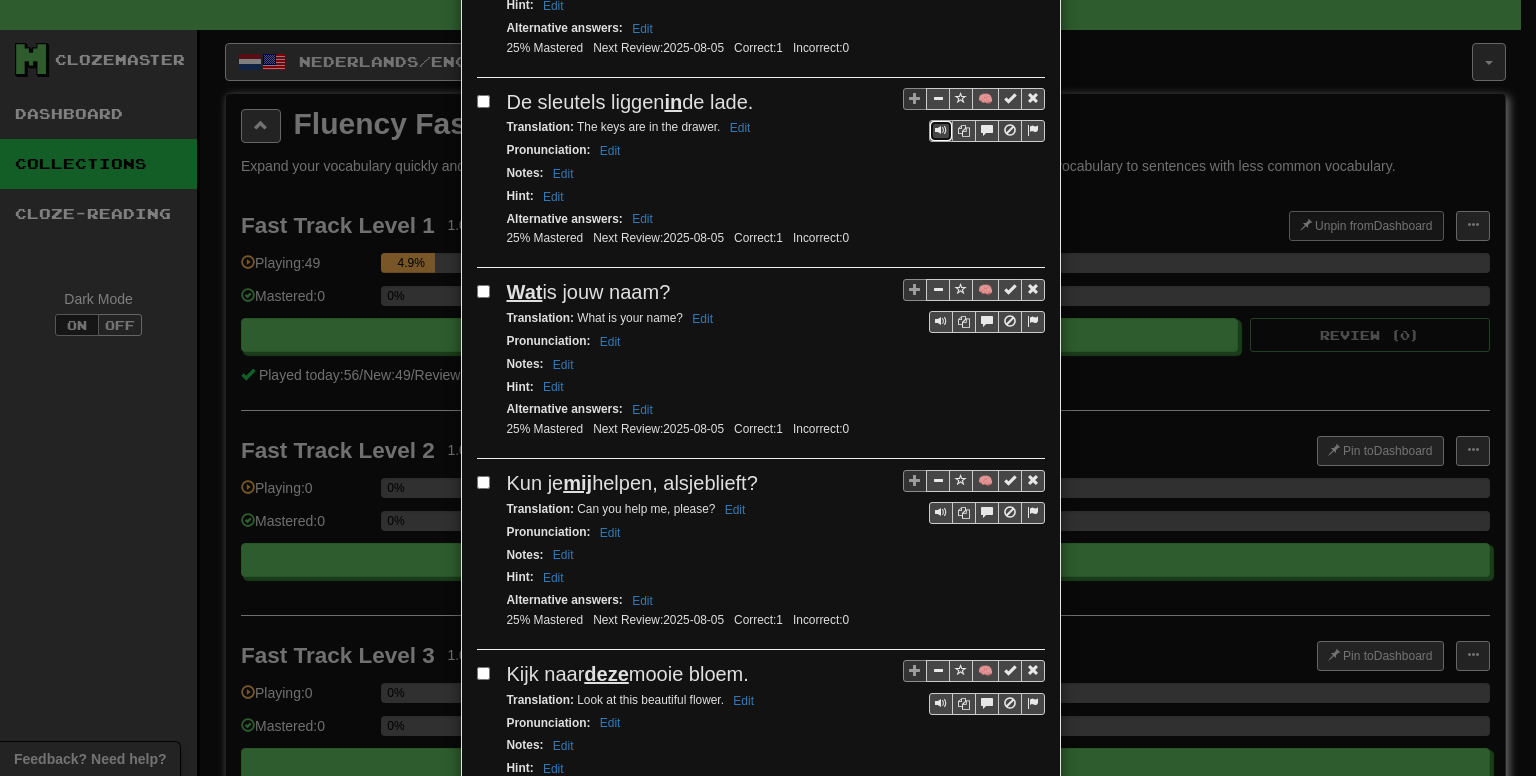 click at bounding box center (941, 131) 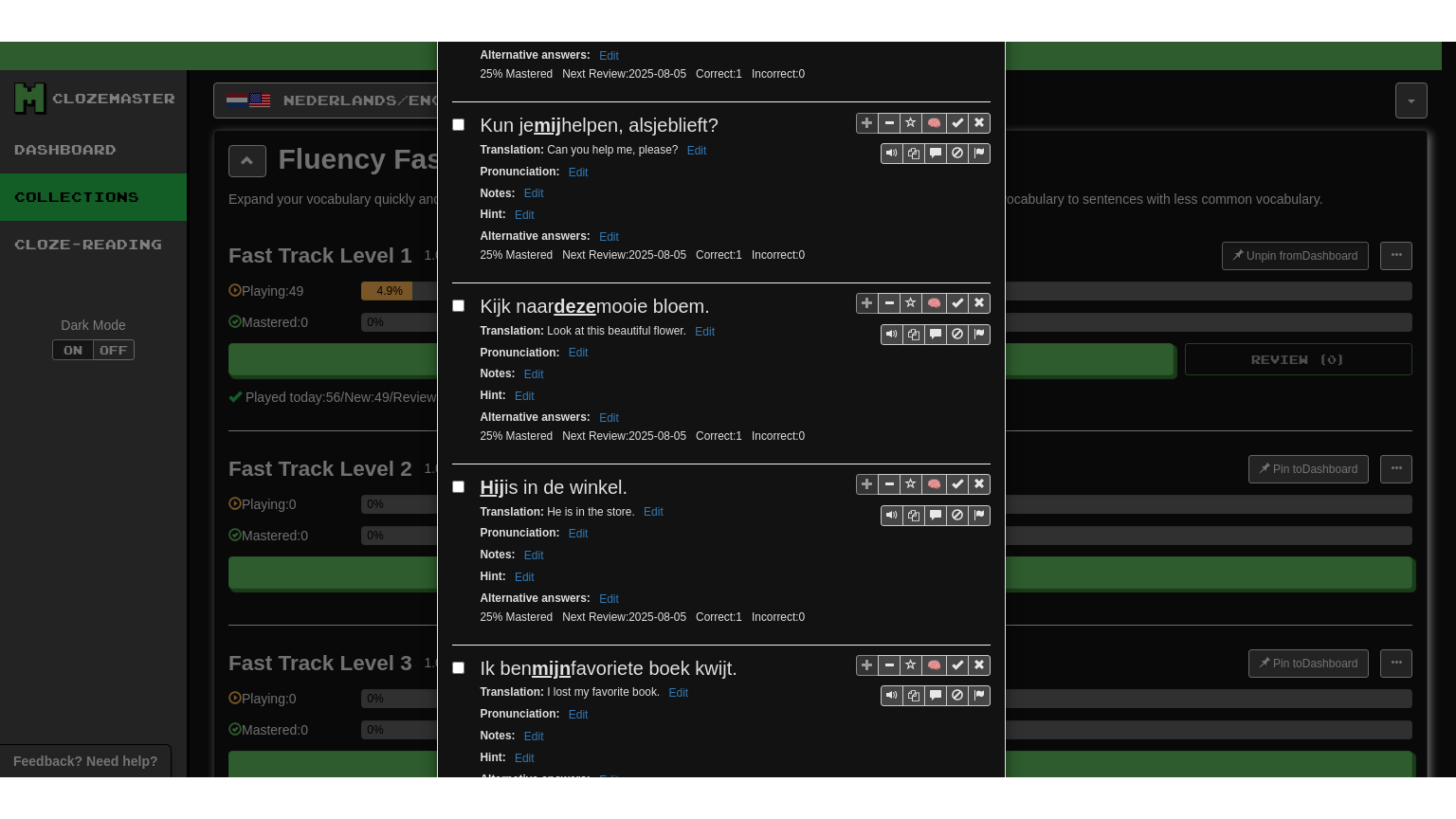 scroll, scrollTop: 1517, scrollLeft: 0, axis: vertical 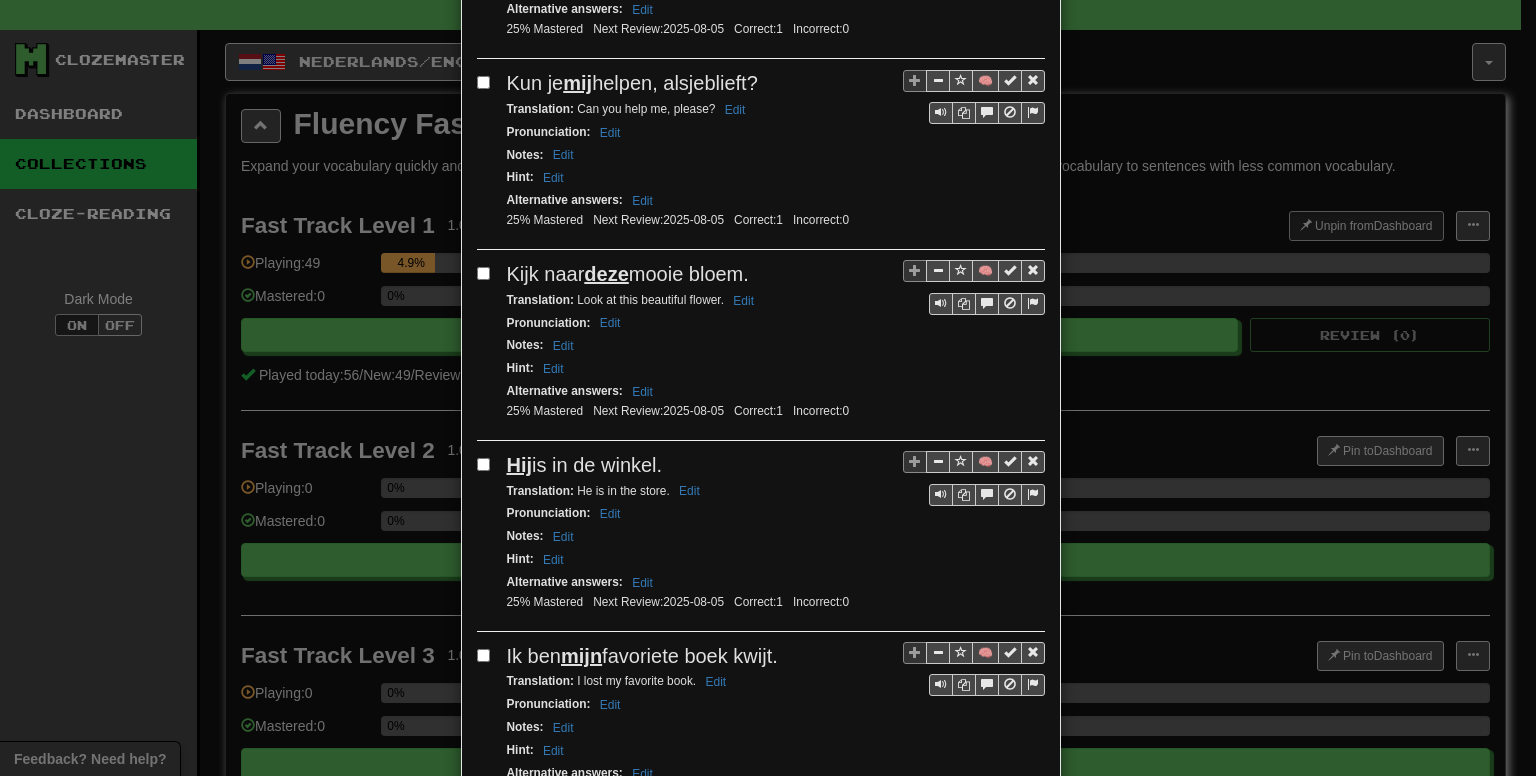 type 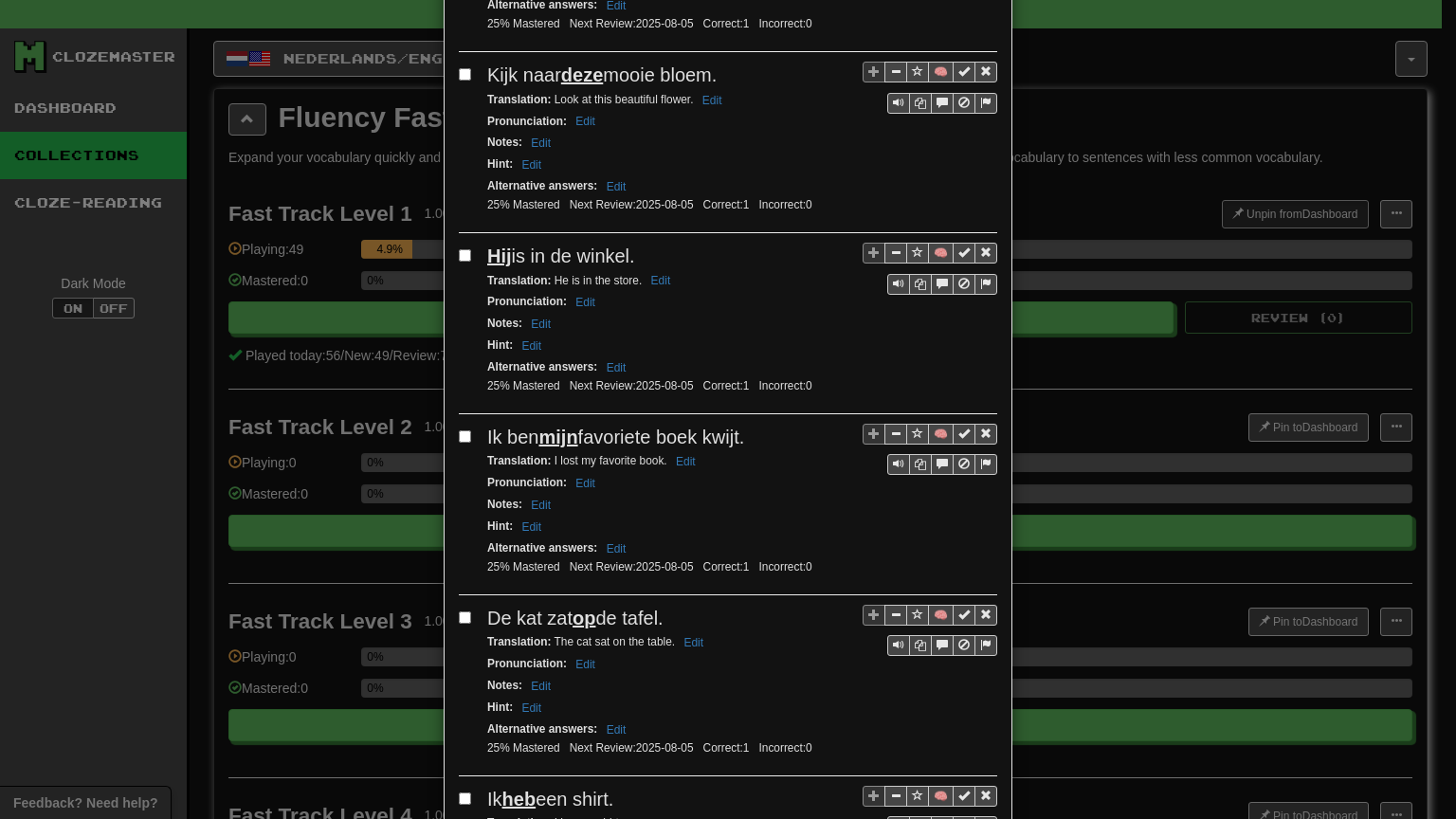 scroll, scrollTop: 1706, scrollLeft: 0, axis: vertical 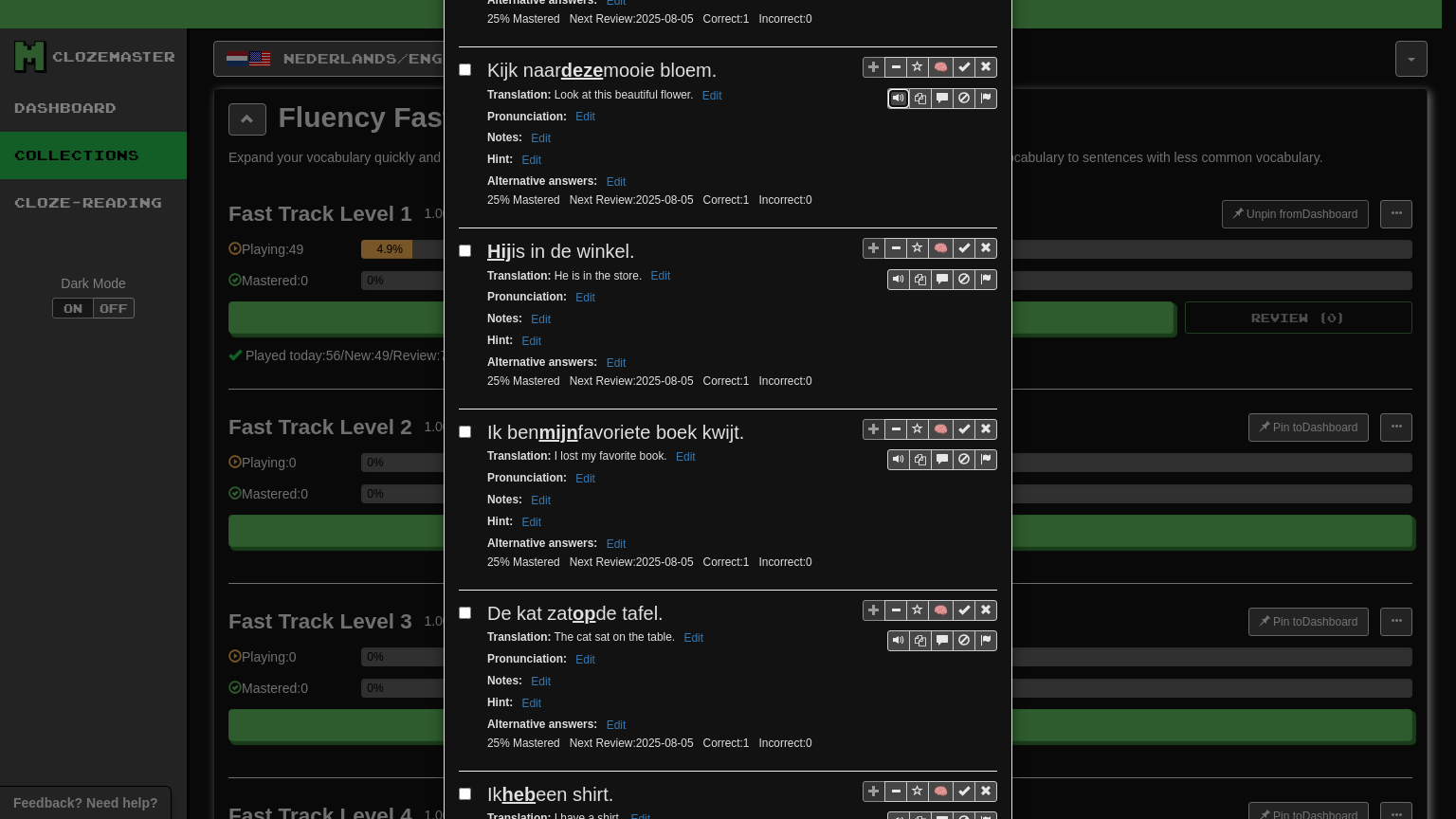 click at bounding box center (899, 98) 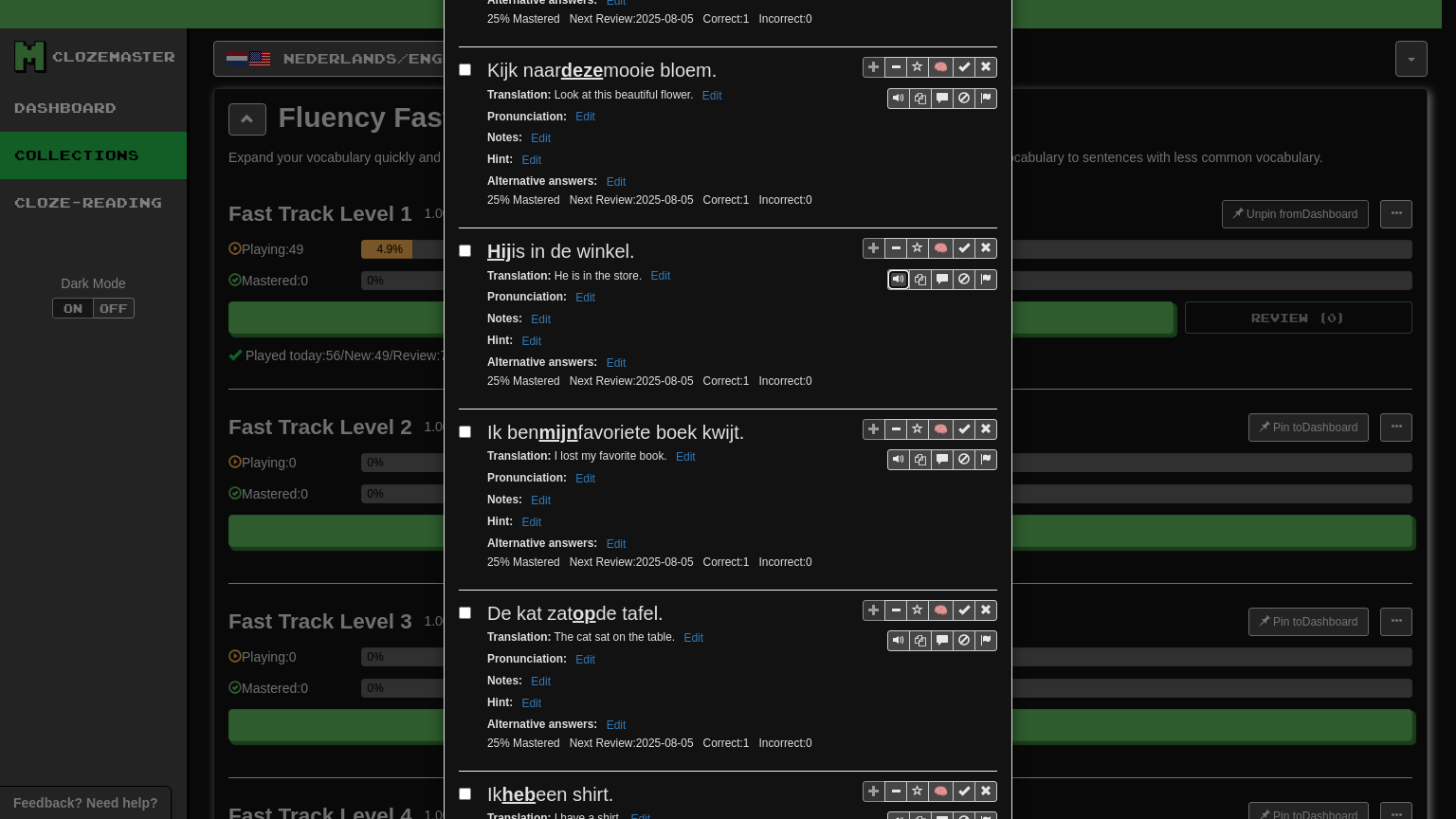 click at bounding box center (899, 279) 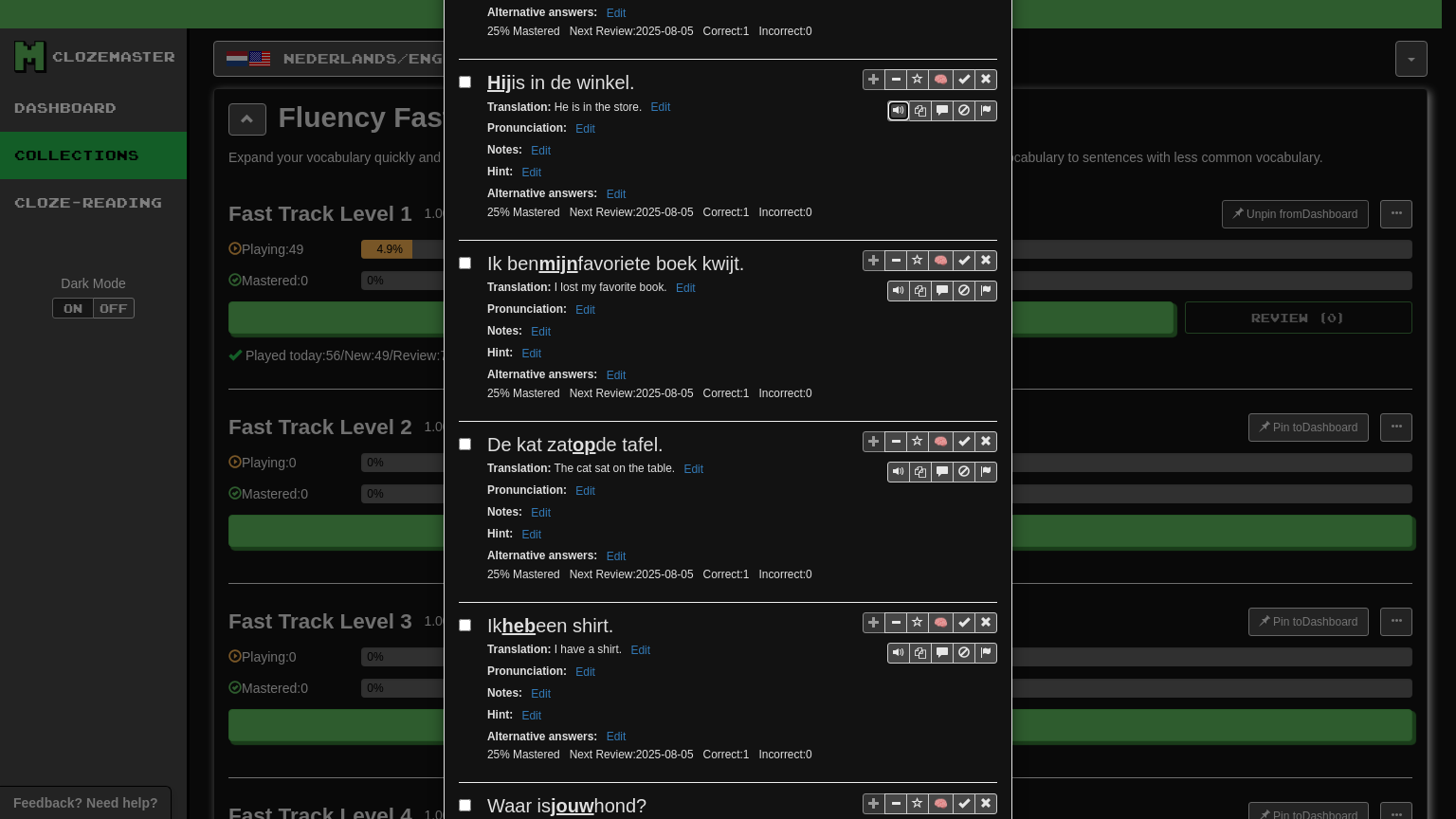 scroll, scrollTop: 1896, scrollLeft: 0, axis: vertical 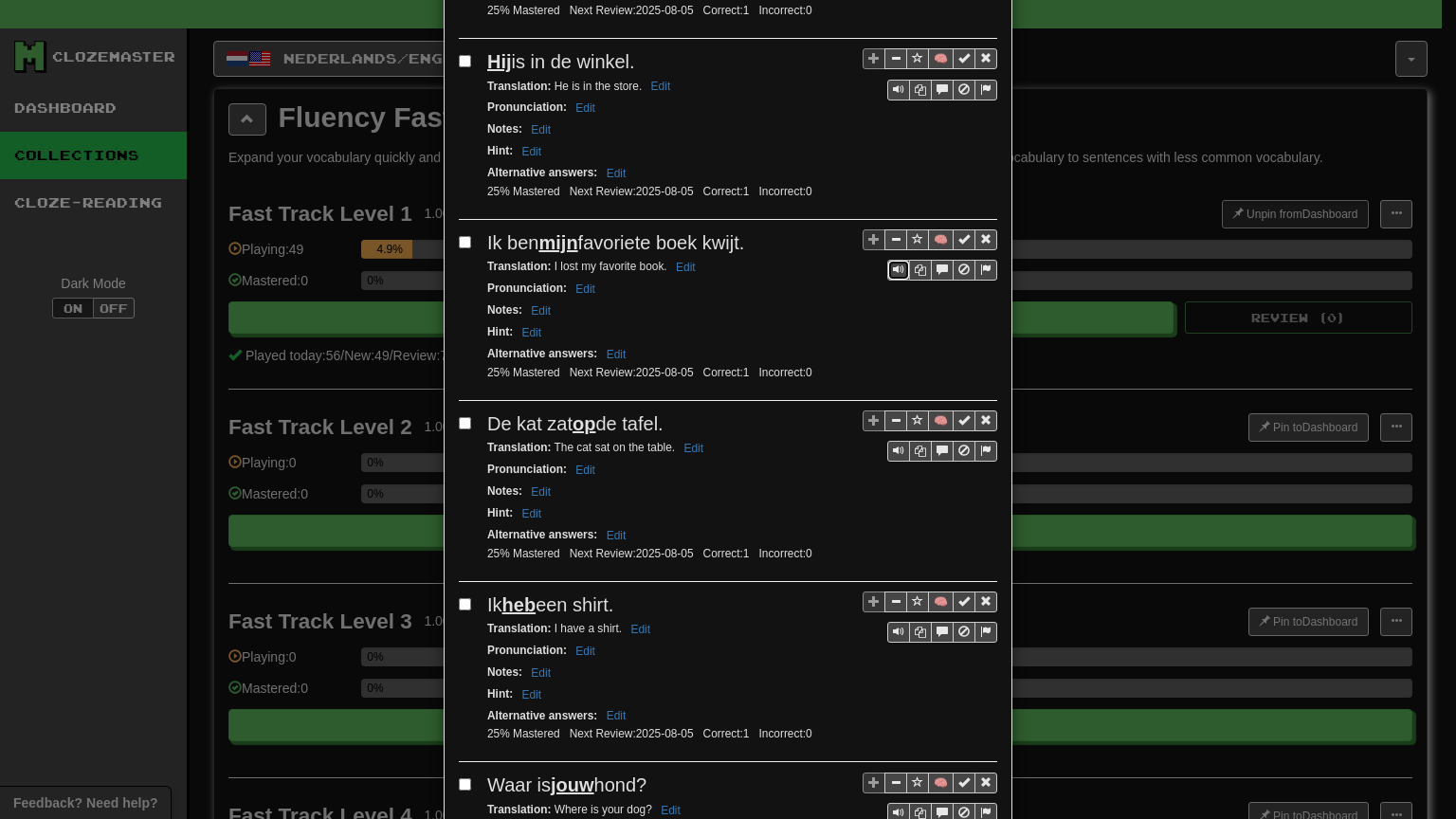 click at bounding box center [899, 270] 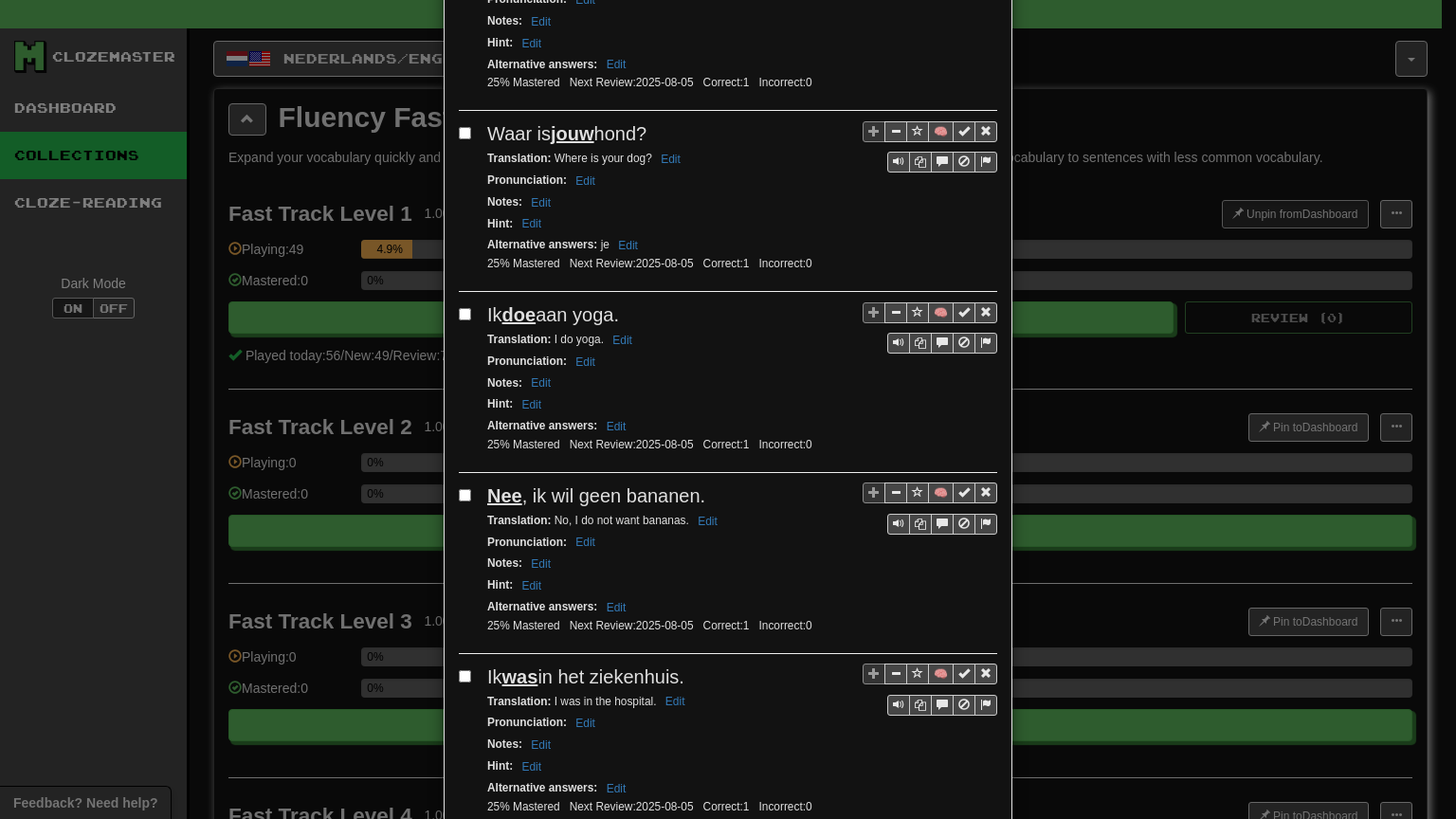 scroll, scrollTop: 2559, scrollLeft: 0, axis: vertical 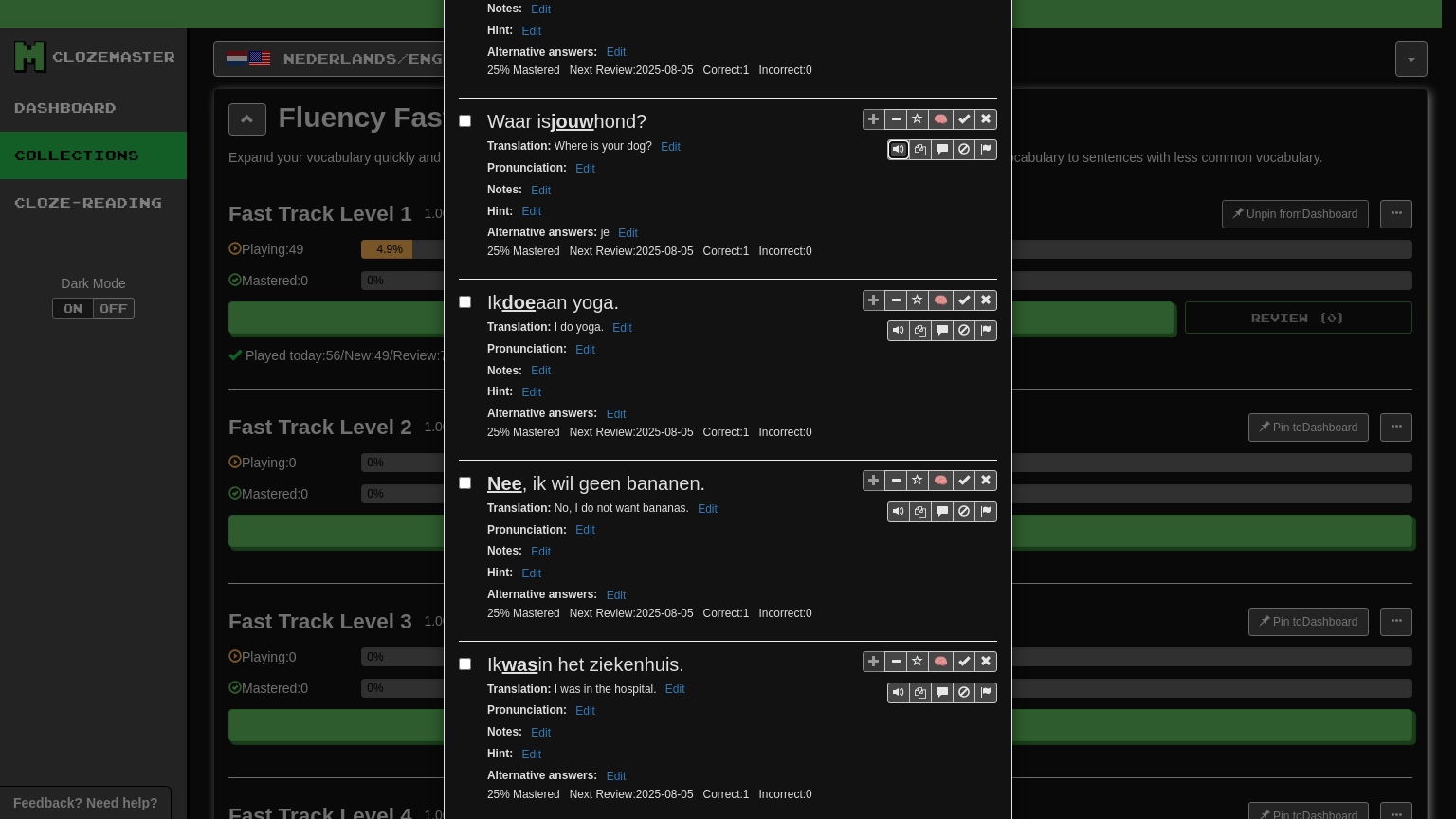 click at bounding box center (899, 149) 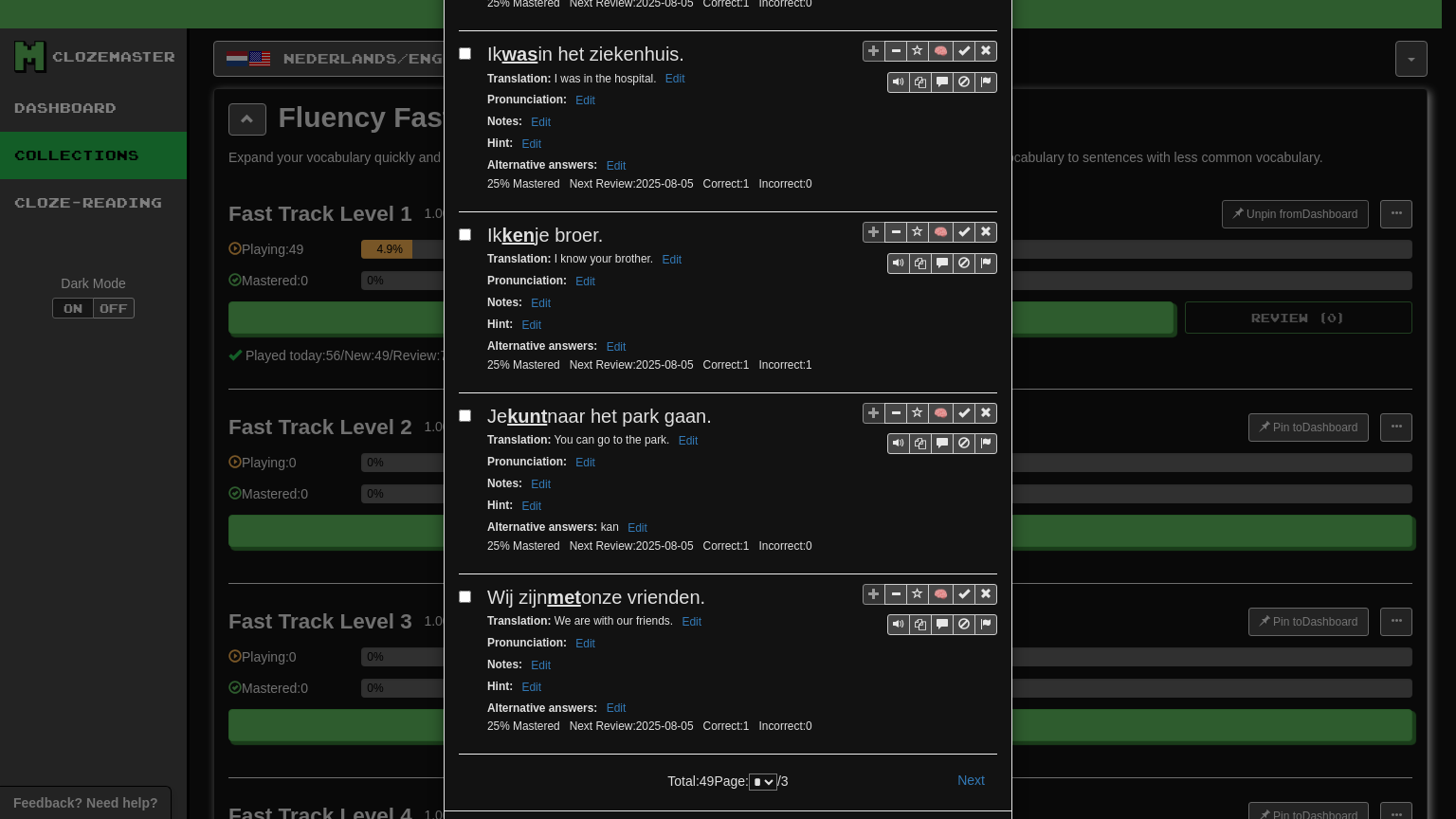 scroll, scrollTop: 3180, scrollLeft: 0, axis: vertical 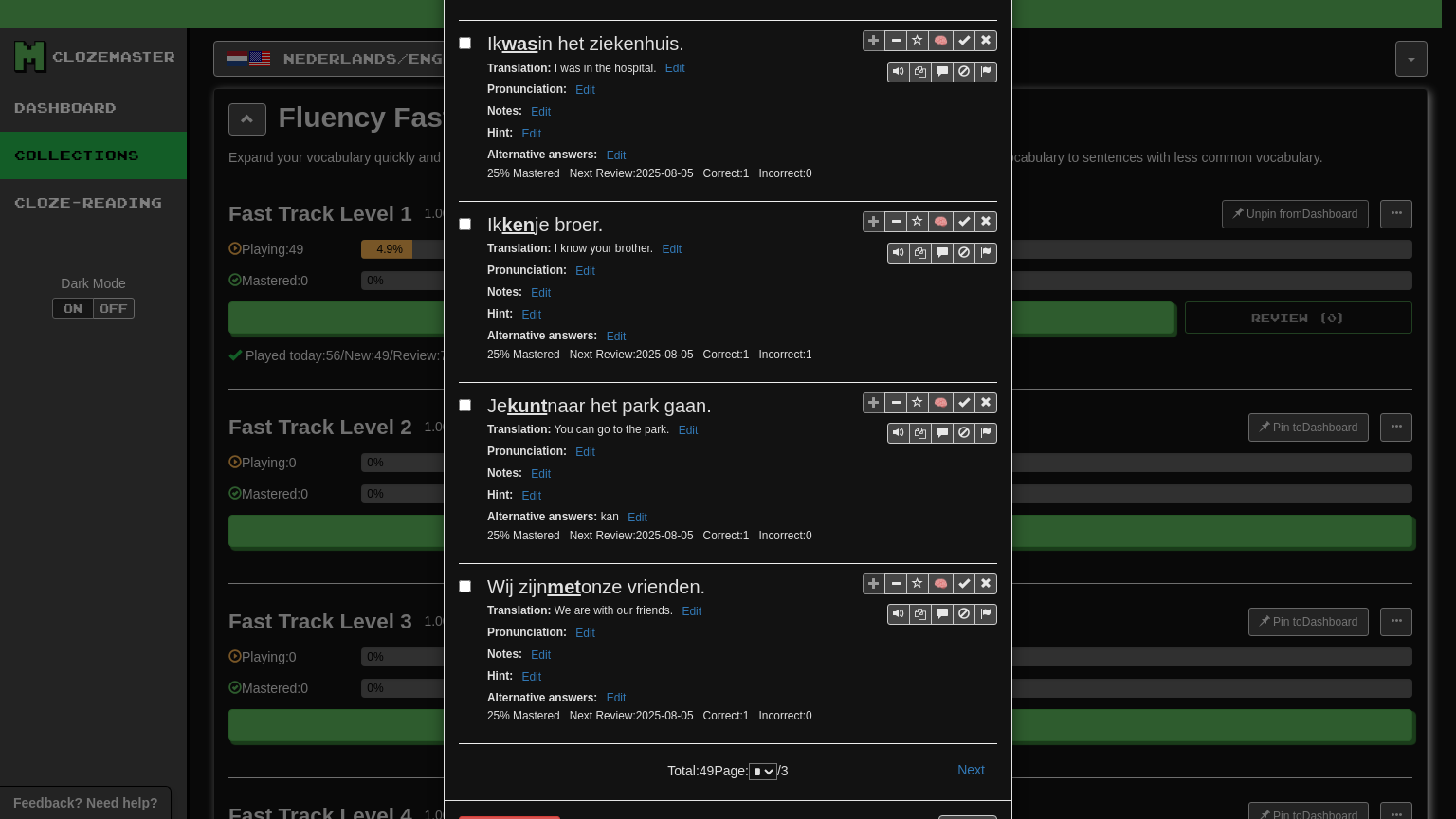 click on "* * *" at bounding box center [763, 772] 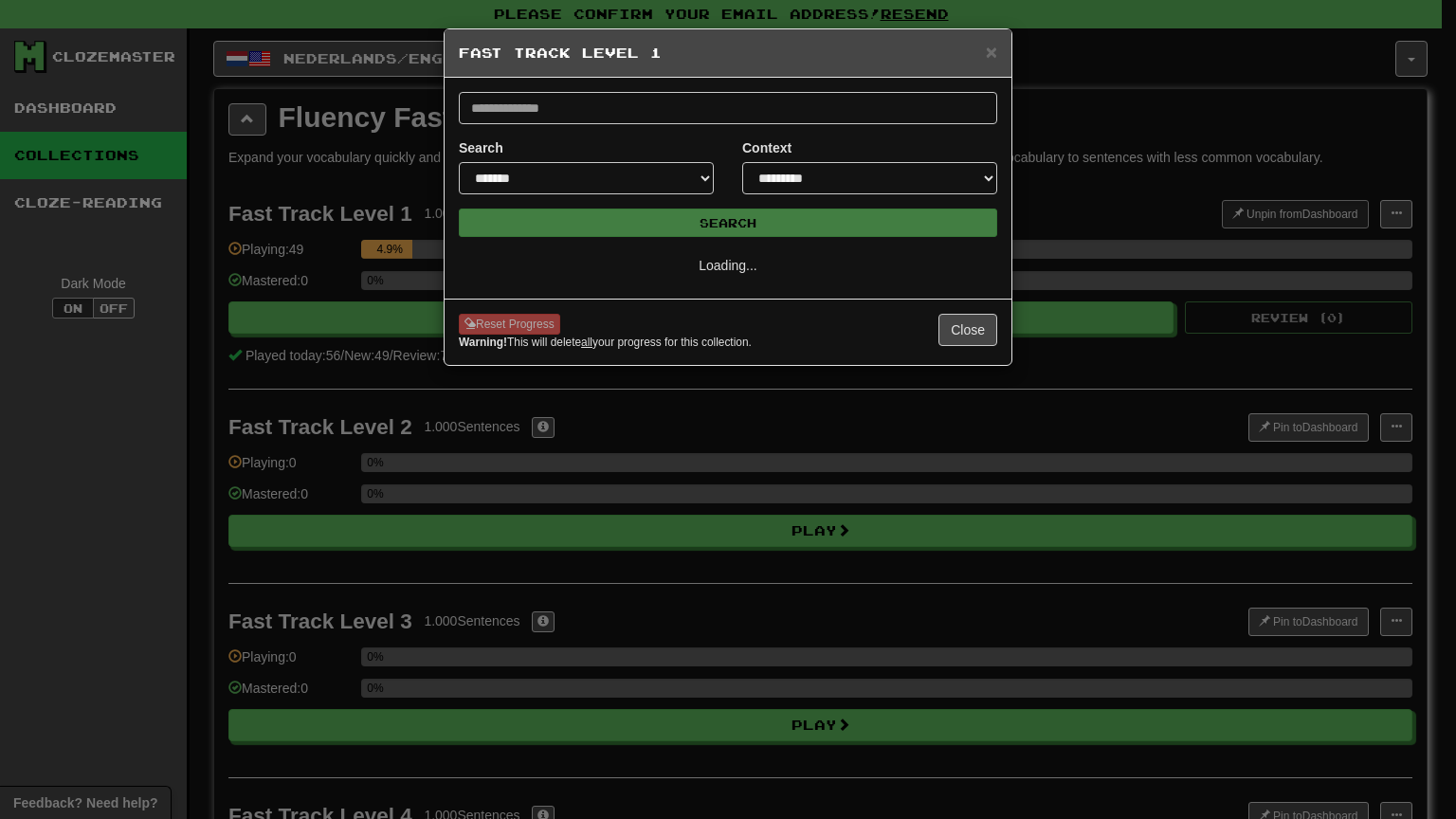 scroll, scrollTop: 0, scrollLeft: 0, axis: both 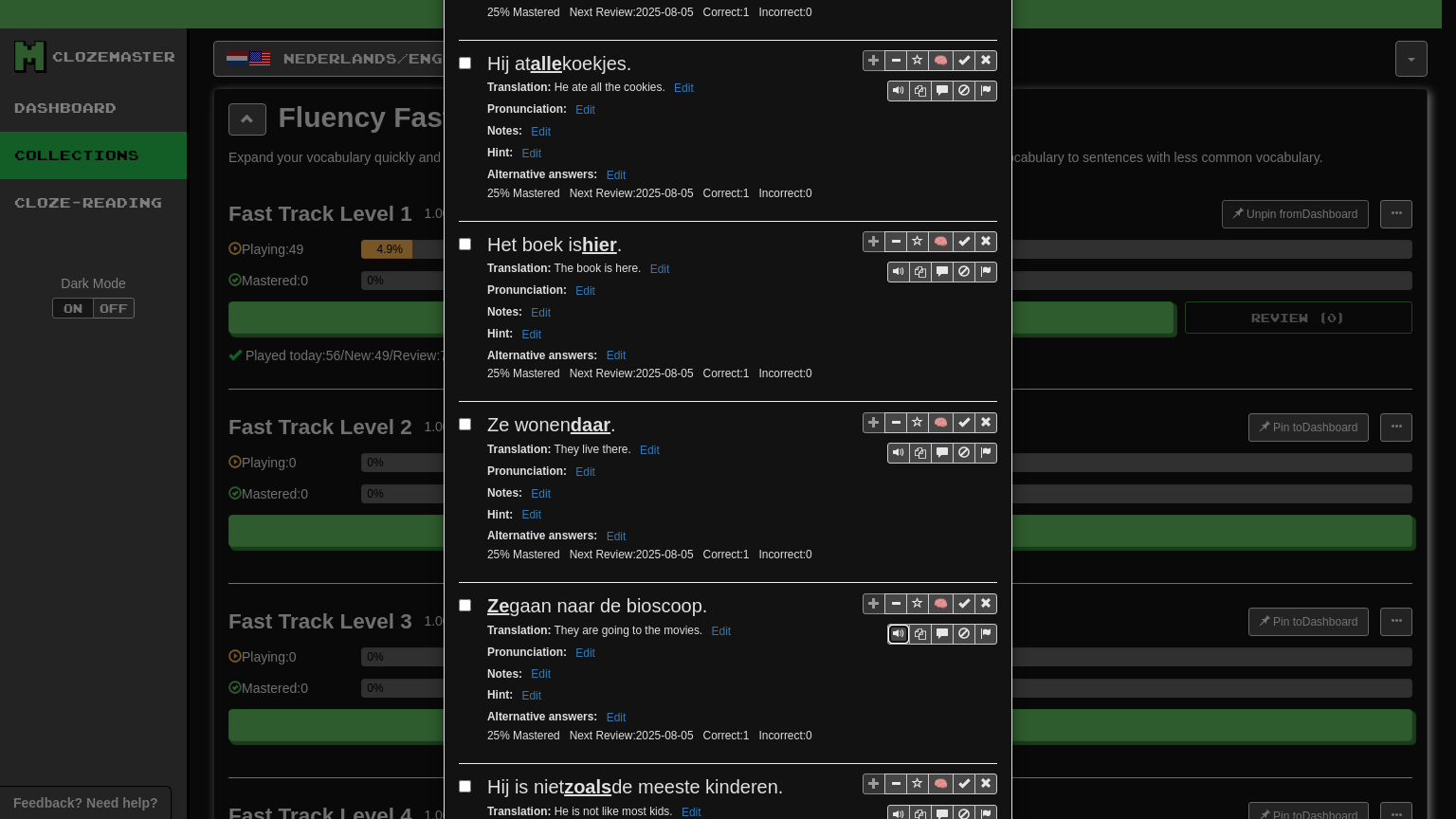 click at bounding box center [899, 633] 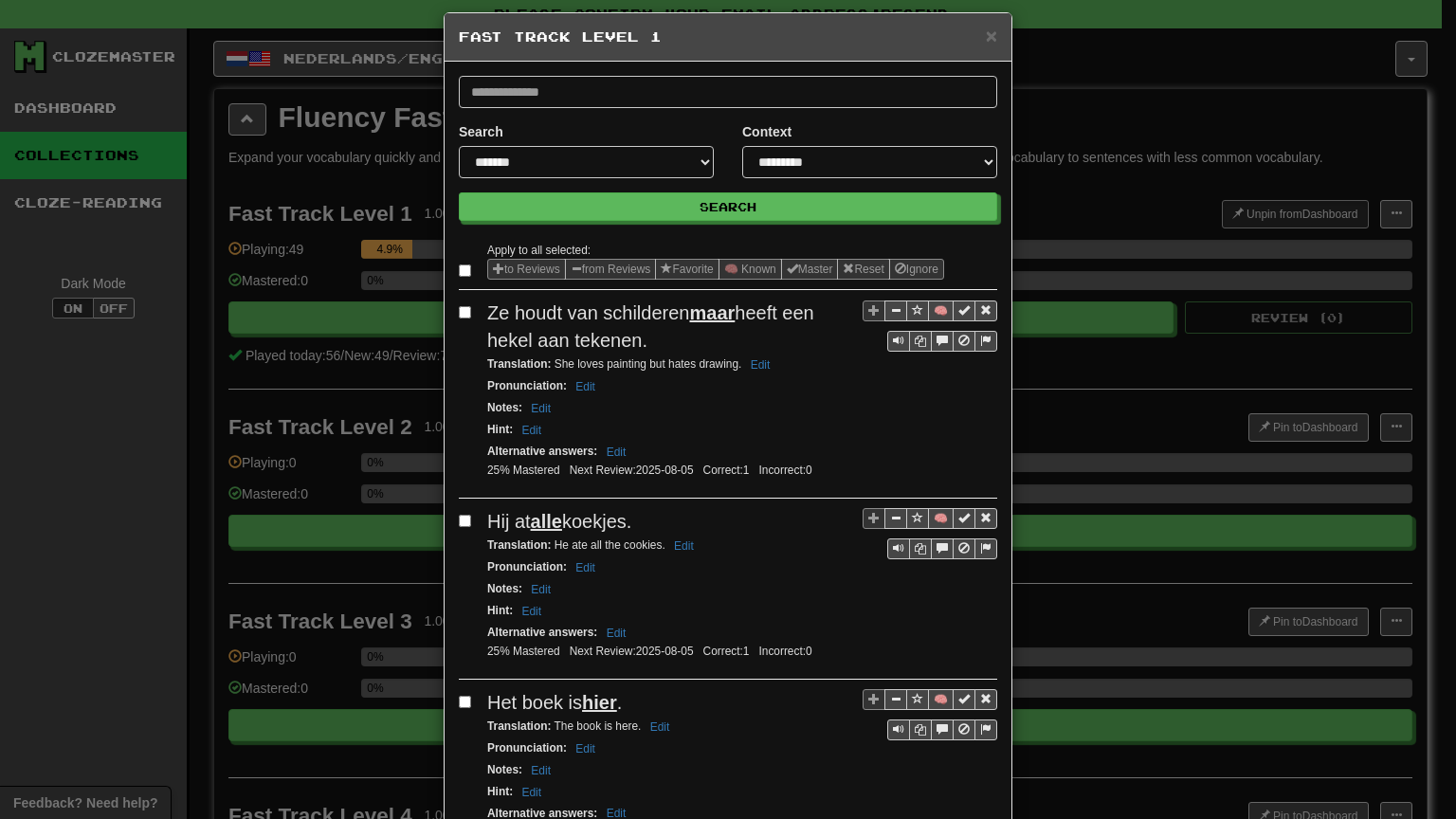 scroll, scrollTop: 0, scrollLeft: 0, axis: both 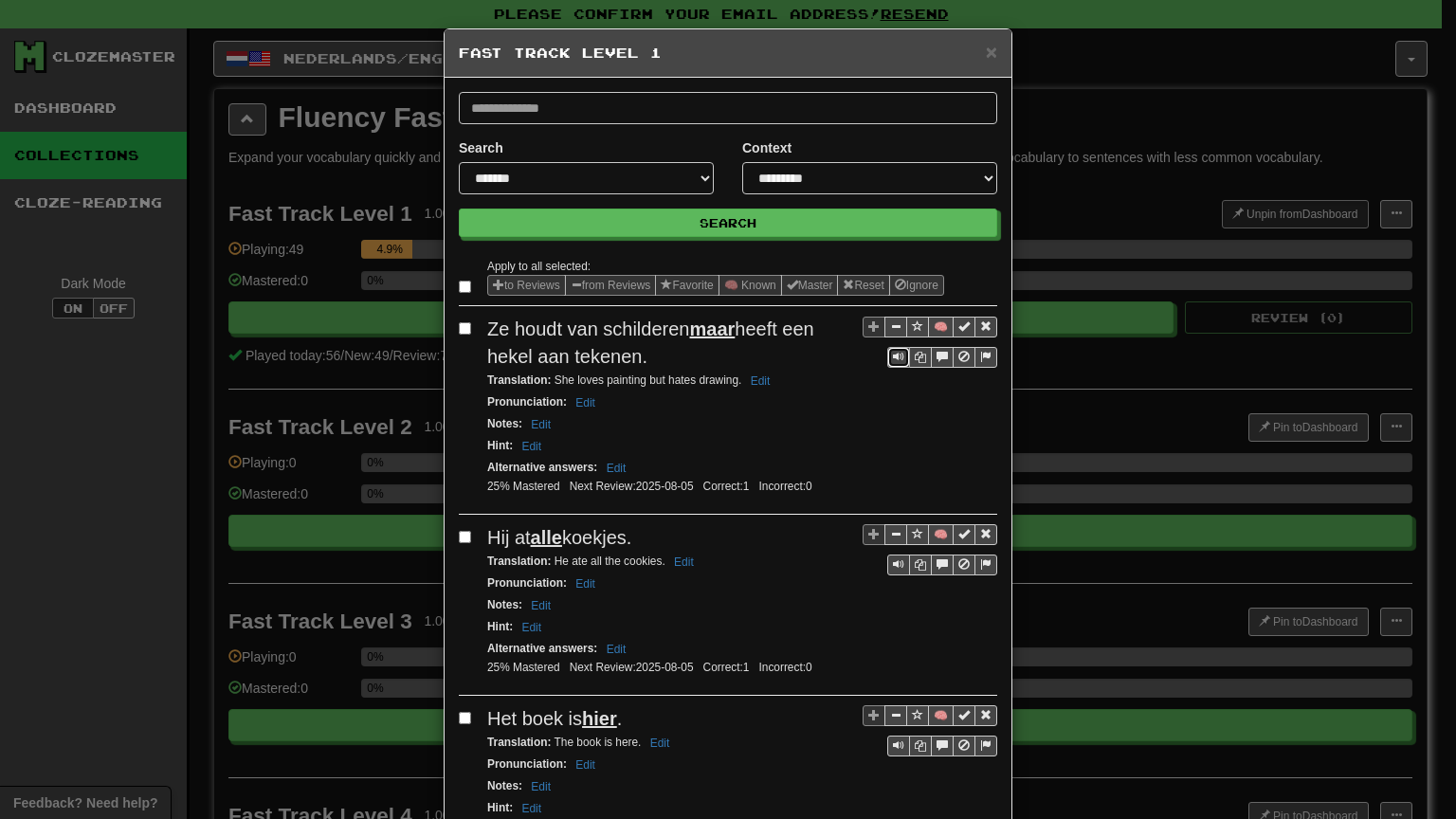click at bounding box center [899, 357] 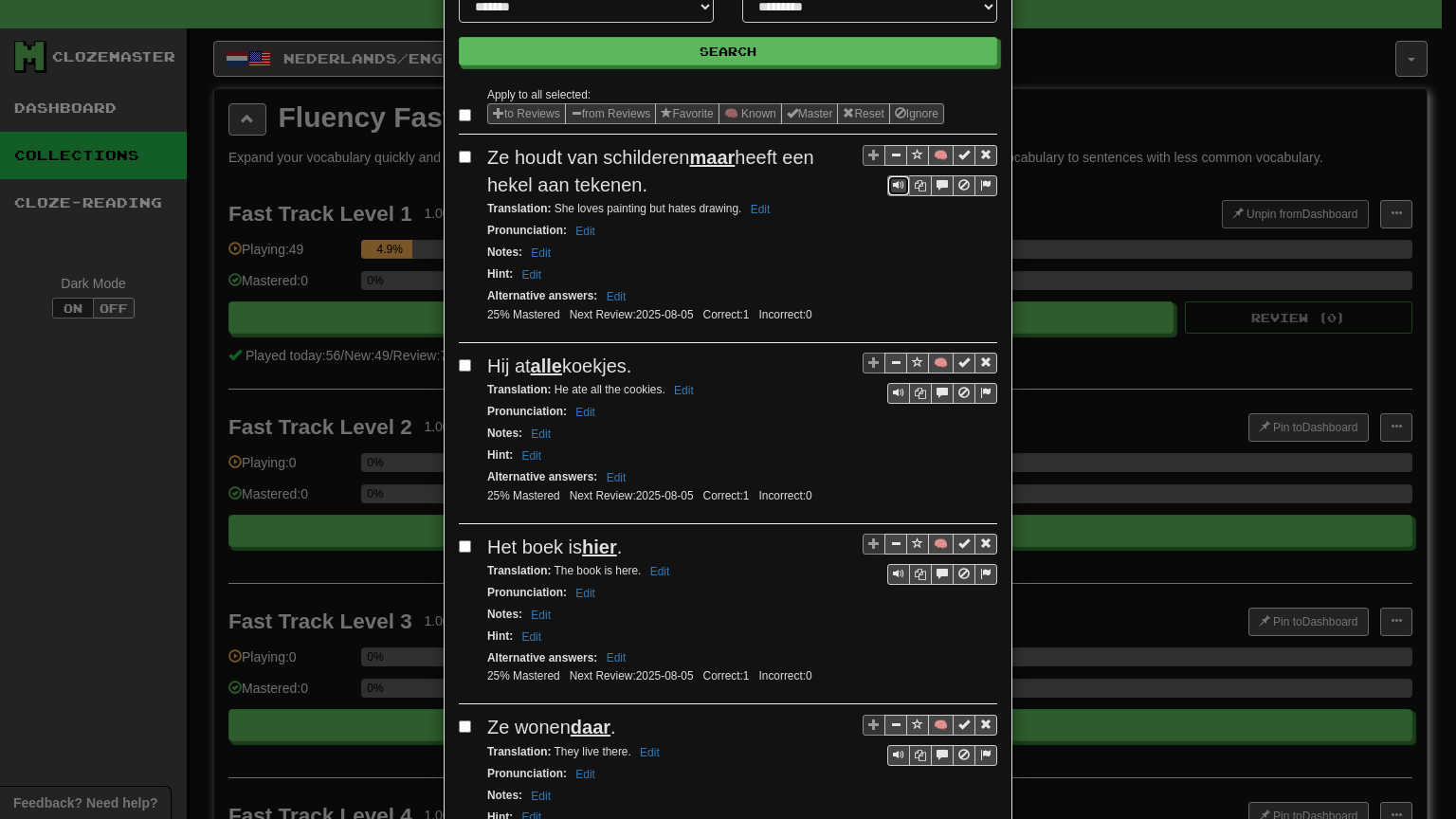 scroll, scrollTop: 190, scrollLeft: 0, axis: vertical 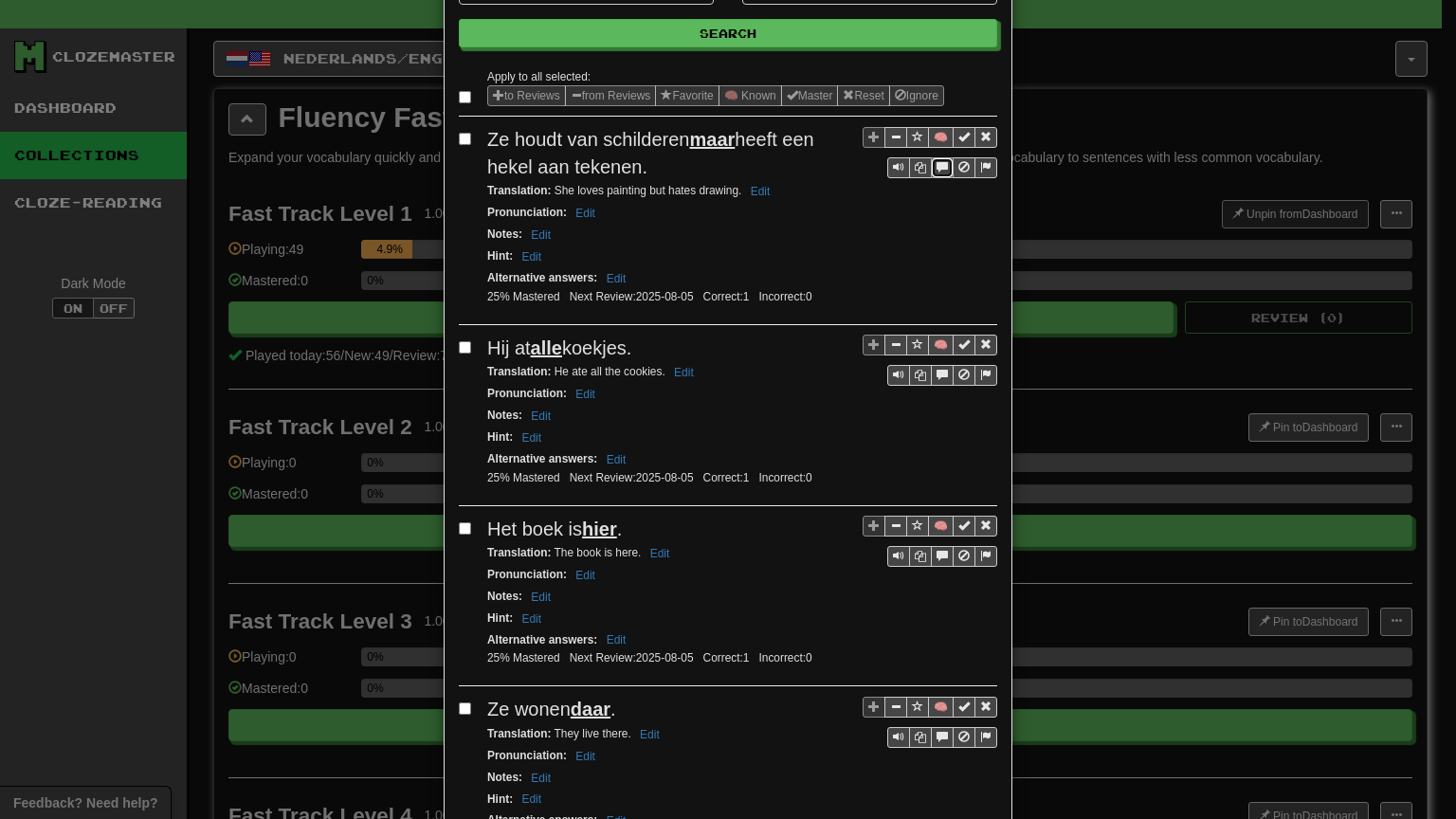 click at bounding box center (942, 167) 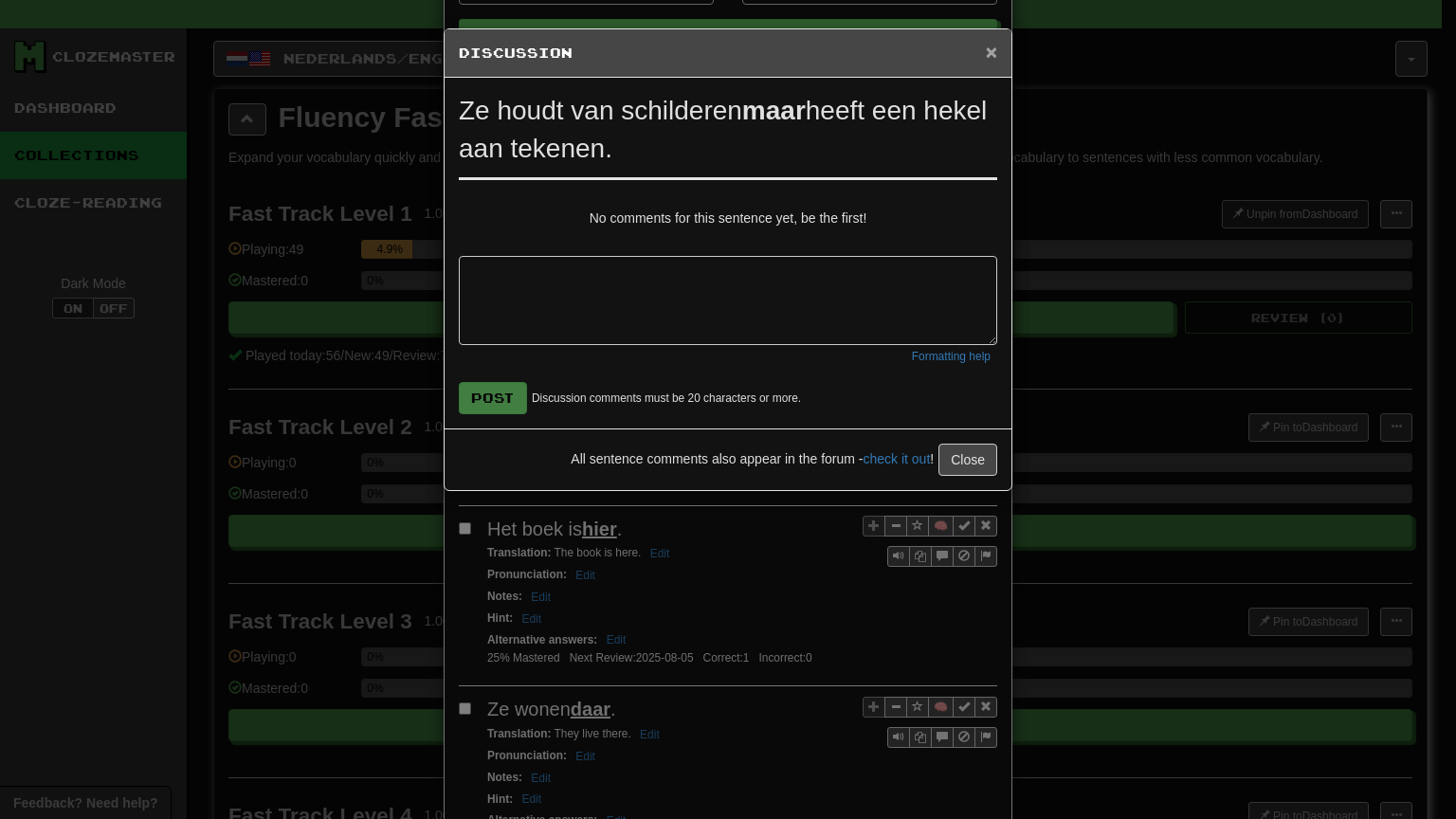 click on "×" at bounding box center (992, 51) 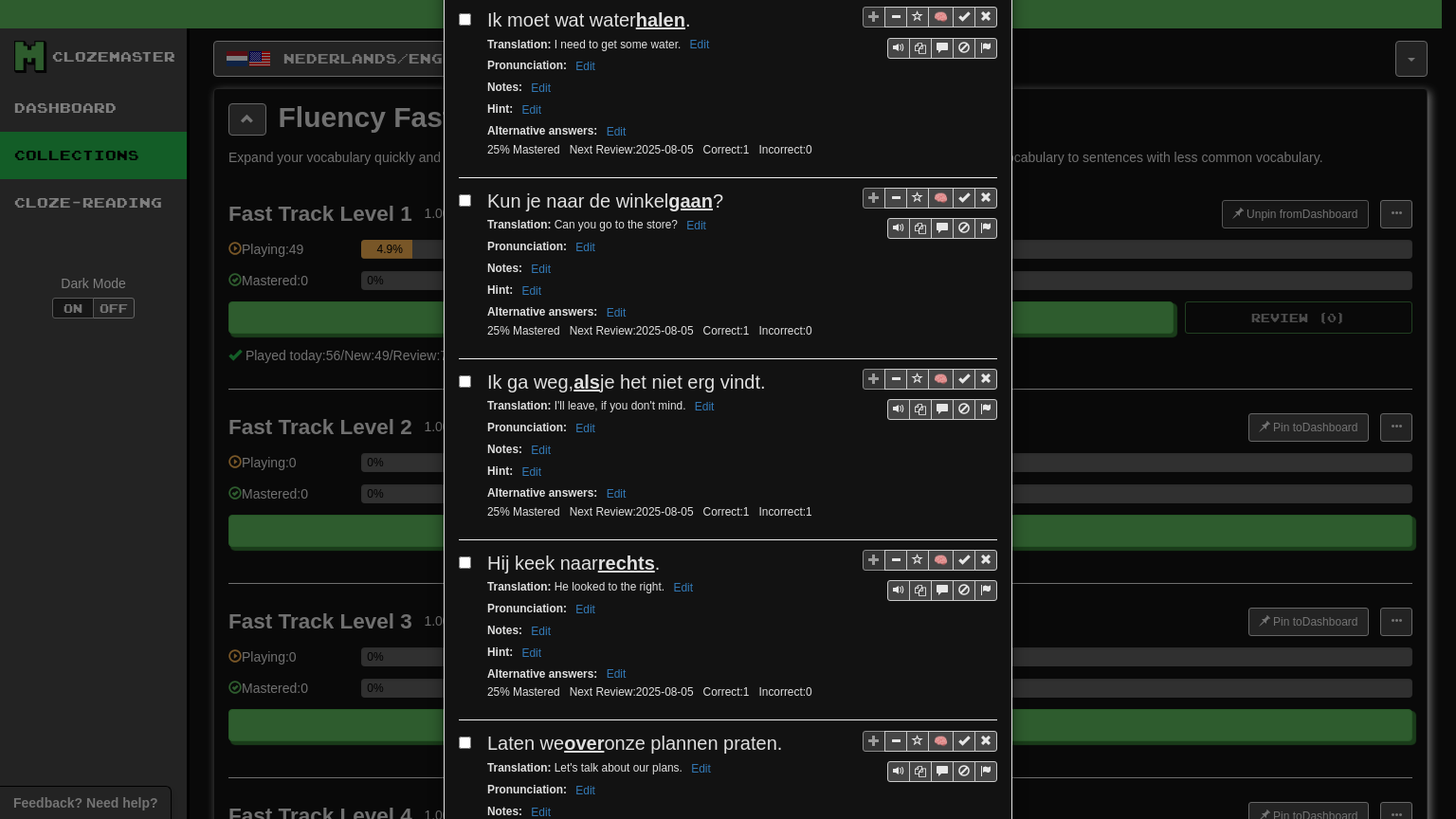 scroll, scrollTop: 1517, scrollLeft: 0, axis: vertical 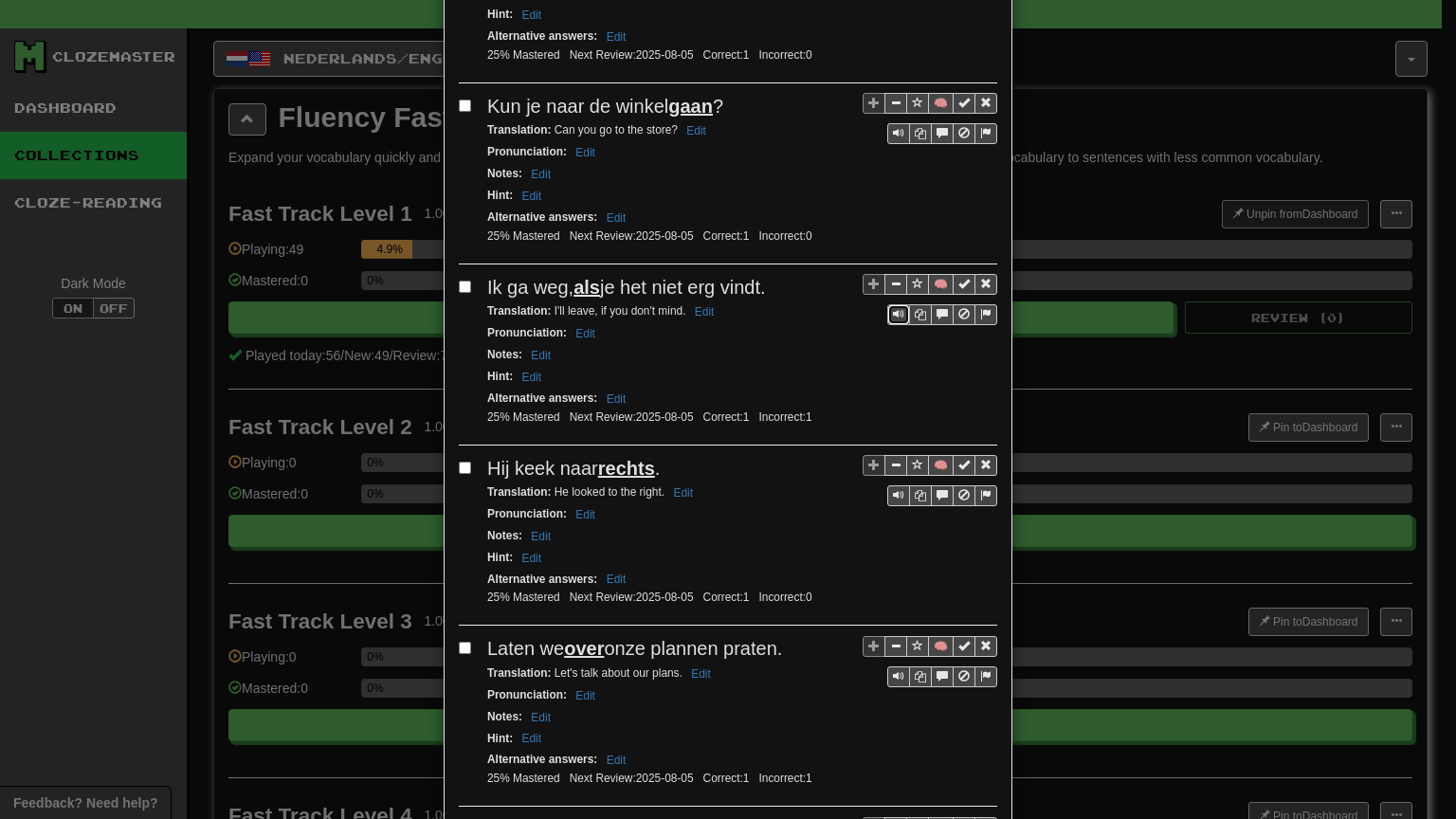 click at bounding box center (899, 314) 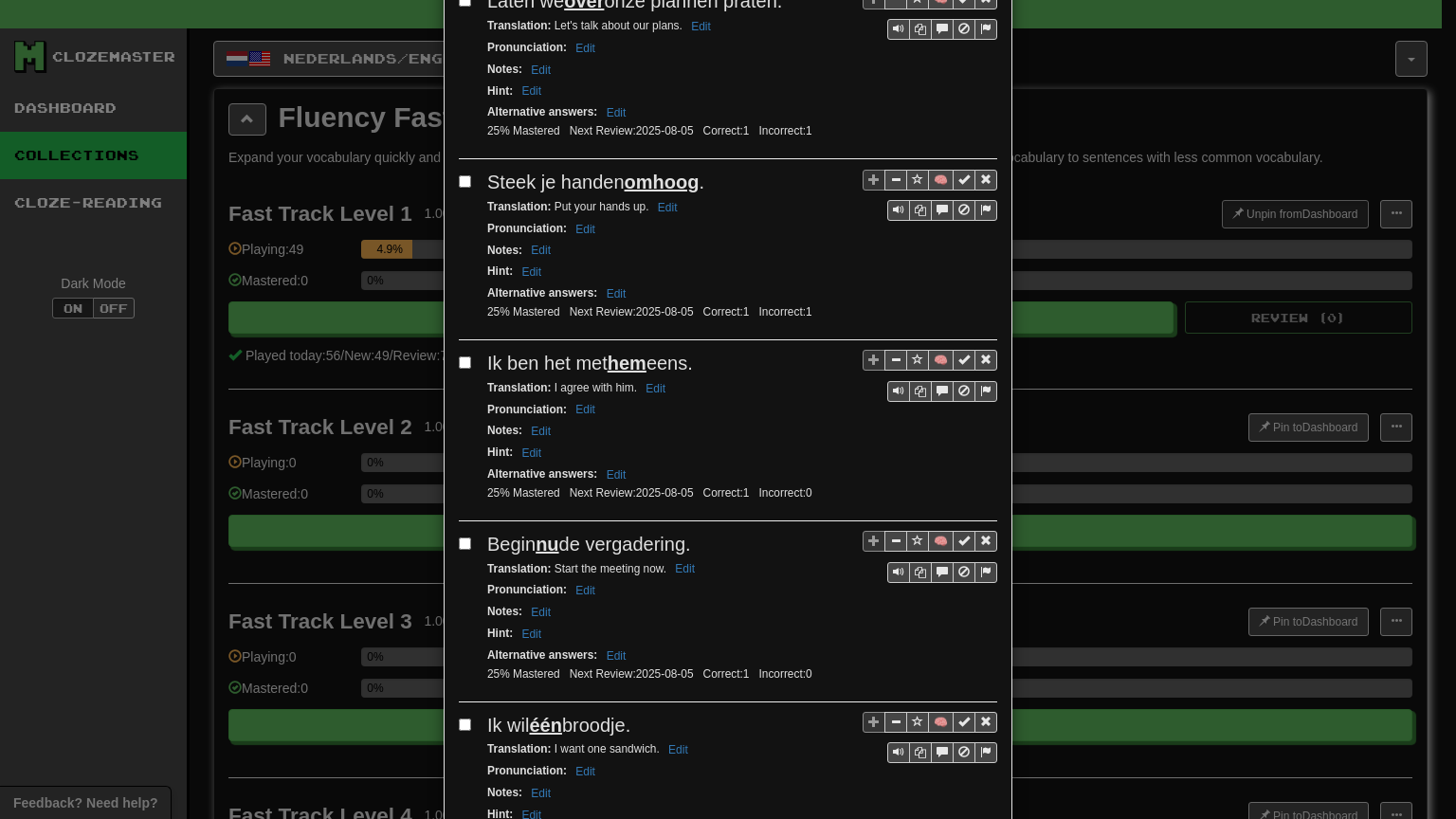 scroll, scrollTop: 2259, scrollLeft: 0, axis: vertical 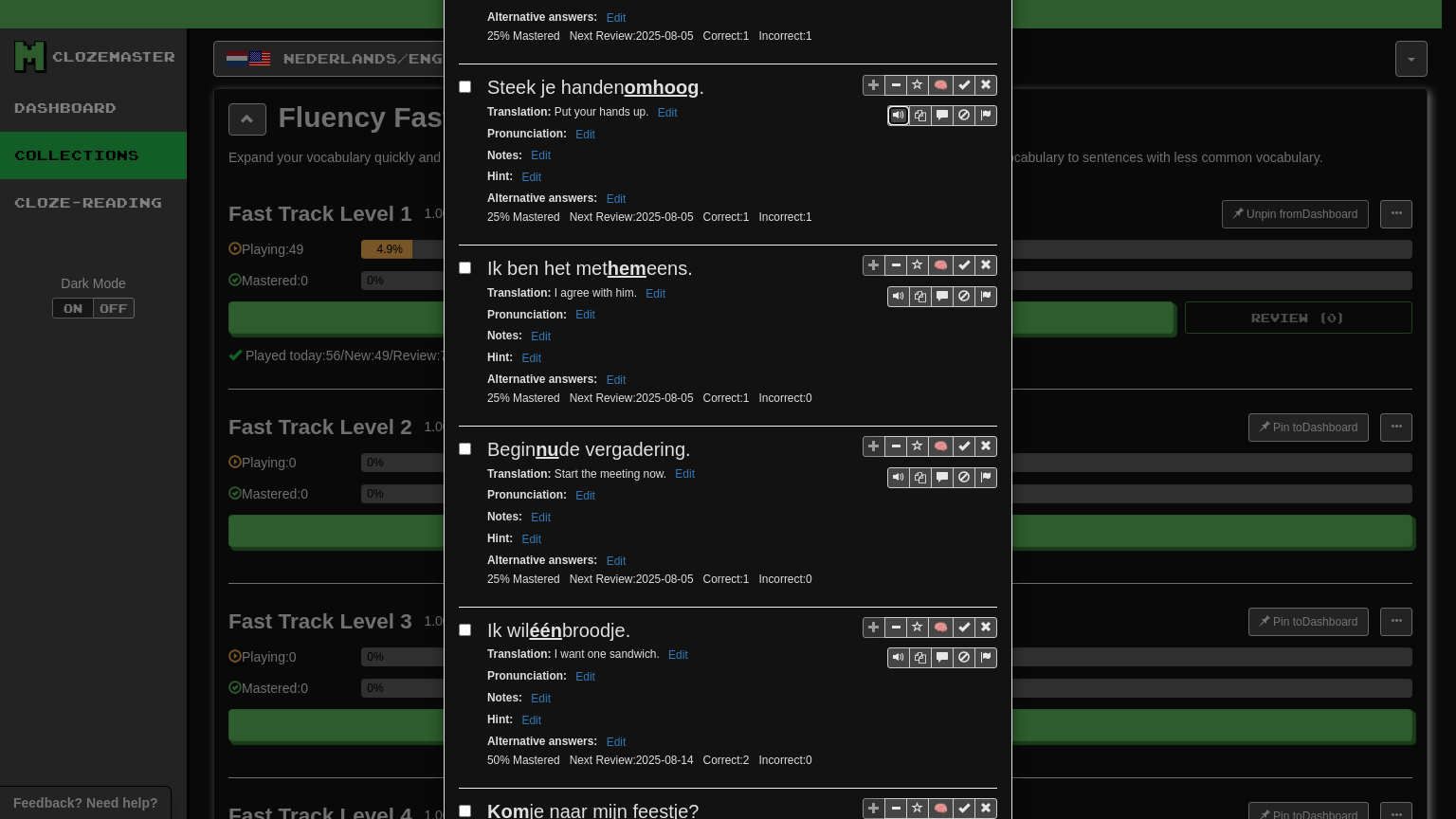 click at bounding box center (899, 116) 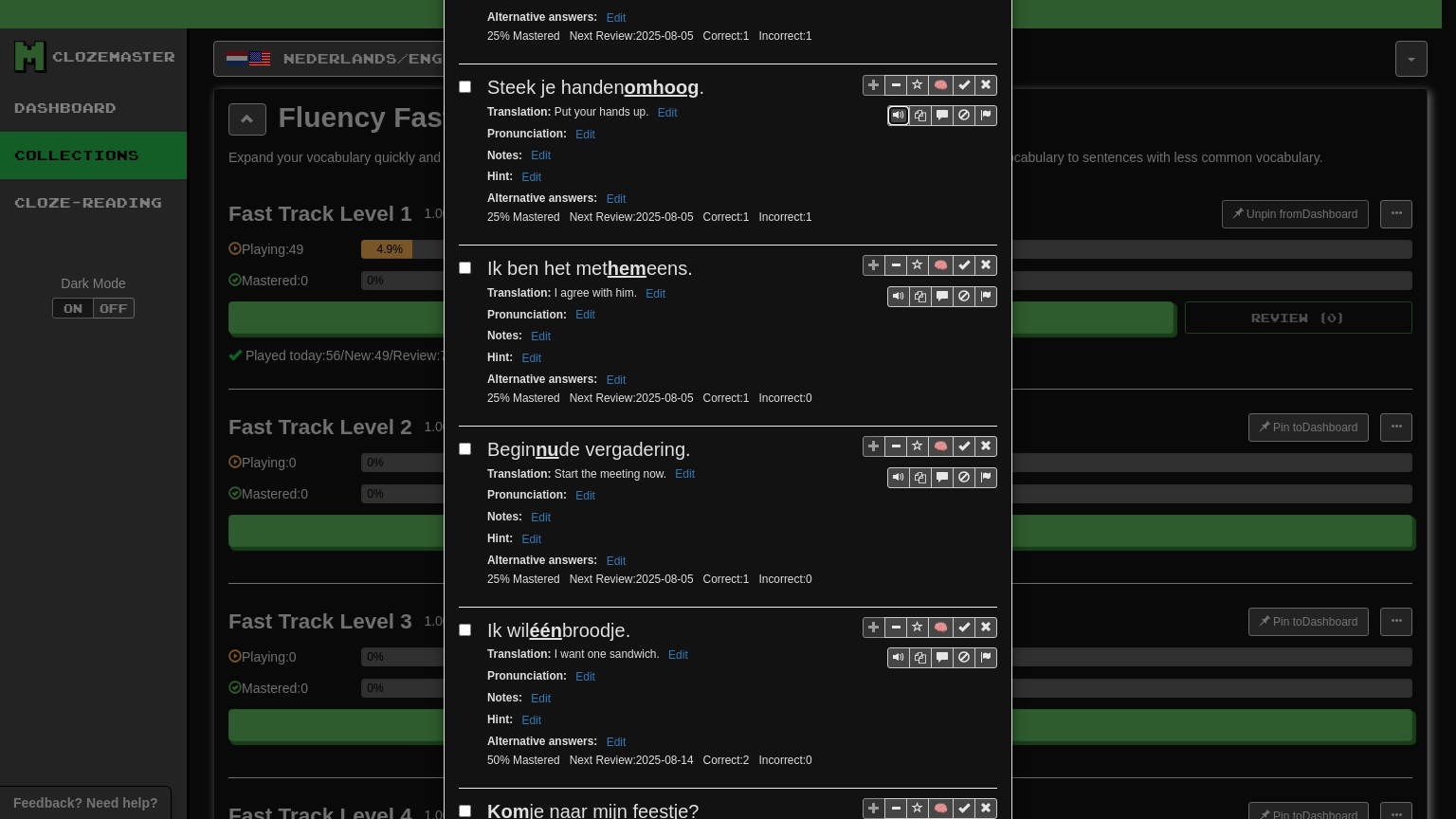 click at bounding box center [899, 115] 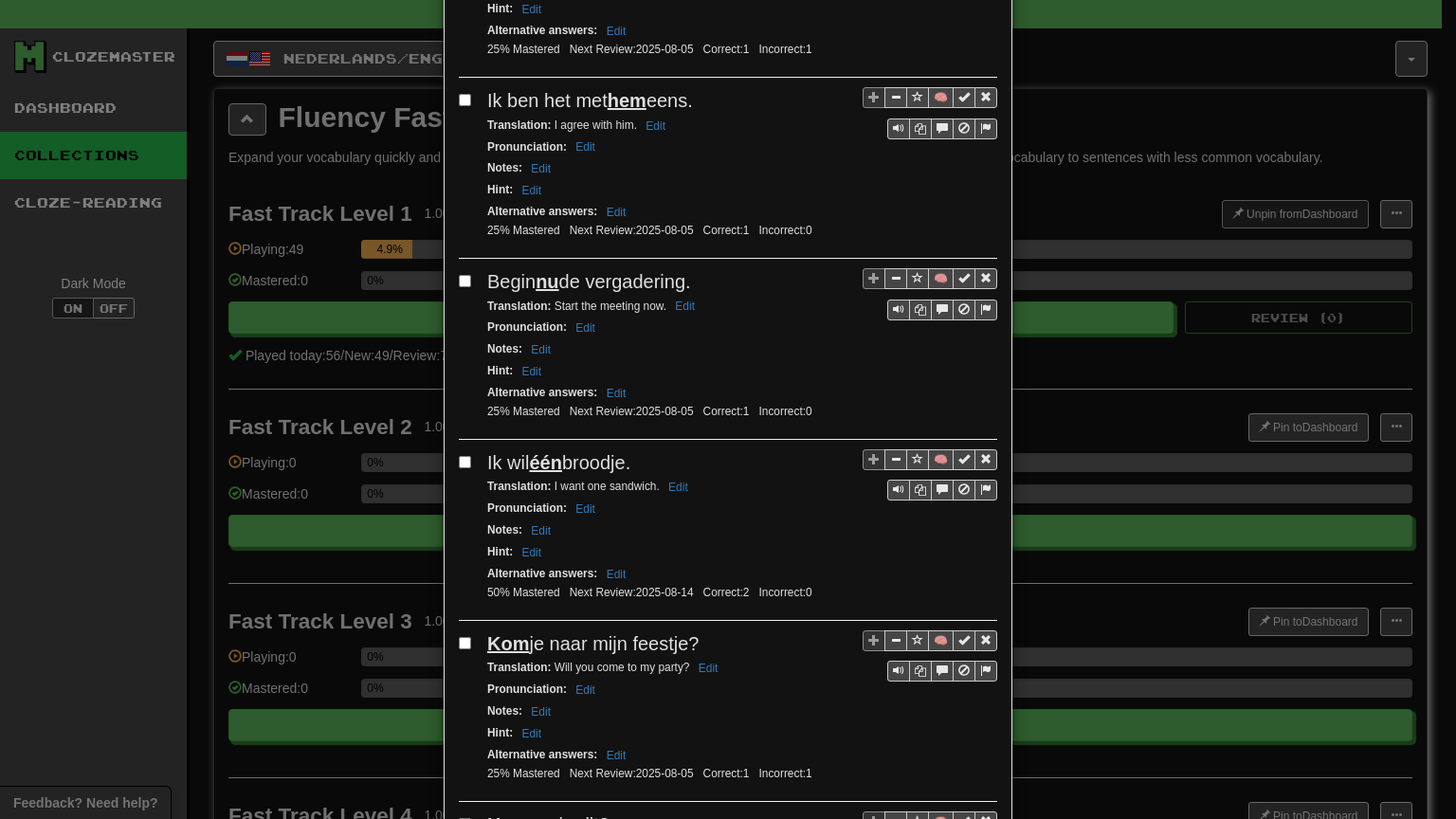 scroll, scrollTop: 2448, scrollLeft: 0, axis: vertical 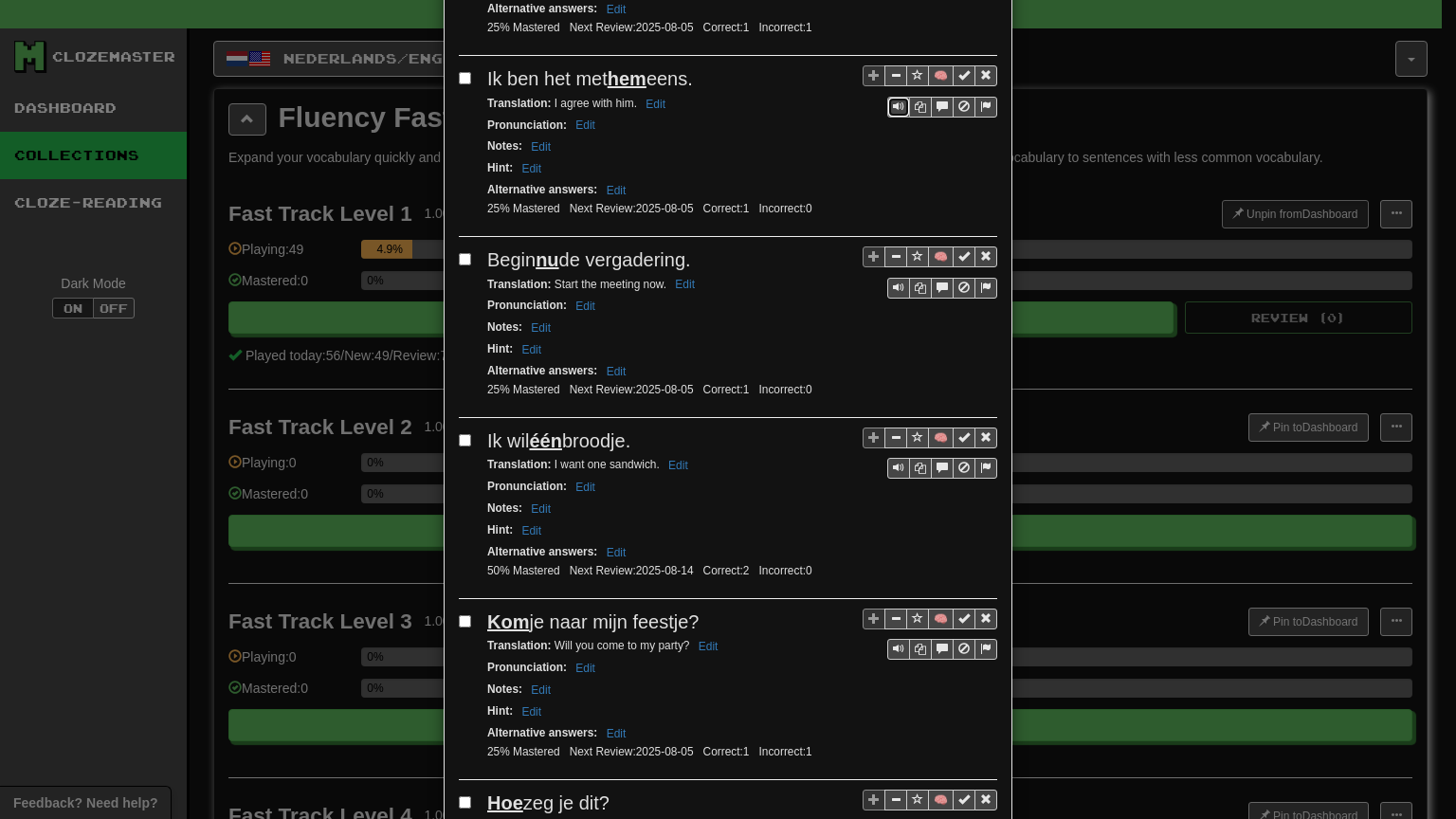 click at bounding box center [899, 106] 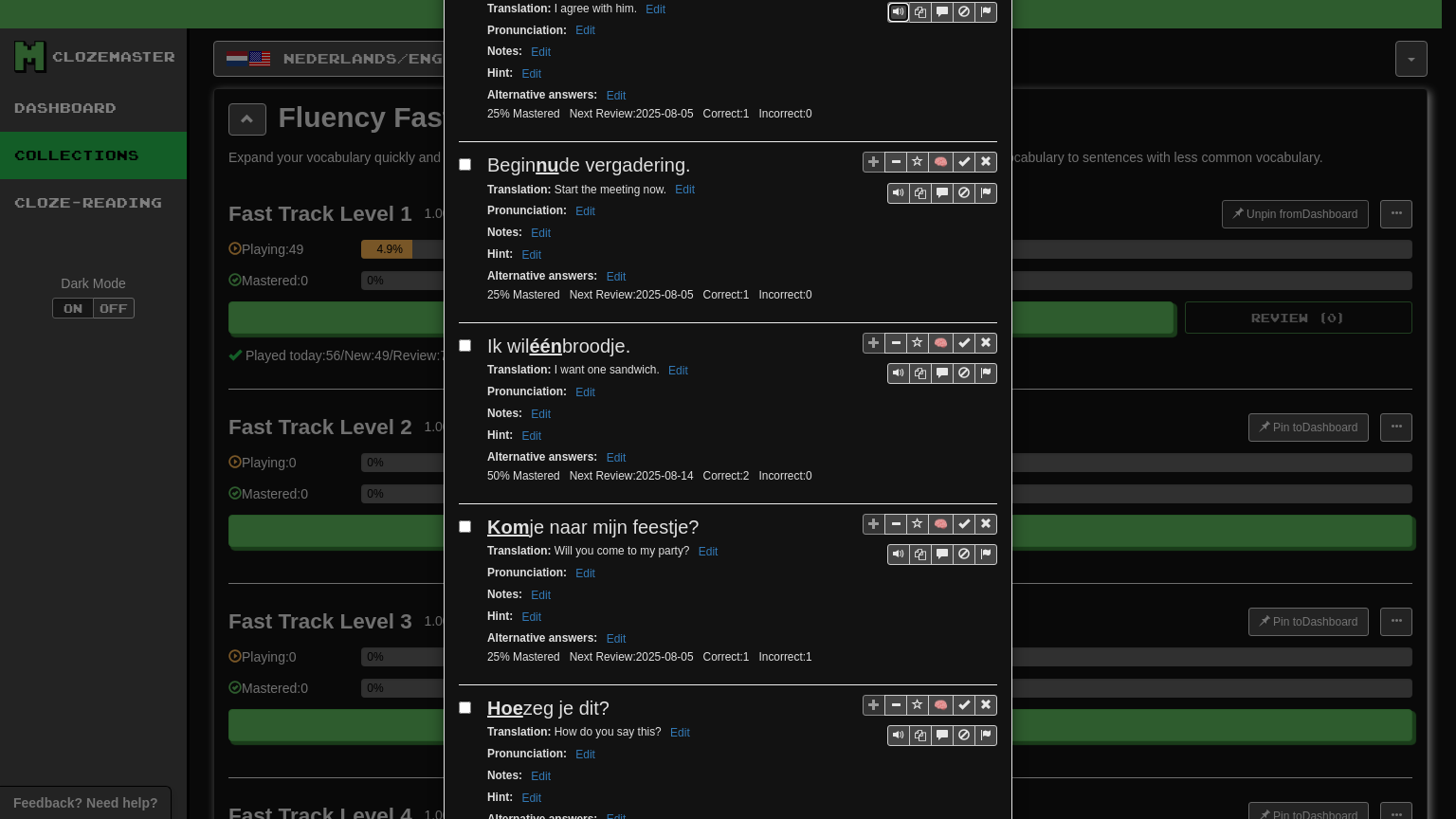 scroll, scrollTop: 2448, scrollLeft: 0, axis: vertical 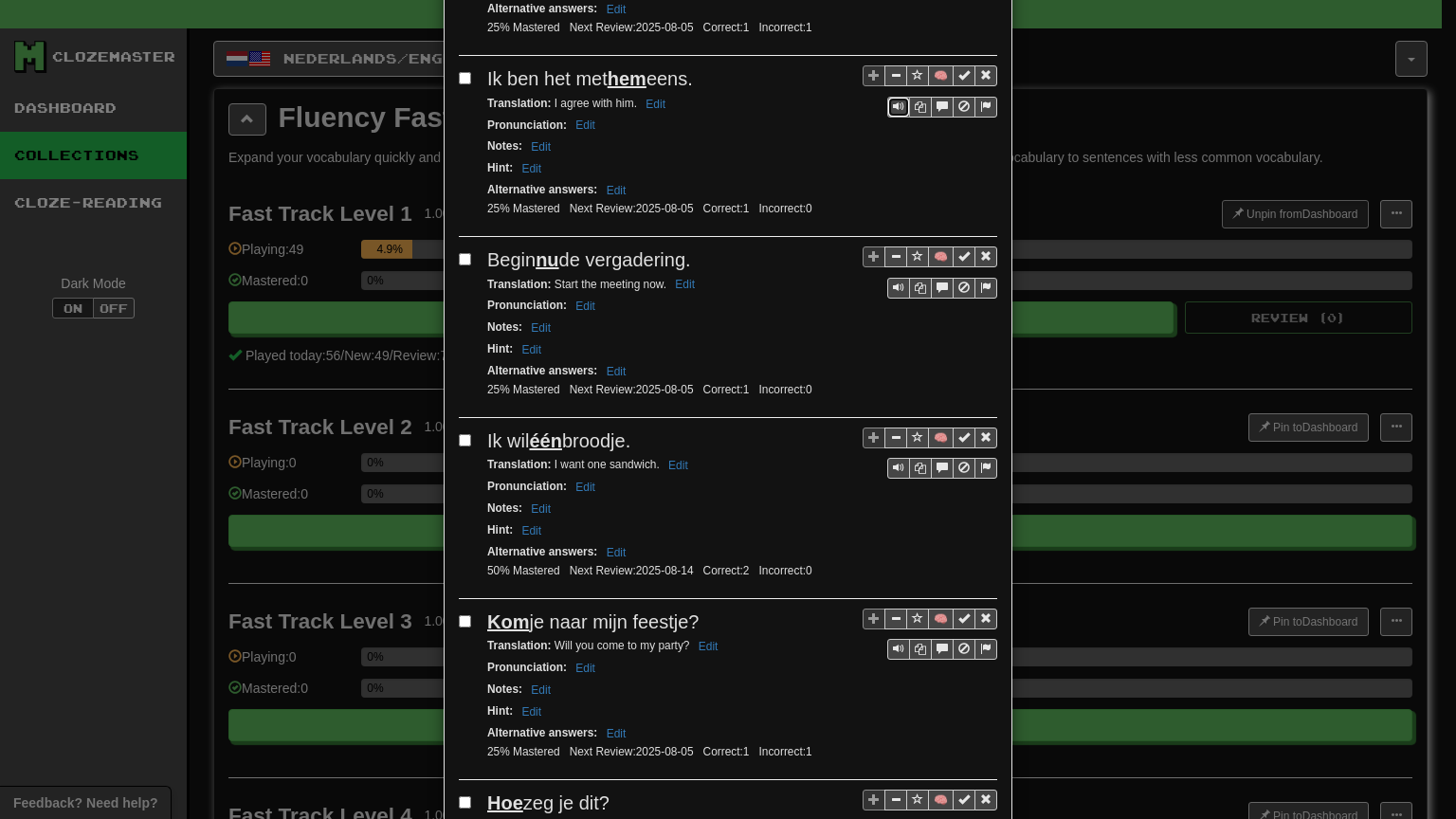 click at bounding box center (899, 106) 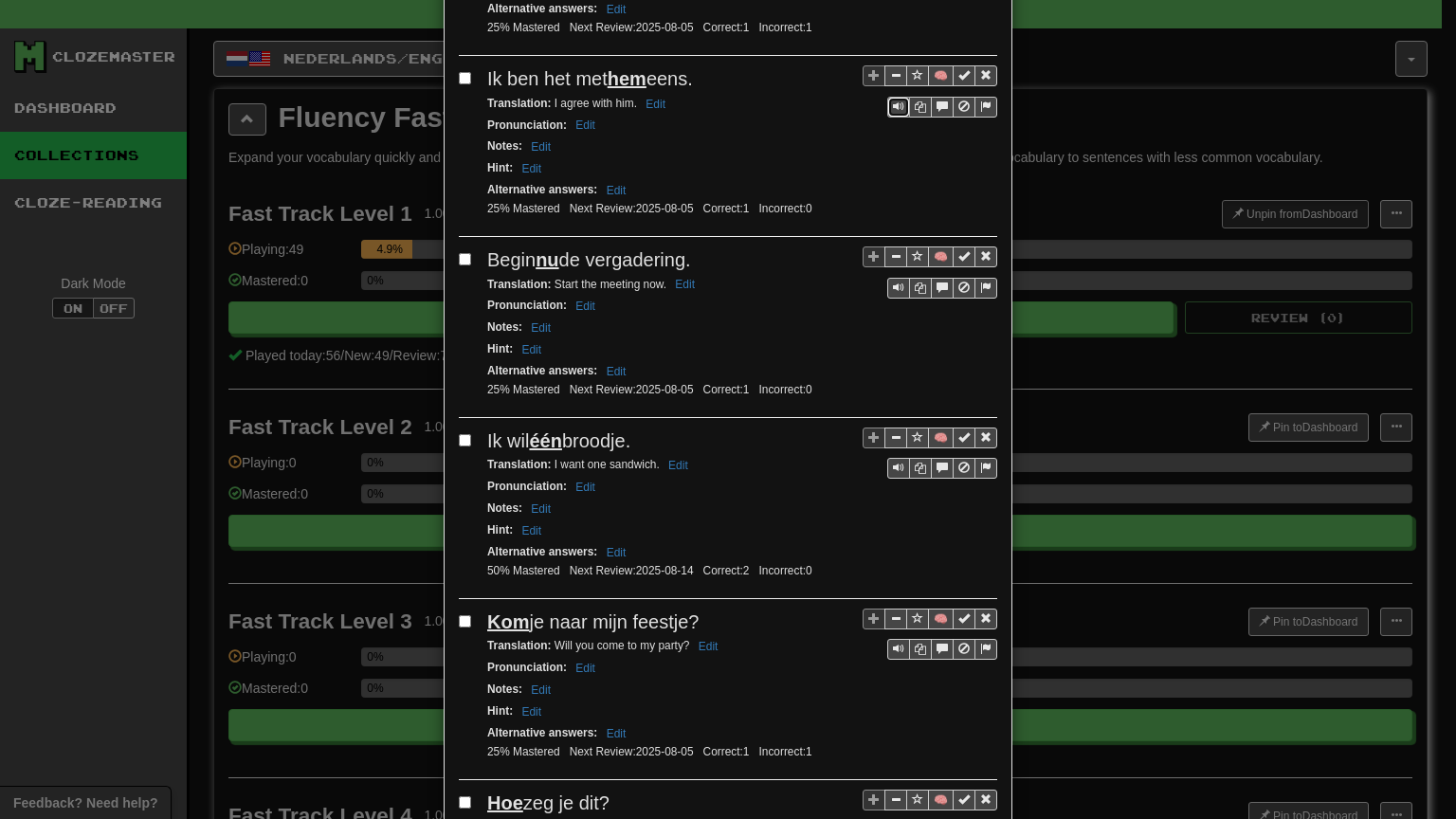 click at bounding box center [899, 107] 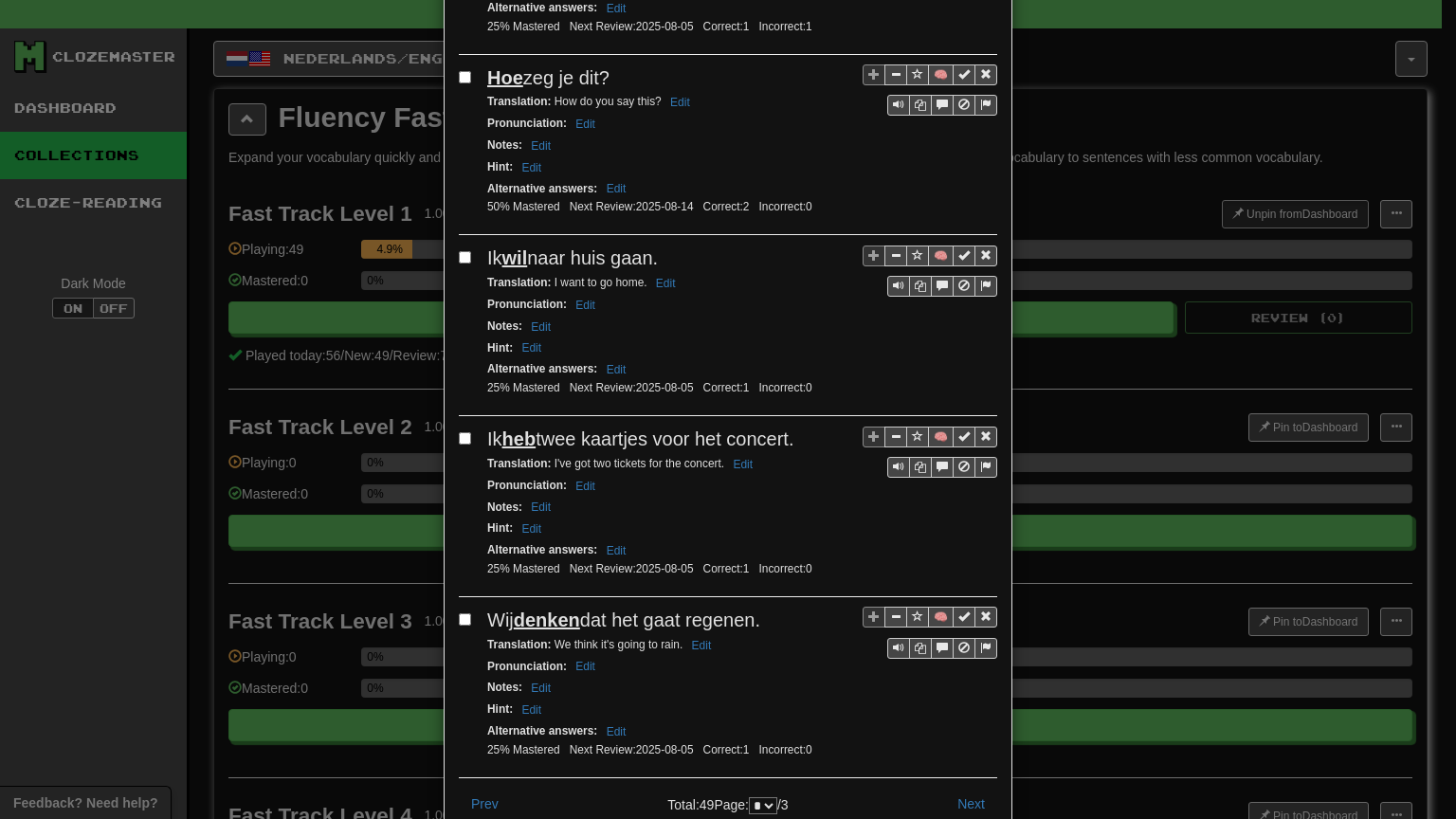scroll, scrollTop: 3207, scrollLeft: 0, axis: vertical 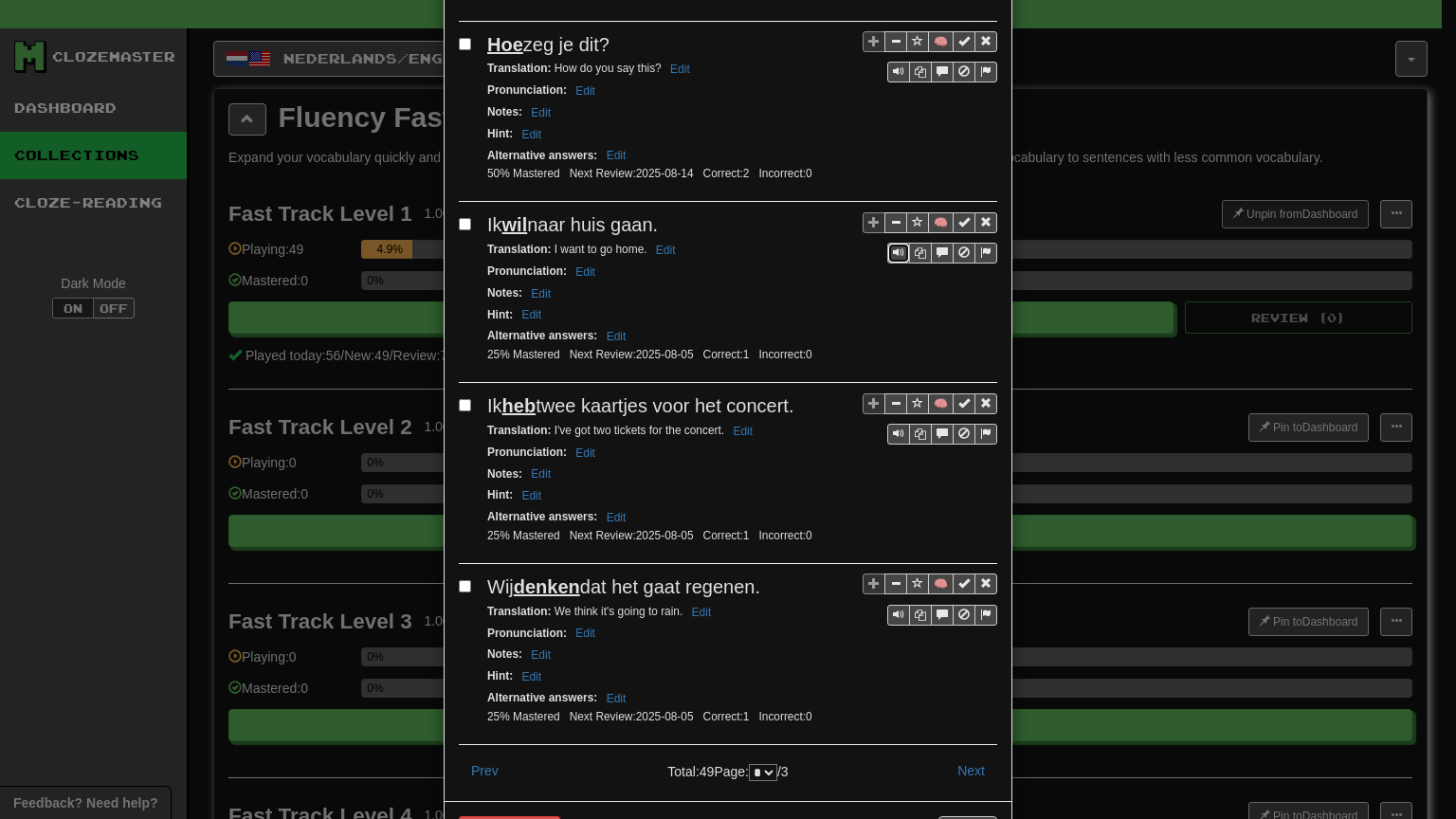 click at bounding box center (899, 252) 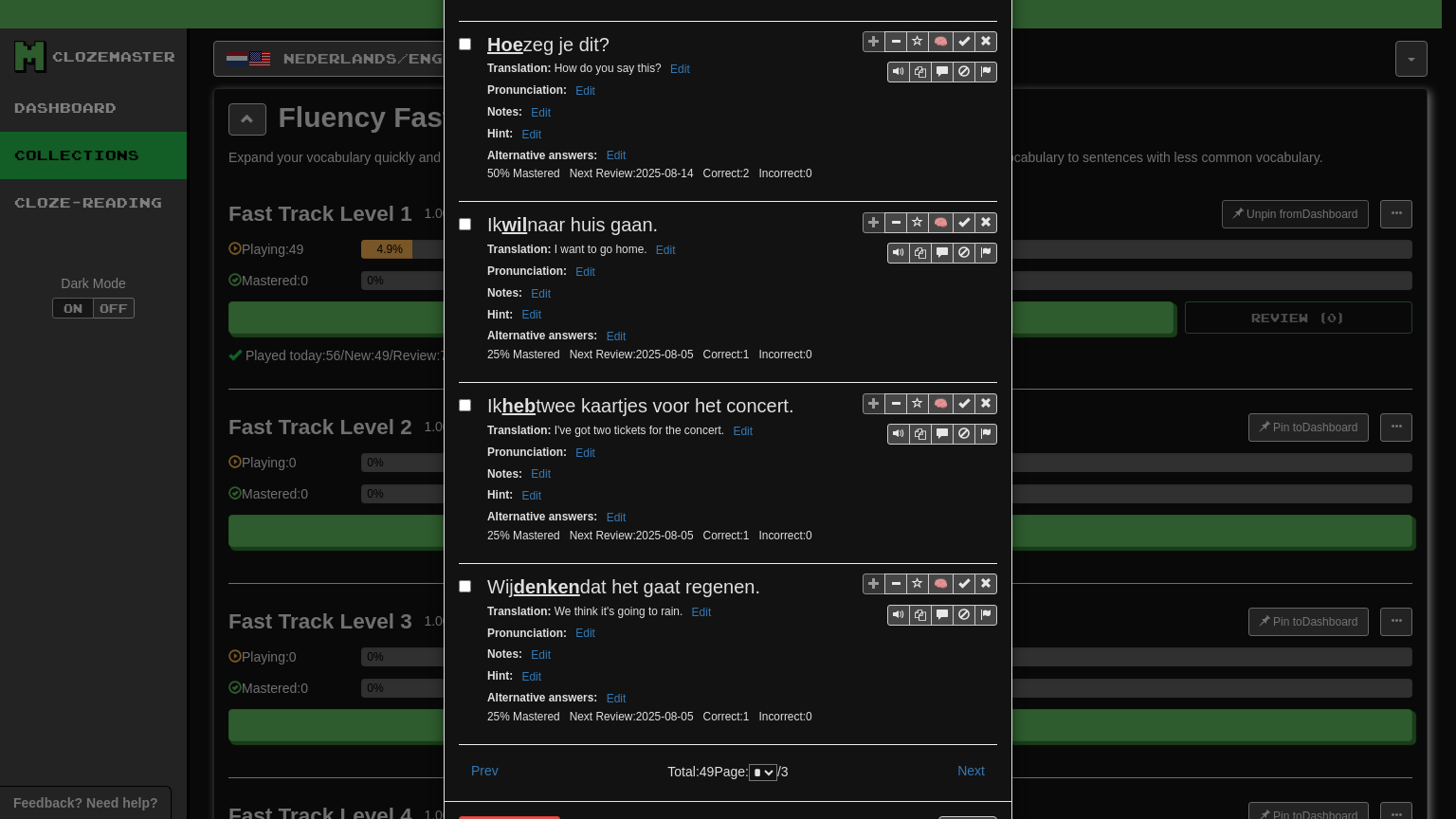 click on "* * *" at bounding box center [763, 773] 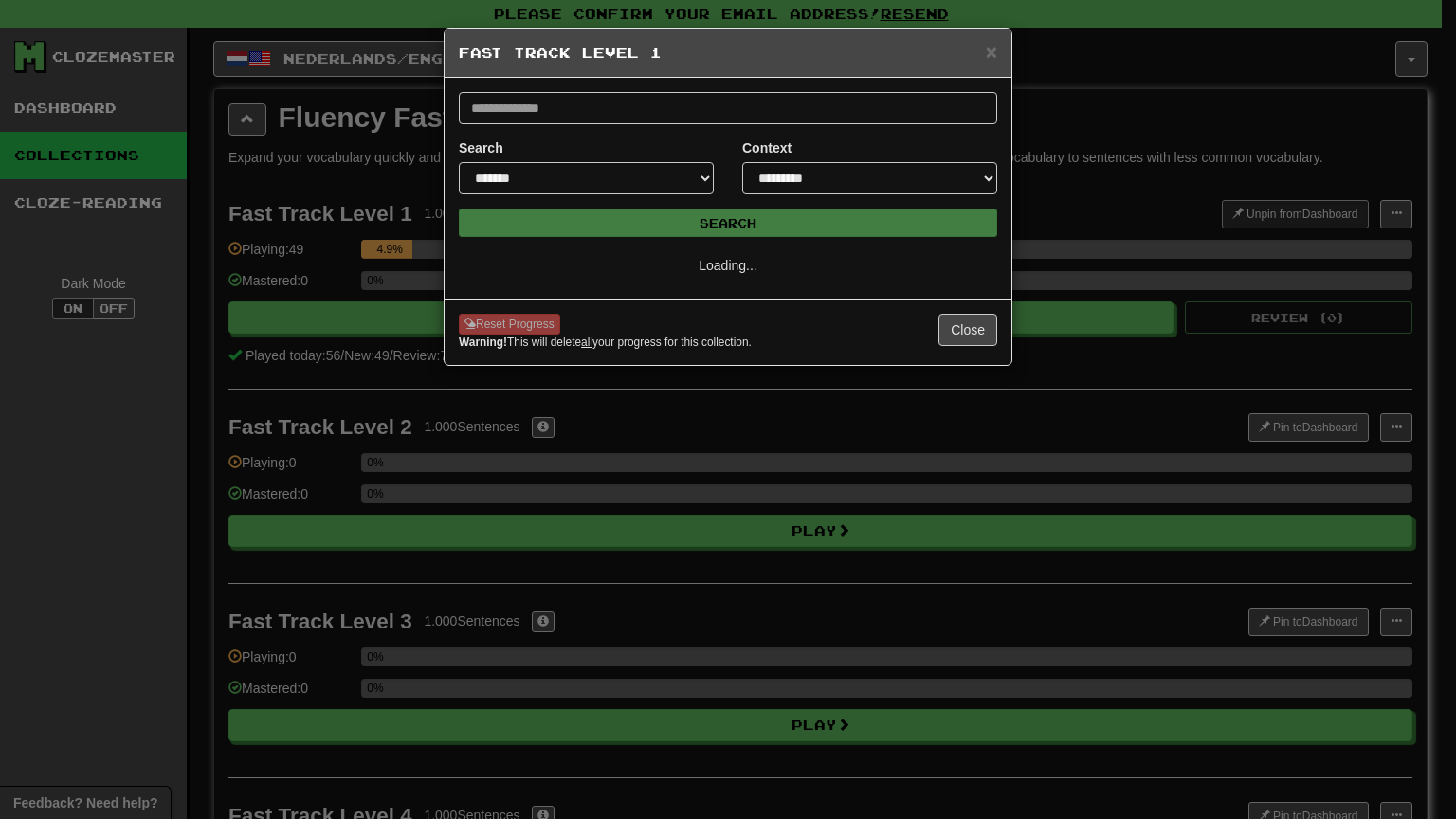 scroll, scrollTop: 0, scrollLeft: 0, axis: both 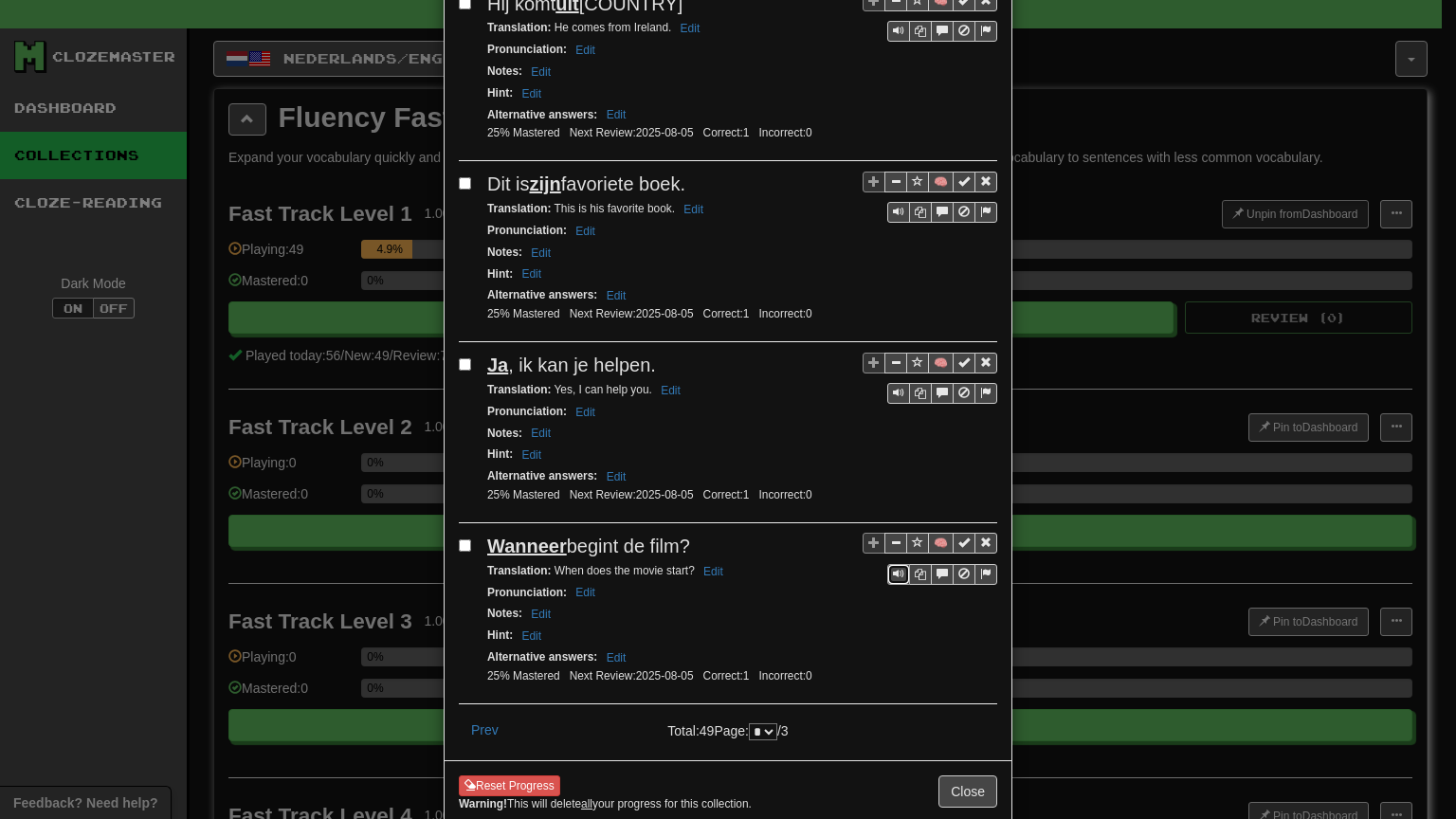 click at bounding box center [899, 573] 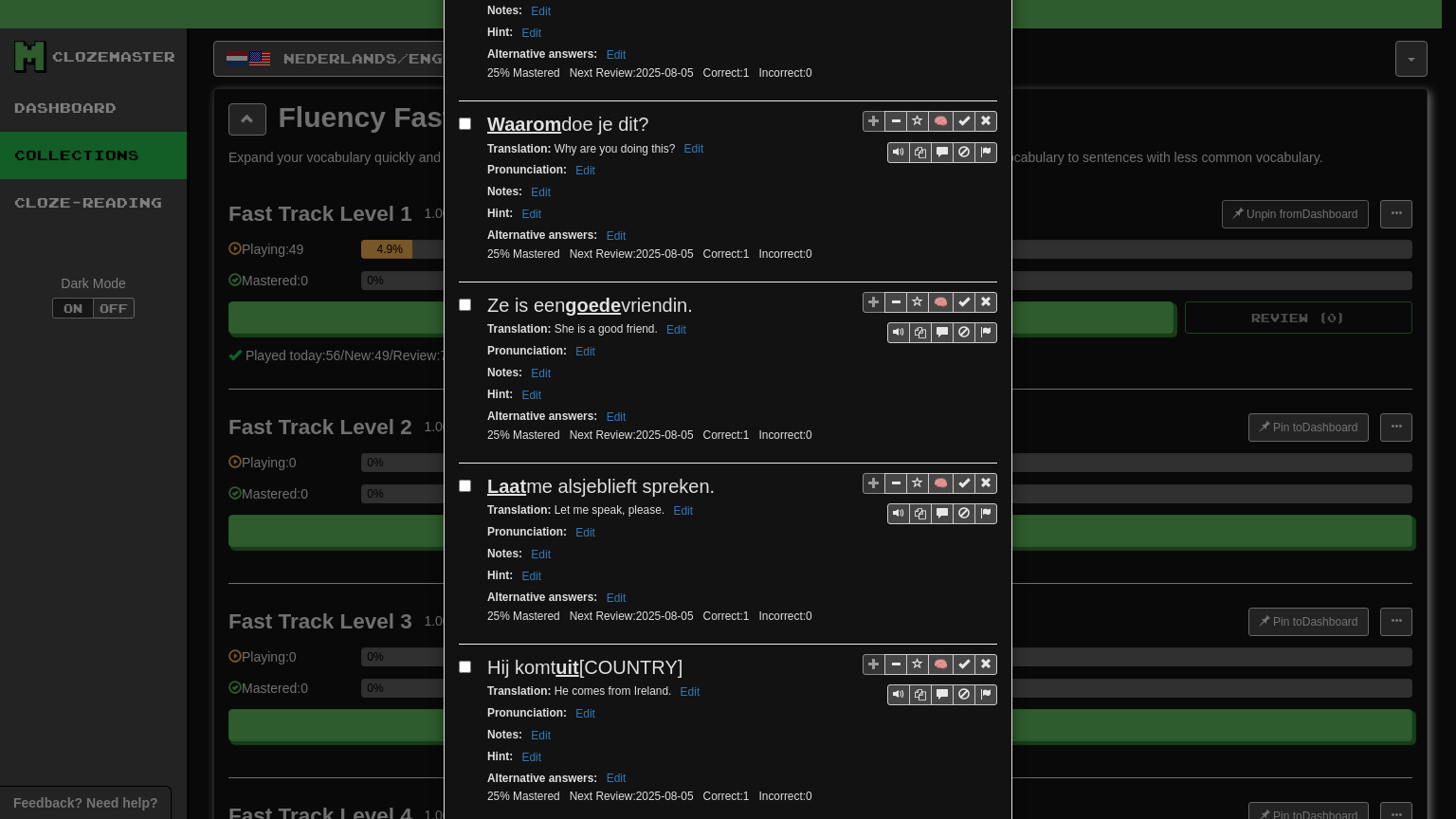 scroll, scrollTop: 0, scrollLeft: 0, axis: both 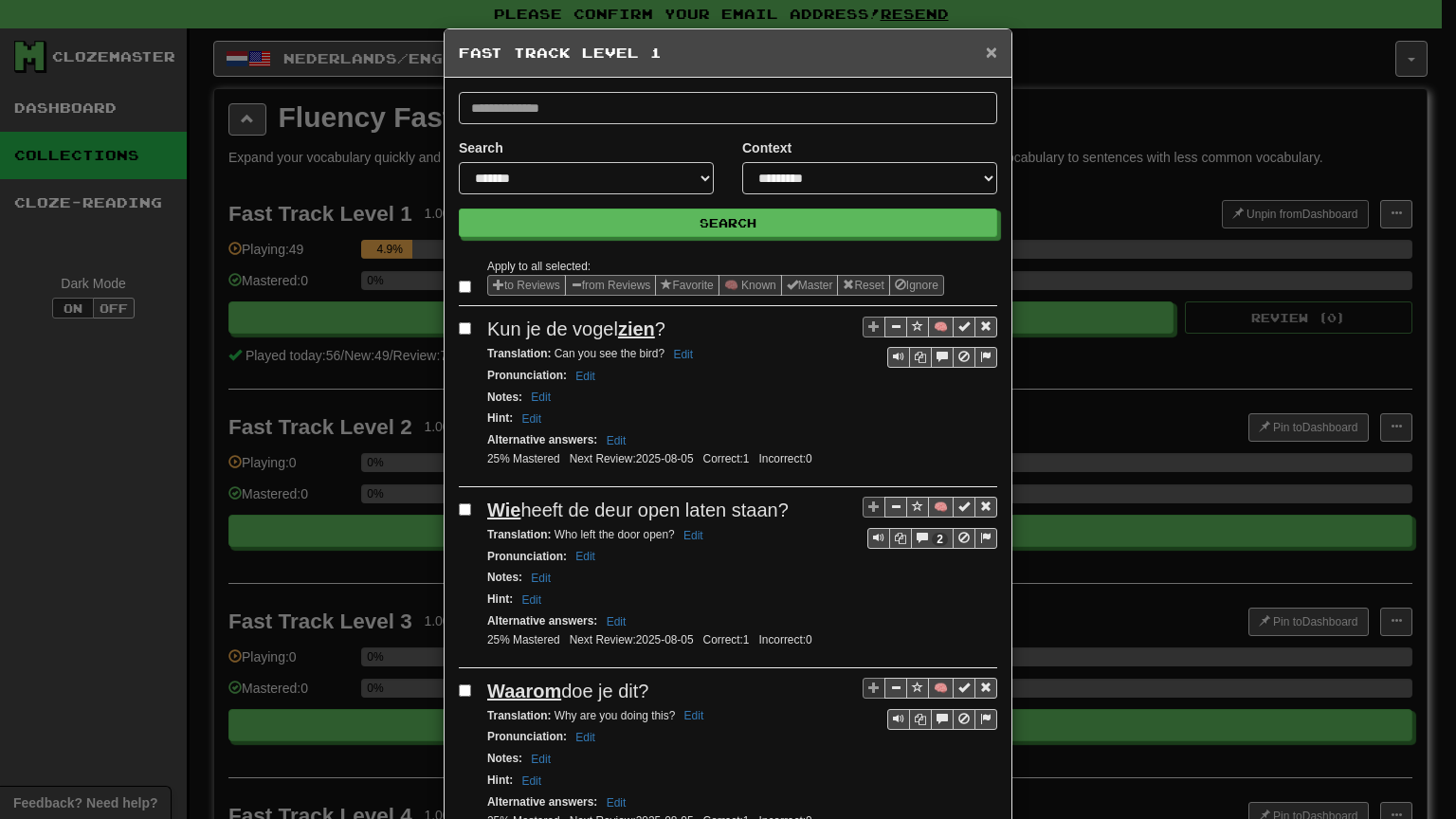 click on "×" at bounding box center [992, 51] 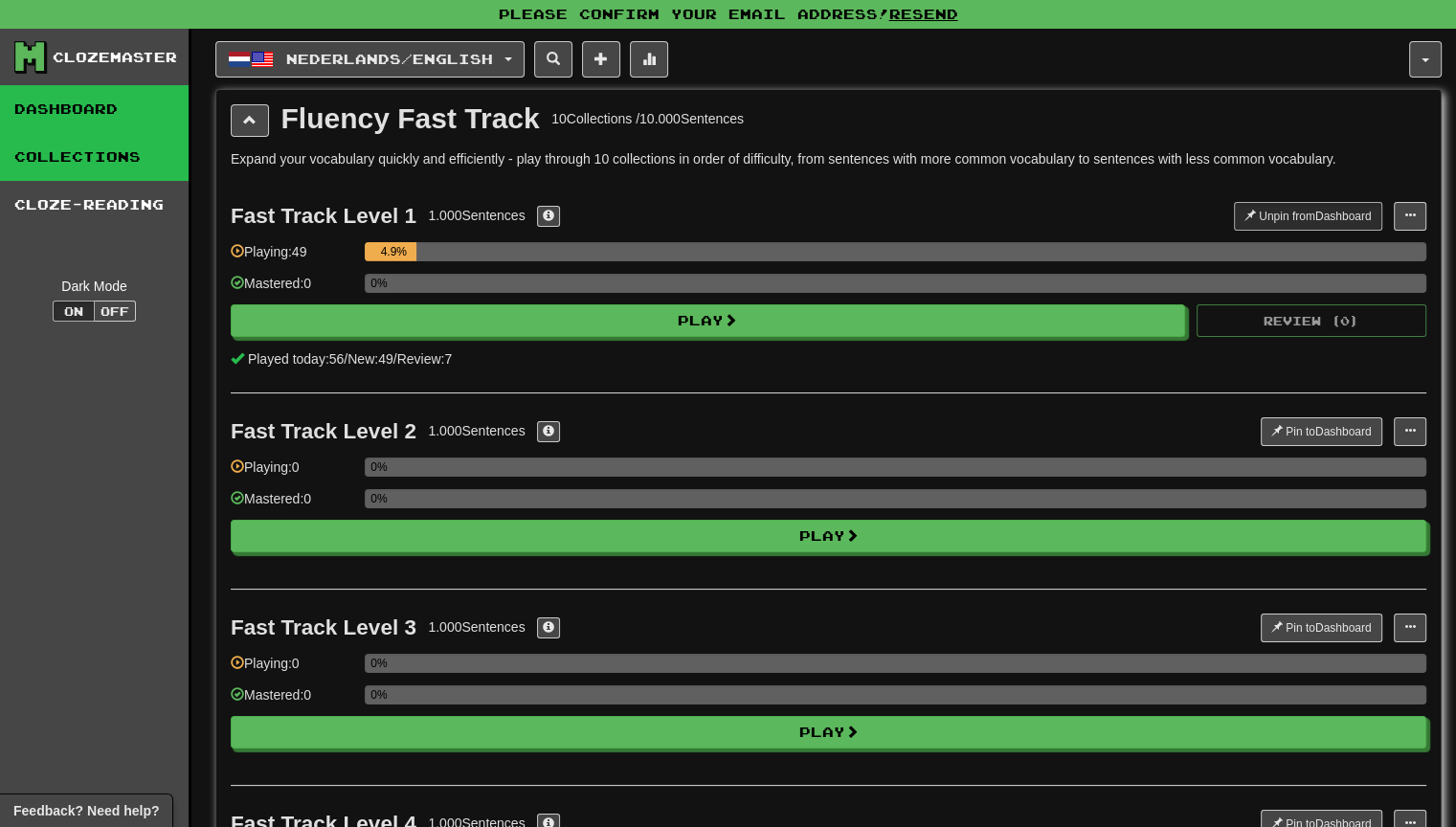 click on "Dashboard" at bounding box center (94, 109) 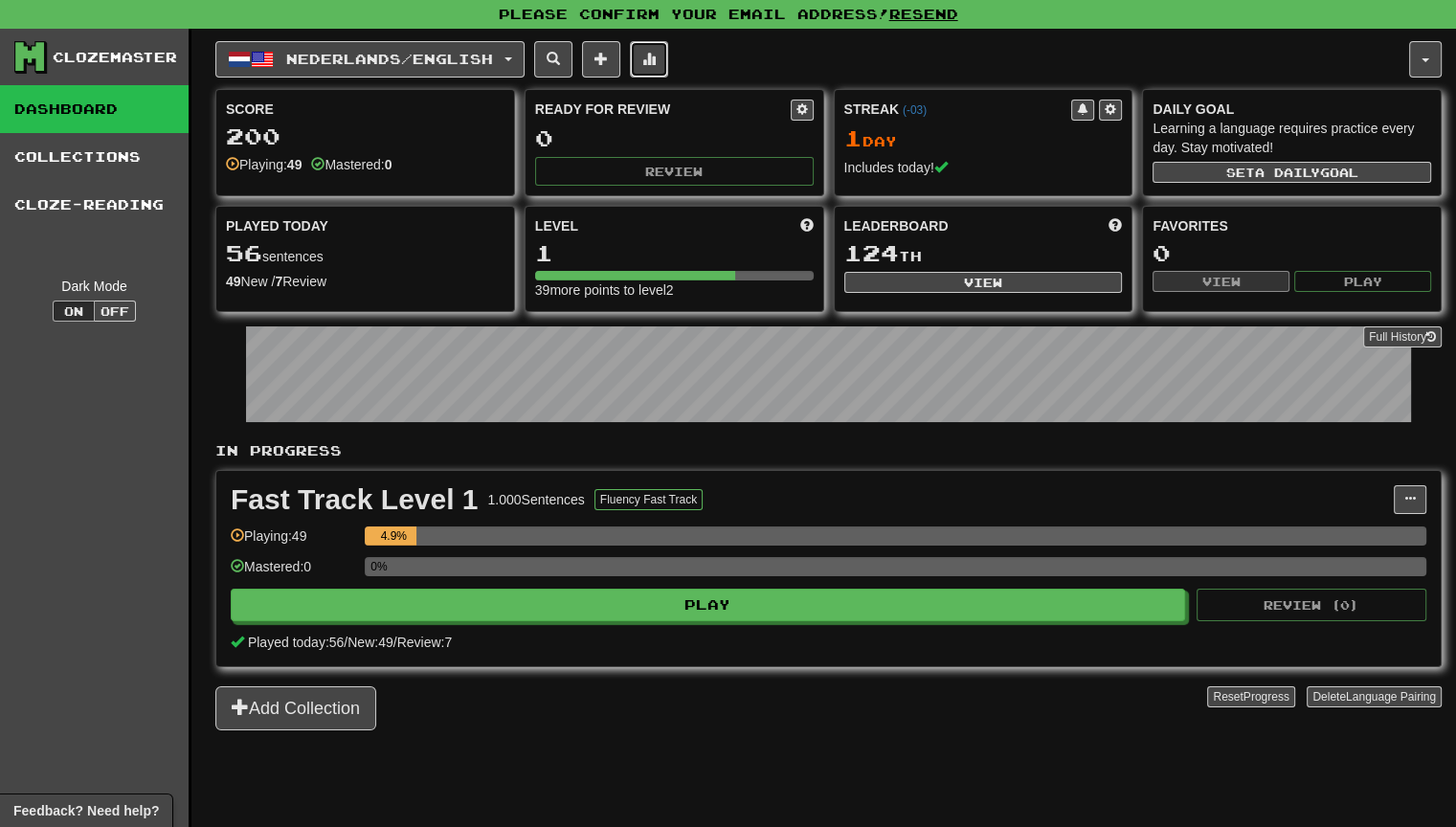 click at bounding box center [649, 59] 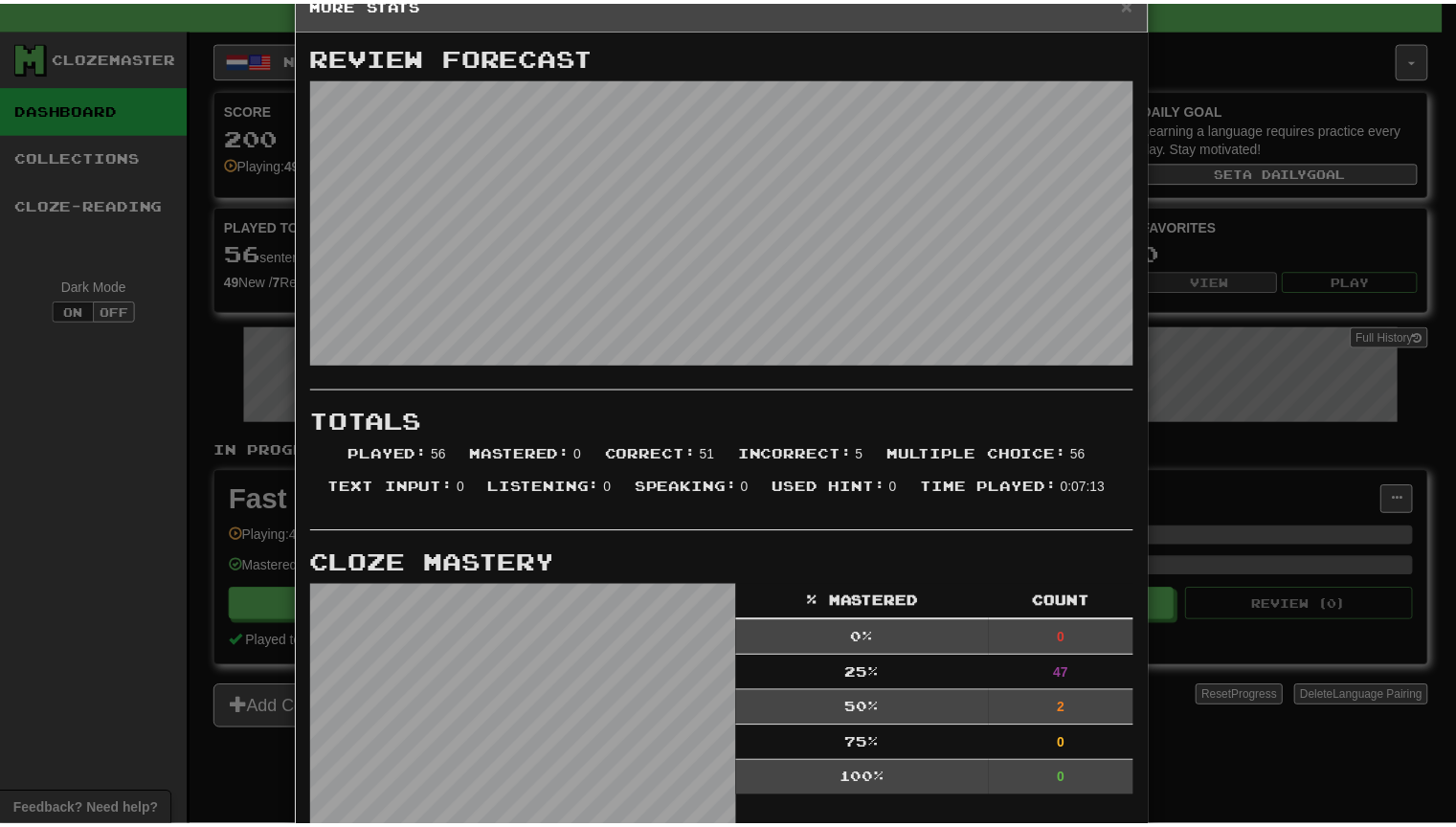 scroll, scrollTop: 0, scrollLeft: 0, axis: both 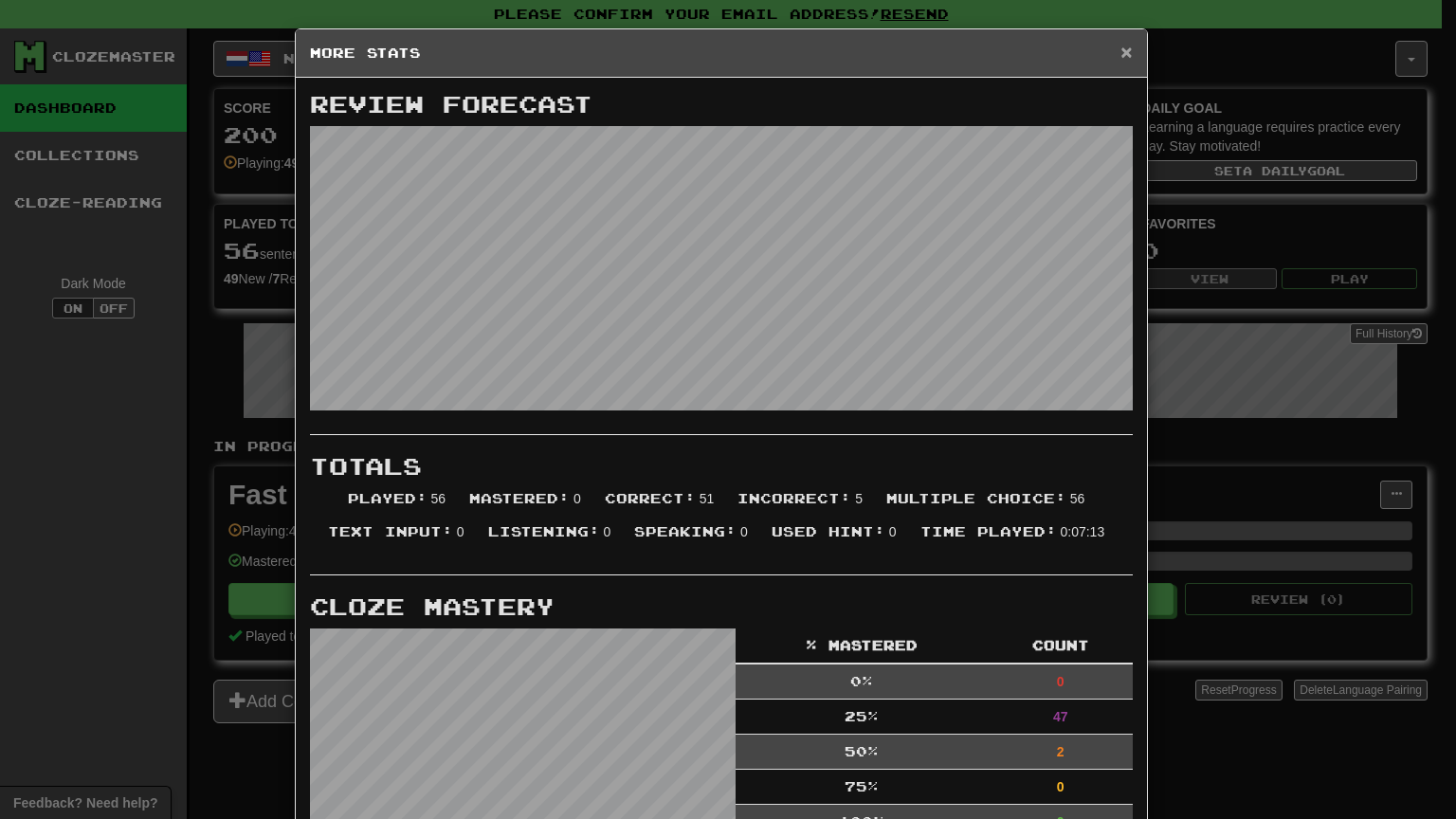 click on "×" at bounding box center (1126, 51) 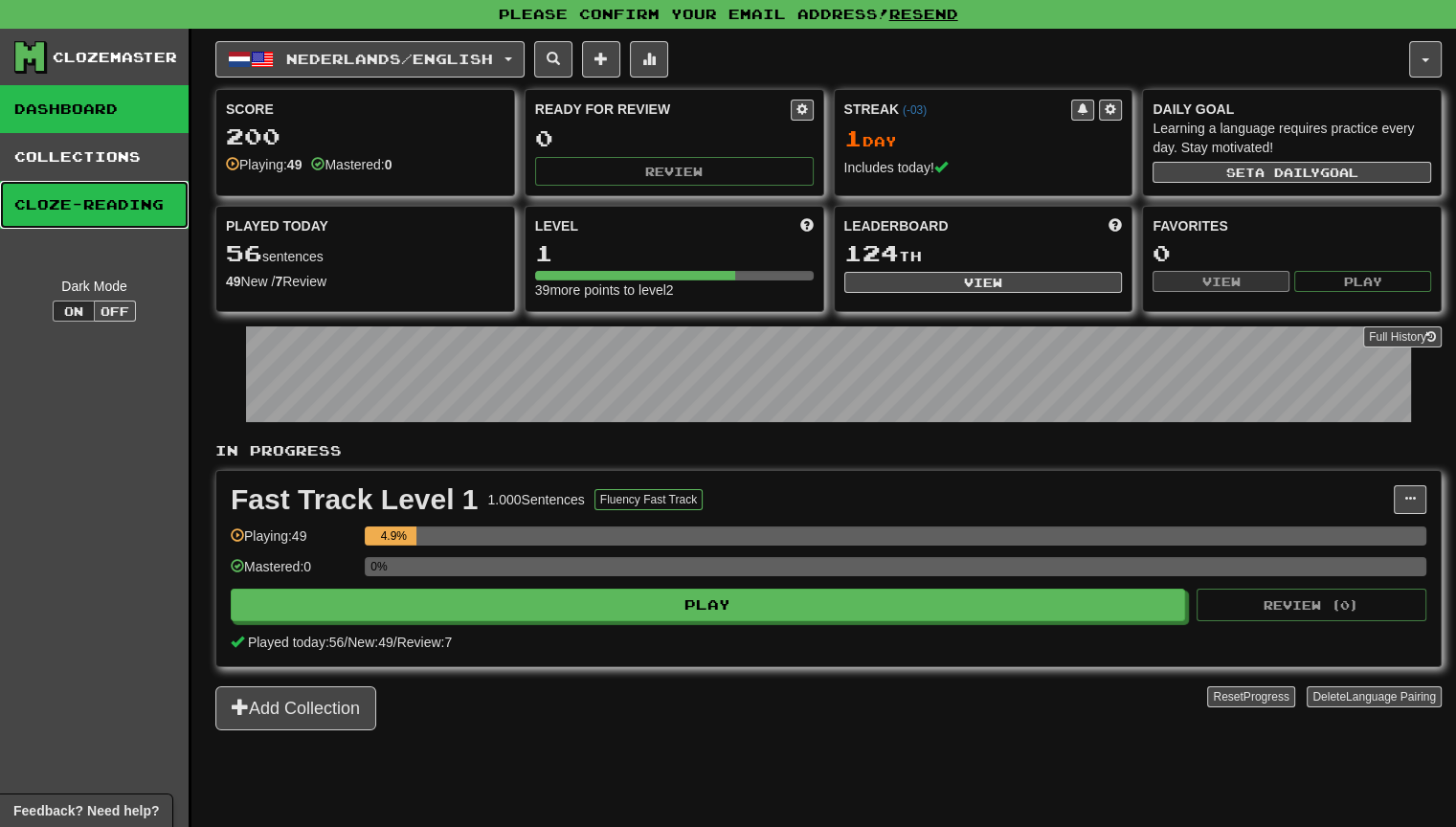 click on "Cloze-Reading" at bounding box center [94, 205] 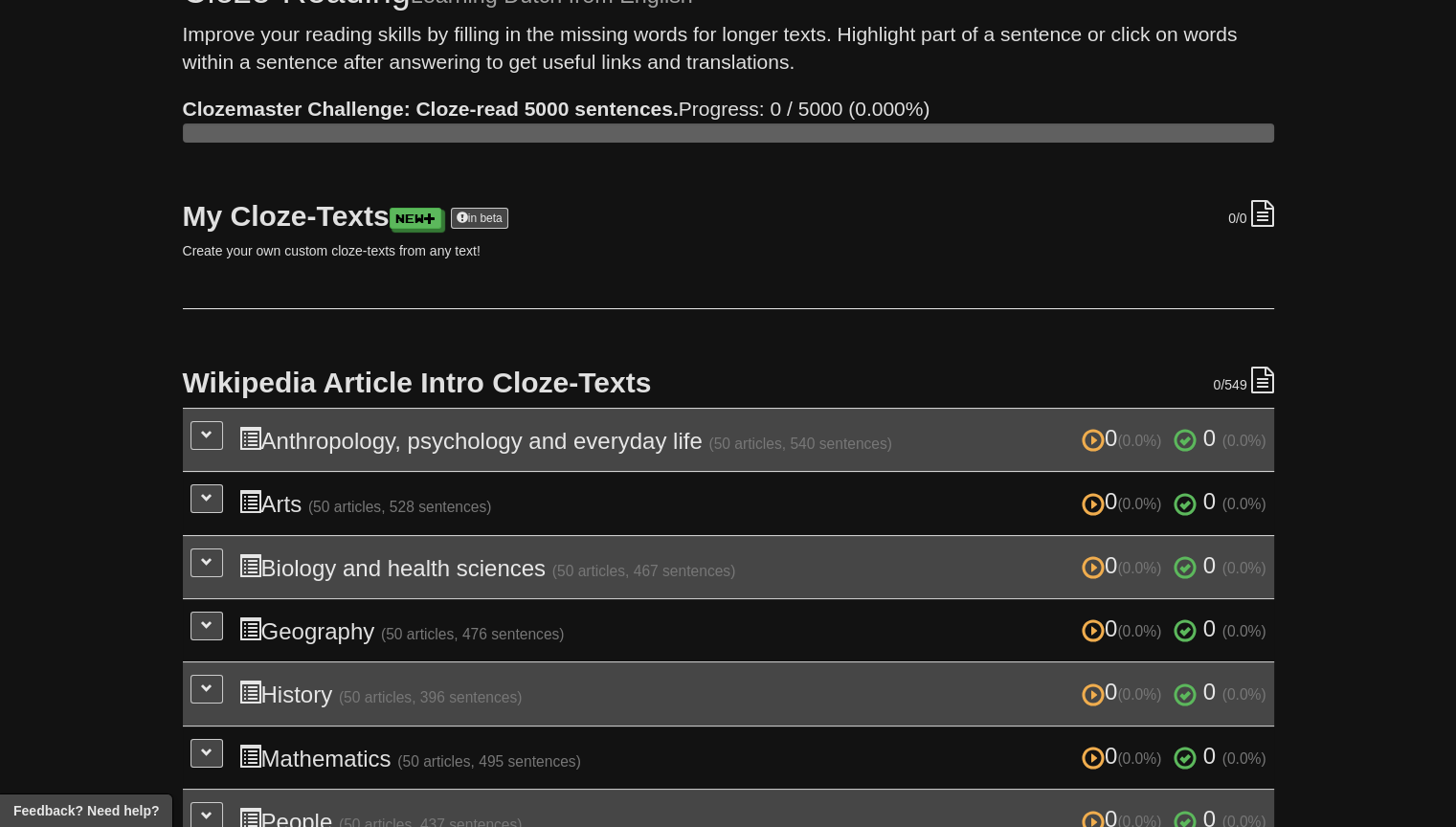 scroll, scrollTop: 0, scrollLeft: 0, axis: both 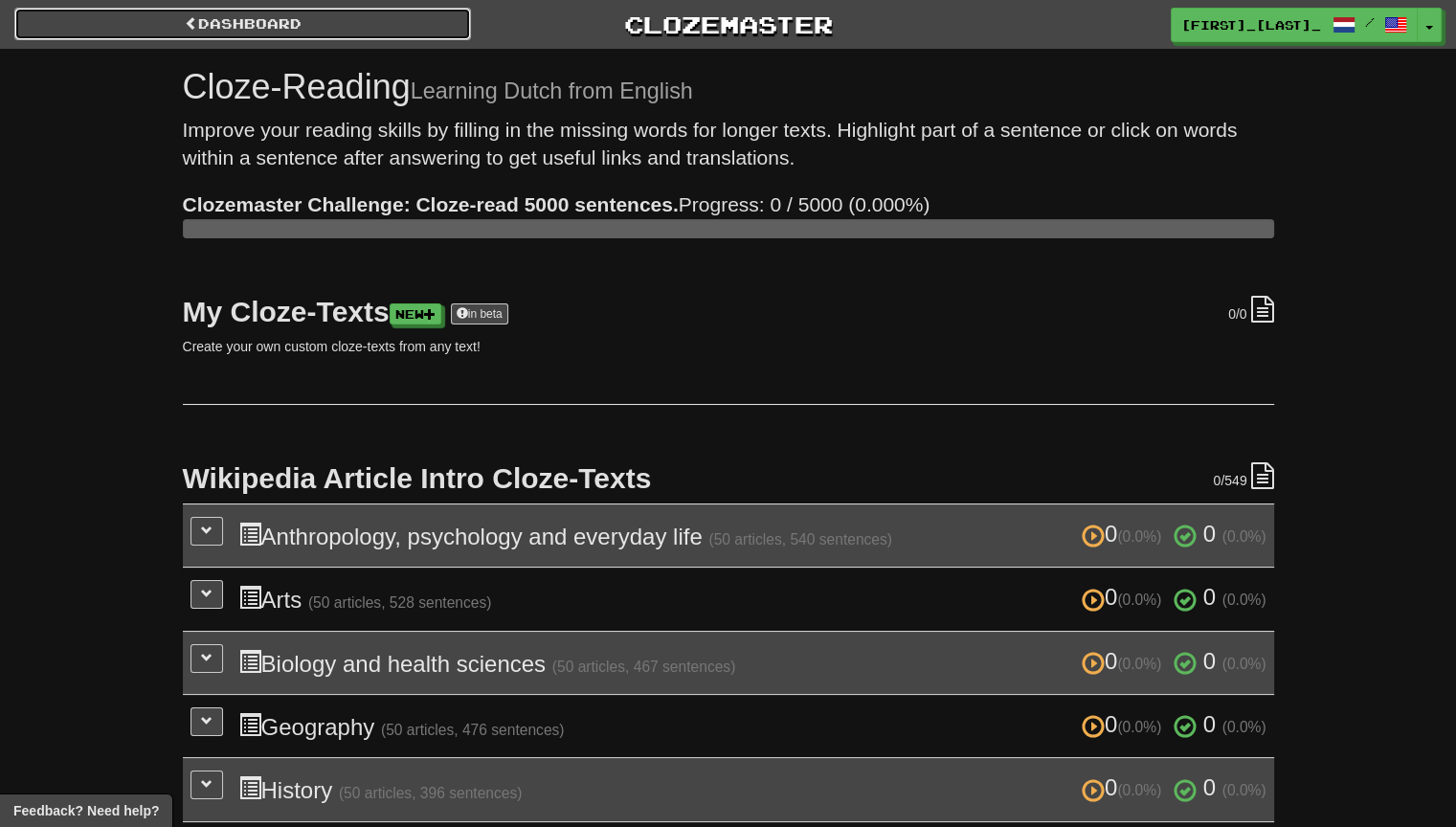 click on "Dashboard" at bounding box center (242, 24) 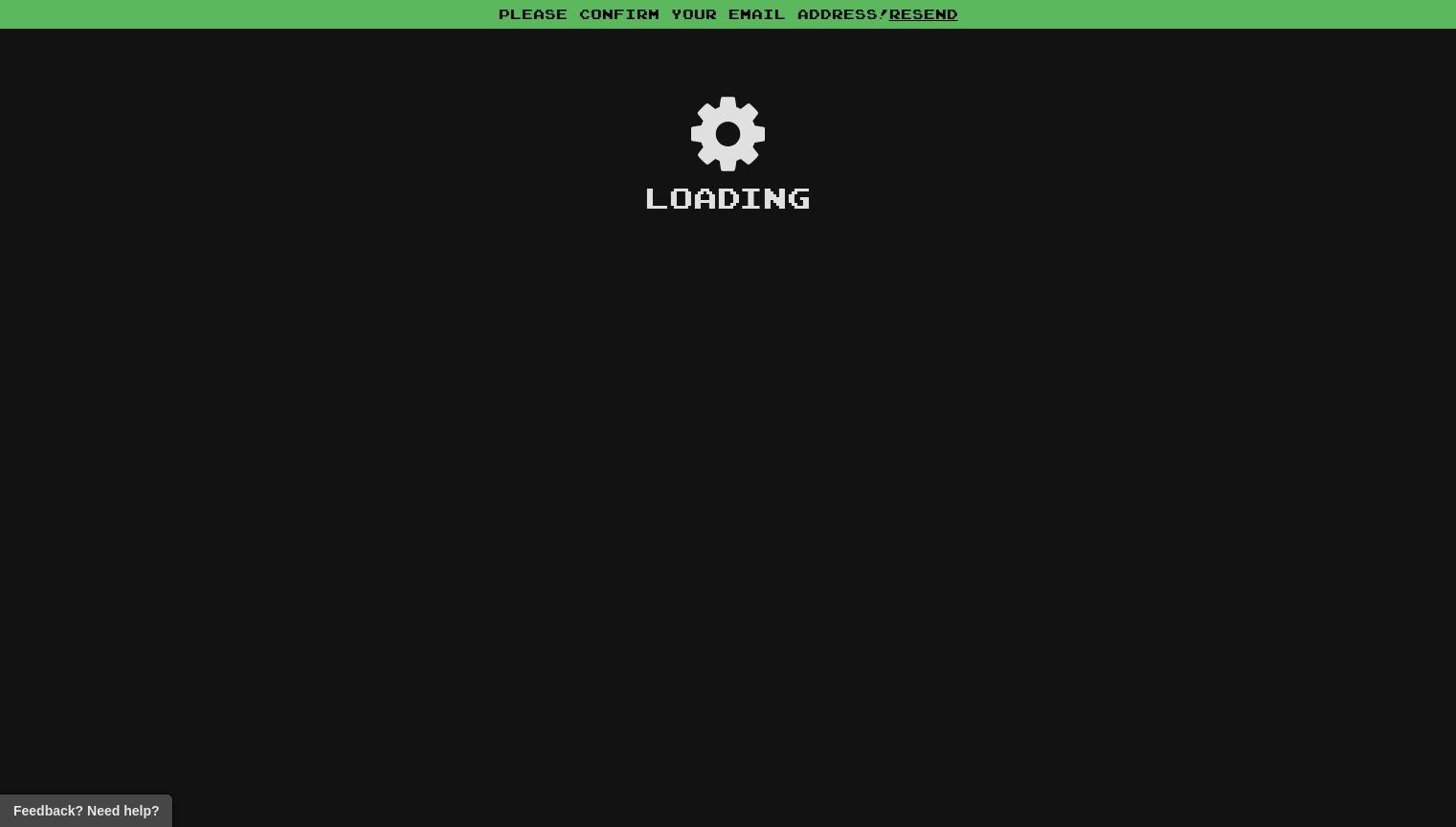 scroll, scrollTop: 0, scrollLeft: 0, axis: both 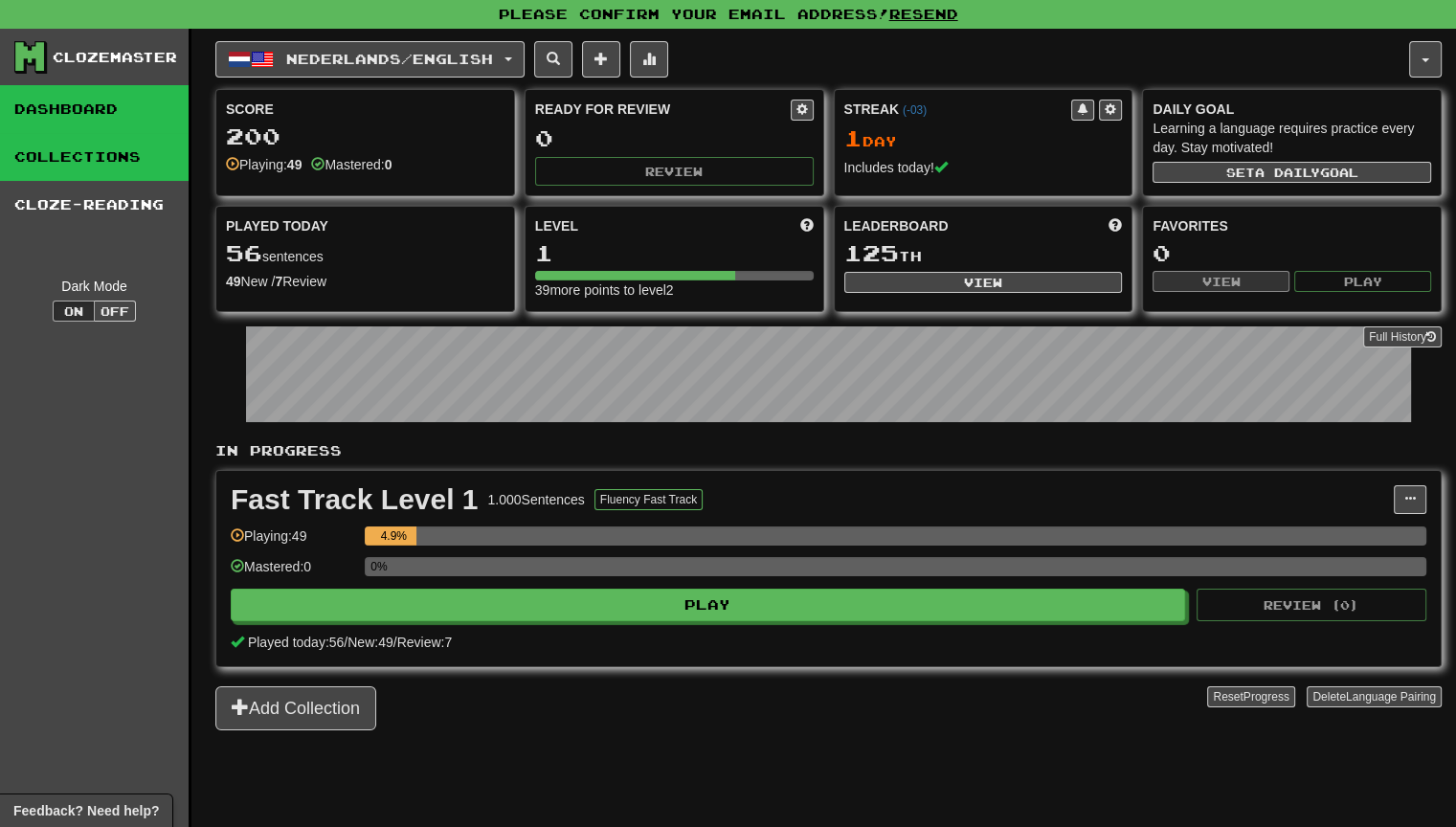 click on "Collections" at bounding box center (94, 157) 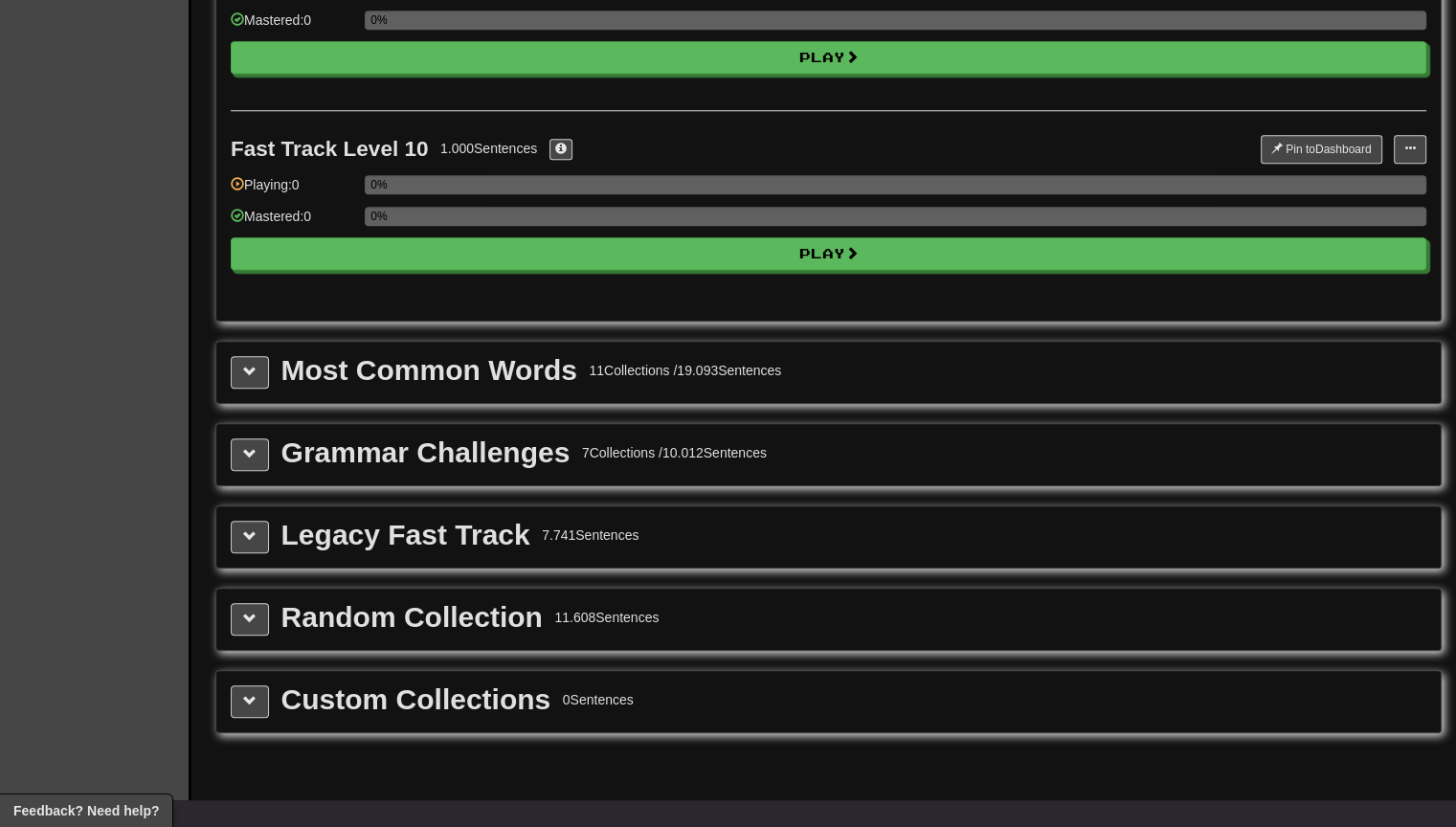 scroll, scrollTop: 1914, scrollLeft: 0, axis: vertical 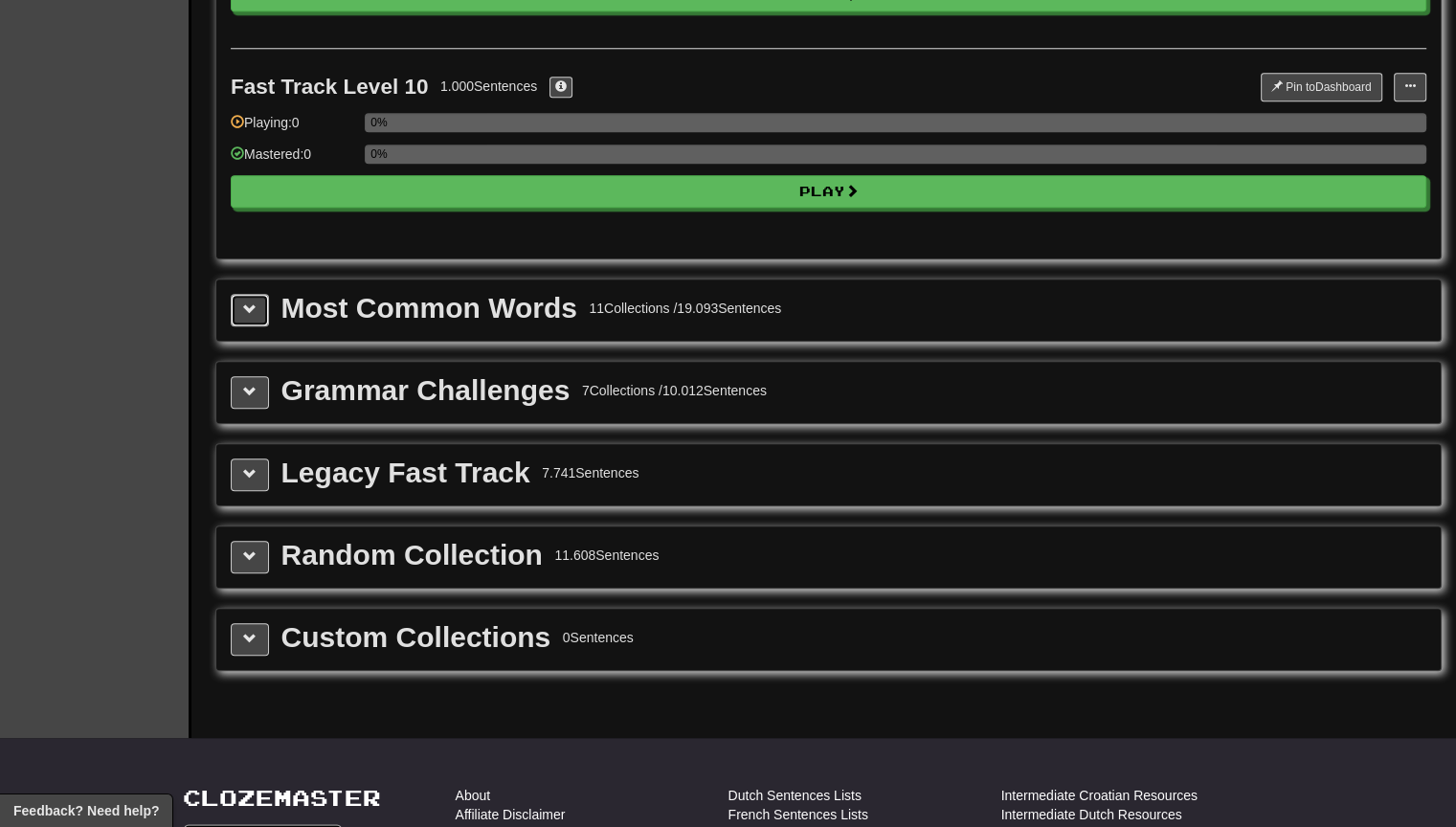 click at bounding box center [250, 309] 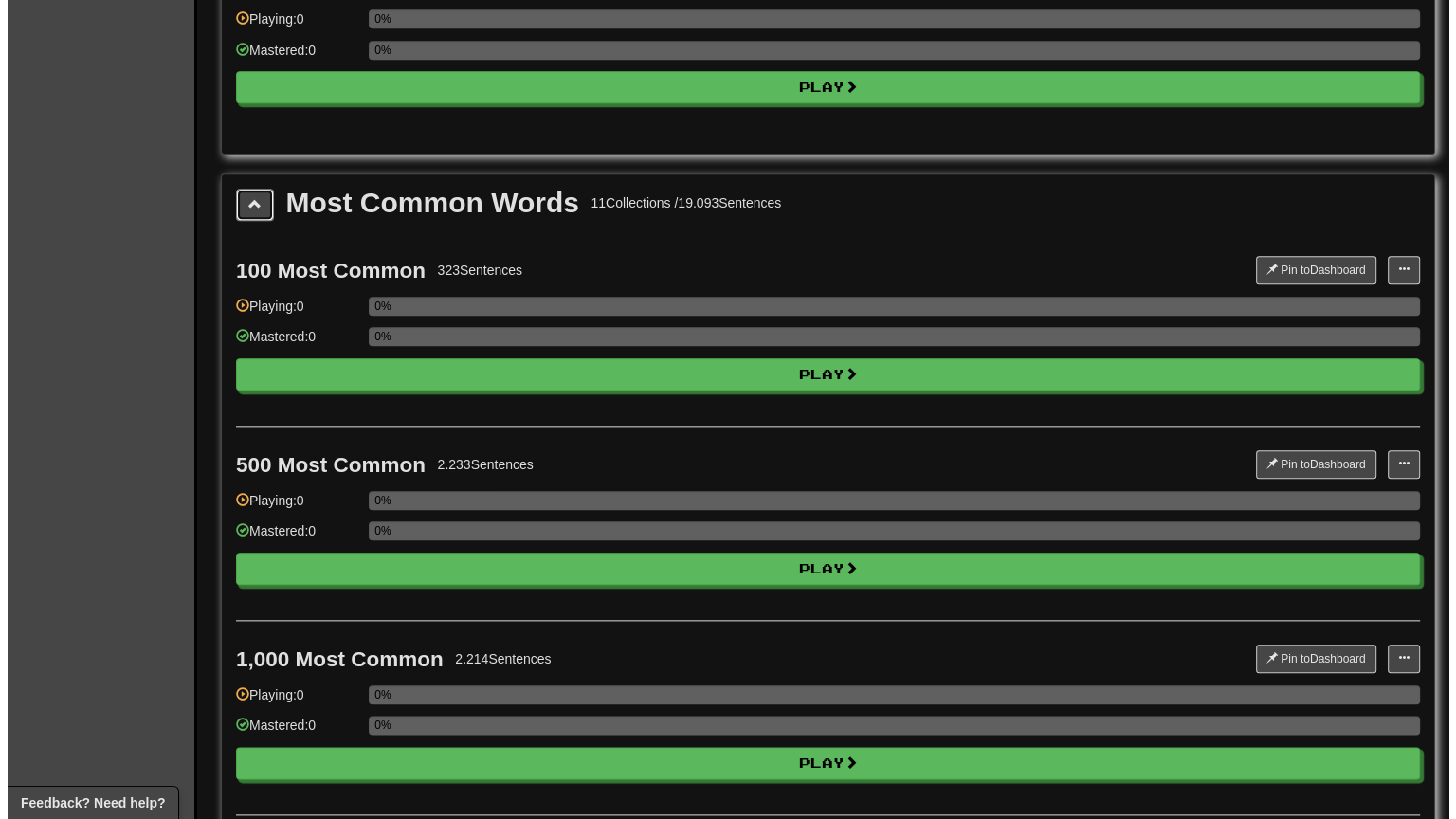scroll, scrollTop: 2085, scrollLeft: 0, axis: vertical 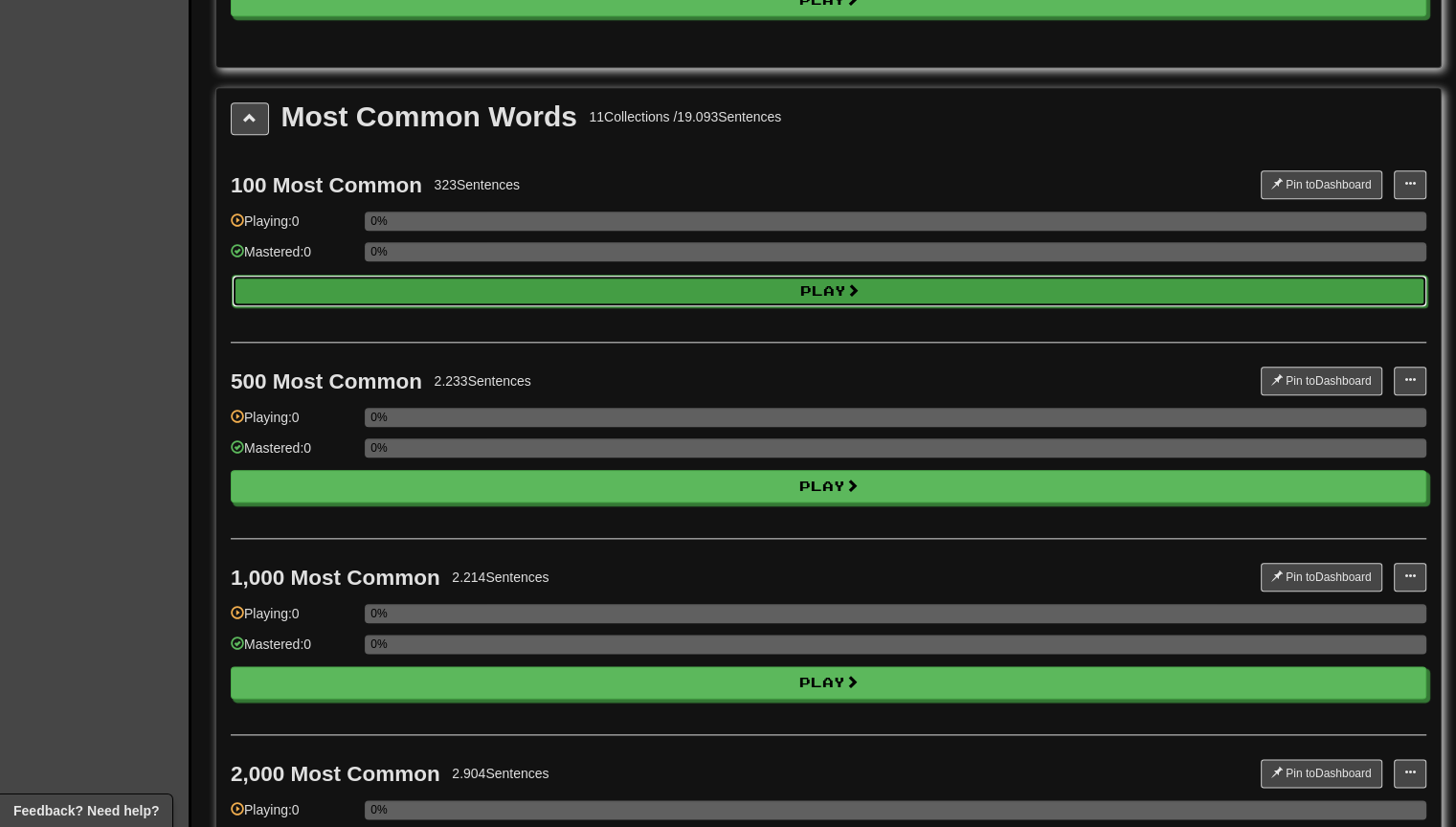 click on "Play" at bounding box center [829, 291] 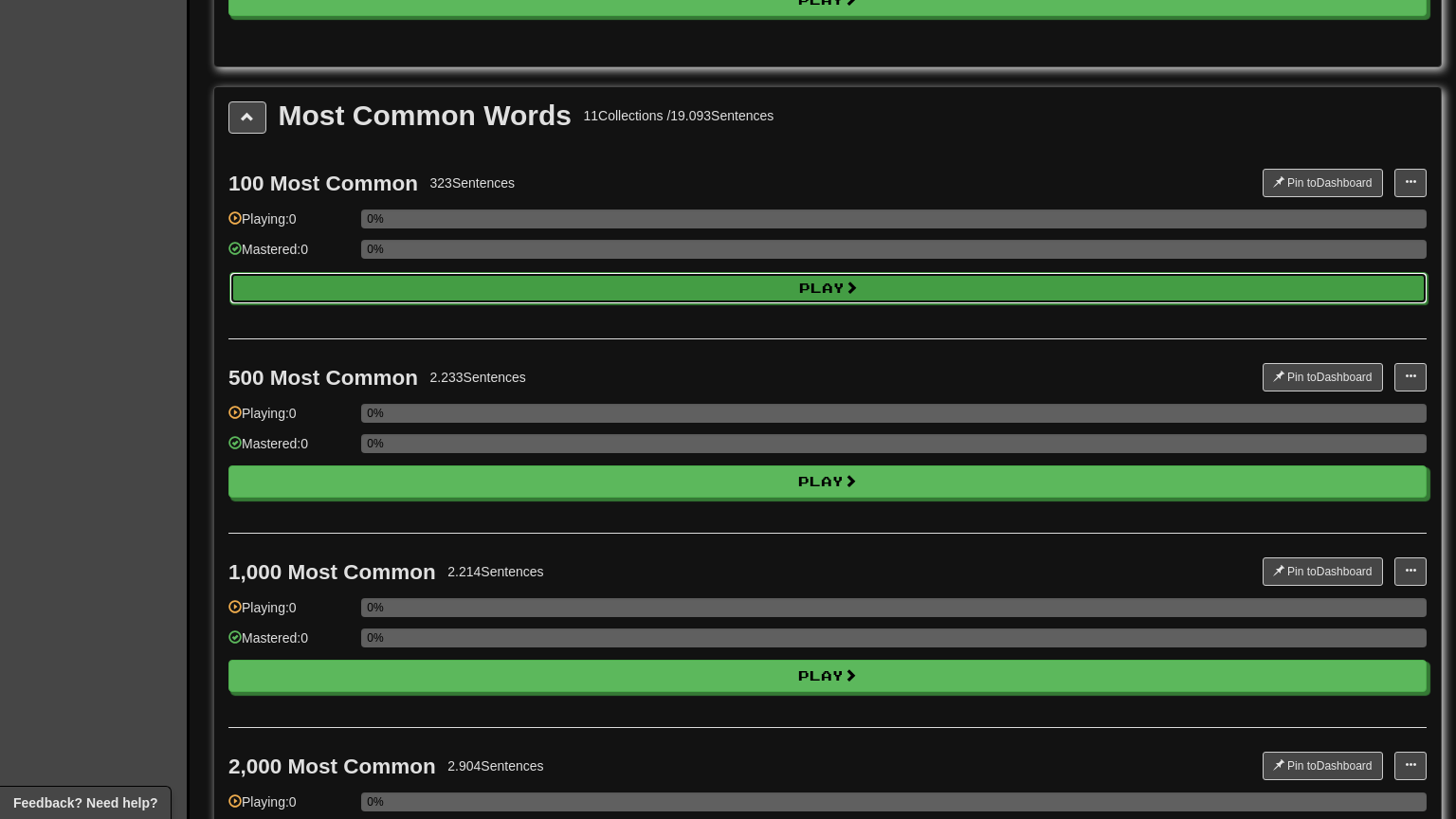 select on "**" 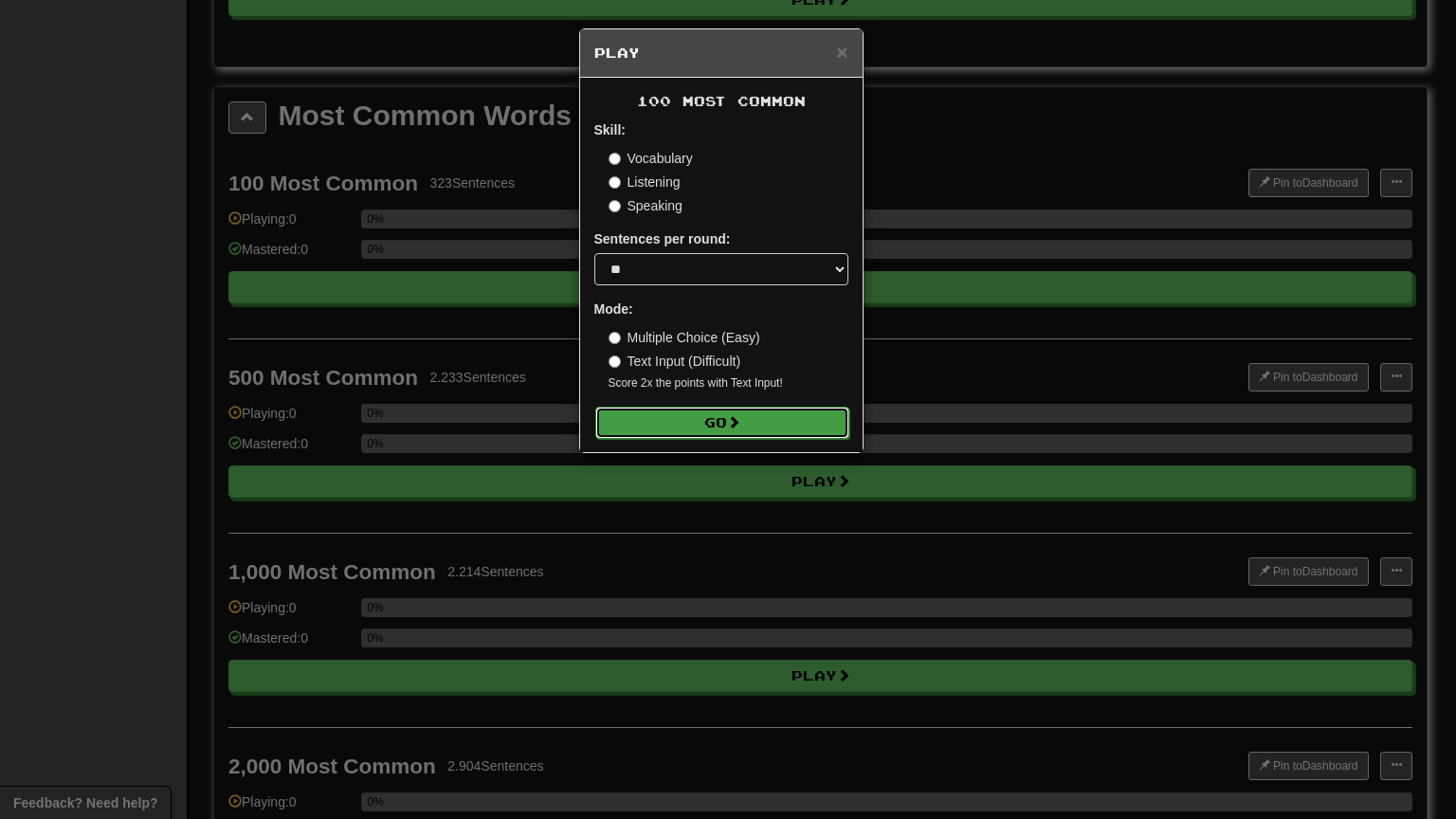 click on "Go" at bounding box center [722, 423] 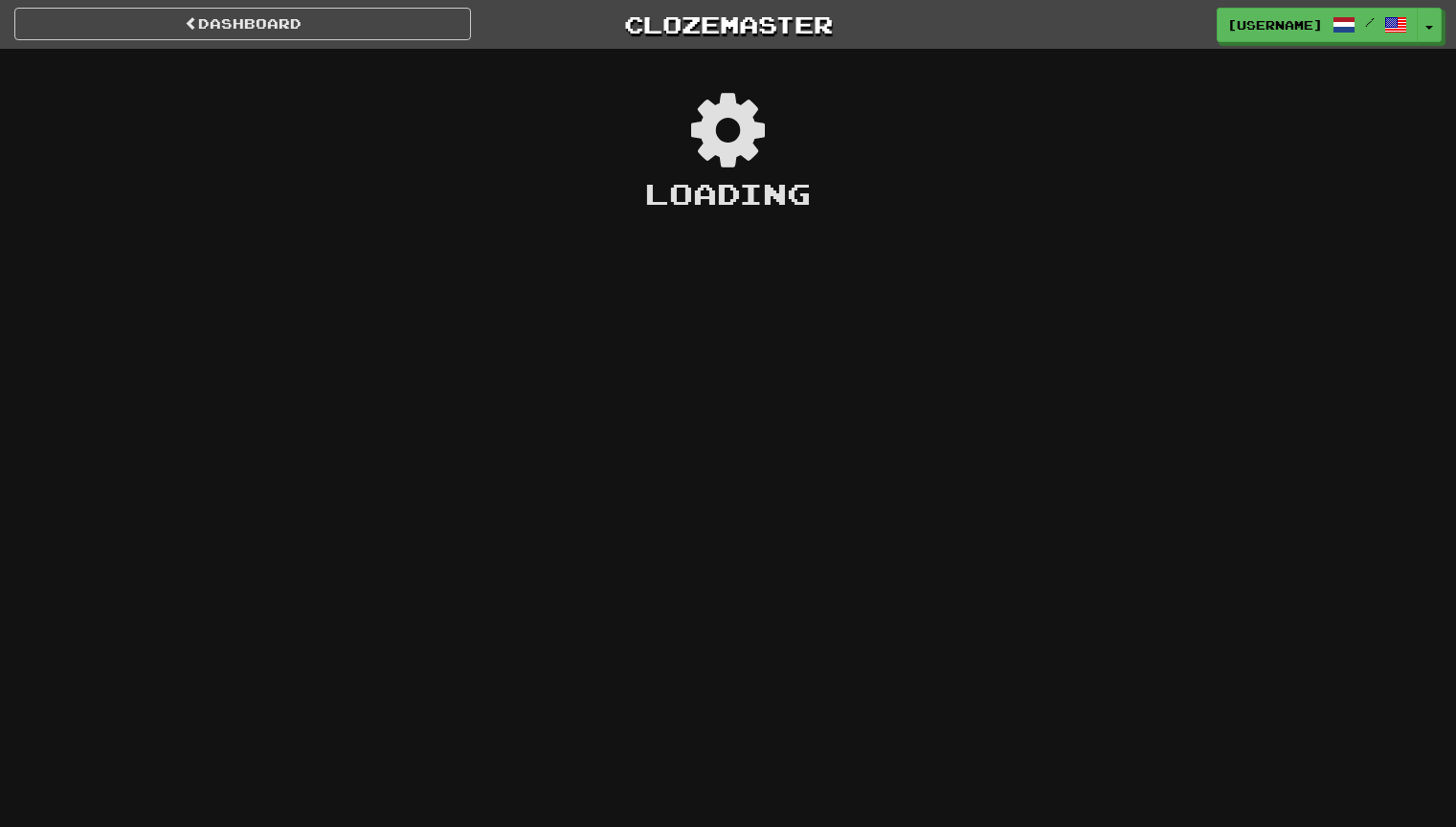 scroll, scrollTop: 0, scrollLeft: 0, axis: both 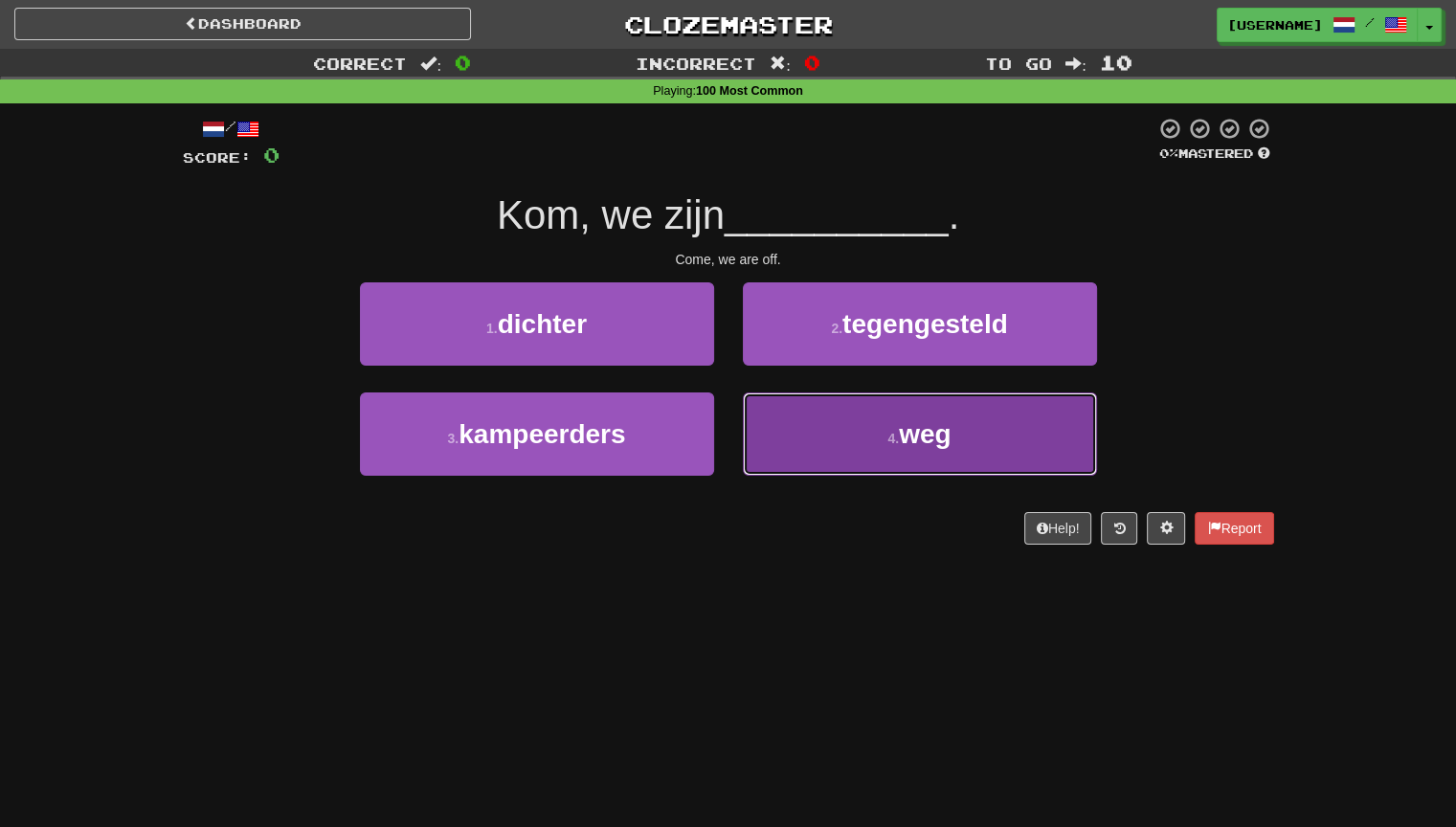 click on "4 .  weg" at bounding box center (920, 434) 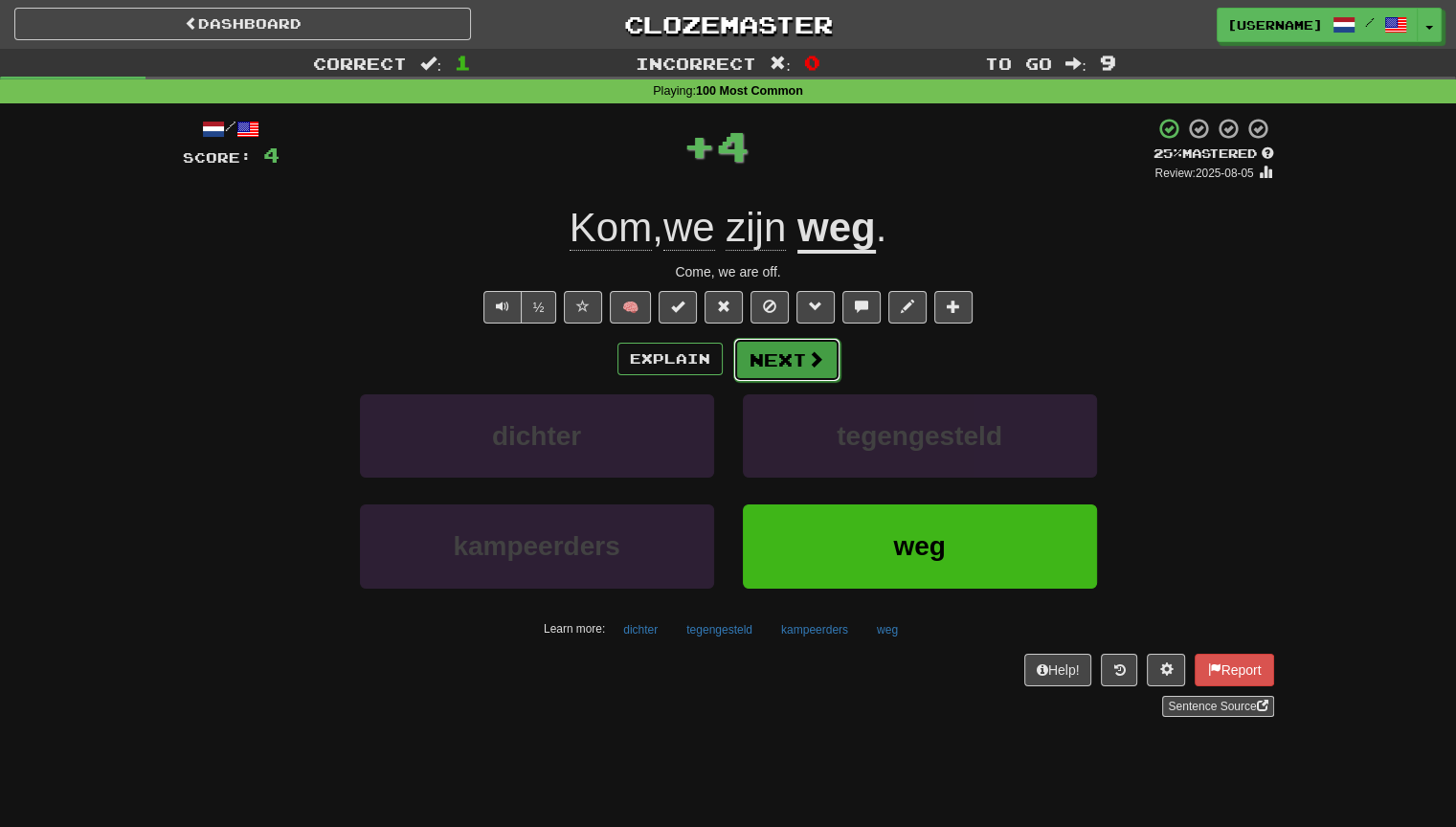 click on "Next" at bounding box center [787, 360] 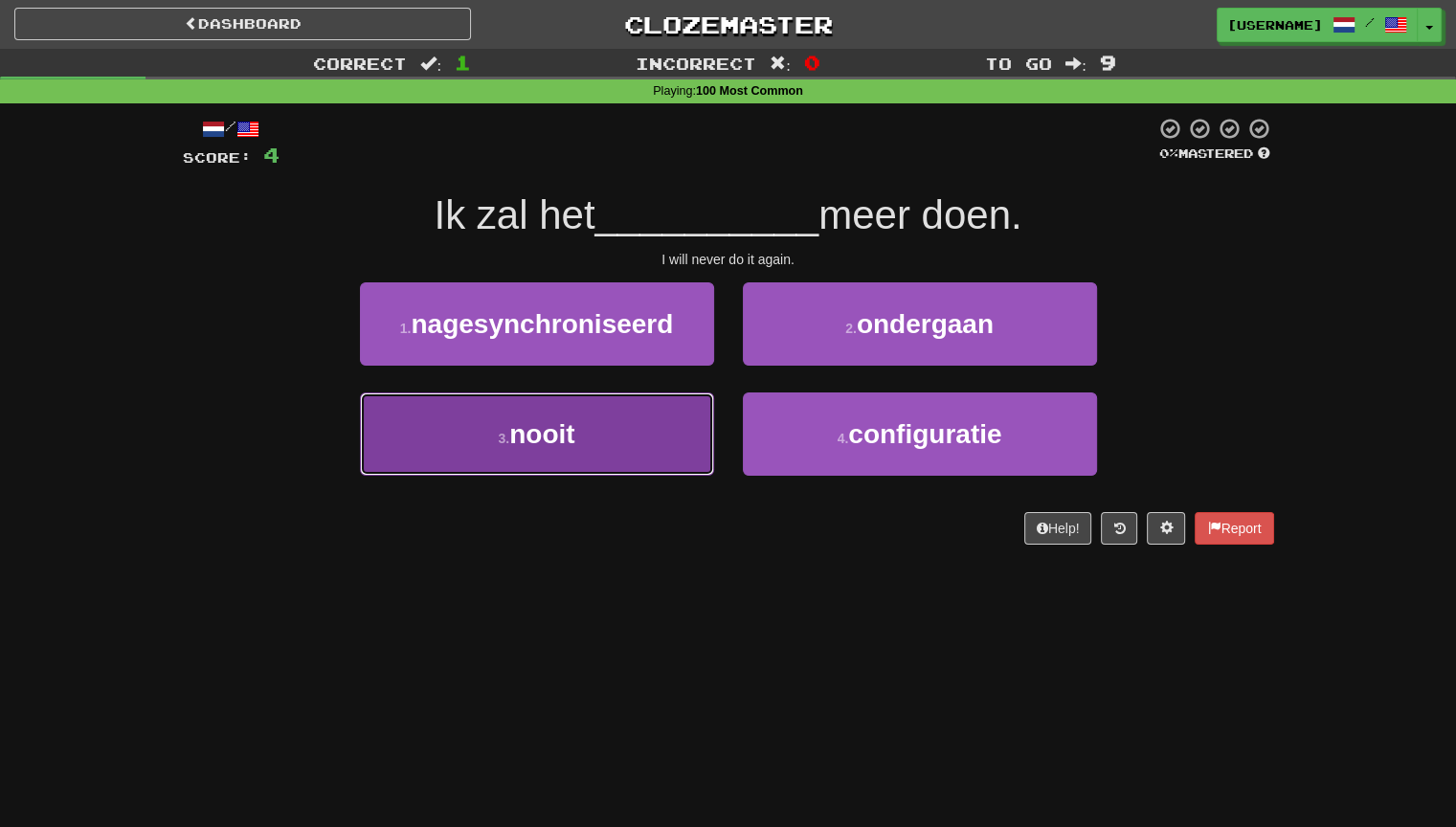 click on "3 .  nooit" at bounding box center (537, 434) 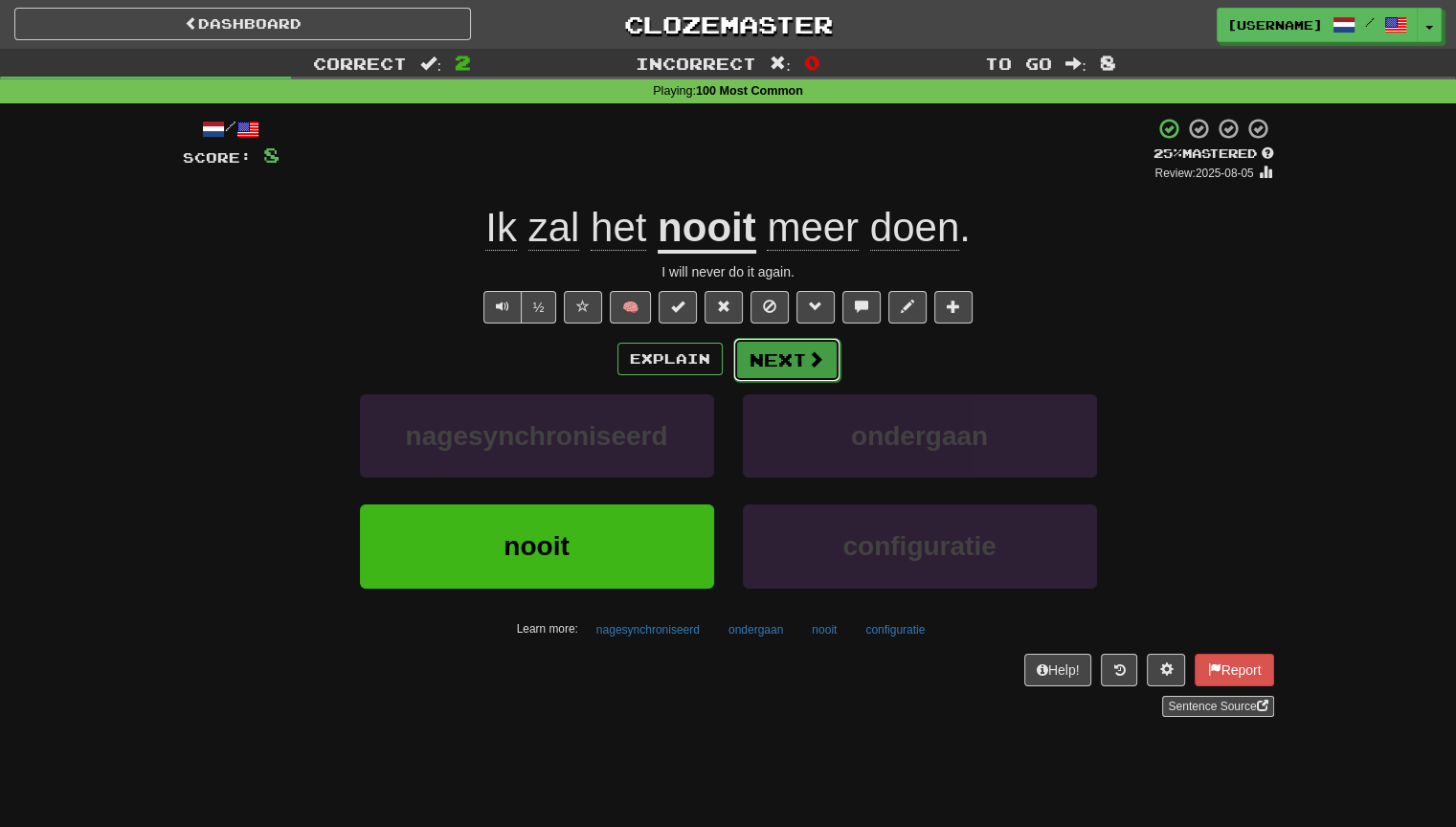 click on "Next" at bounding box center [787, 360] 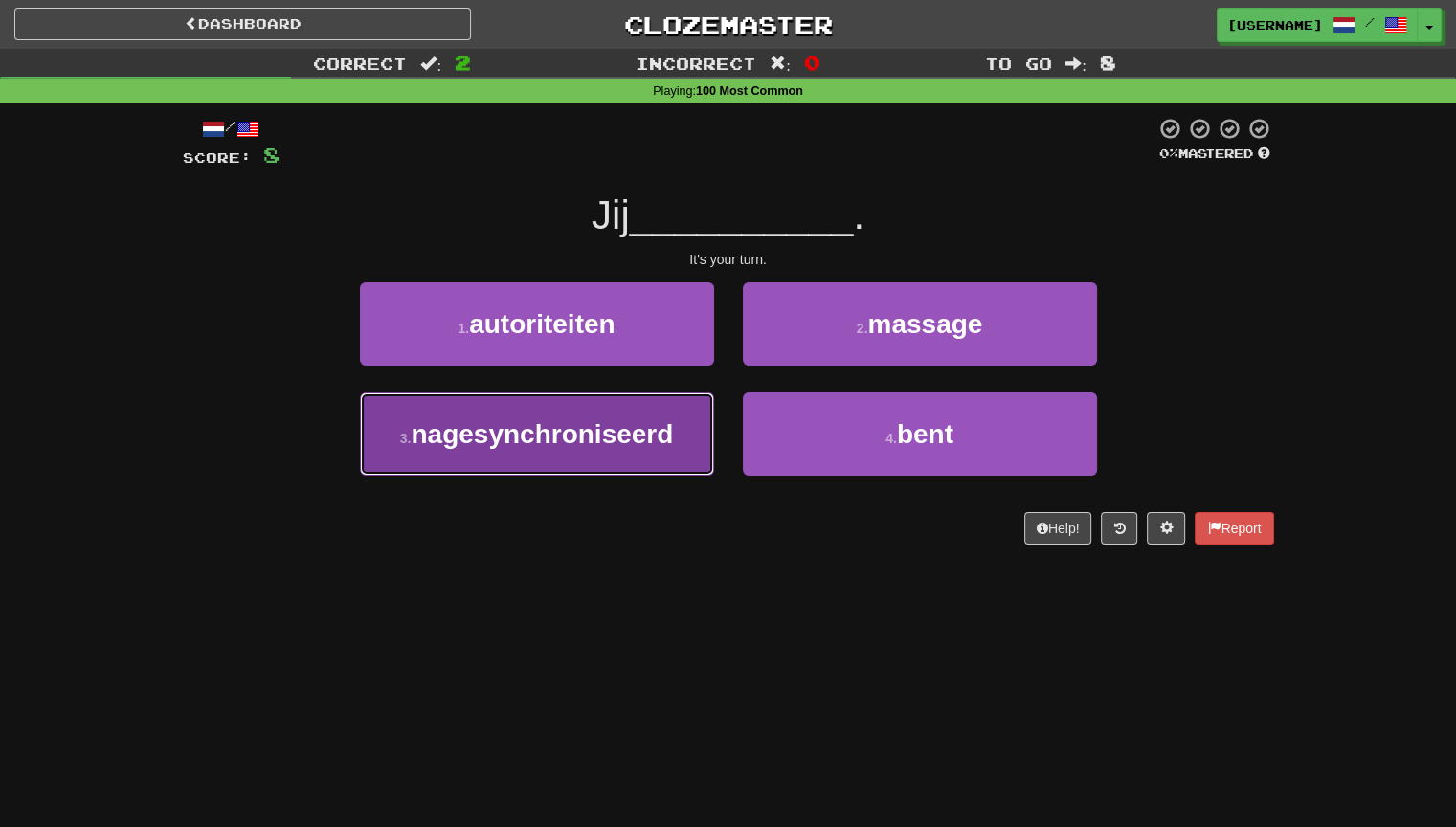 click on "nagesynchroniseerd" at bounding box center [542, 434] 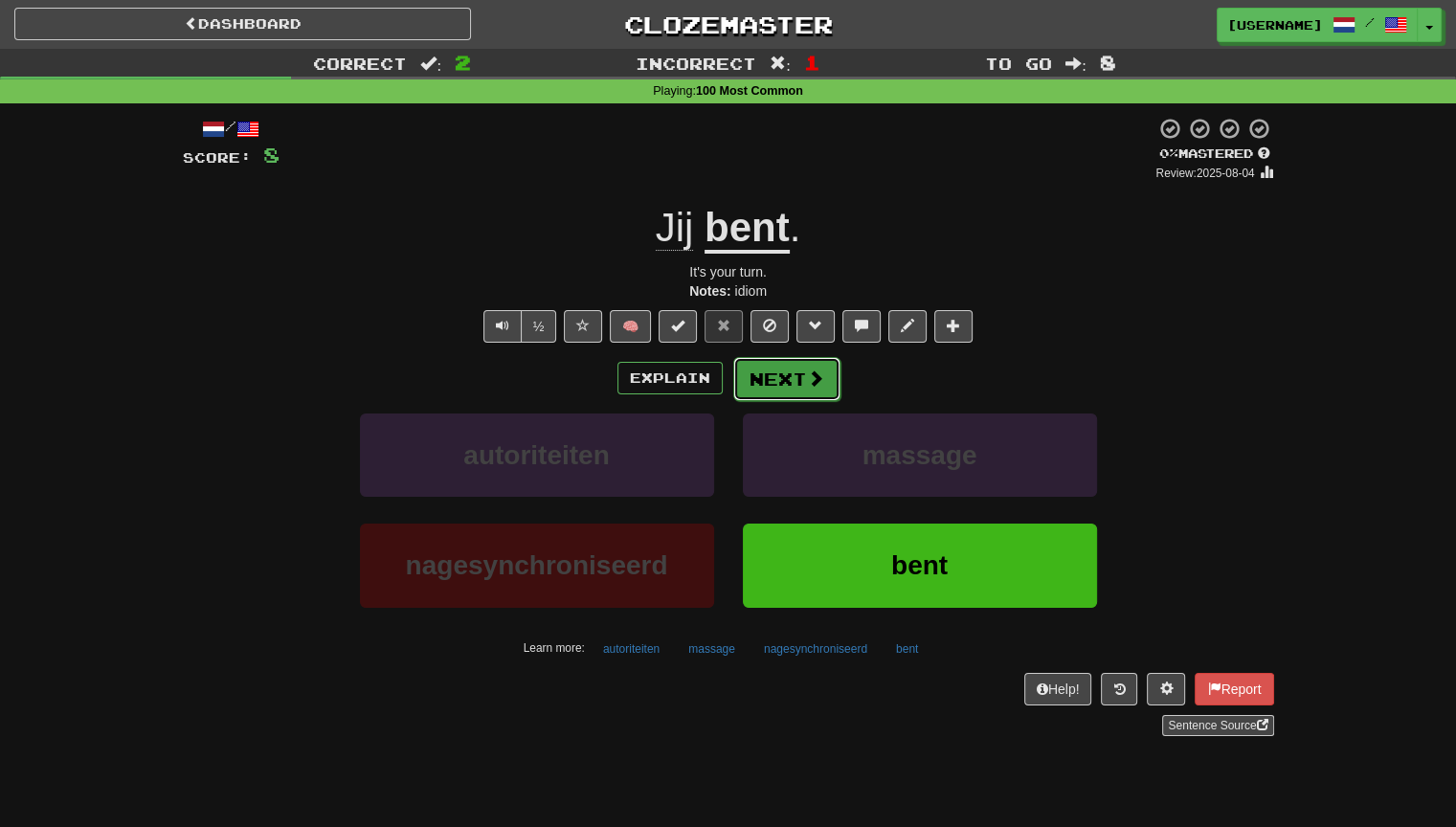 click on "Next" at bounding box center [787, 379] 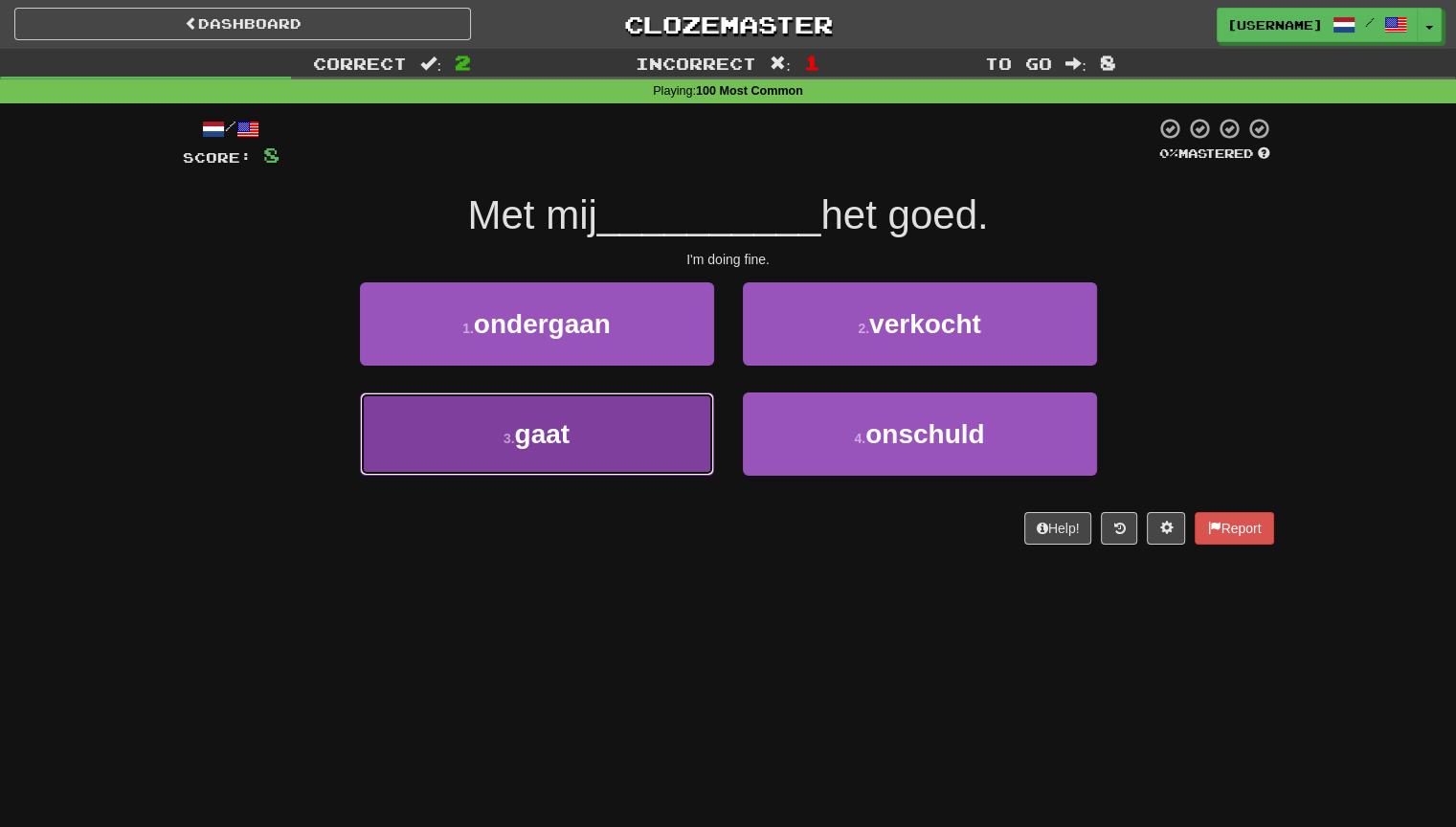 click on "gaat" at bounding box center [543, 434] 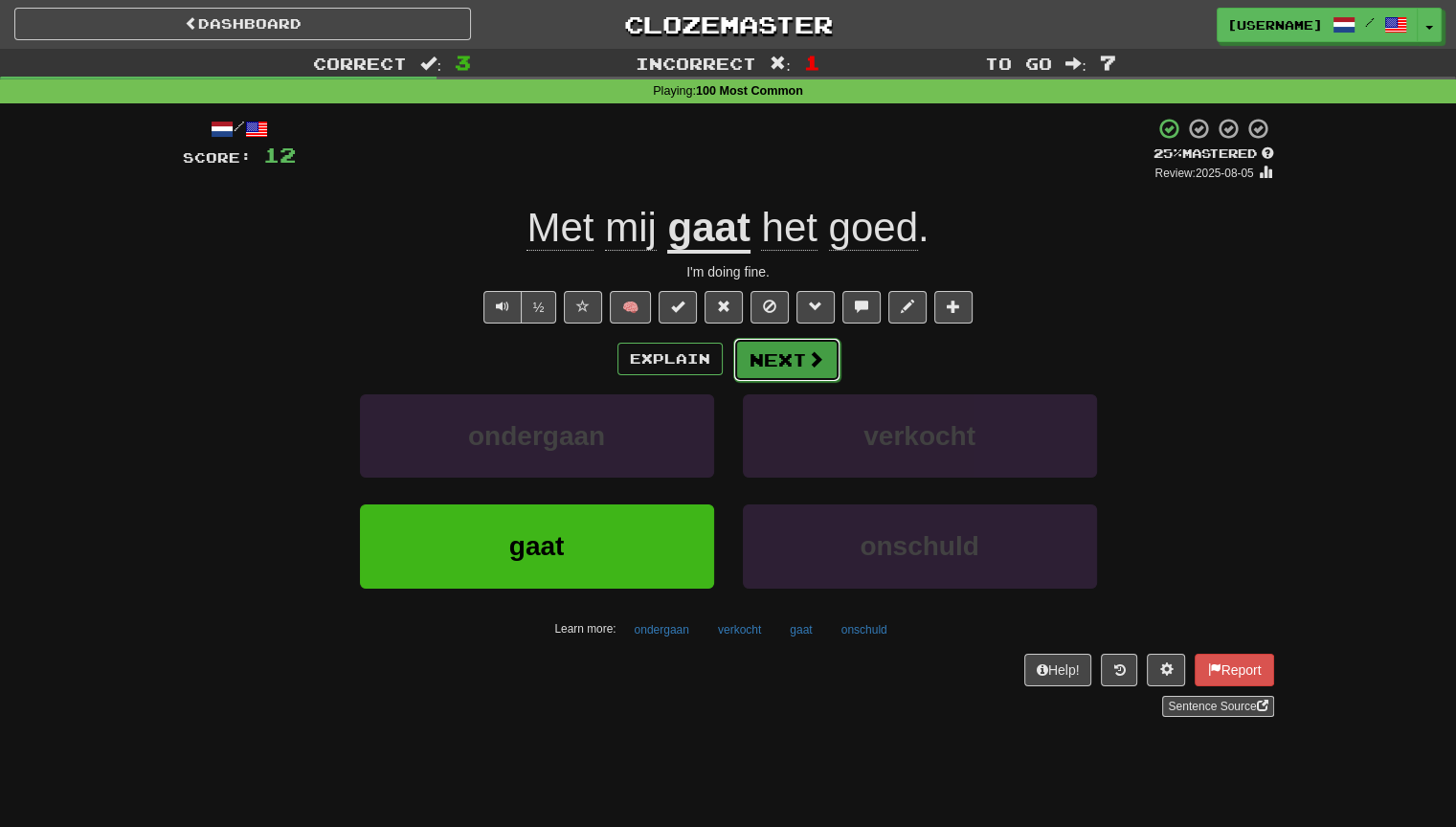 click on "Next" at bounding box center [787, 360] 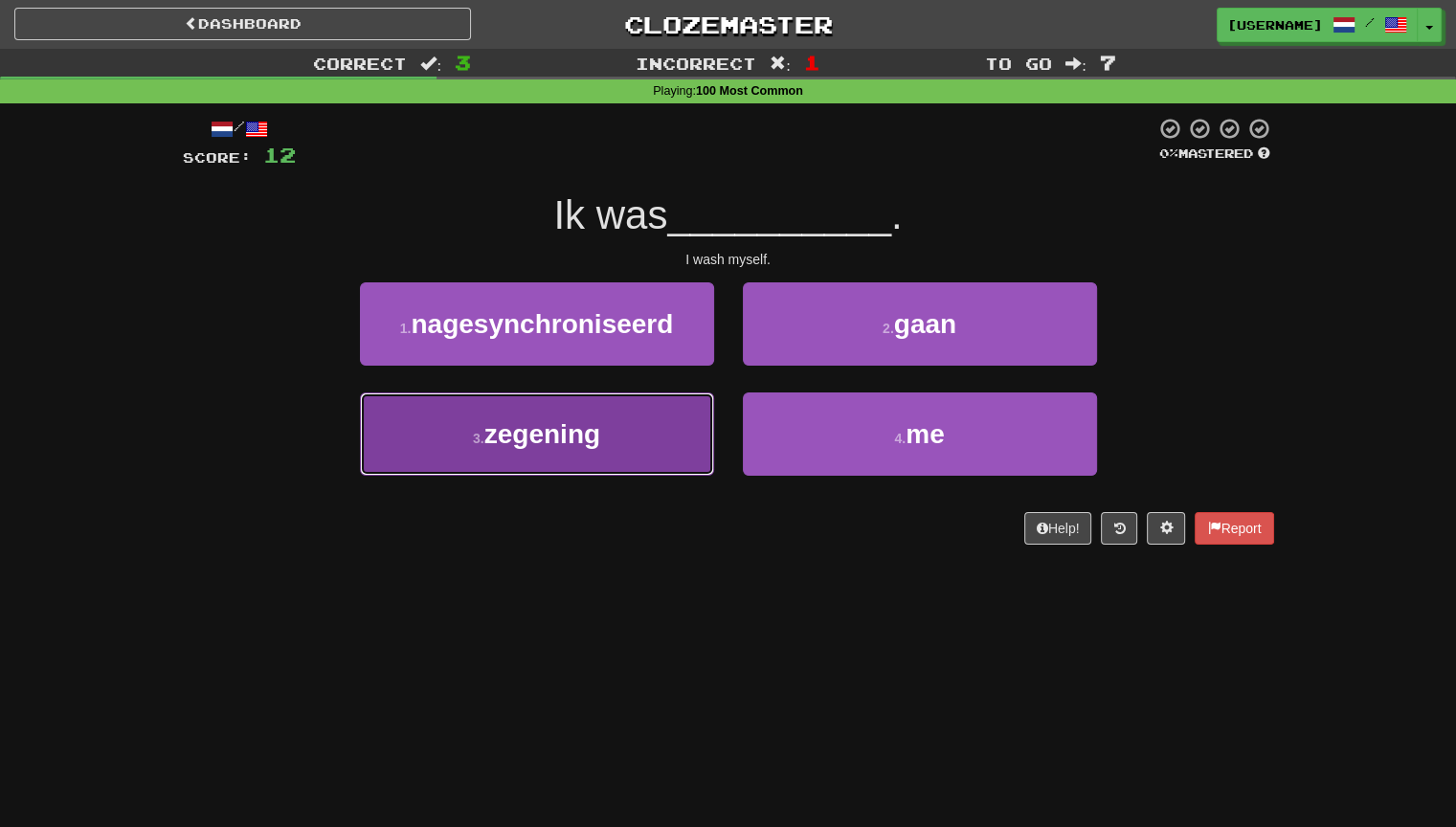 click on "3 .  zegening" at bounding box center (537, 434) 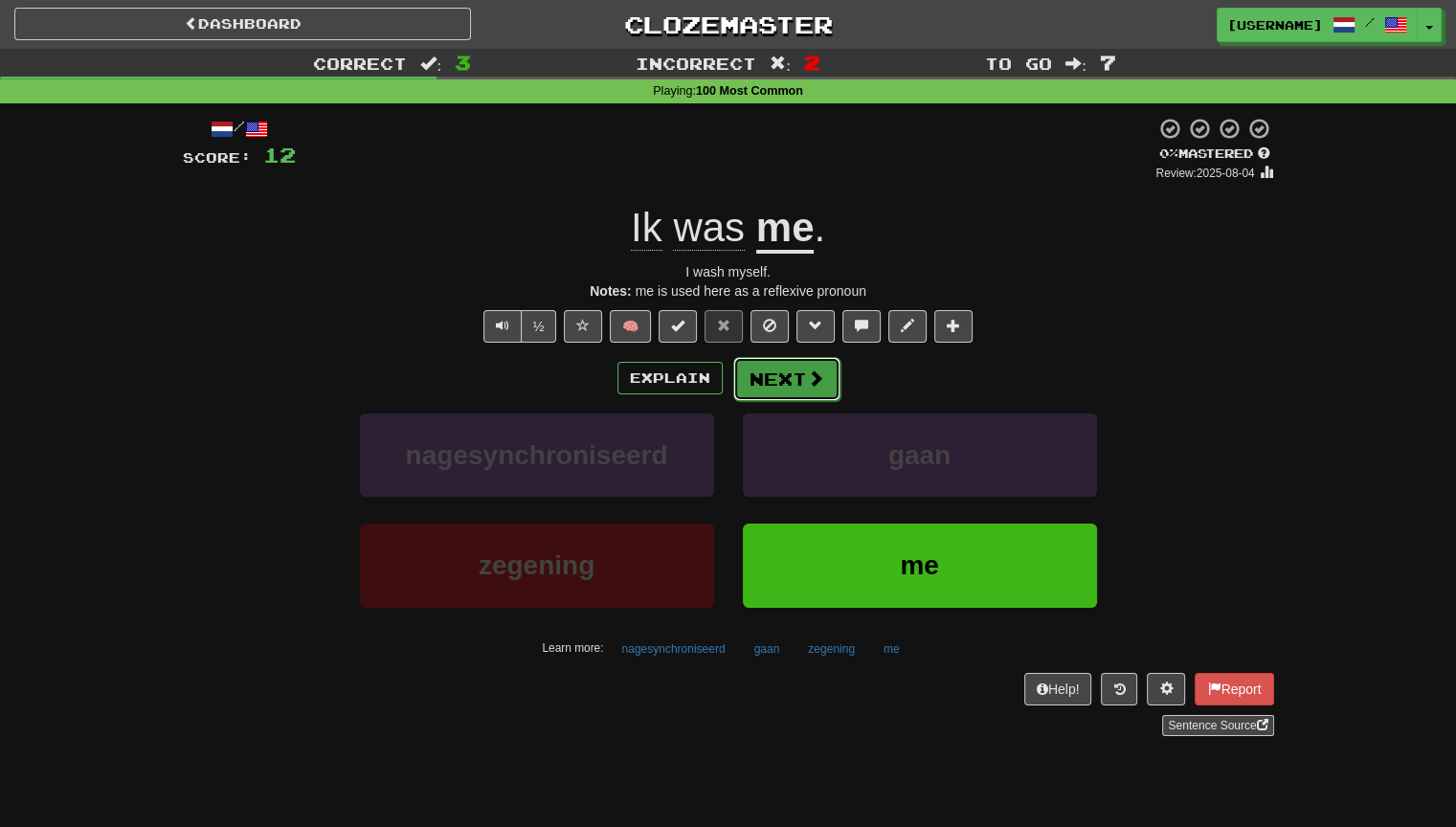 click on "Next" at bounding box center (787, 379) 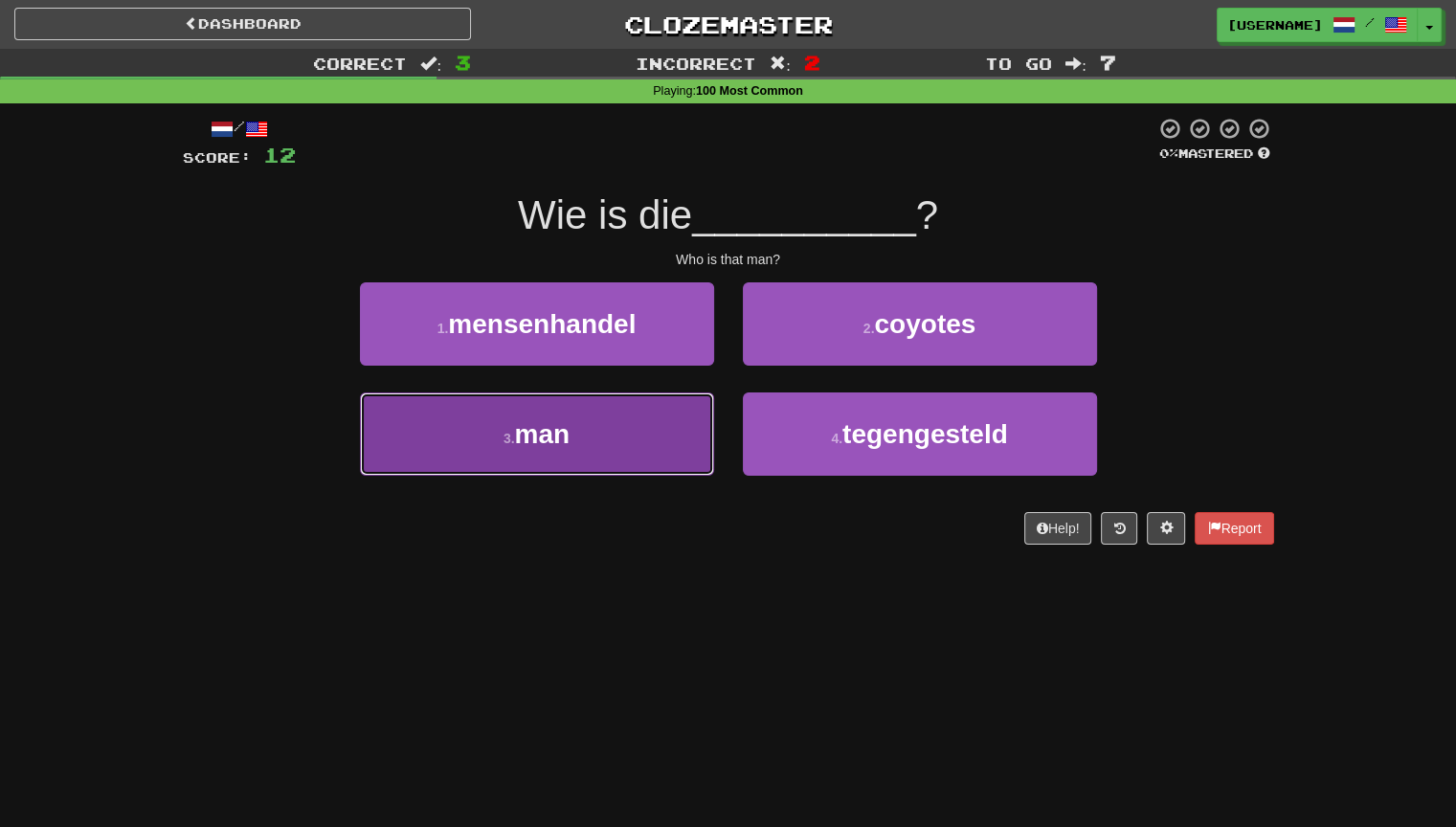 click on "3 .  man" at bounding box center [537, 434] 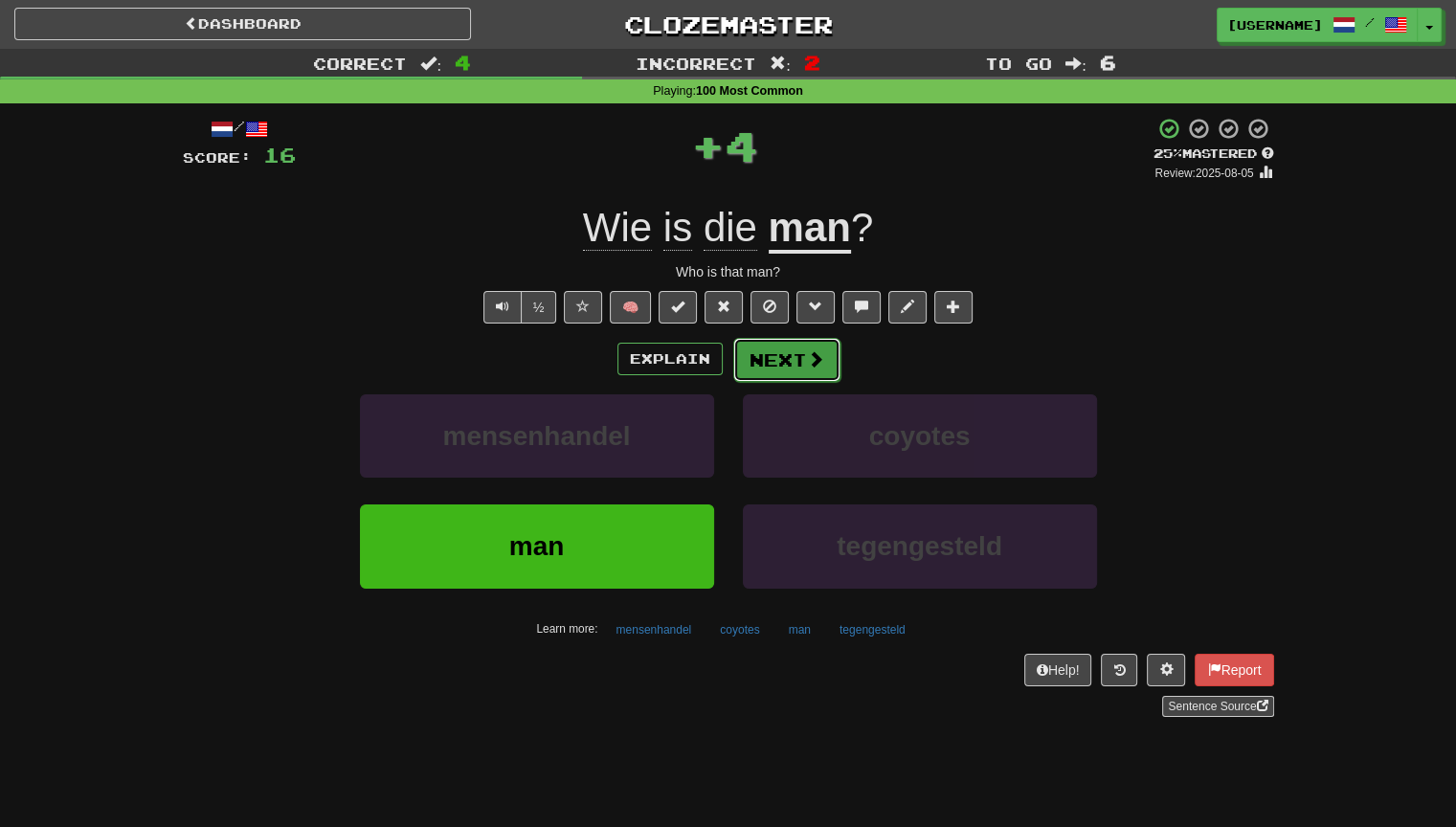 click on "Next" at bounding box center (787, 360) 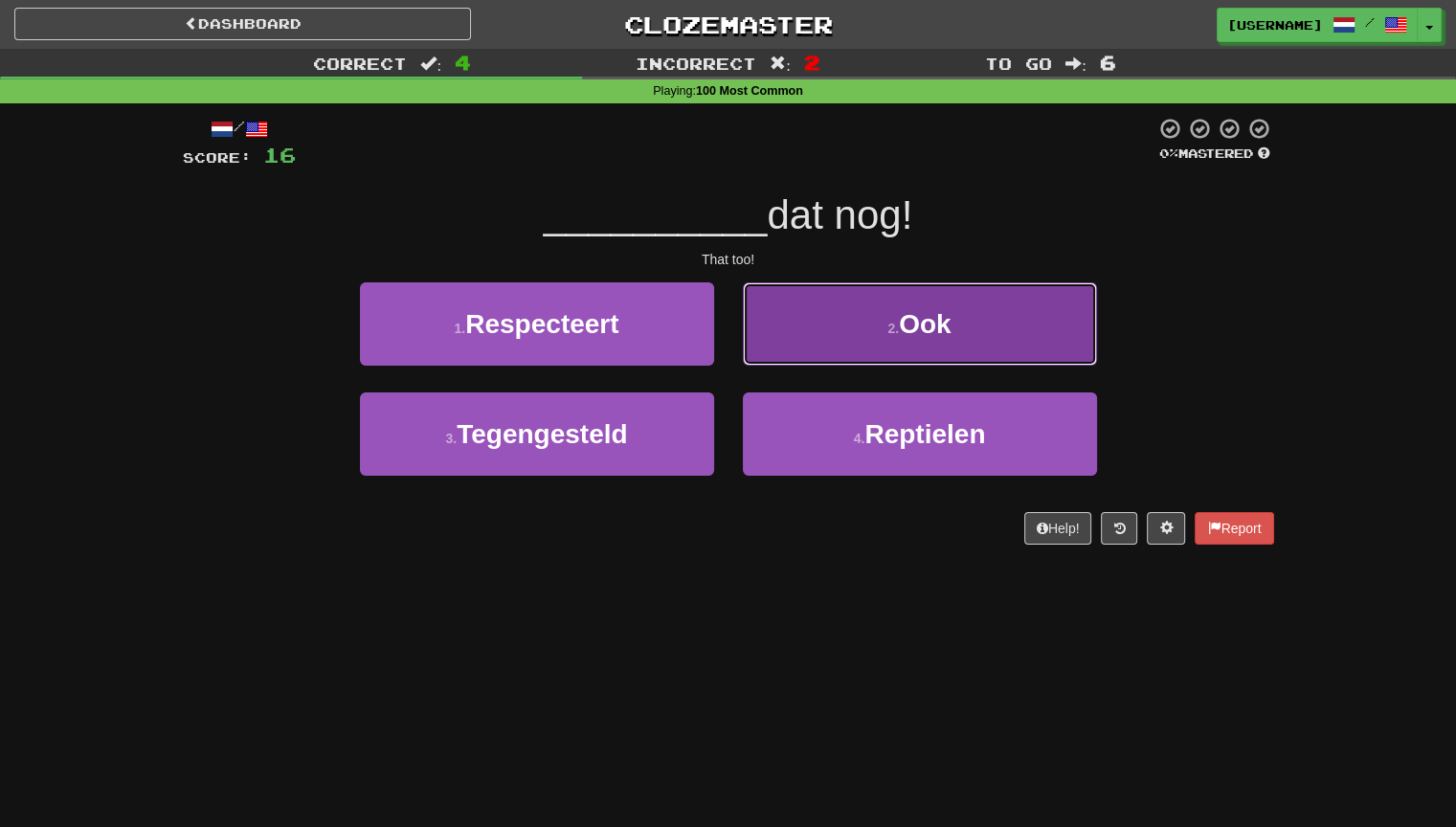 click on "2 .  Ook" at bounding box center [920, 324] 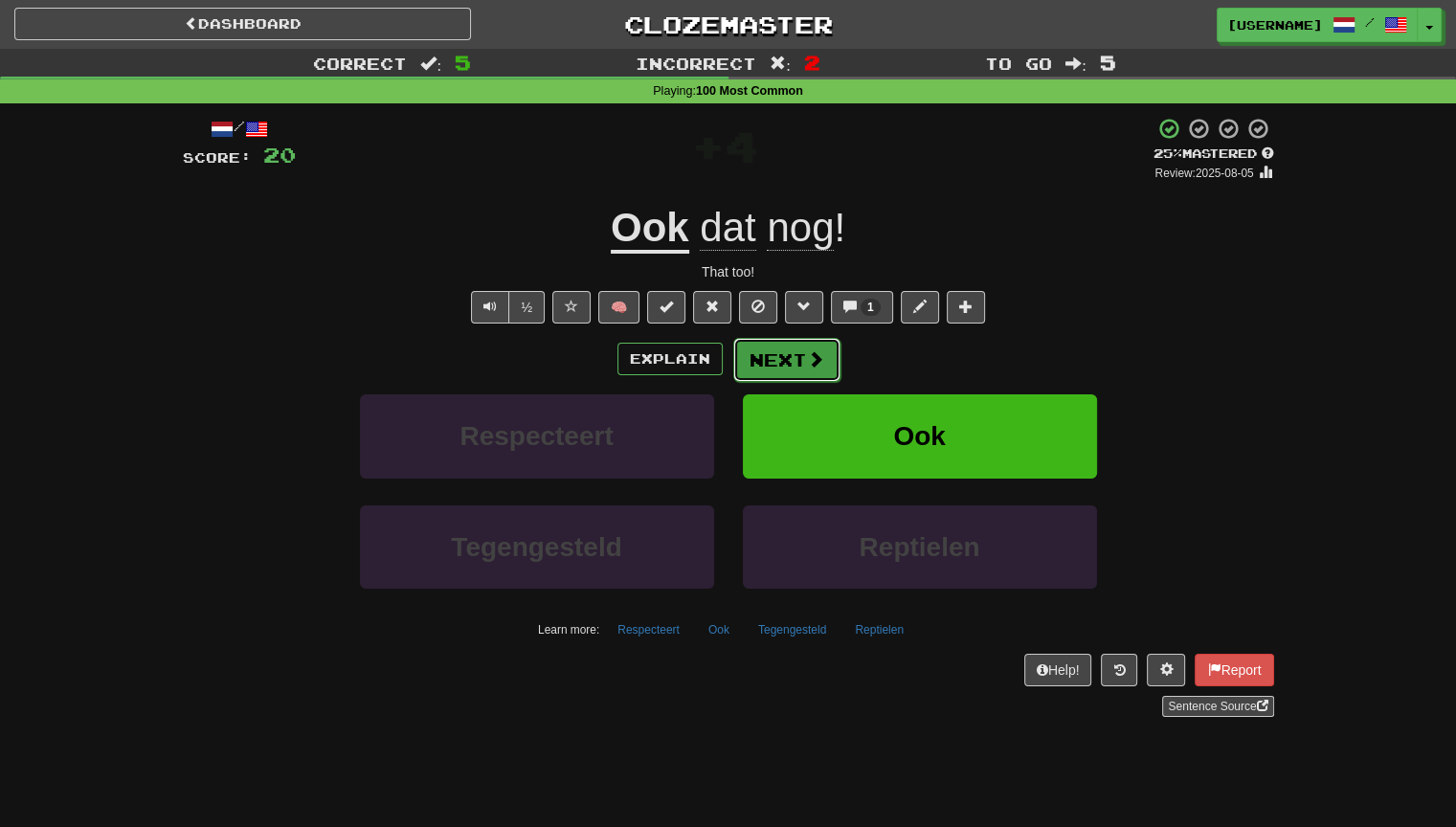 click on "Next" at bounding box center (787, 360) 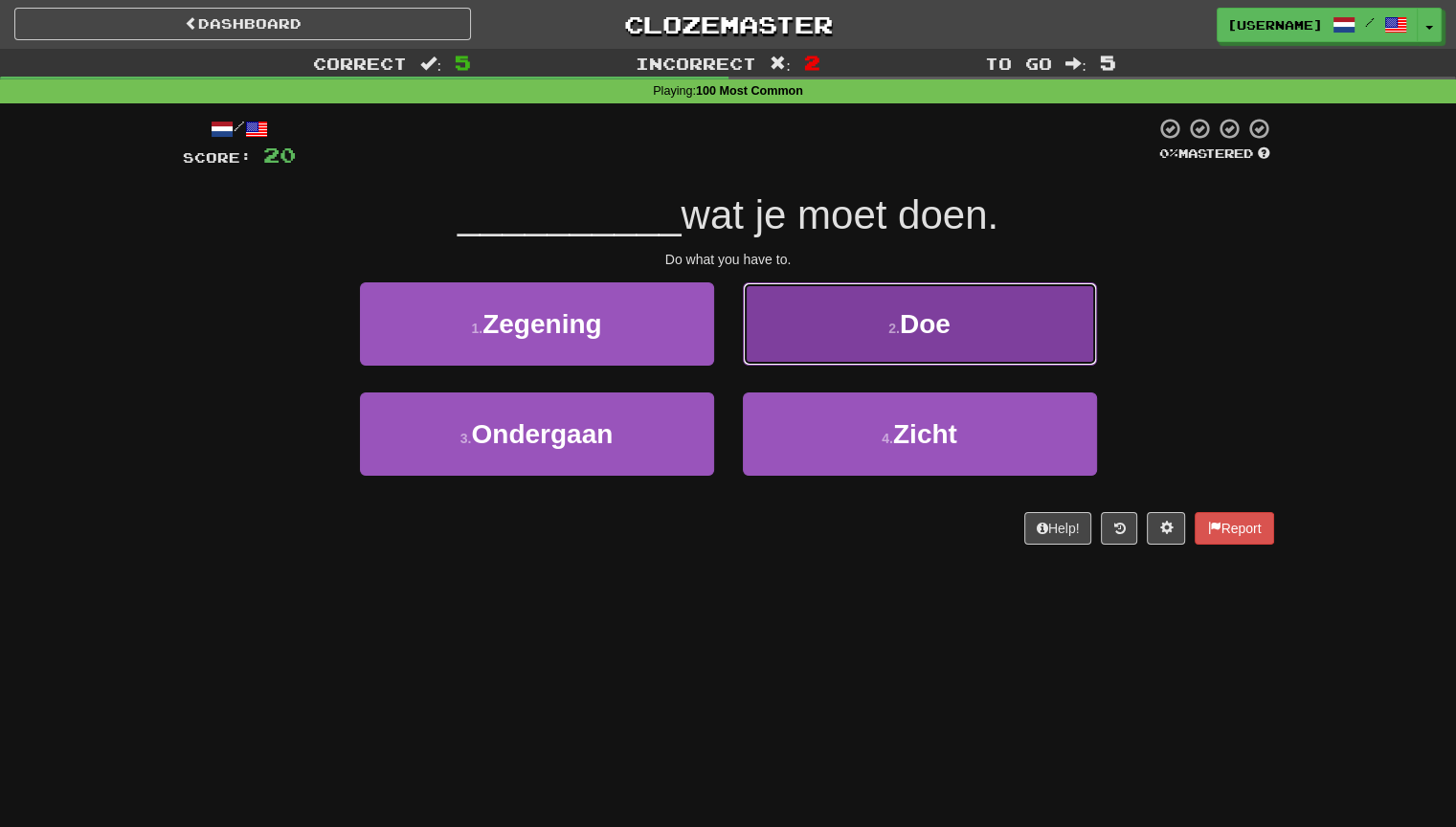 click on "2 .  Doe" at bounding box center (920, 324) 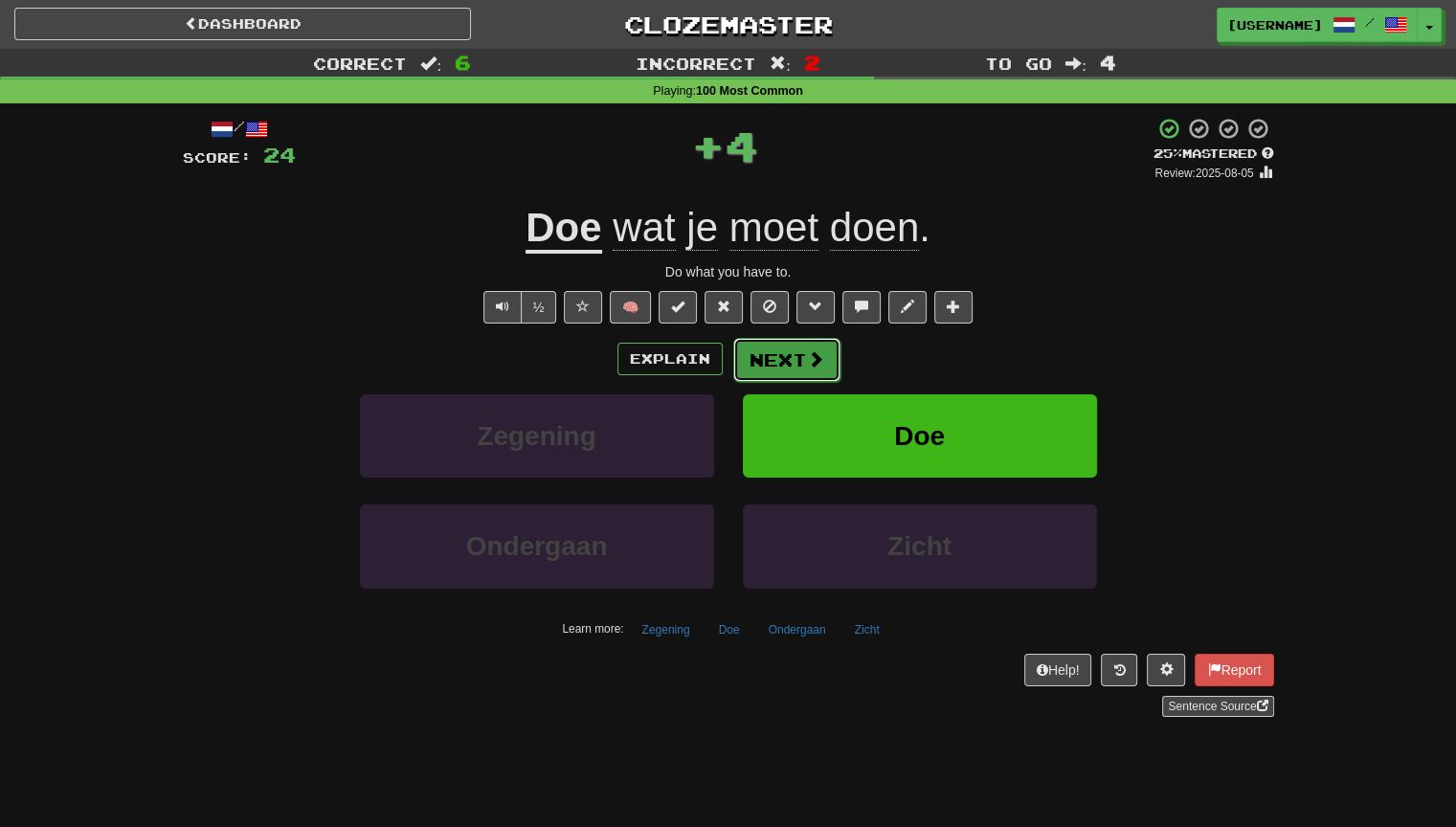 click on "Next" at bounding box center (787, 360) 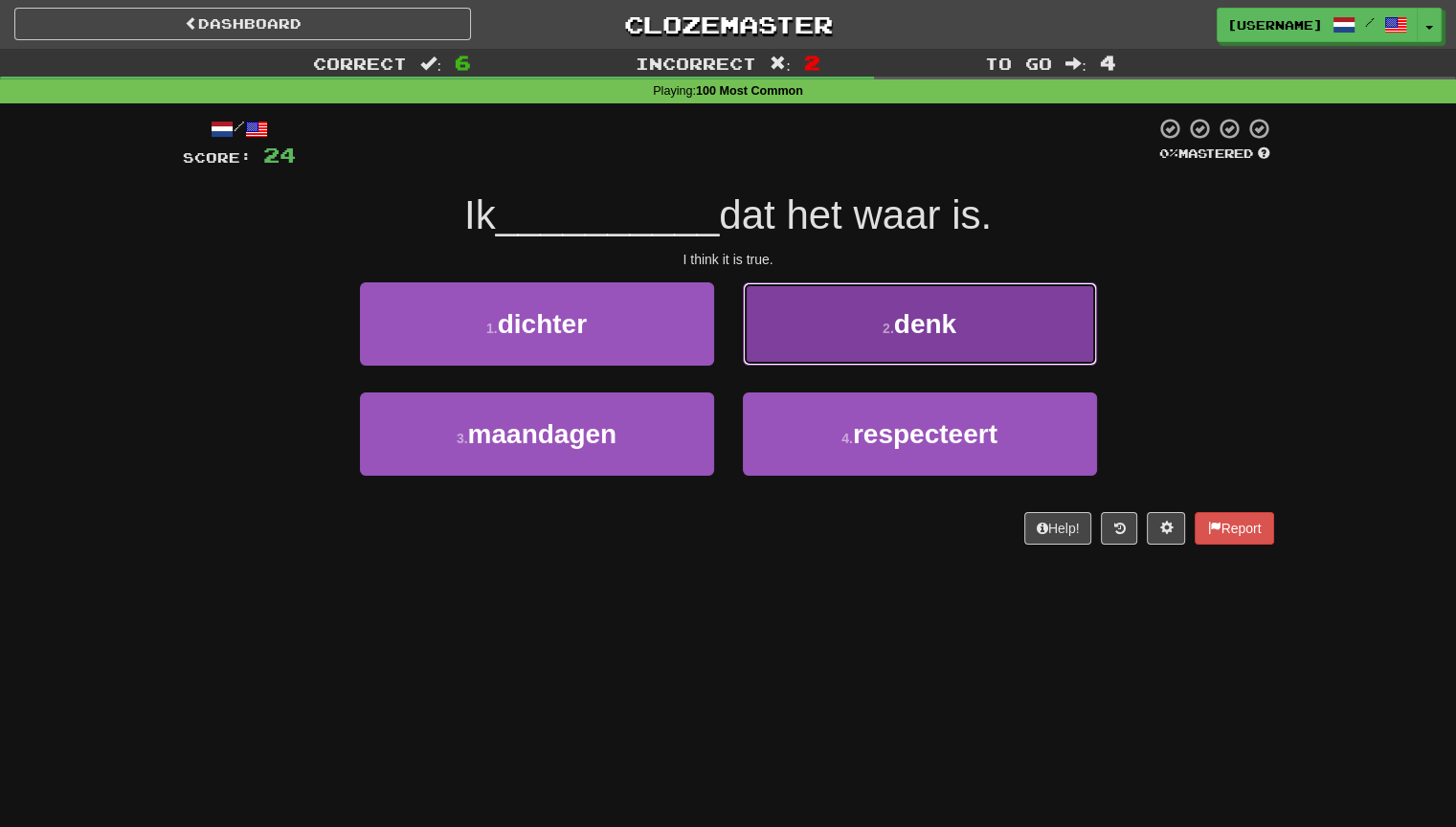 click on "2 .  denk" at bounding box center [920, 324] 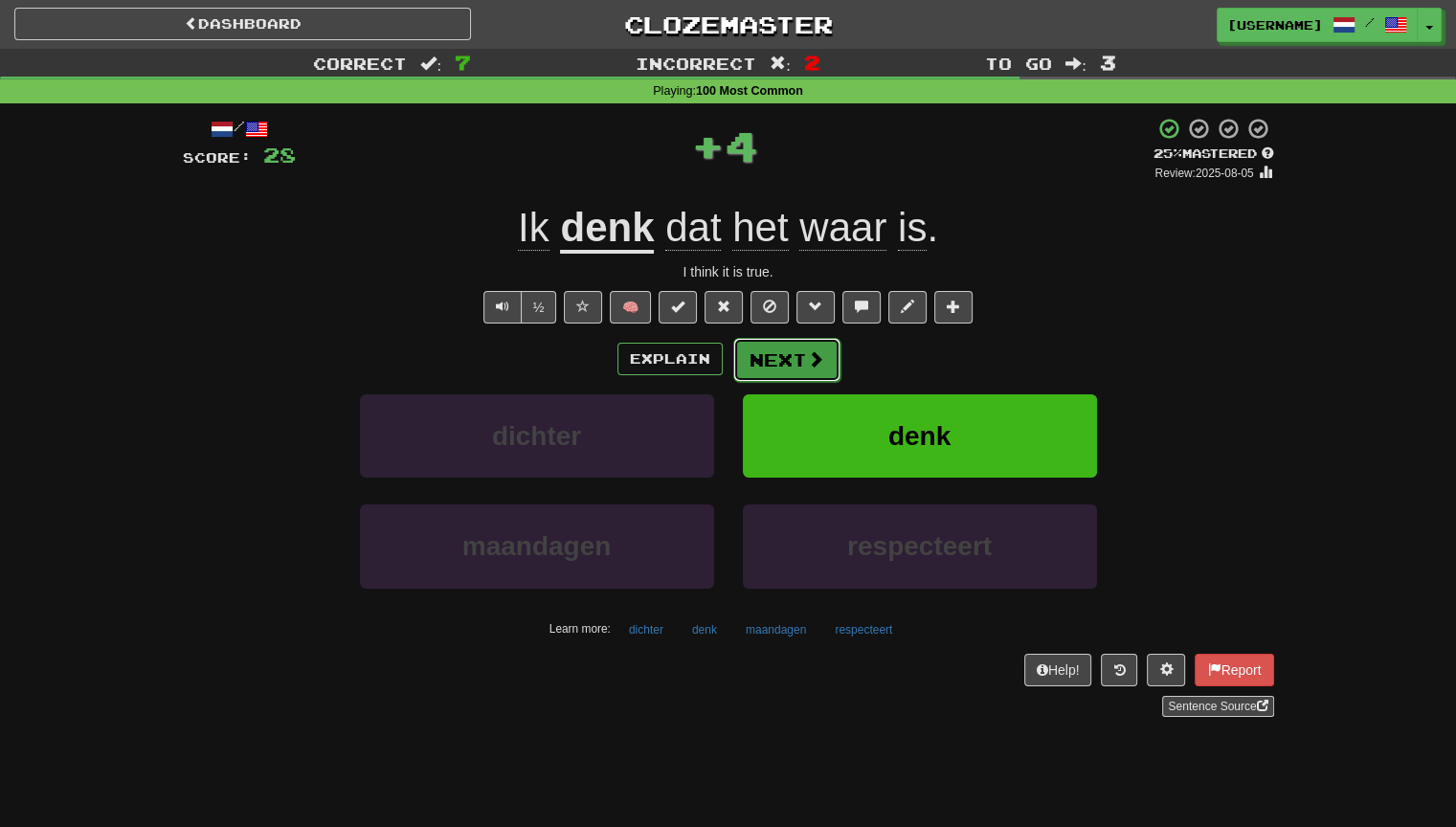 click on "Next" at bounding box center (787, 360) 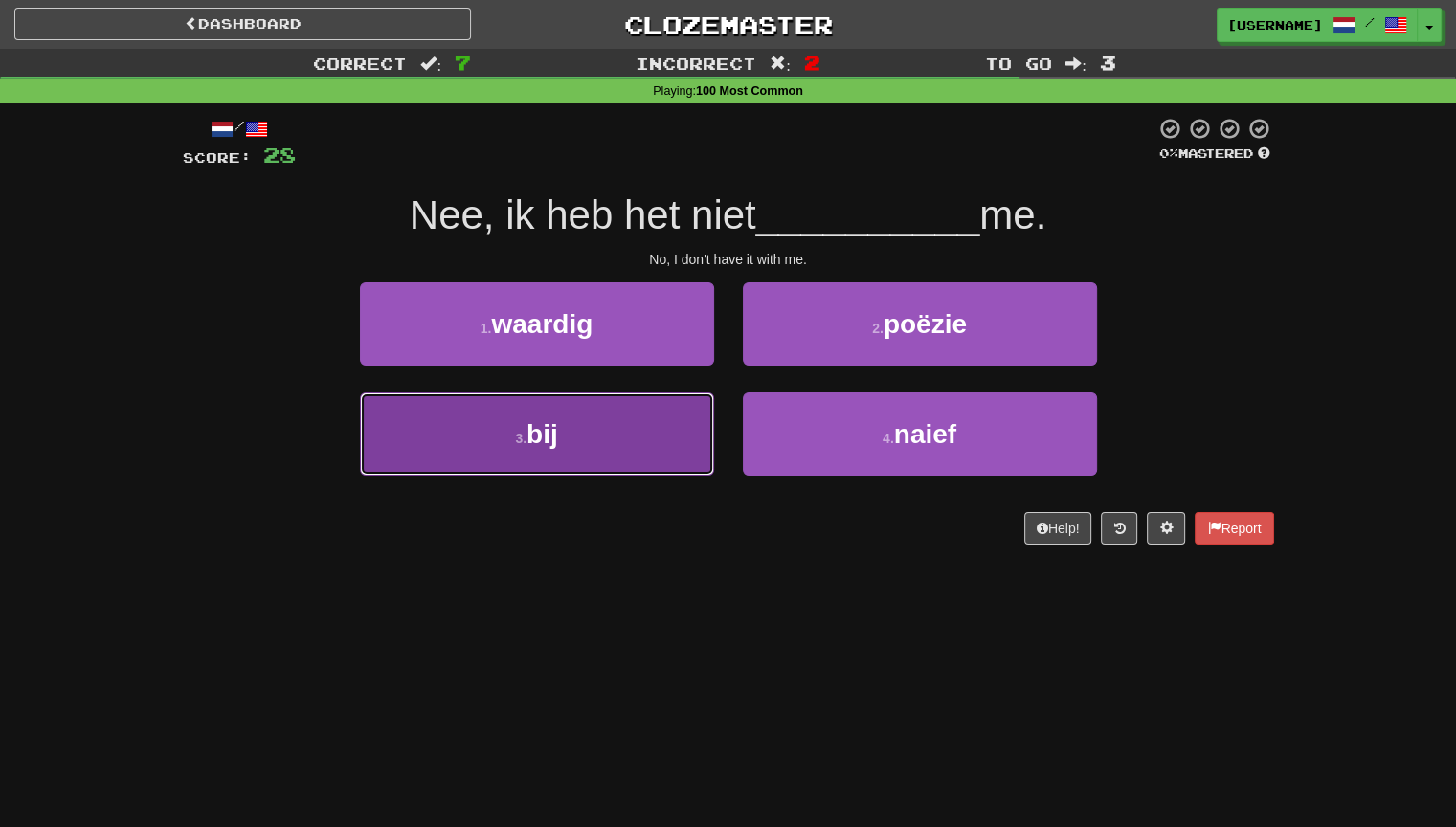 click on "3 .  bij" at bounding box center (537, 434) 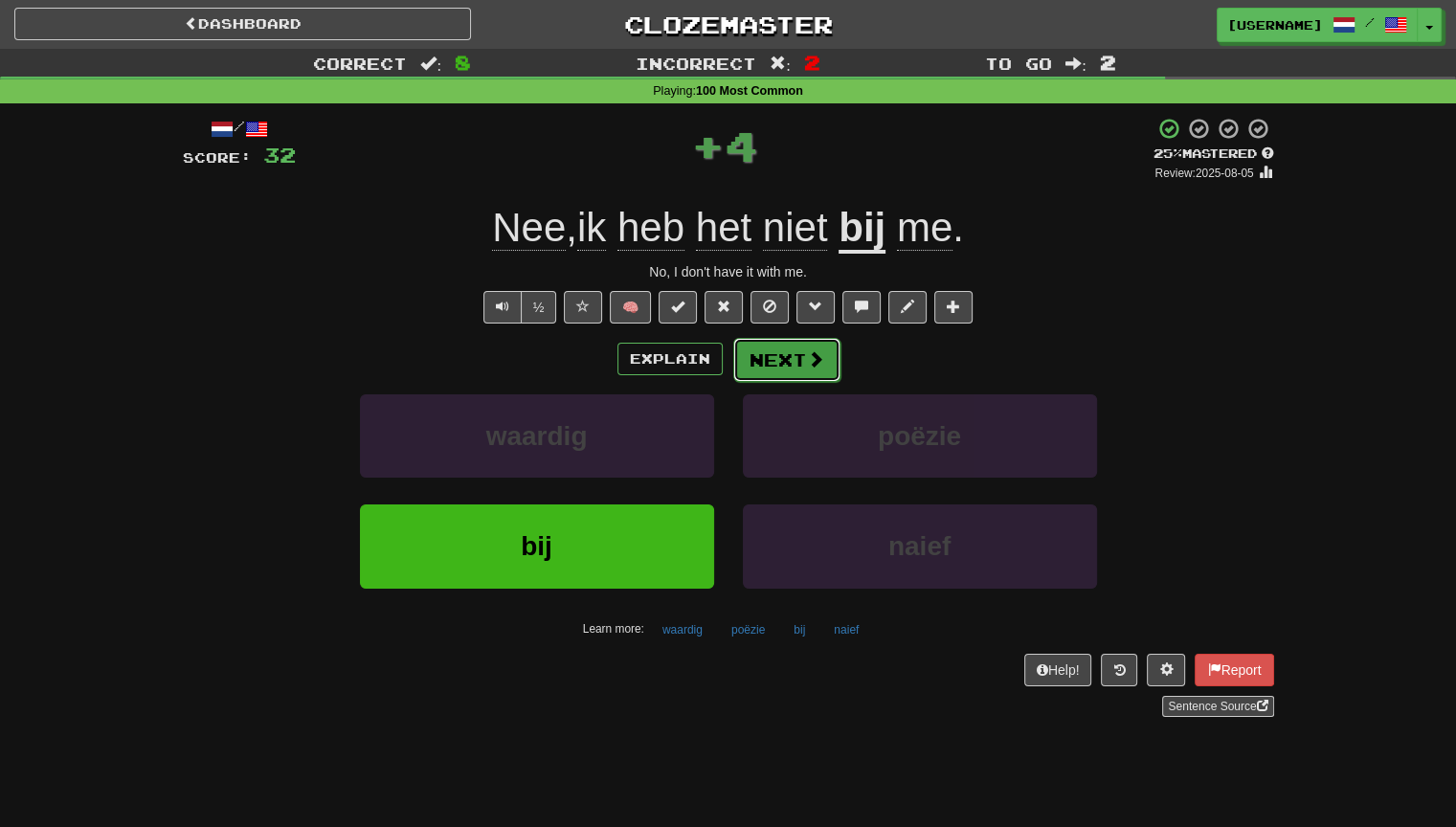 click on "Next" at bounding box center (787, 360) 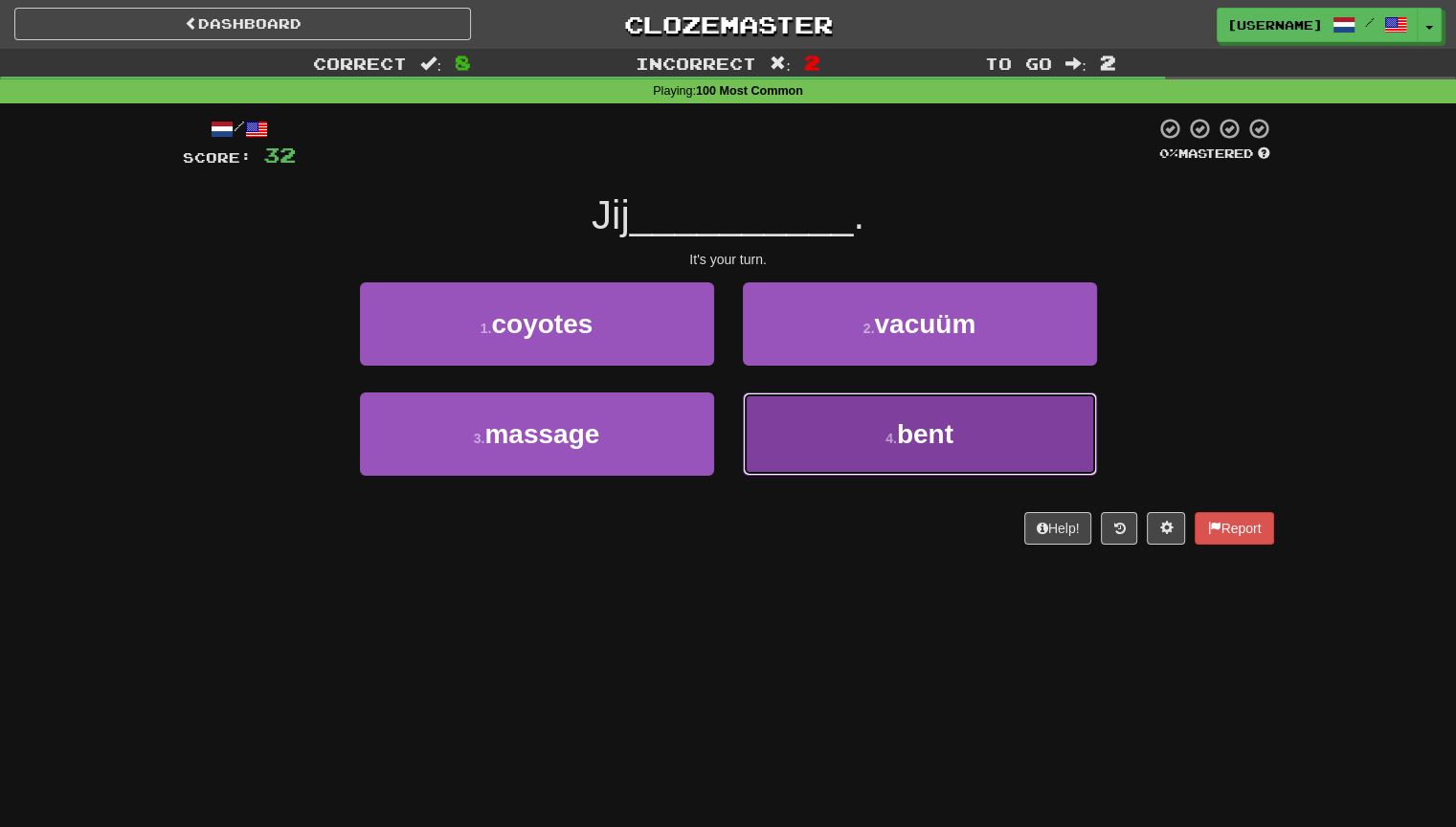 click on "4 .  bent" at bounding box center [920, 434] 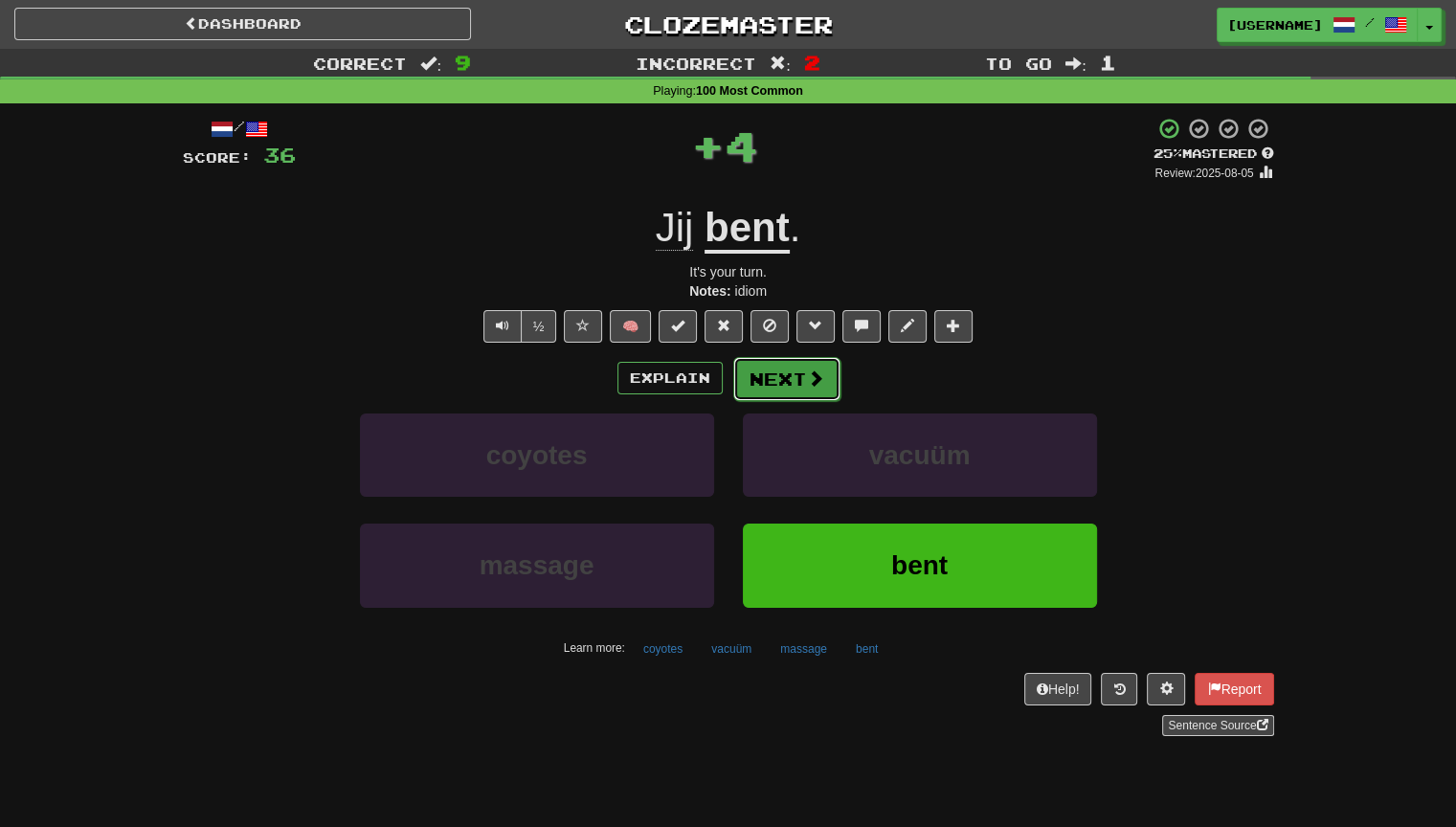 click on "Next" at bounding box center [787, 379] 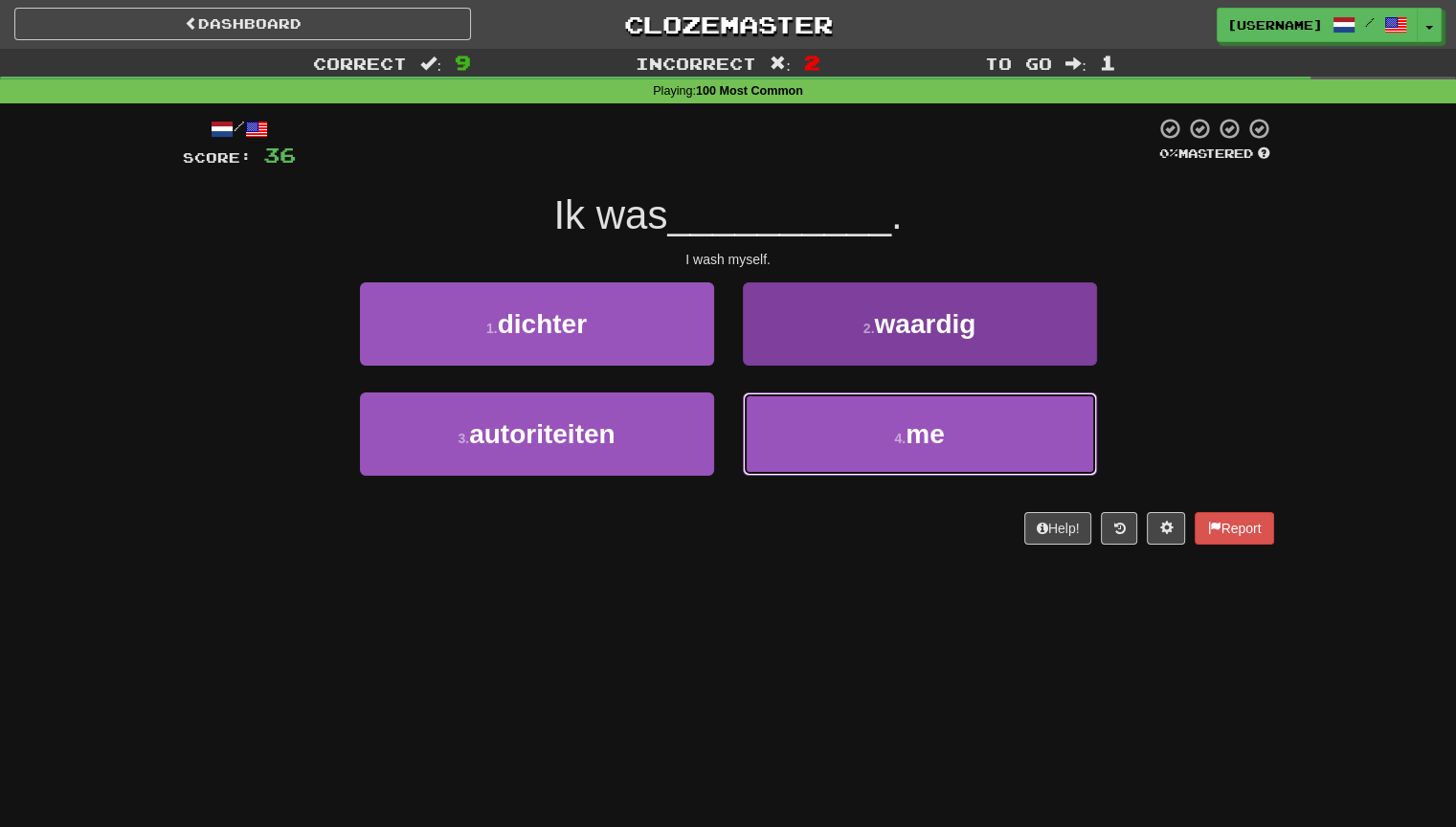 click on "4 .  me" at bounding box center [920, 434] 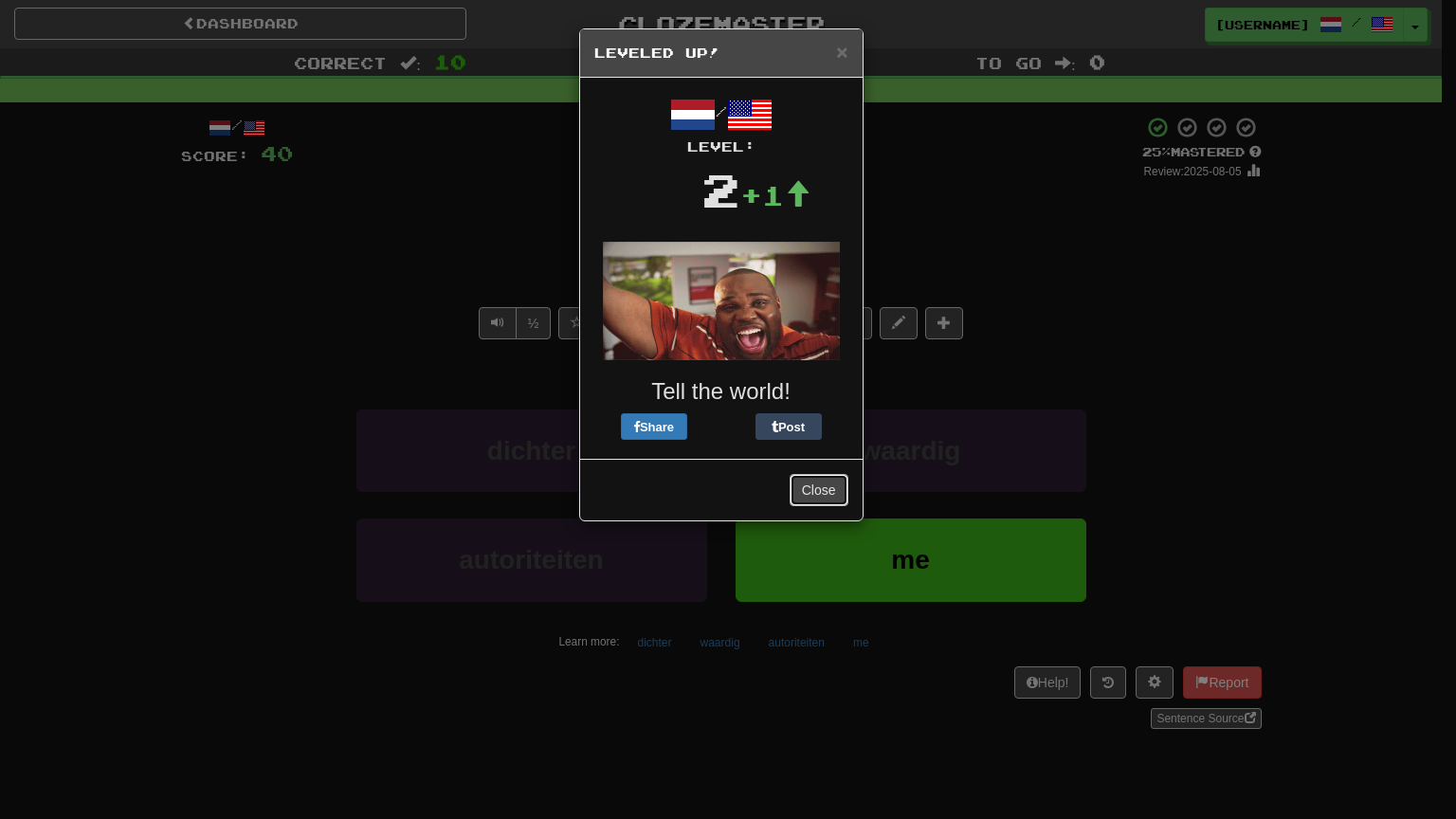 click on "Close" at bounding box center (819, 490) 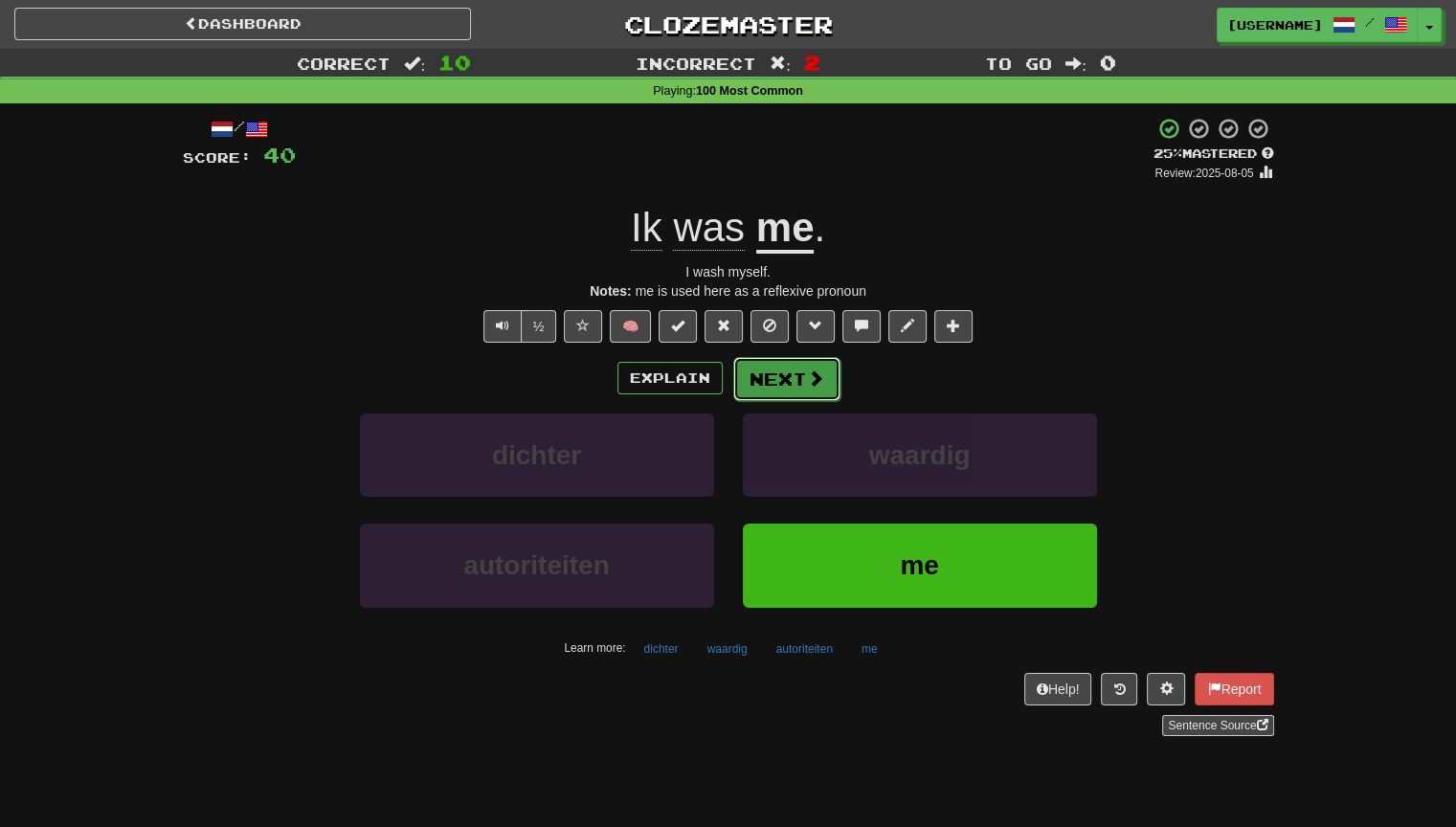 click on "Next" at bounding box center (787, 379) 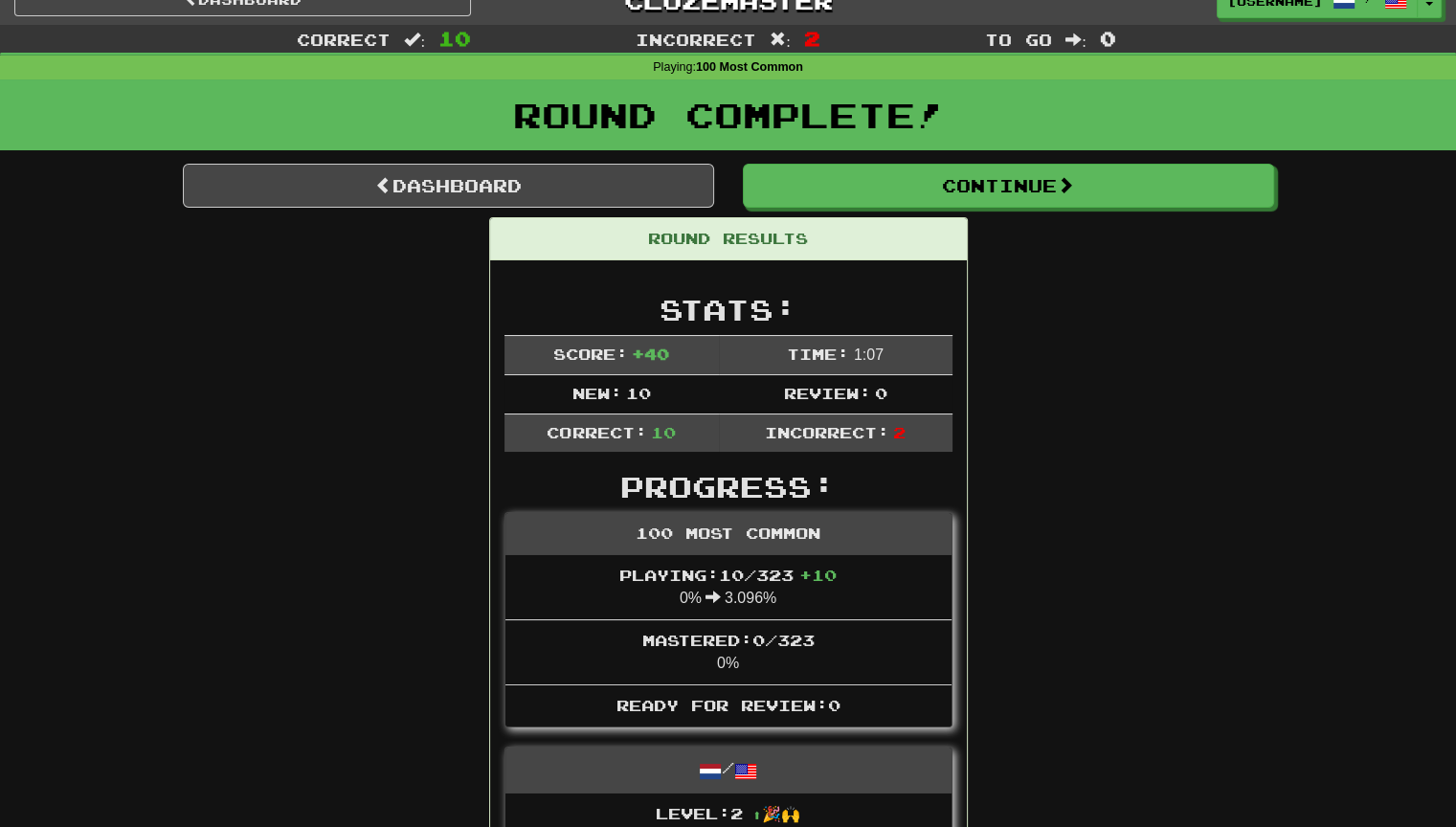 scroll, scrollTop: 0, scrollLeft: 0, axis: both 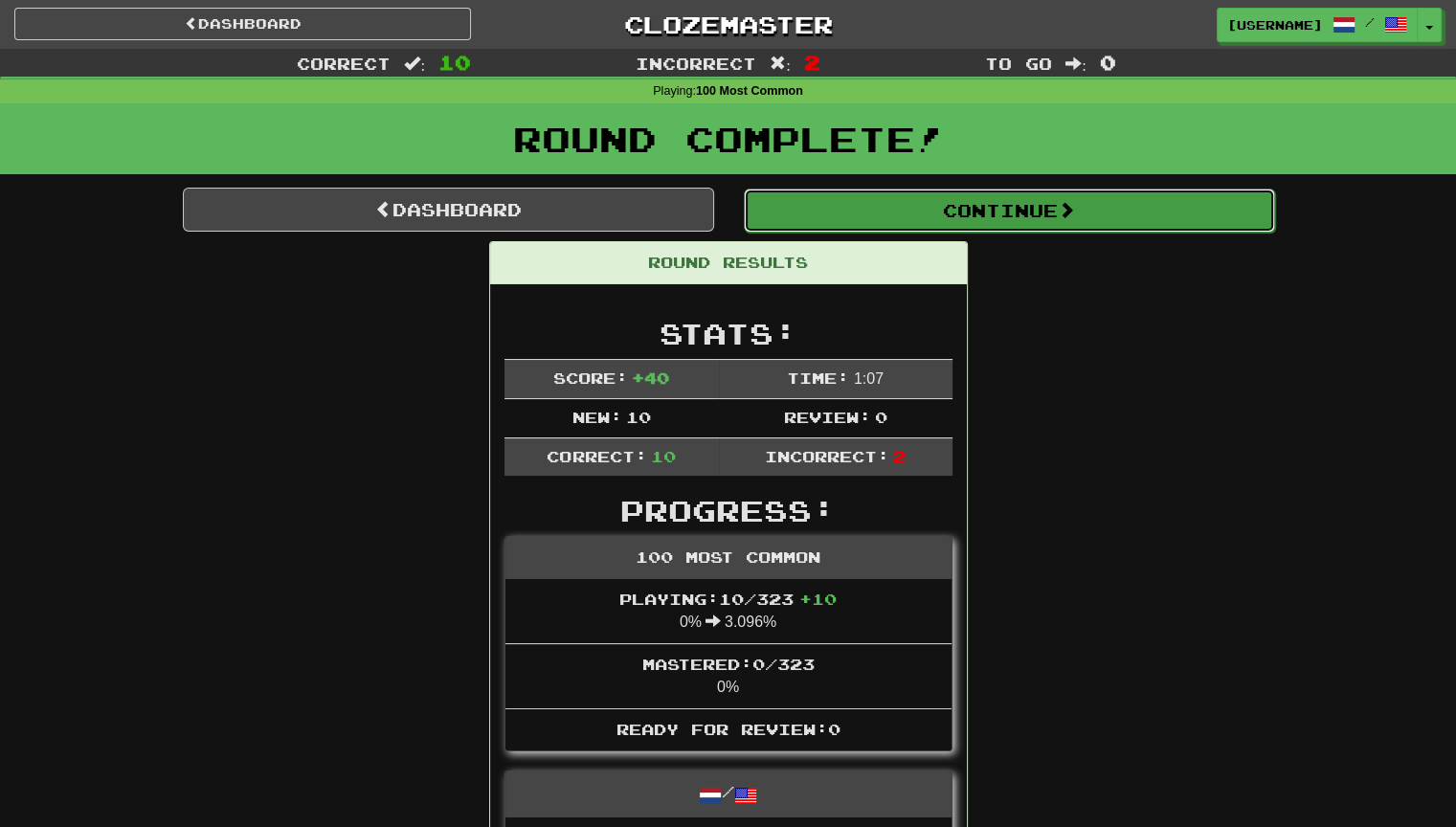 click on "Continue" at bounding box center [1009, 211] 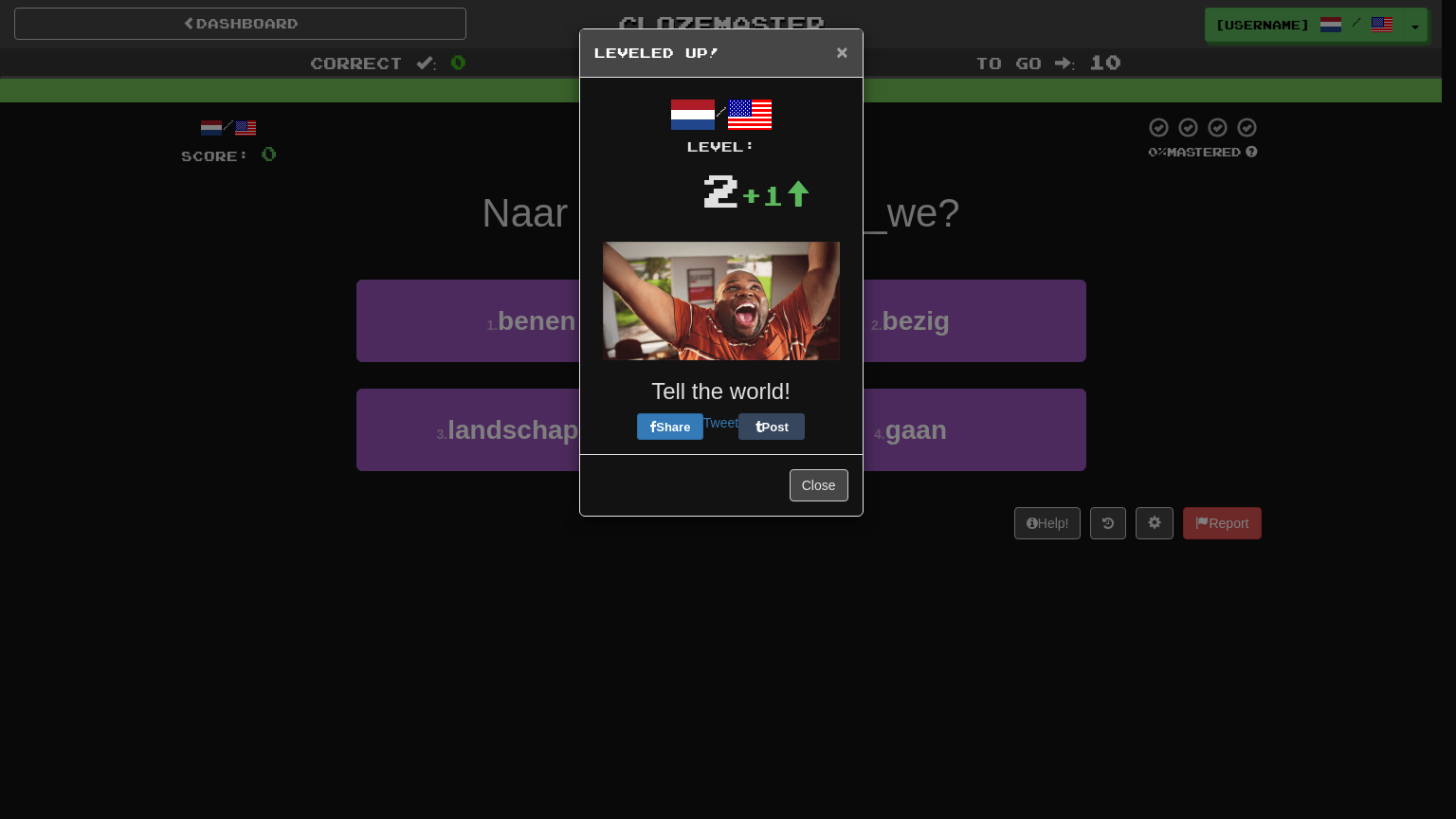 click on "×" at bounding box center (842, 51) 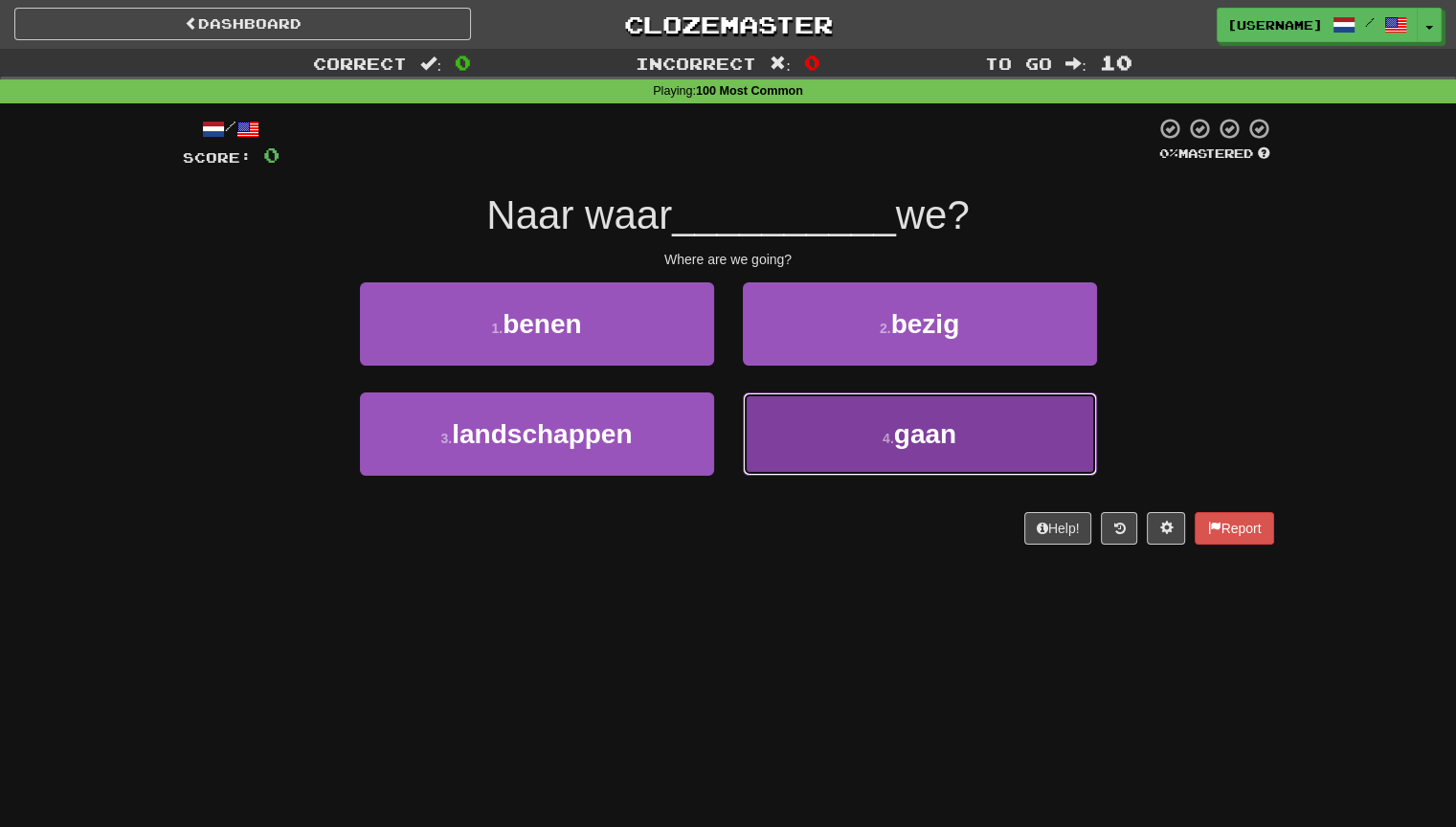click on "4 .  gaan" at bounding box center [920, 434] 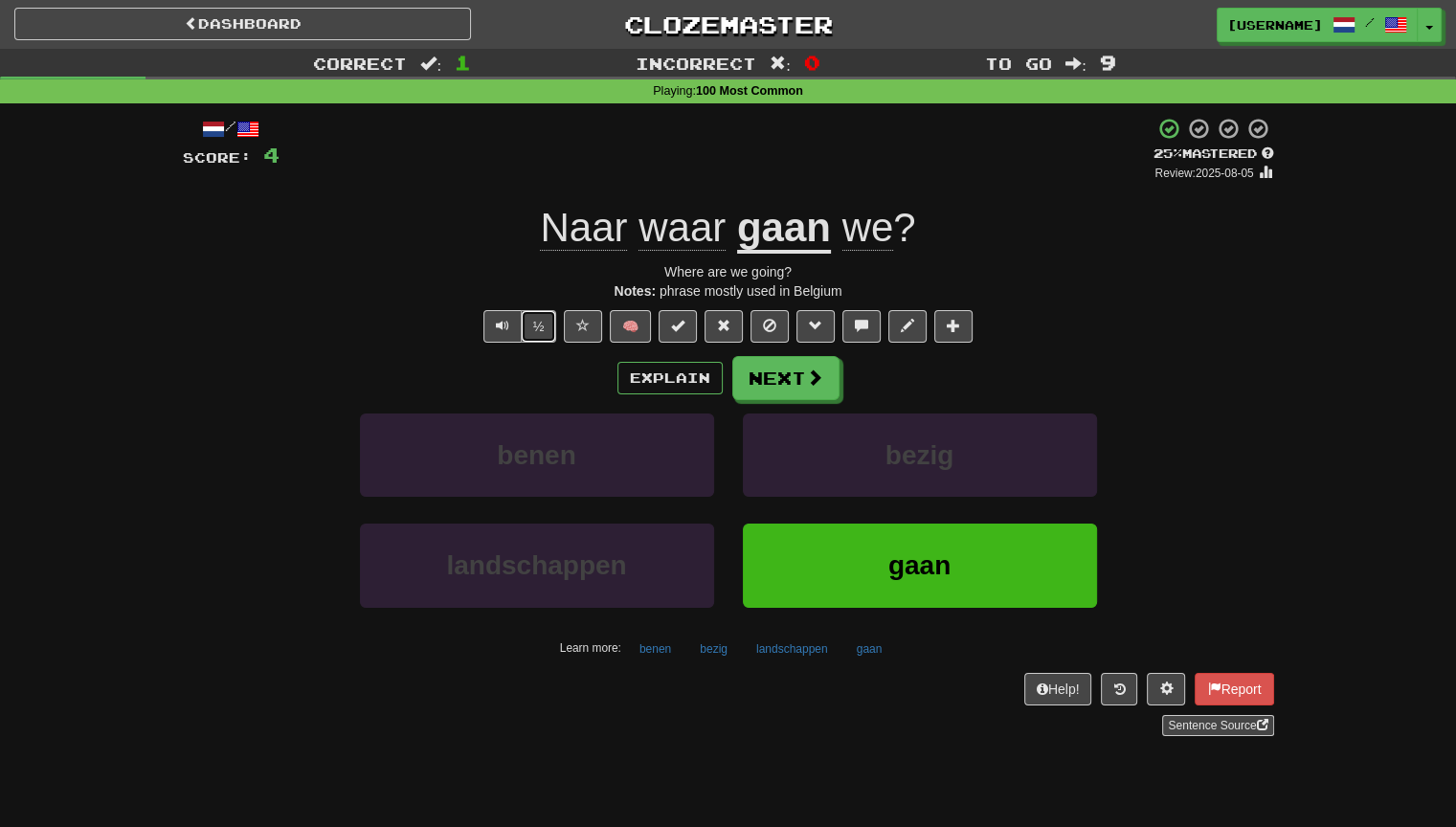 click on "½" at bounding box center (539, 326) 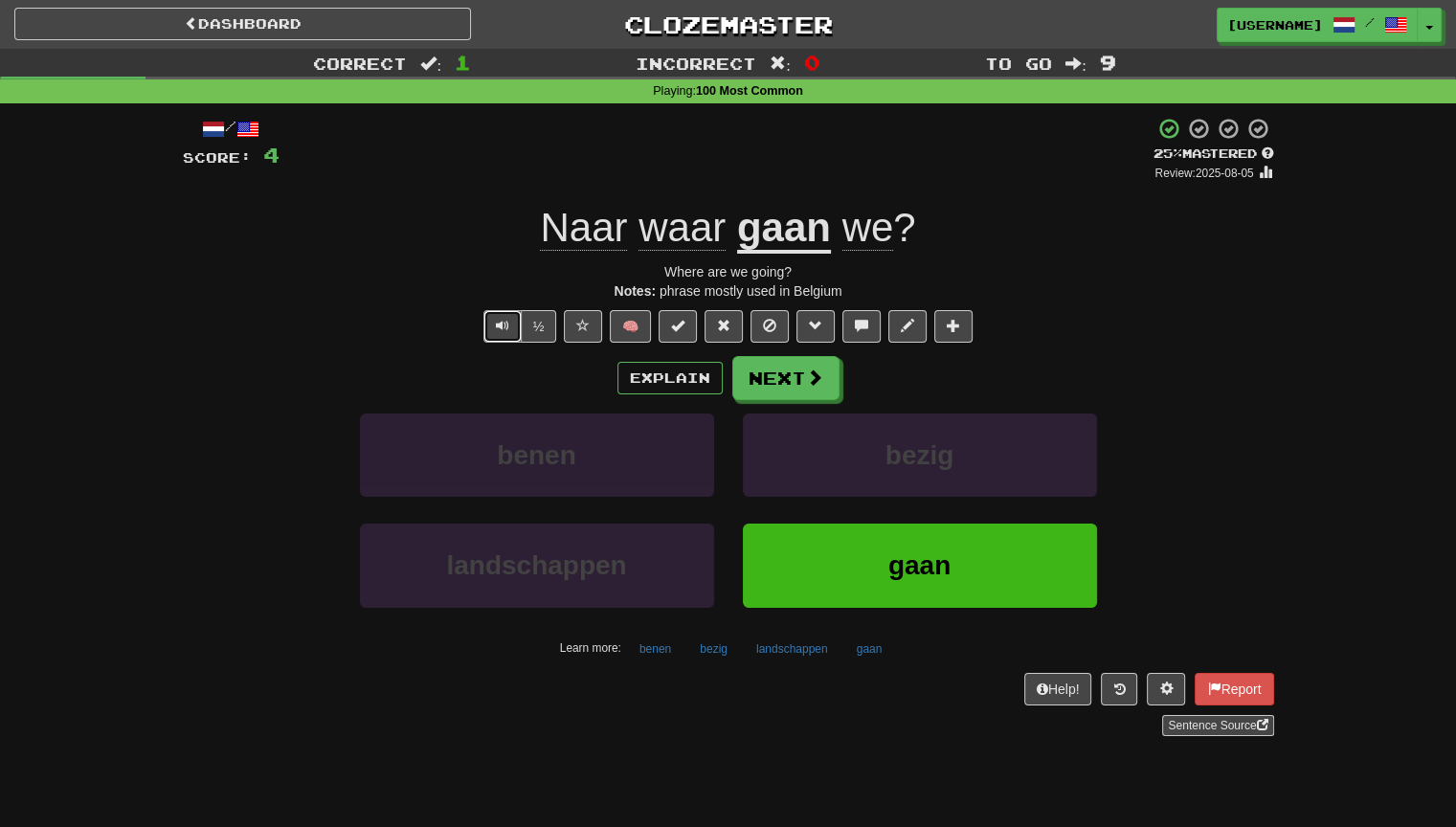 click at bounding box center (503, 325) 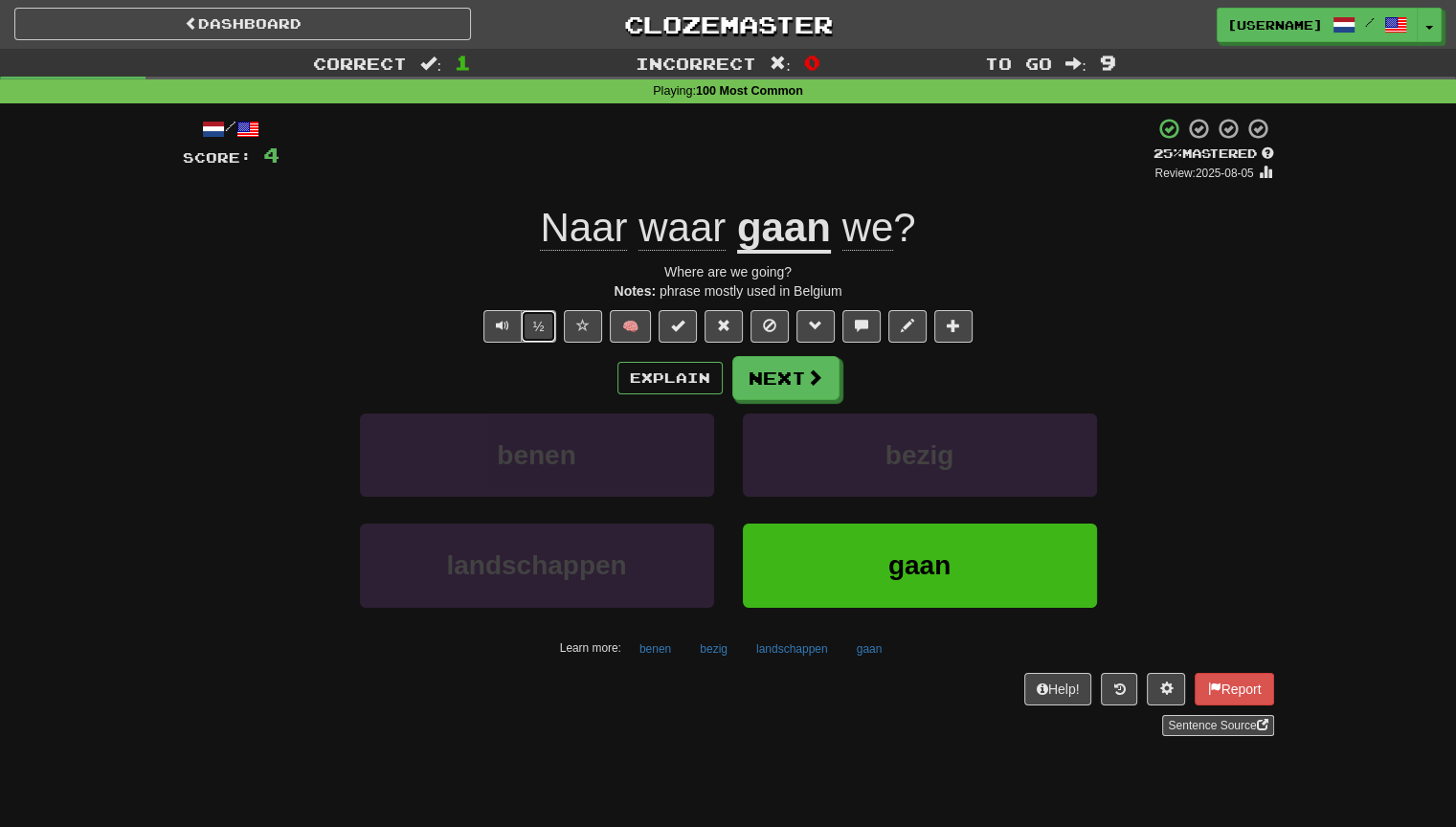 click on "½" at bounding box center [539, 326] 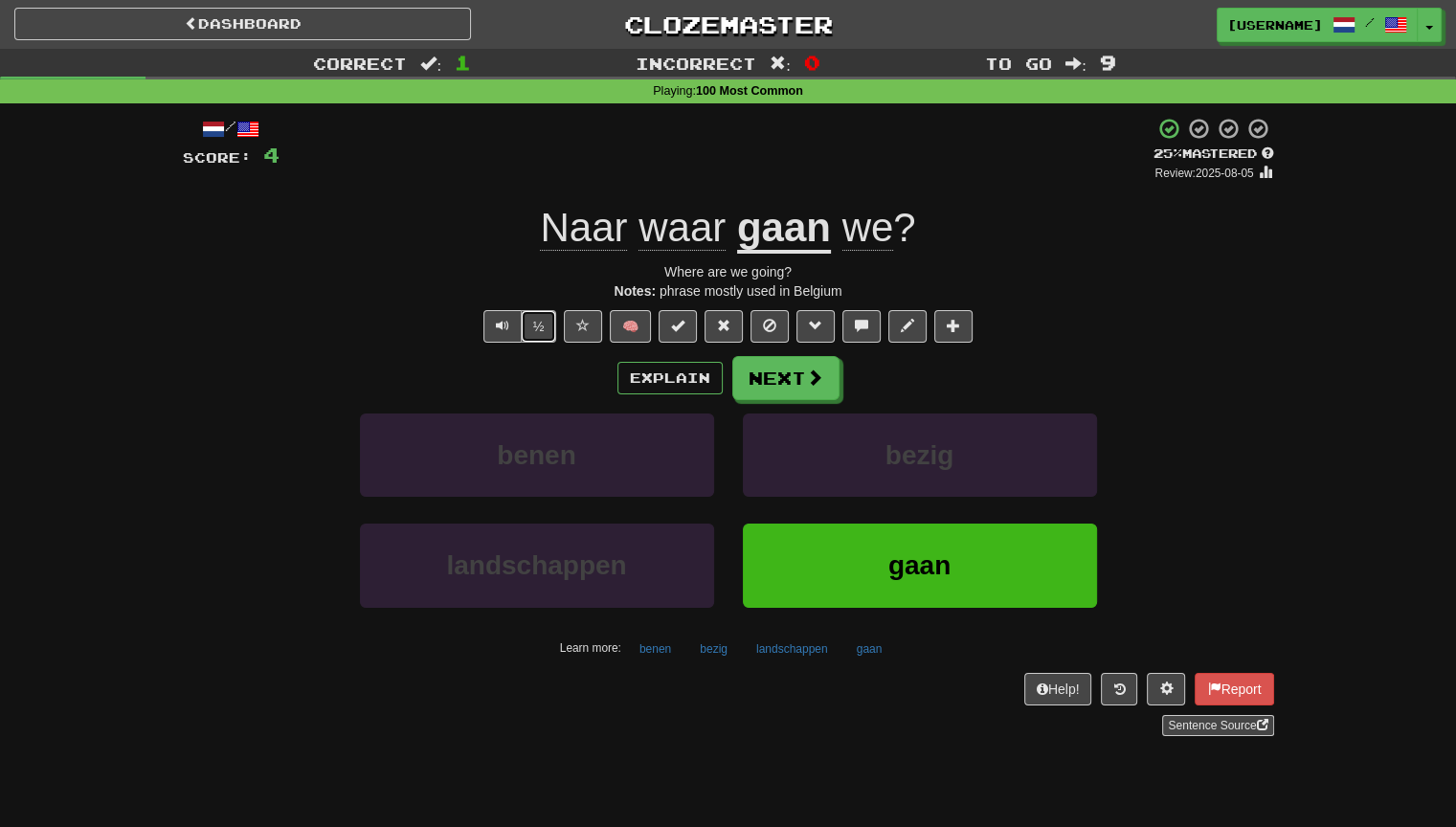 click on "½" at bounding box center [539, 326] 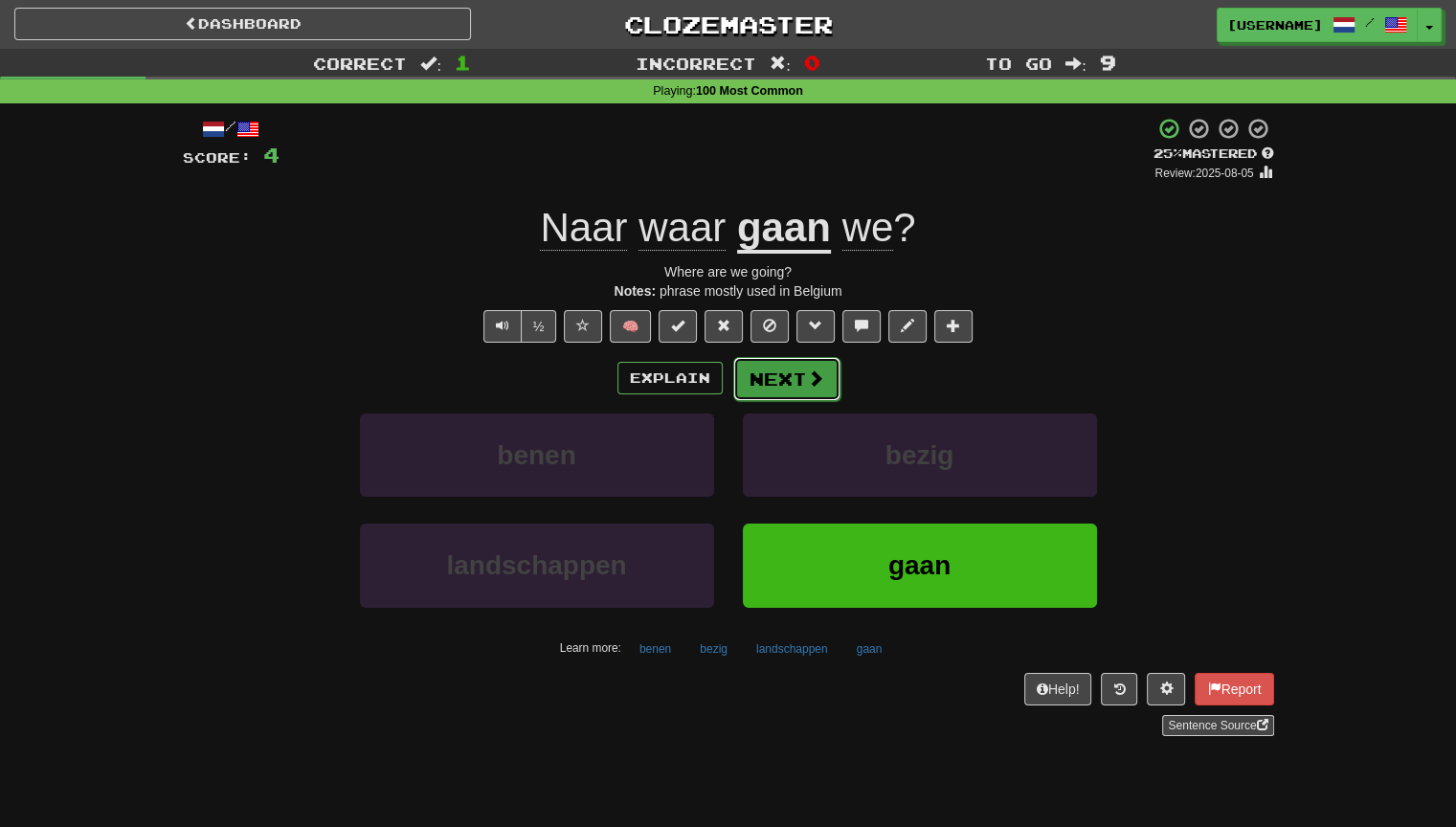 click on "Next" at bounding box center (787, 379) 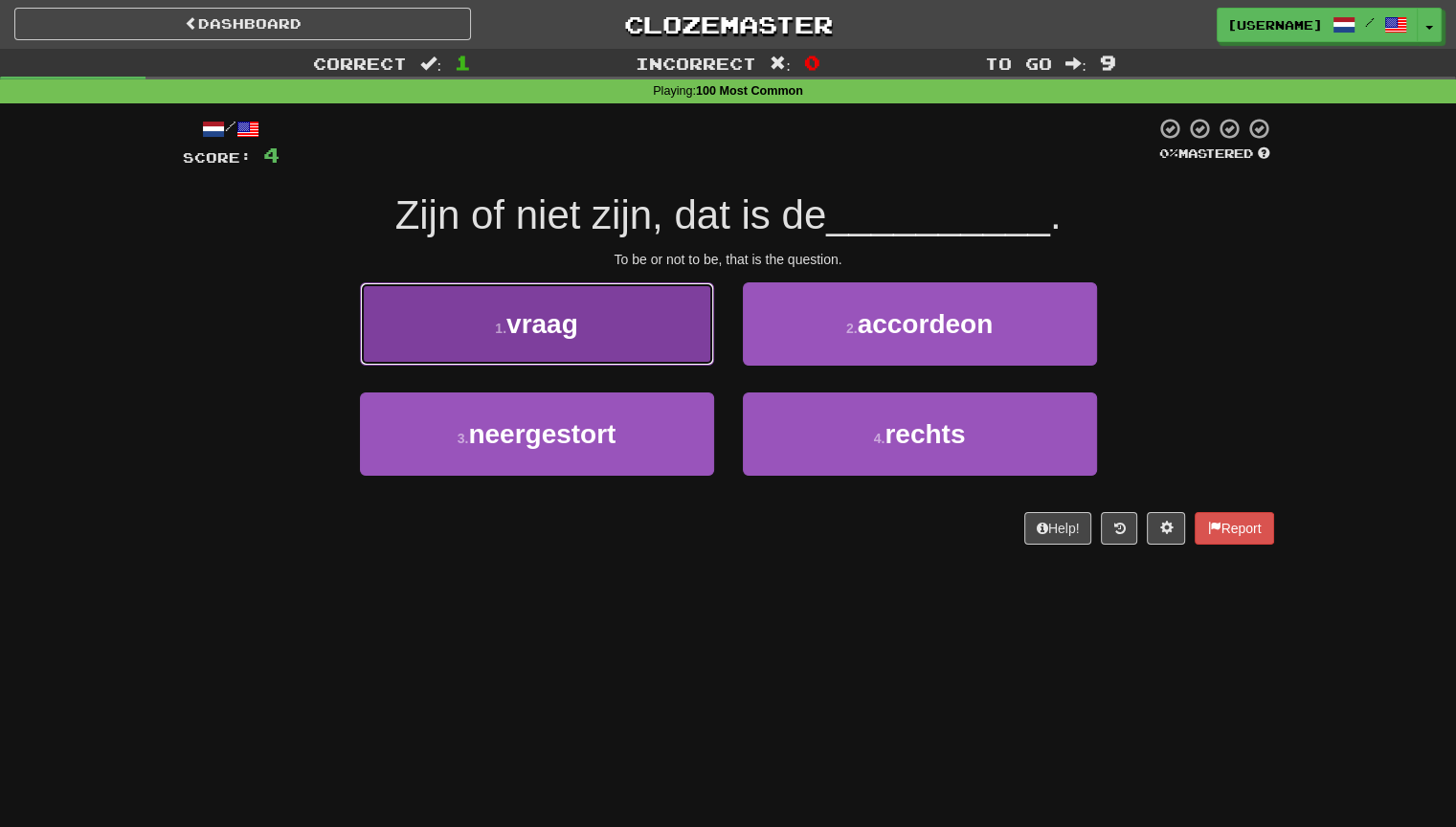 click on "1 .  vraag" at bounding box center (537, 324) 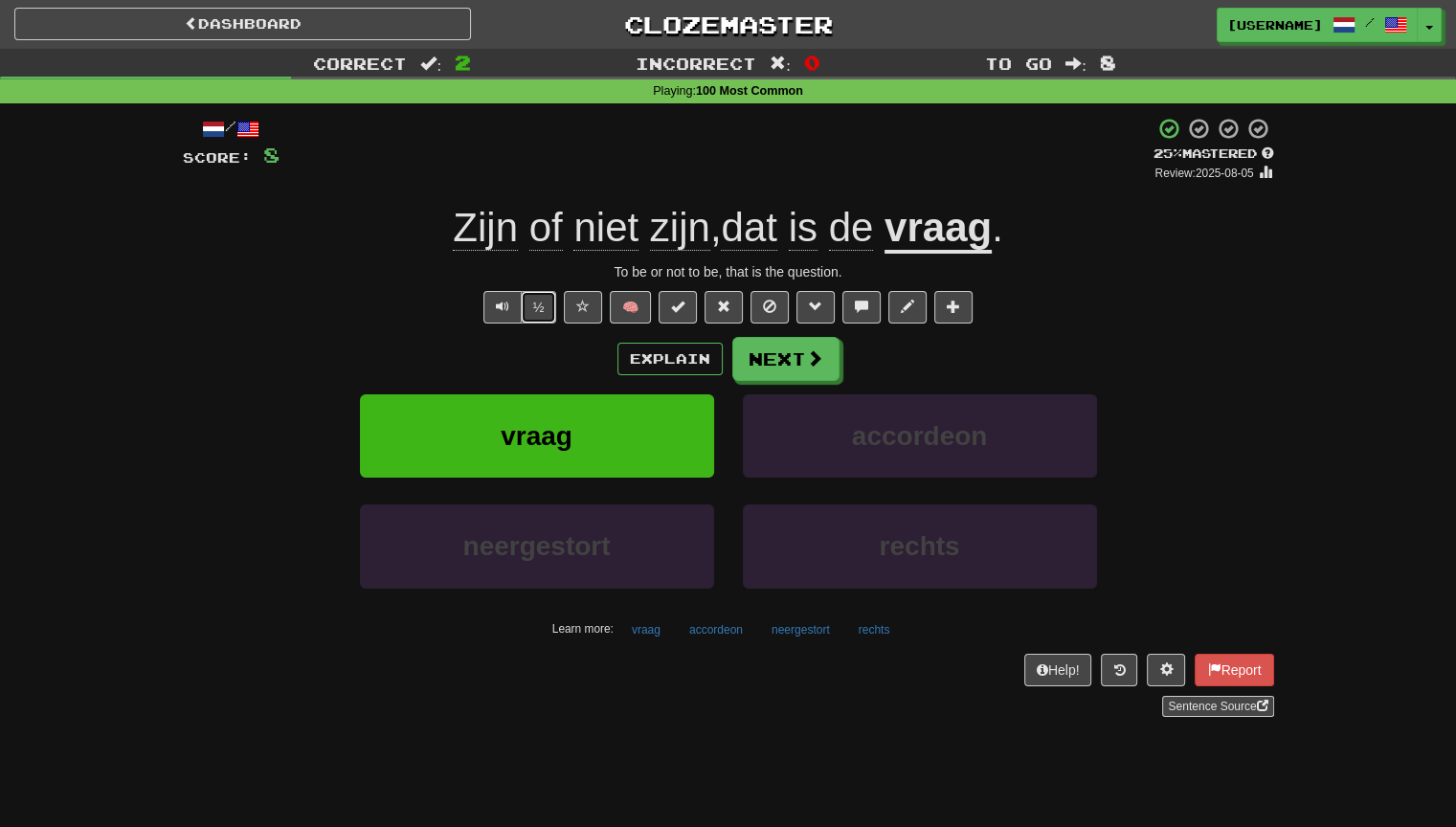 click on "½" at bounding box center (539, 307) 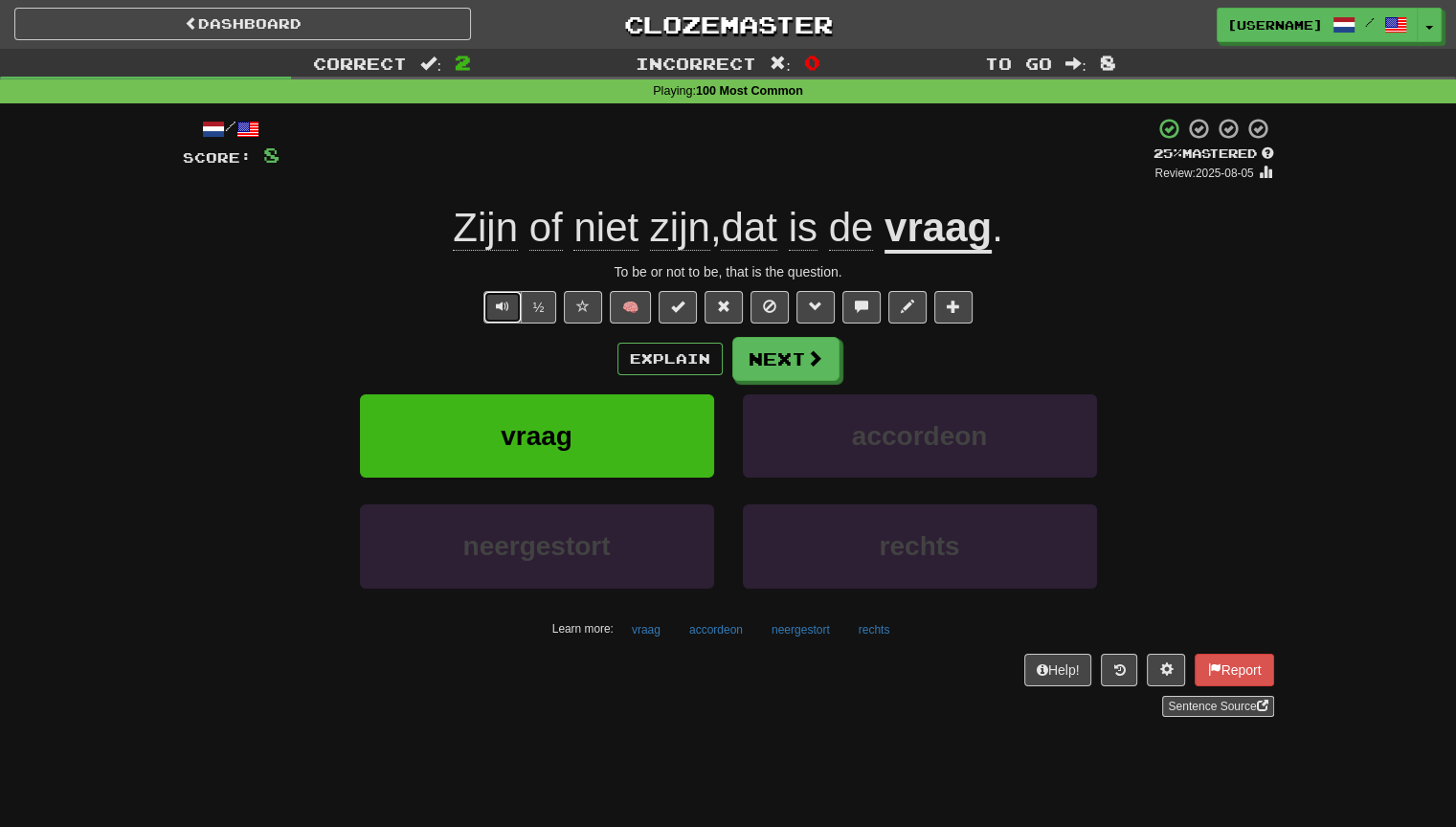 click at bounding box center [503, 306] 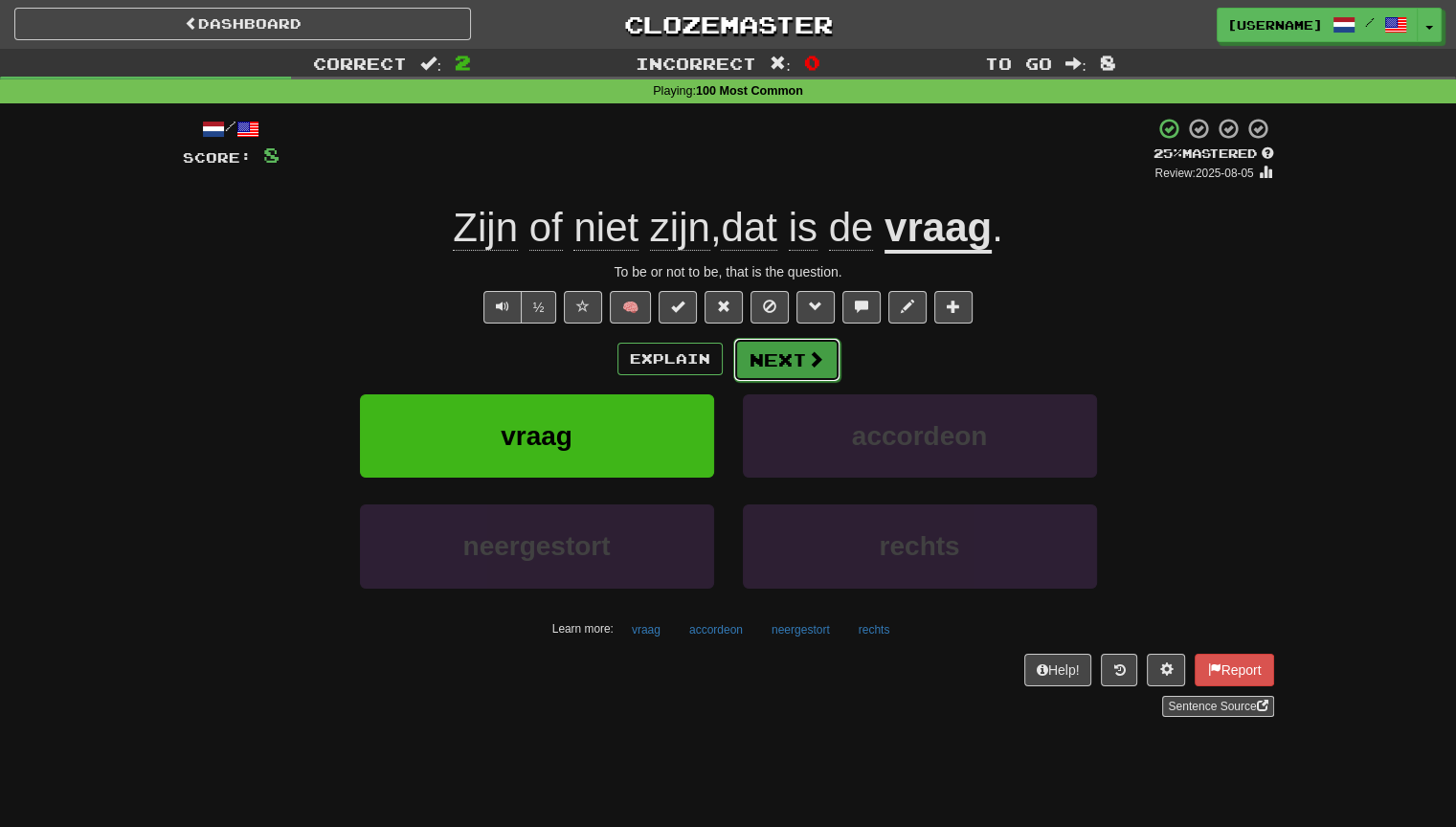 click on "Next" at bounding box center [787, 360] 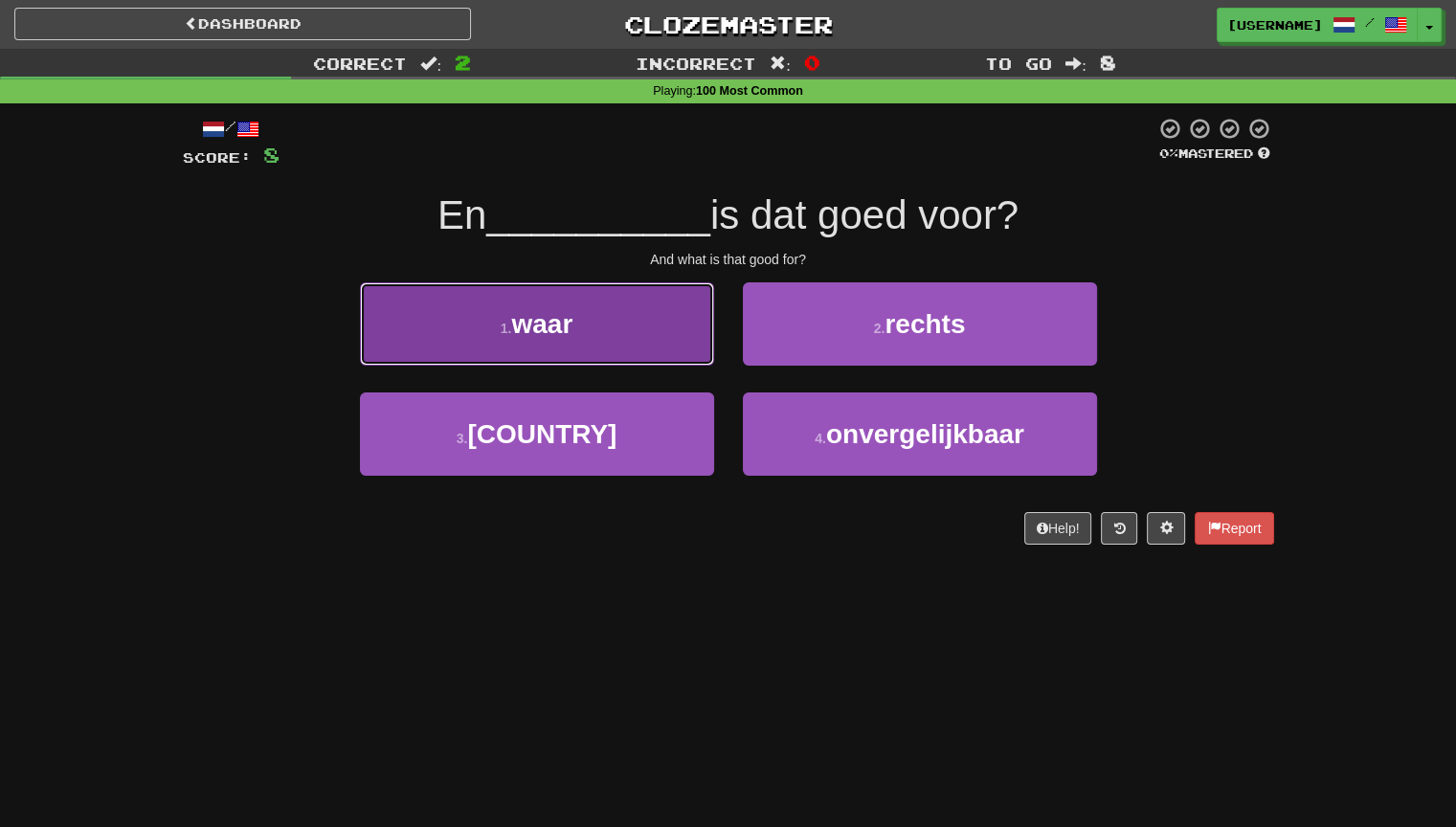click on "1 .  waar" at bounding box center [537, 324] 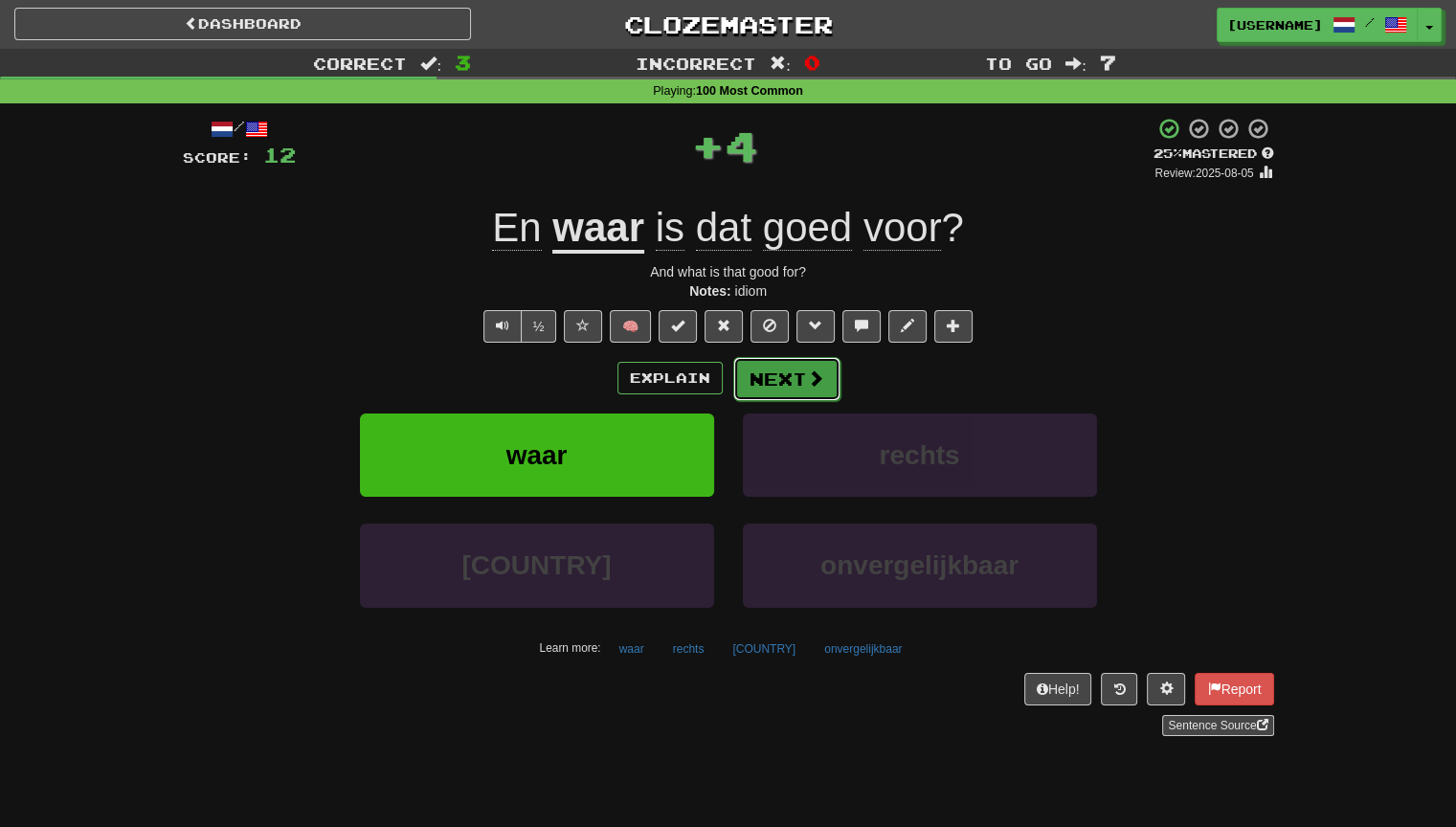 click on "Next" at bounding box center (787, 379) 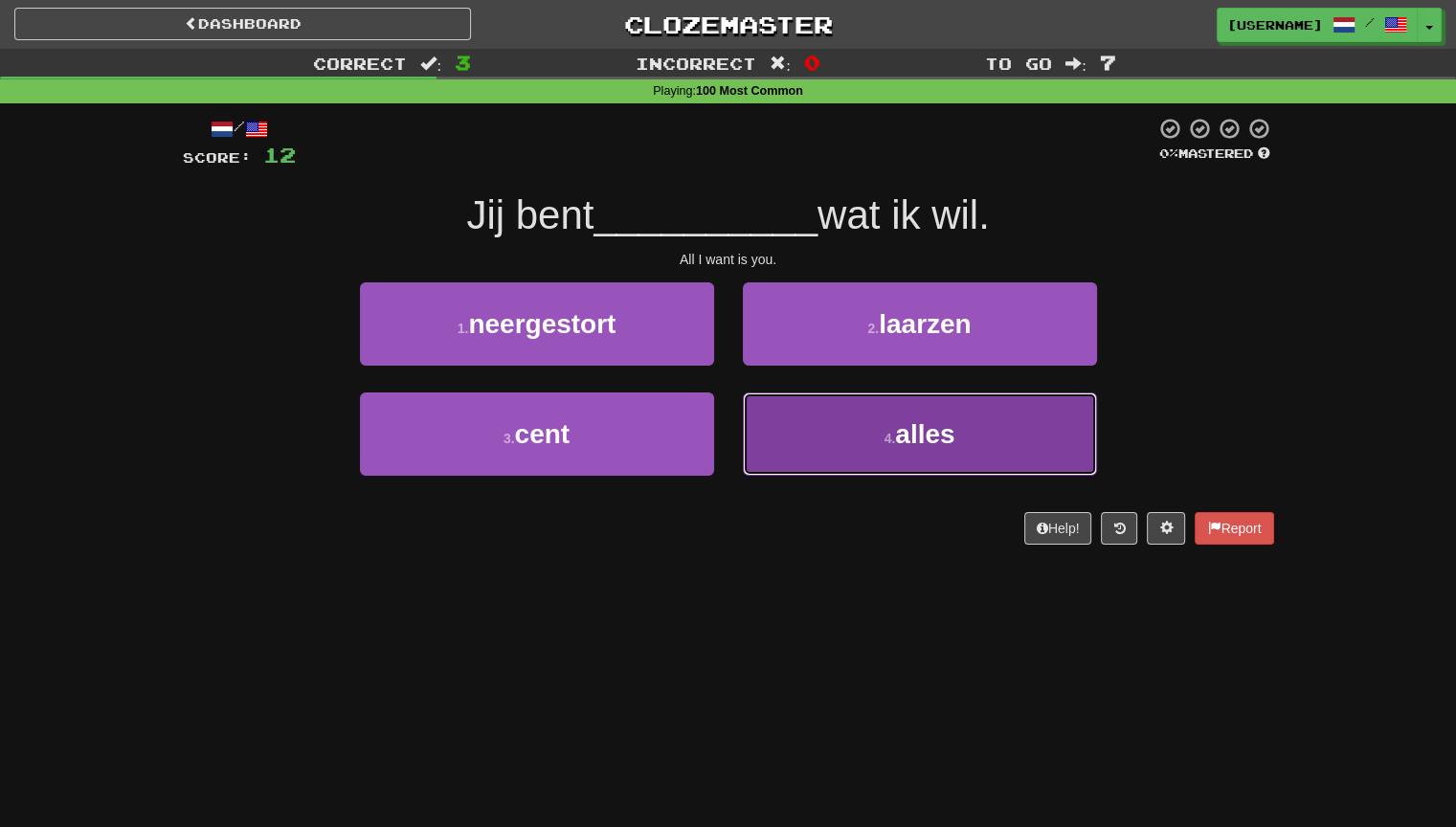 click on "4 .  alles" at bounding box center [920, 434] 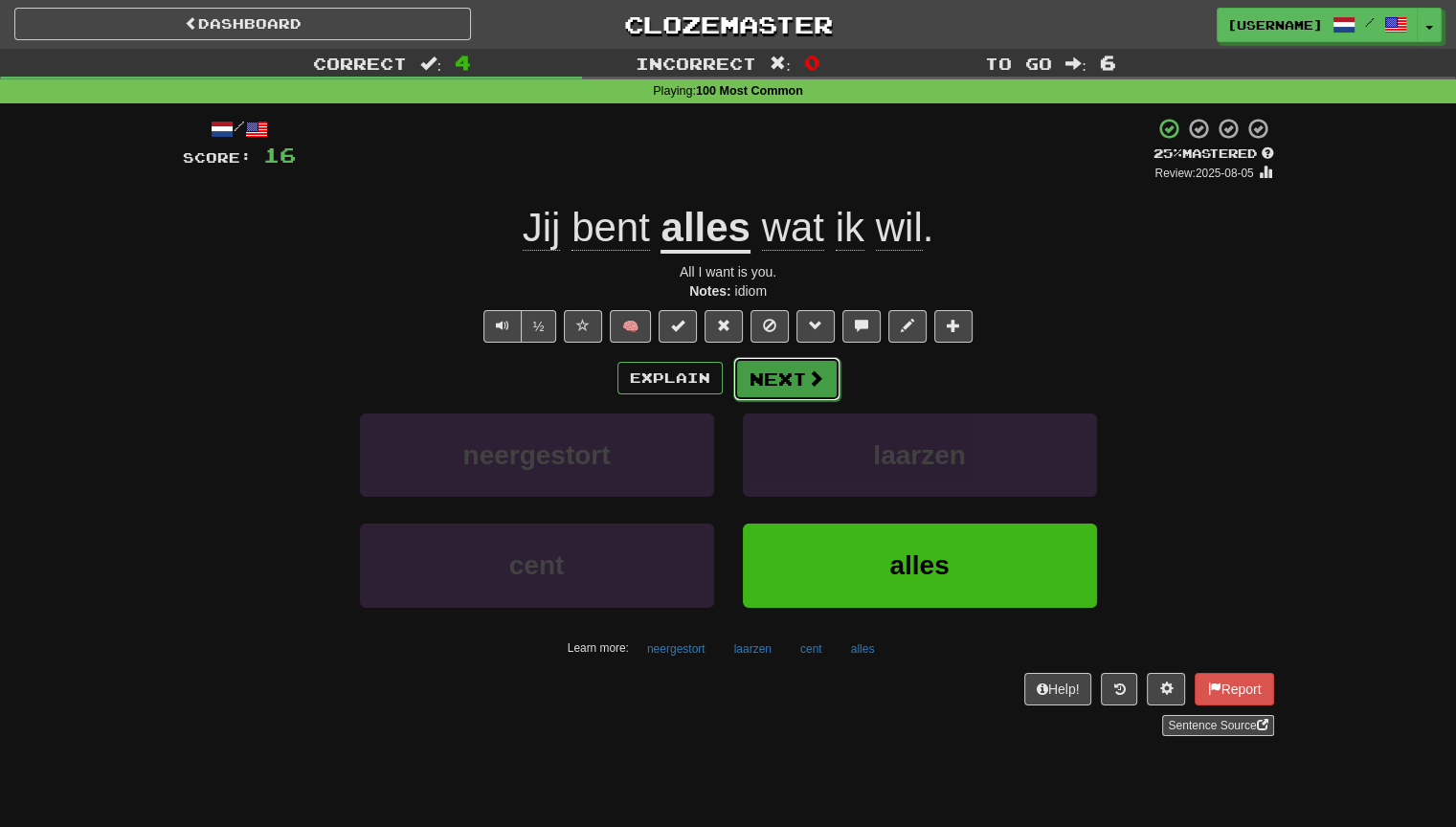 click on "Next" at bounding box center [787, 379] 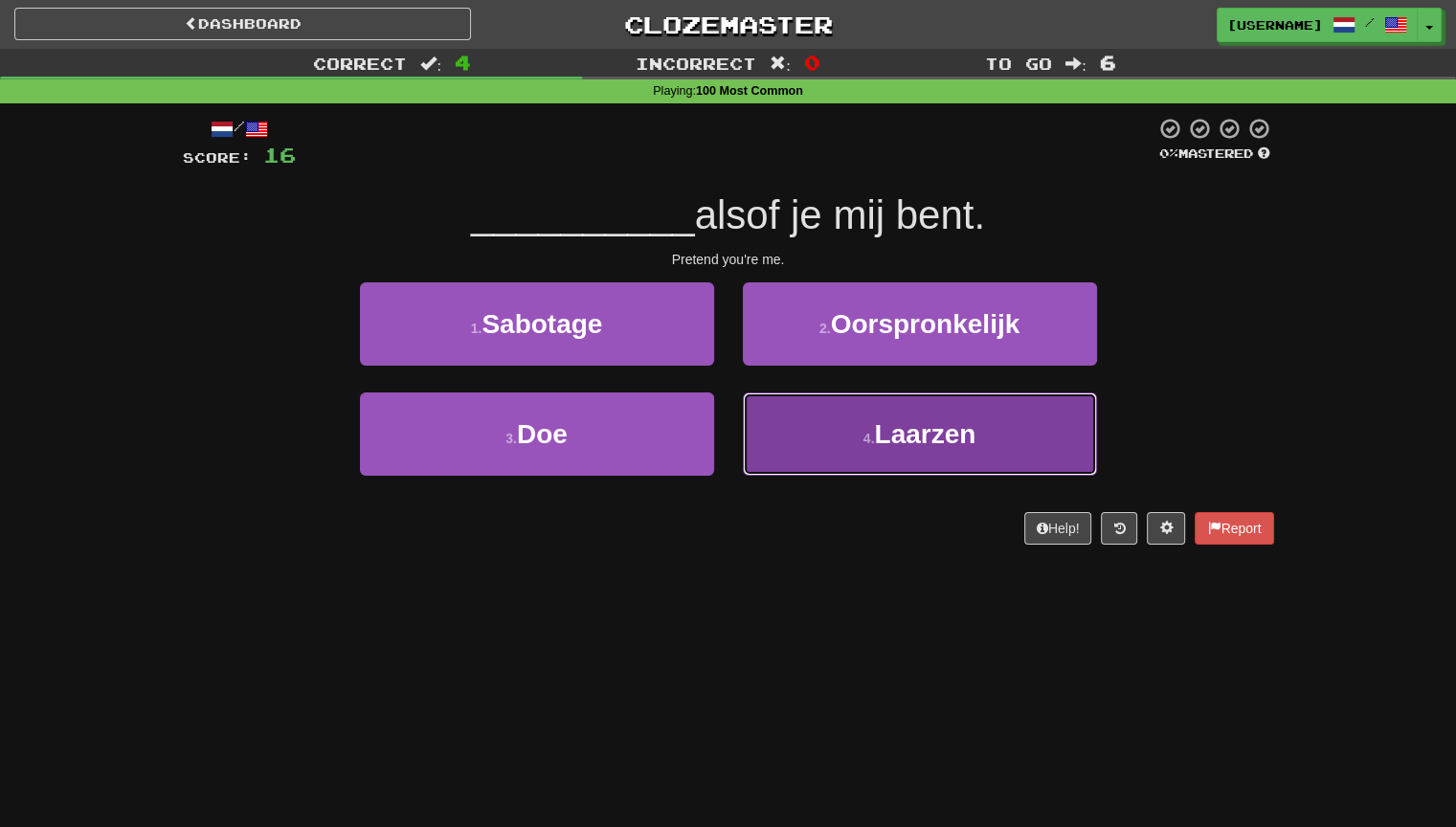 click on "4 .  Laarzen" at bounding box center [920, 434] 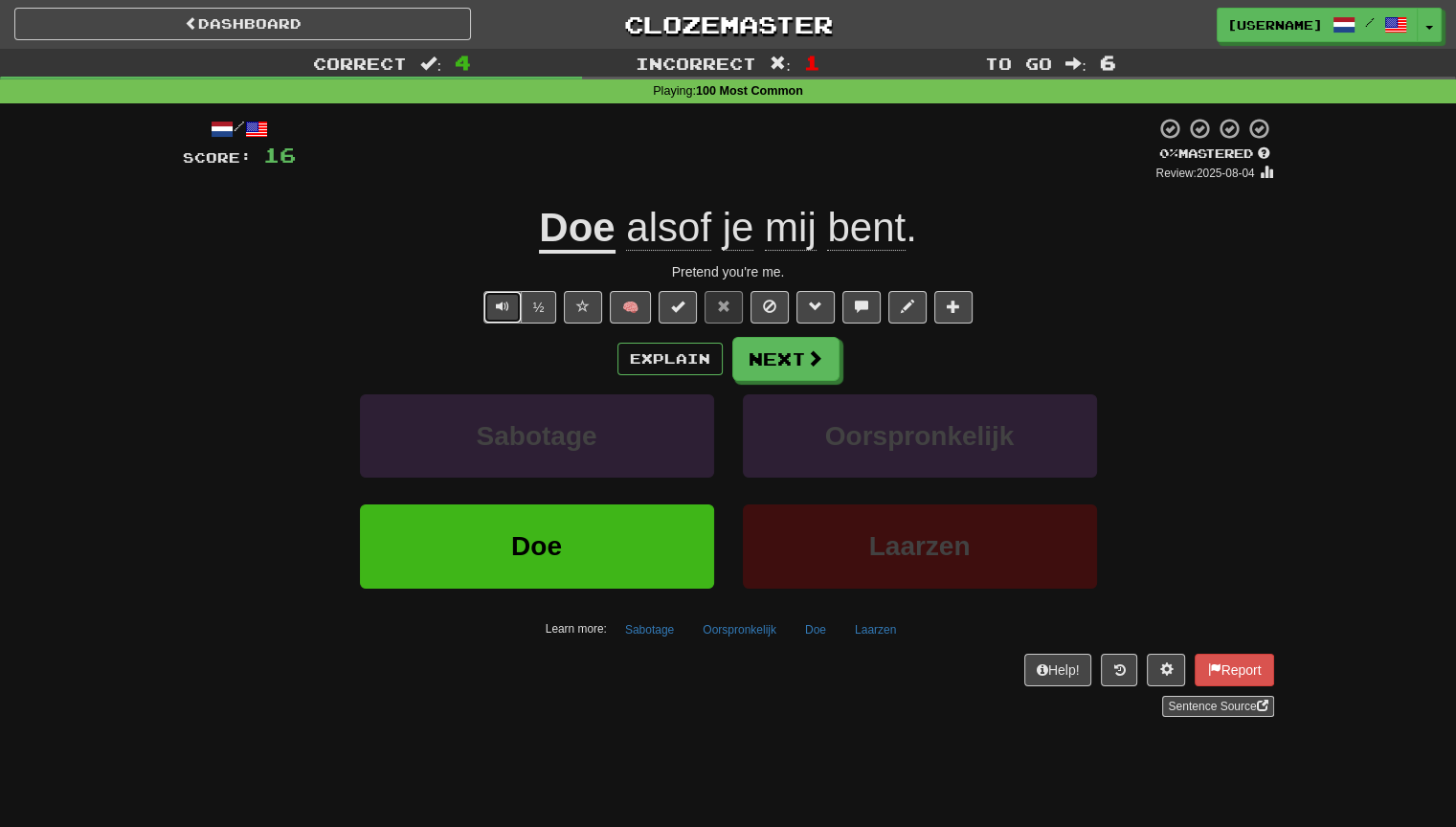 click at bounding box center (503, 306) 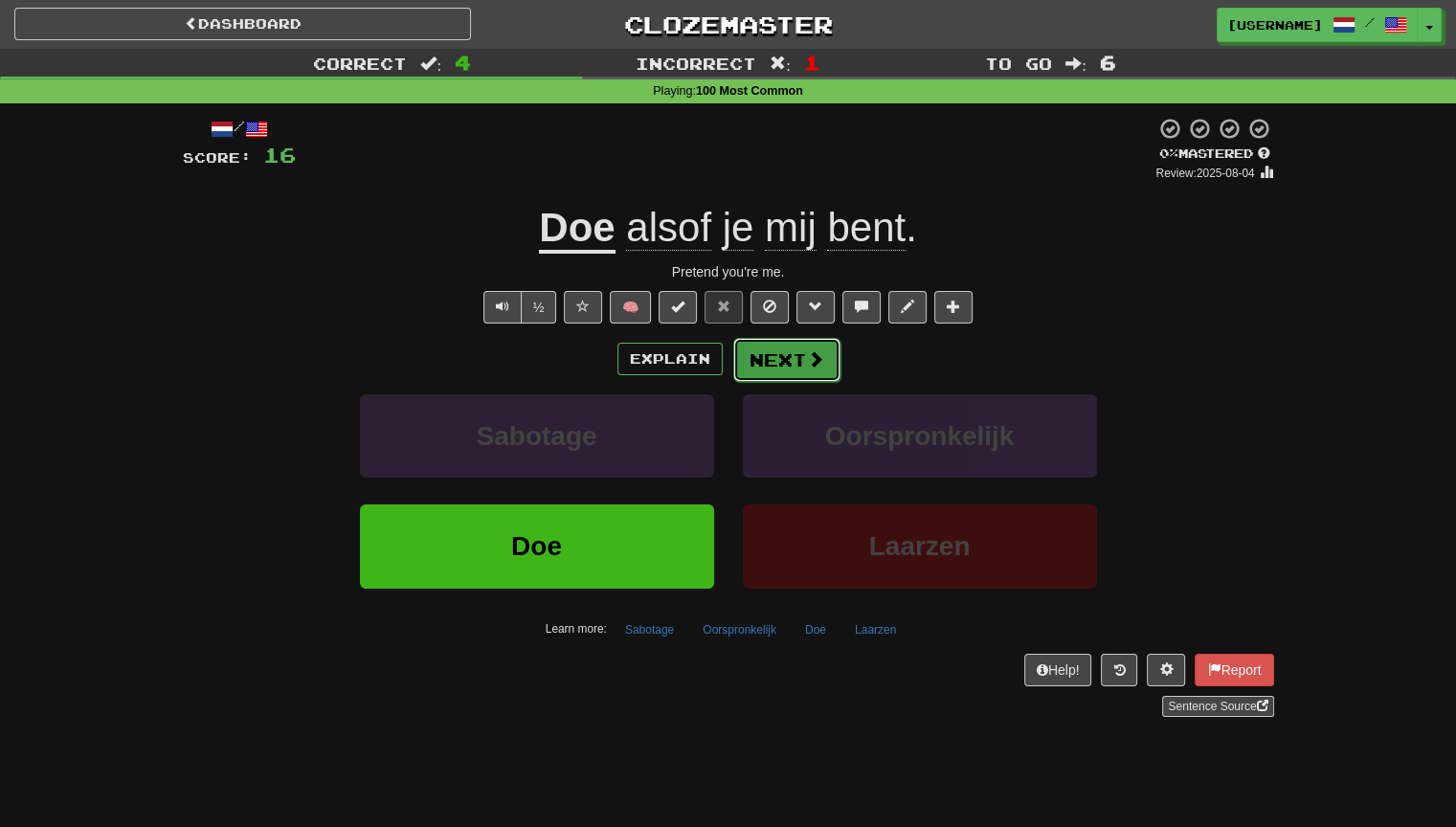 click on "Next" at bounding box center [787, 360] 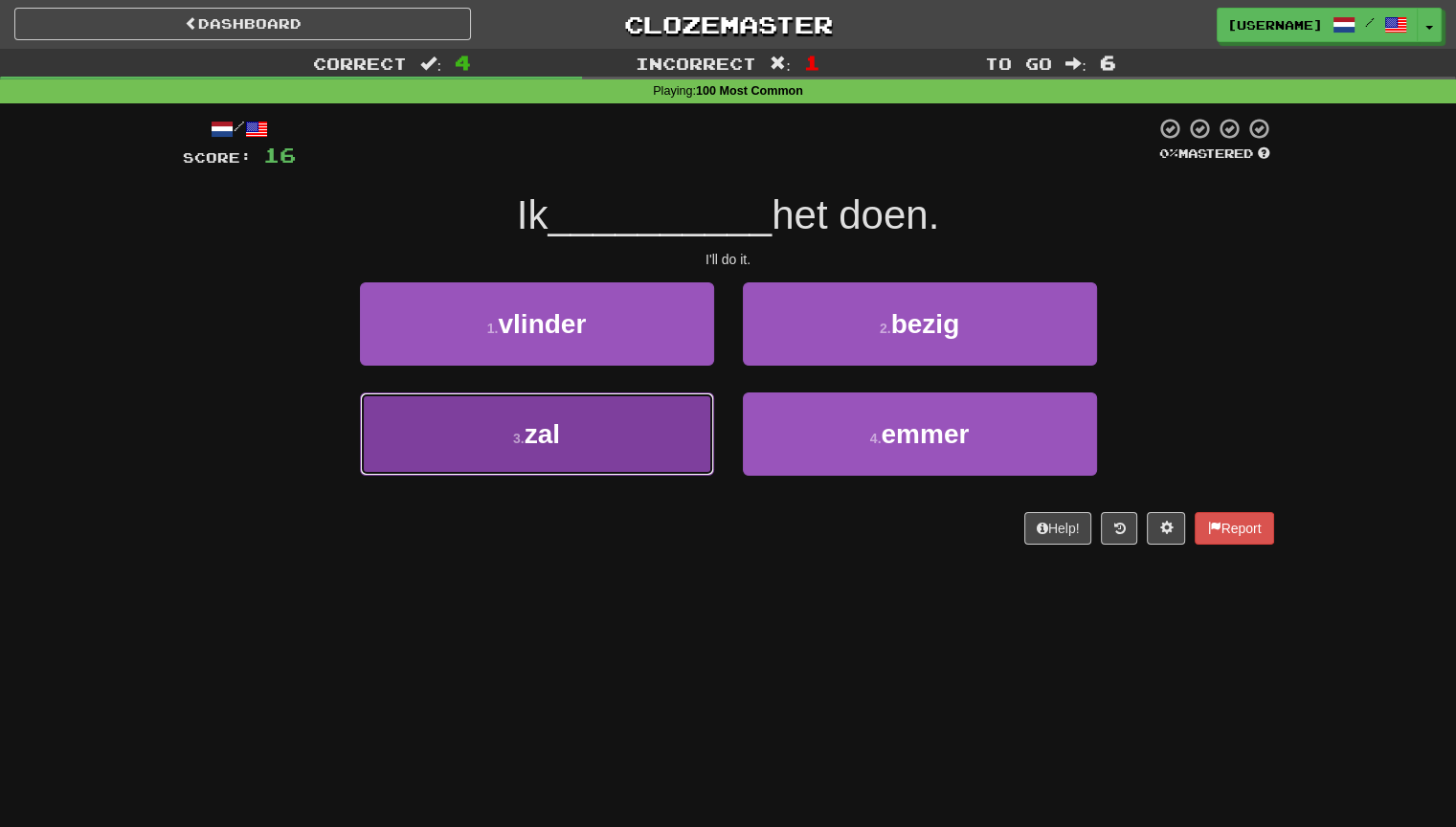 click on "3 .  zal" at bounding box center [537, 434] 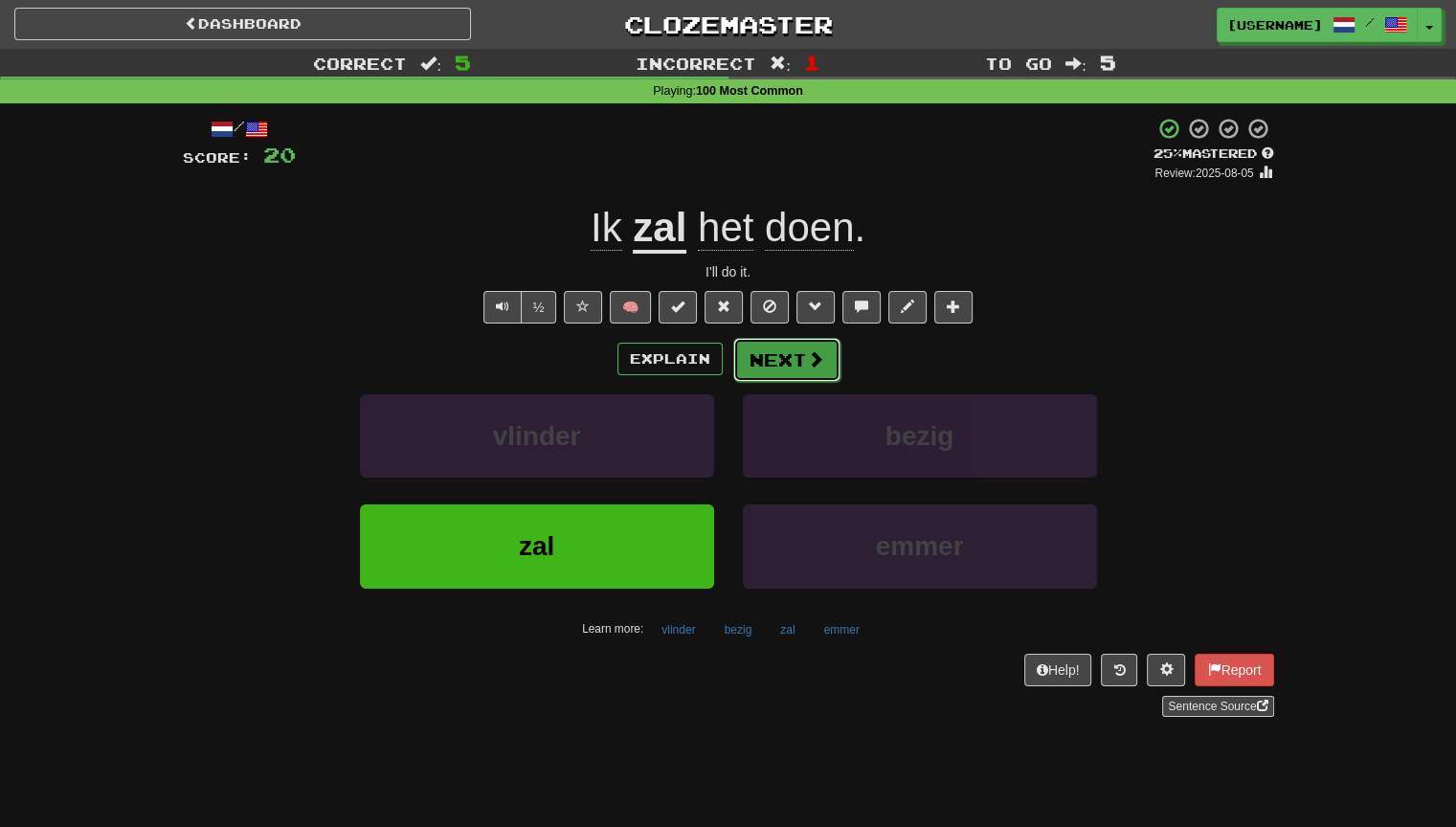 click on "Next" at bounding box center (787, 360) 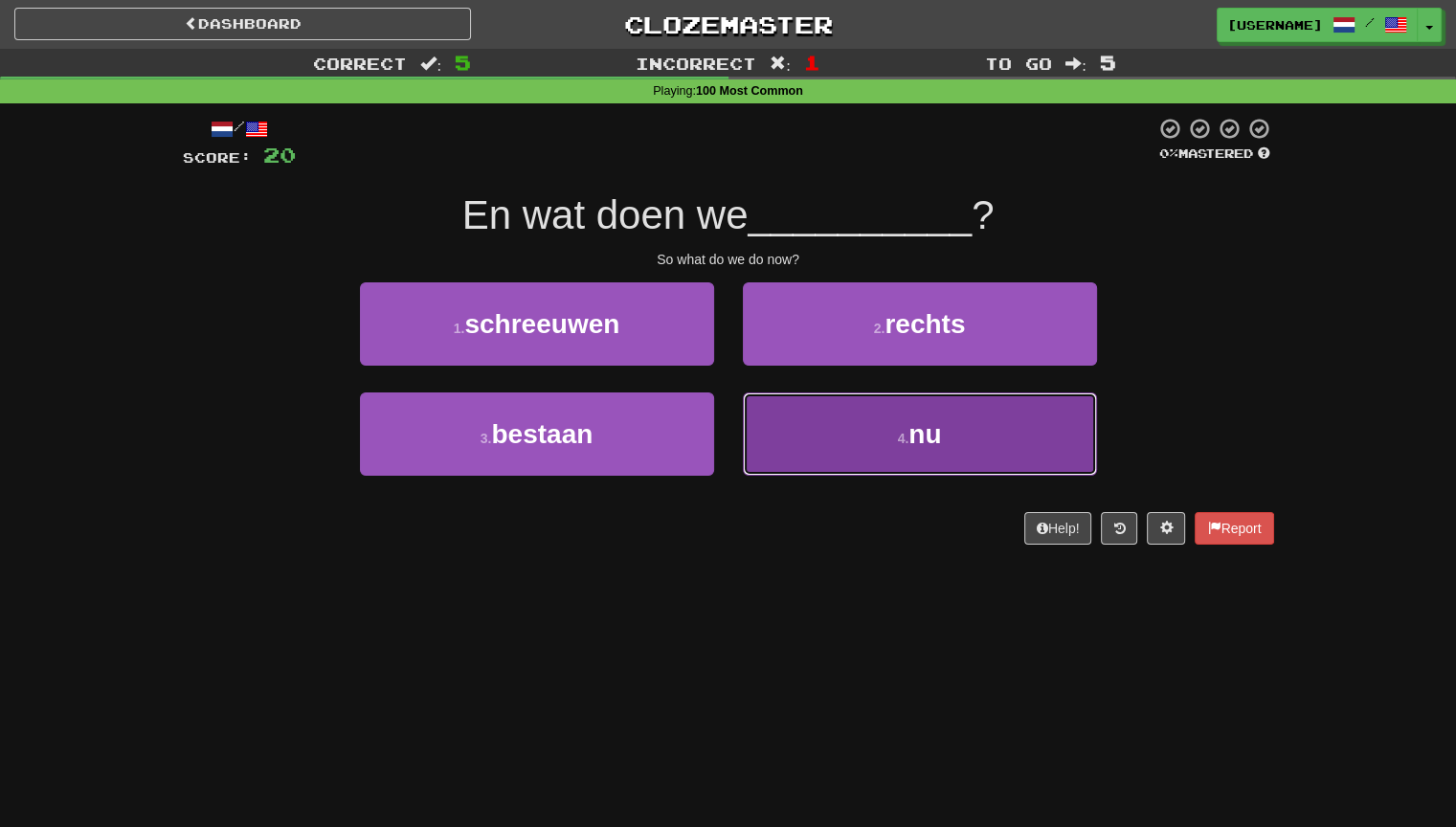 click on "4 .  nu" at bounding box center (920, 434) 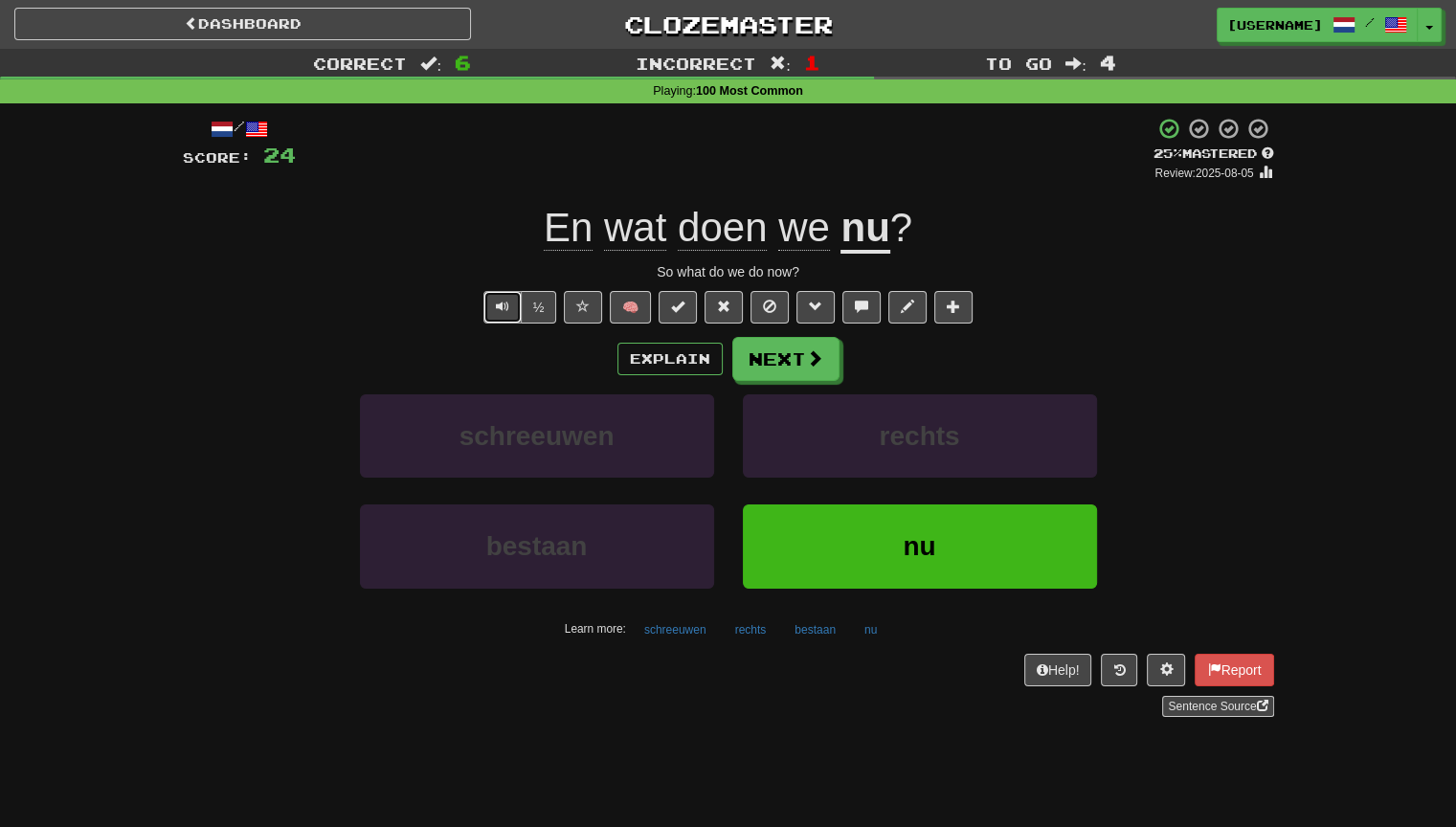 click at bounding box center (503, 307) 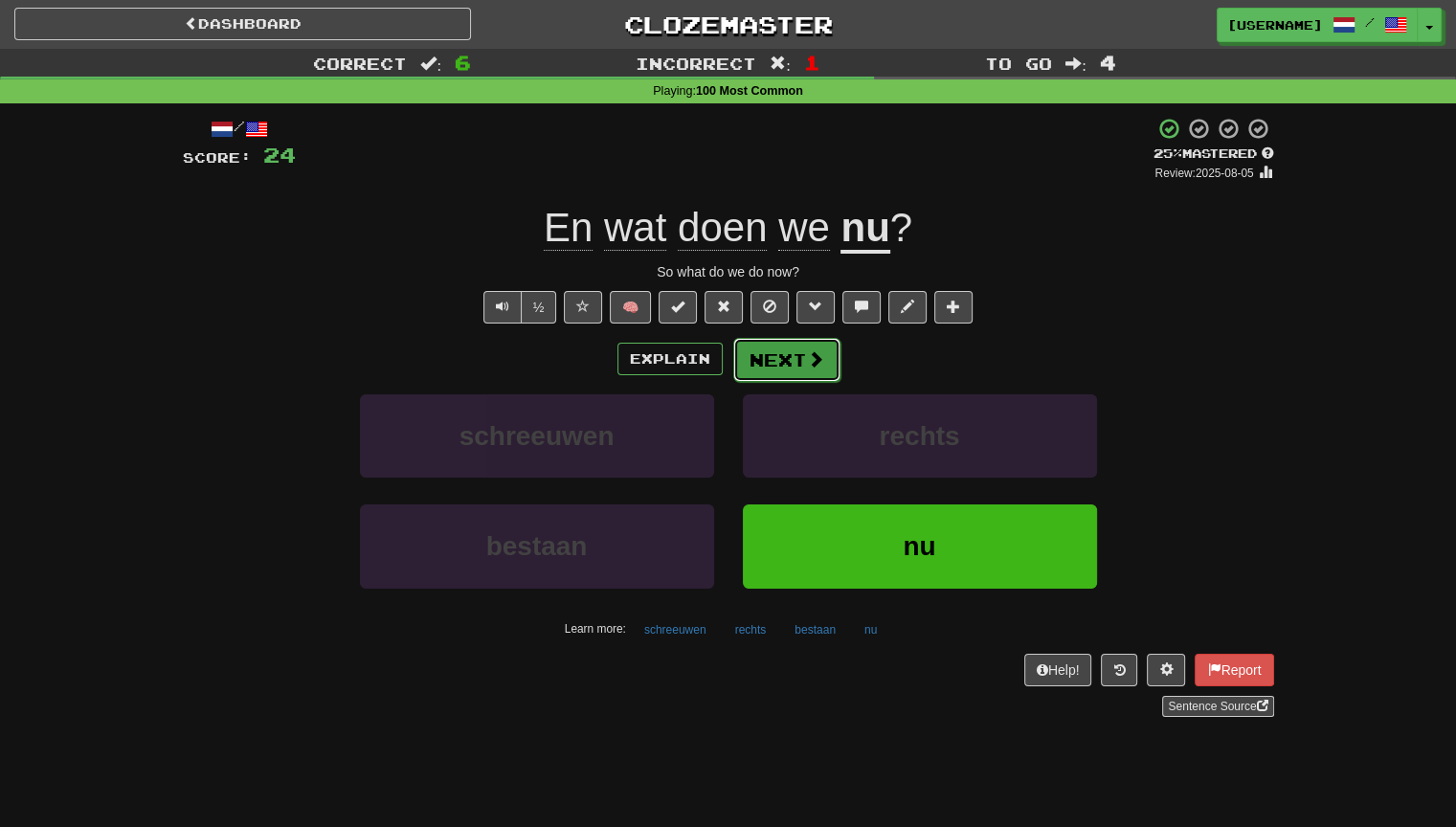 click on "Next" at bounding box center (787, 360) 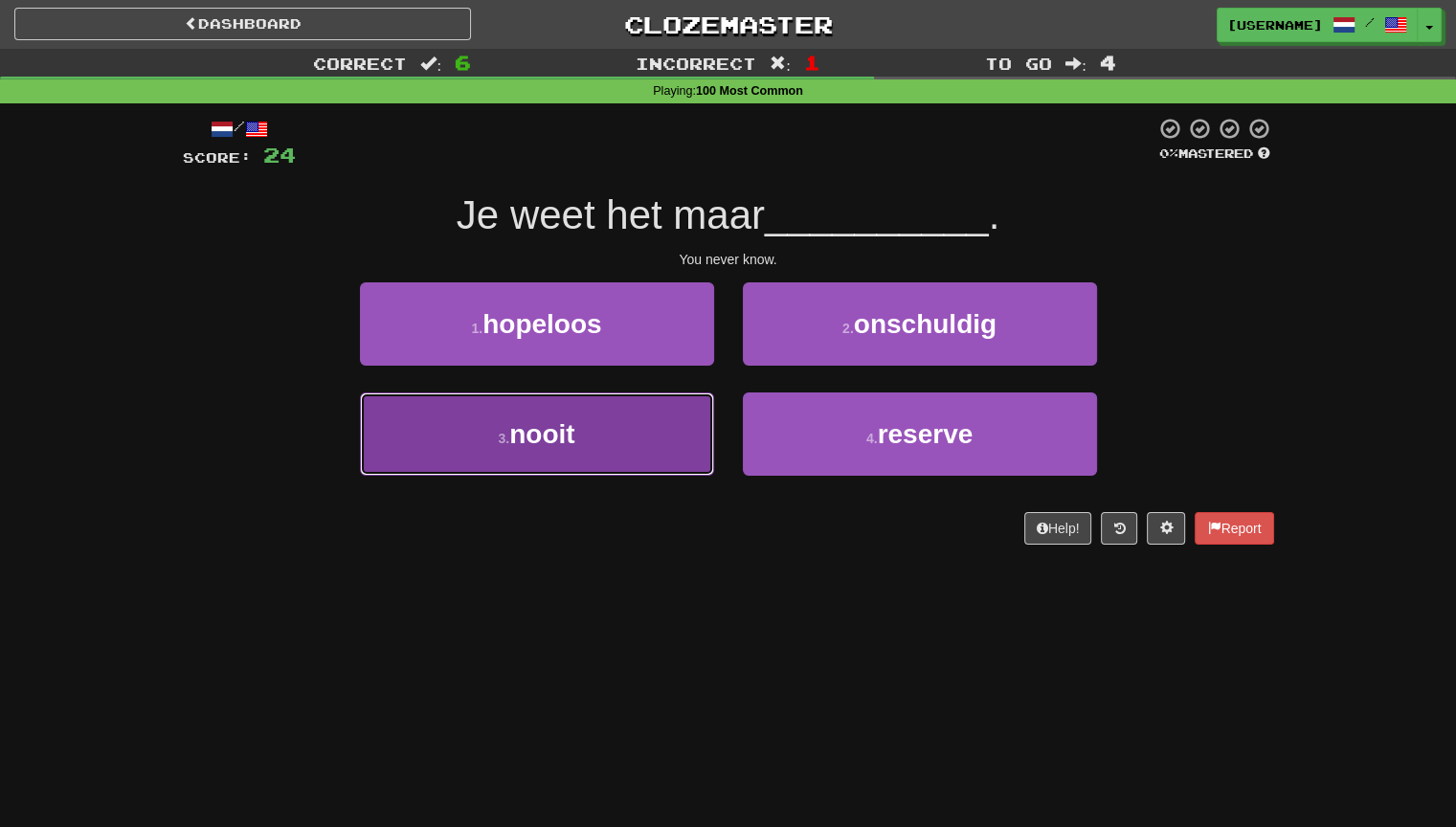 click on "3 .  nooit" at bounding box center (537, 434) 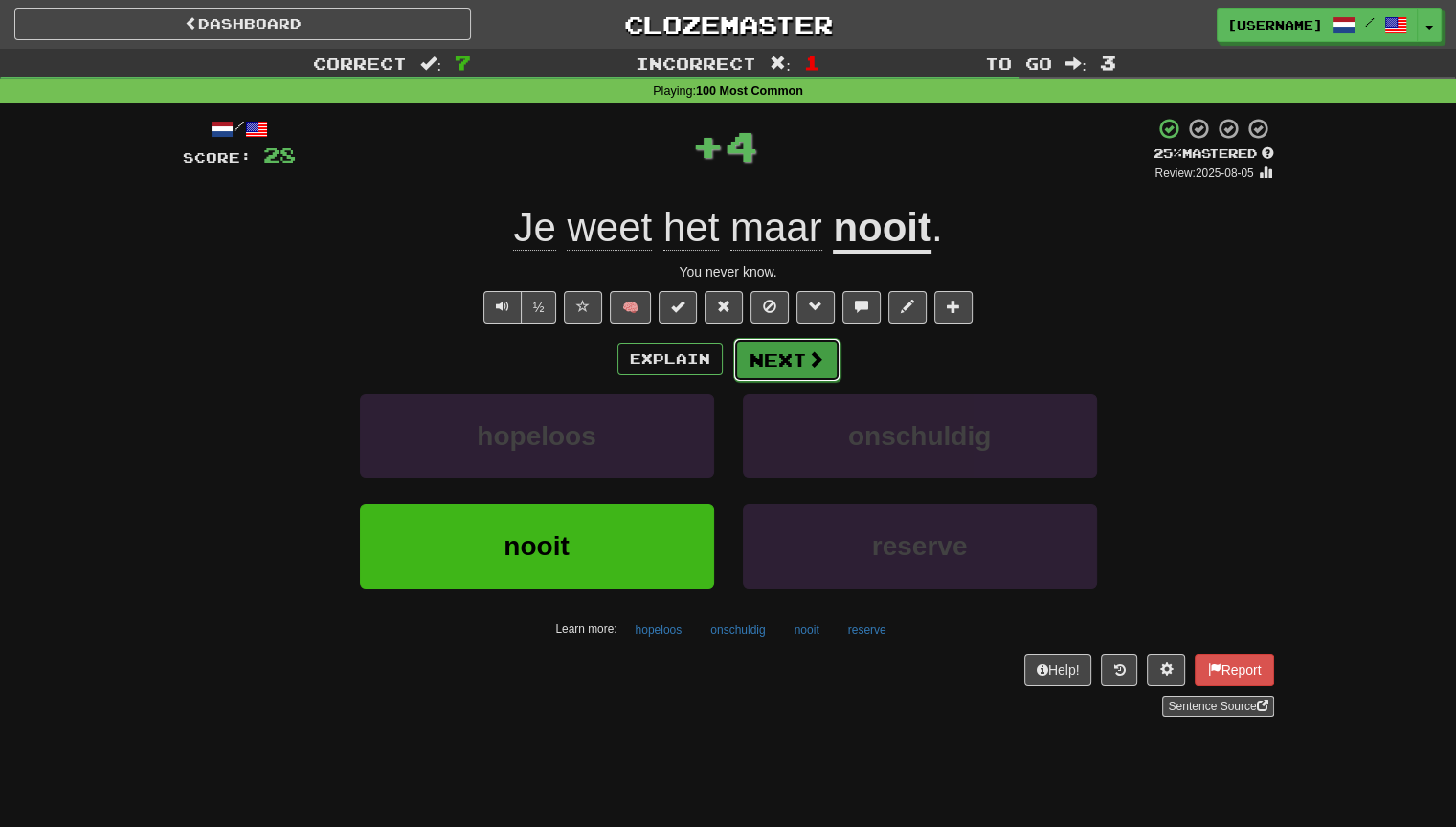 click on "Next" at bounding box center [787, 360] 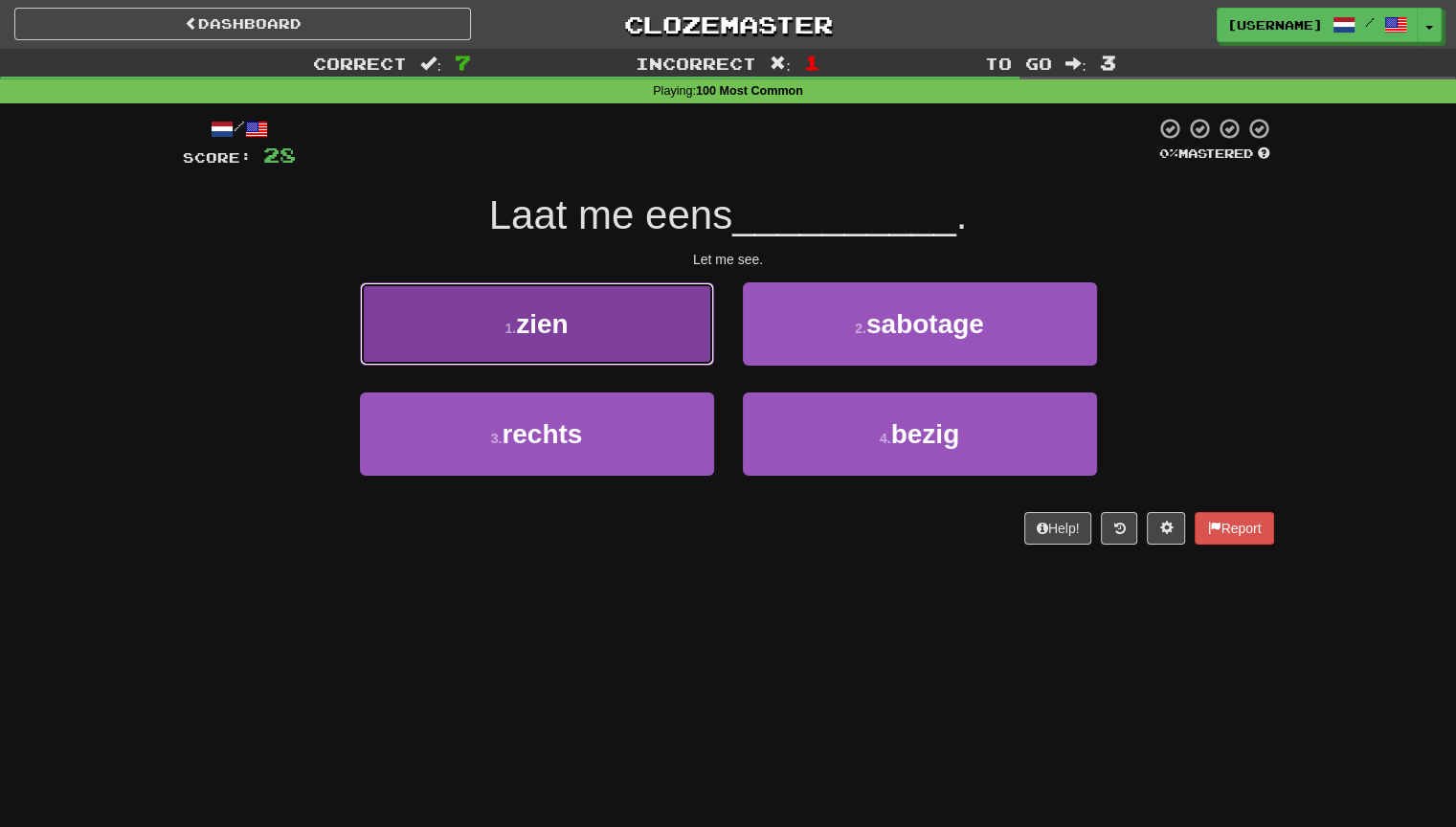 click on "1 .  zien" at bounding box center (537, 324) 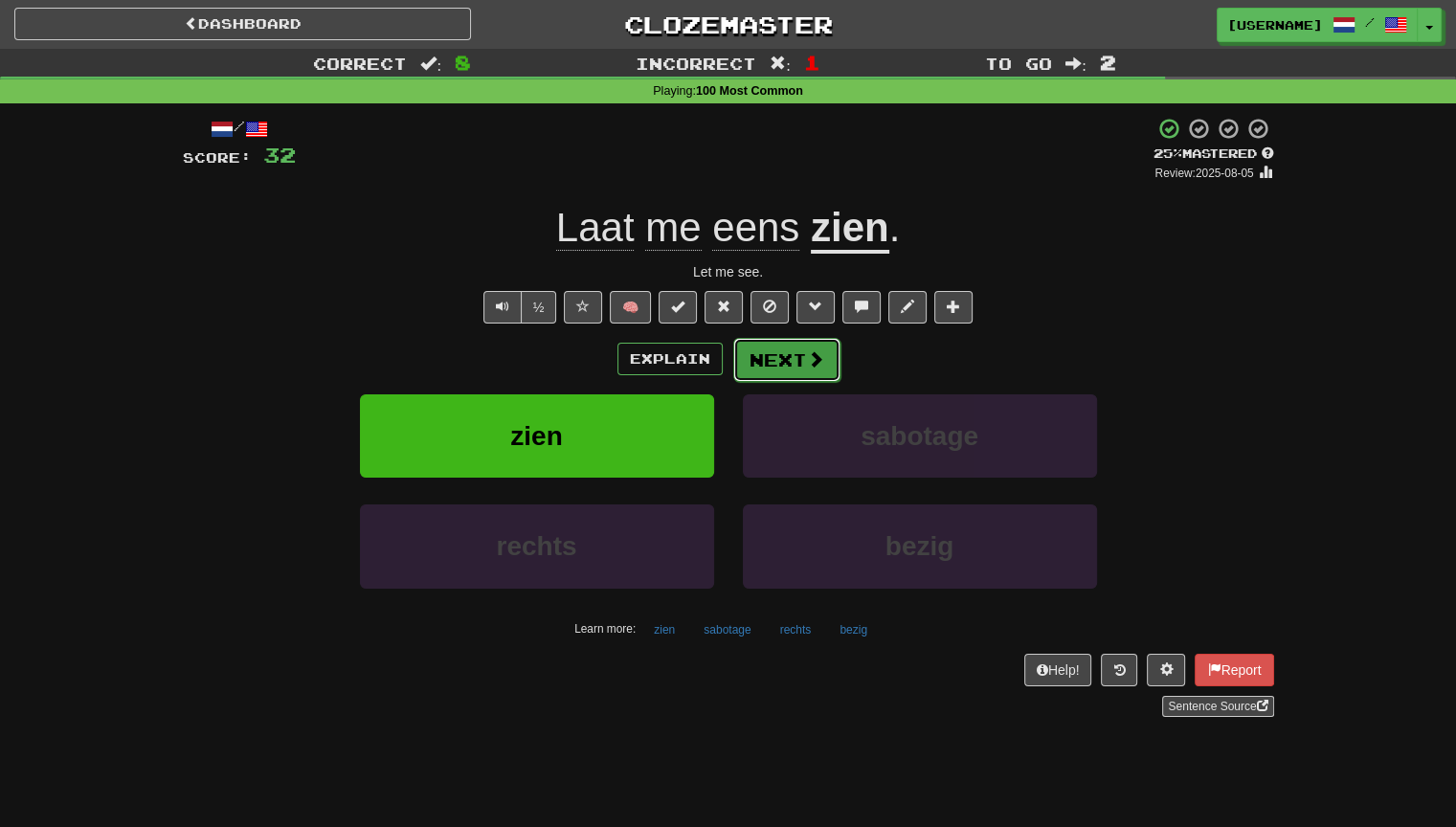 click on "Next" at bounding box center [787, 360] 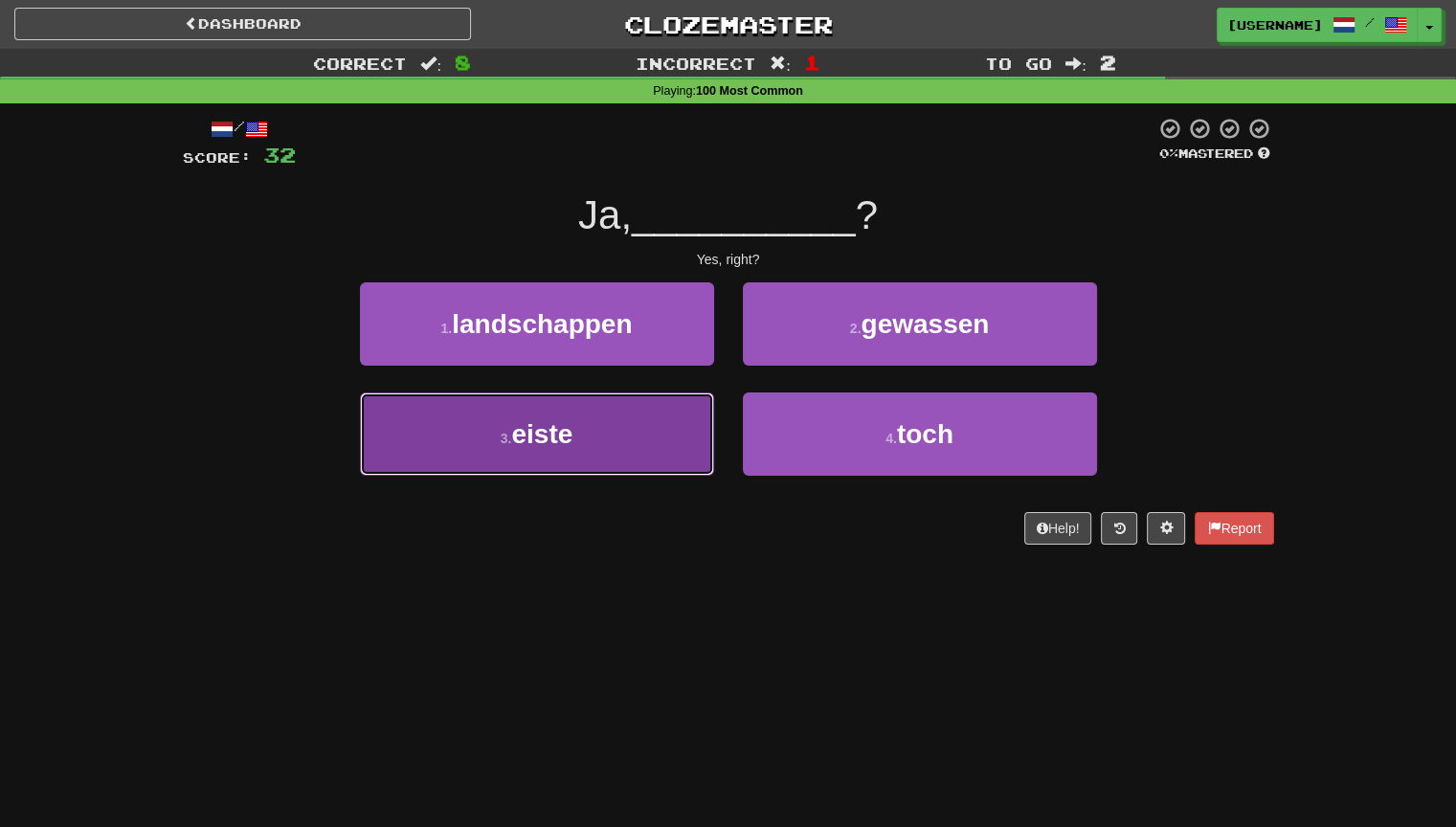 click on "3 .  eiste" at bounding box center [537, 434] 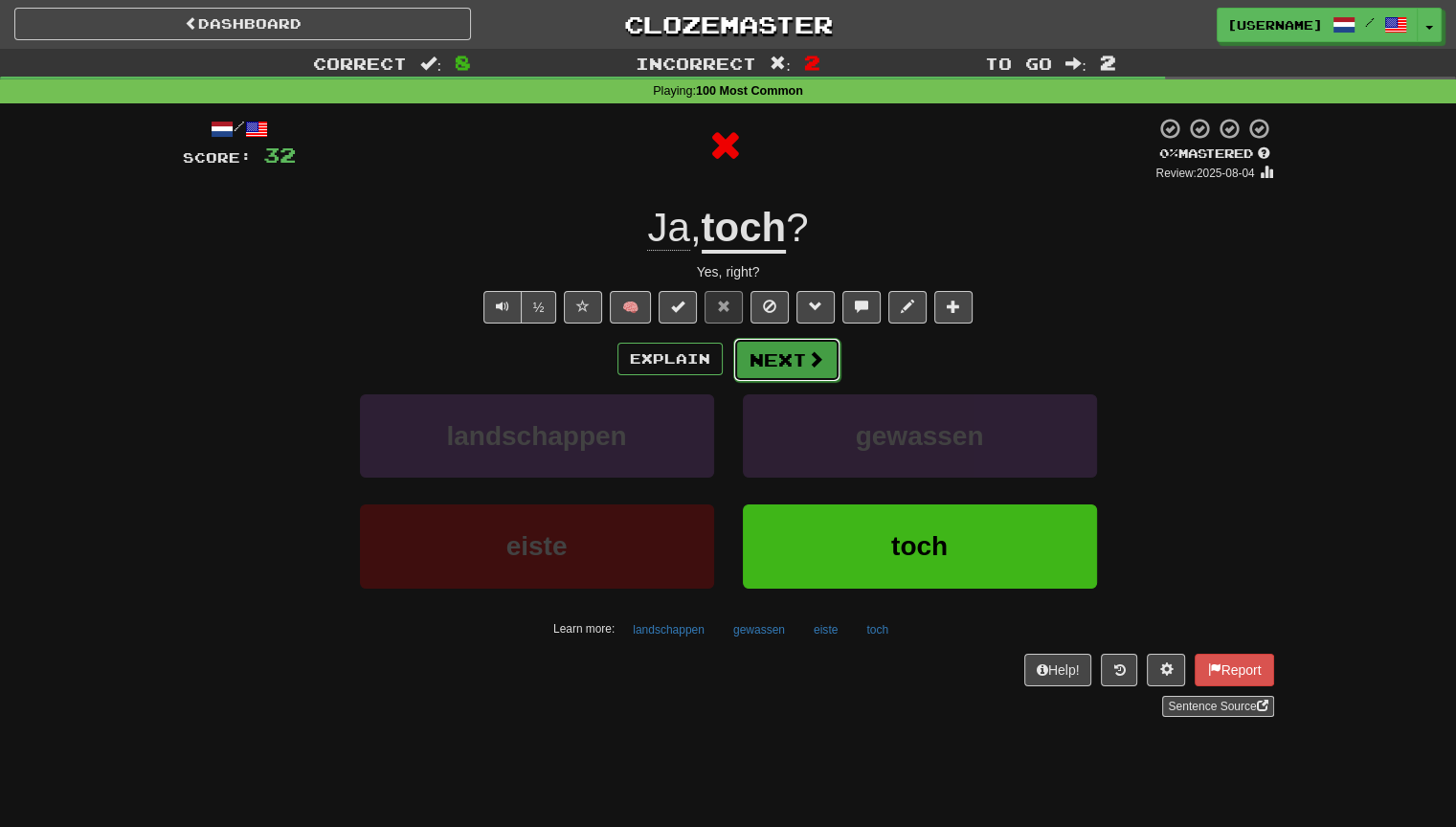 click at bounding box center [816, 359] 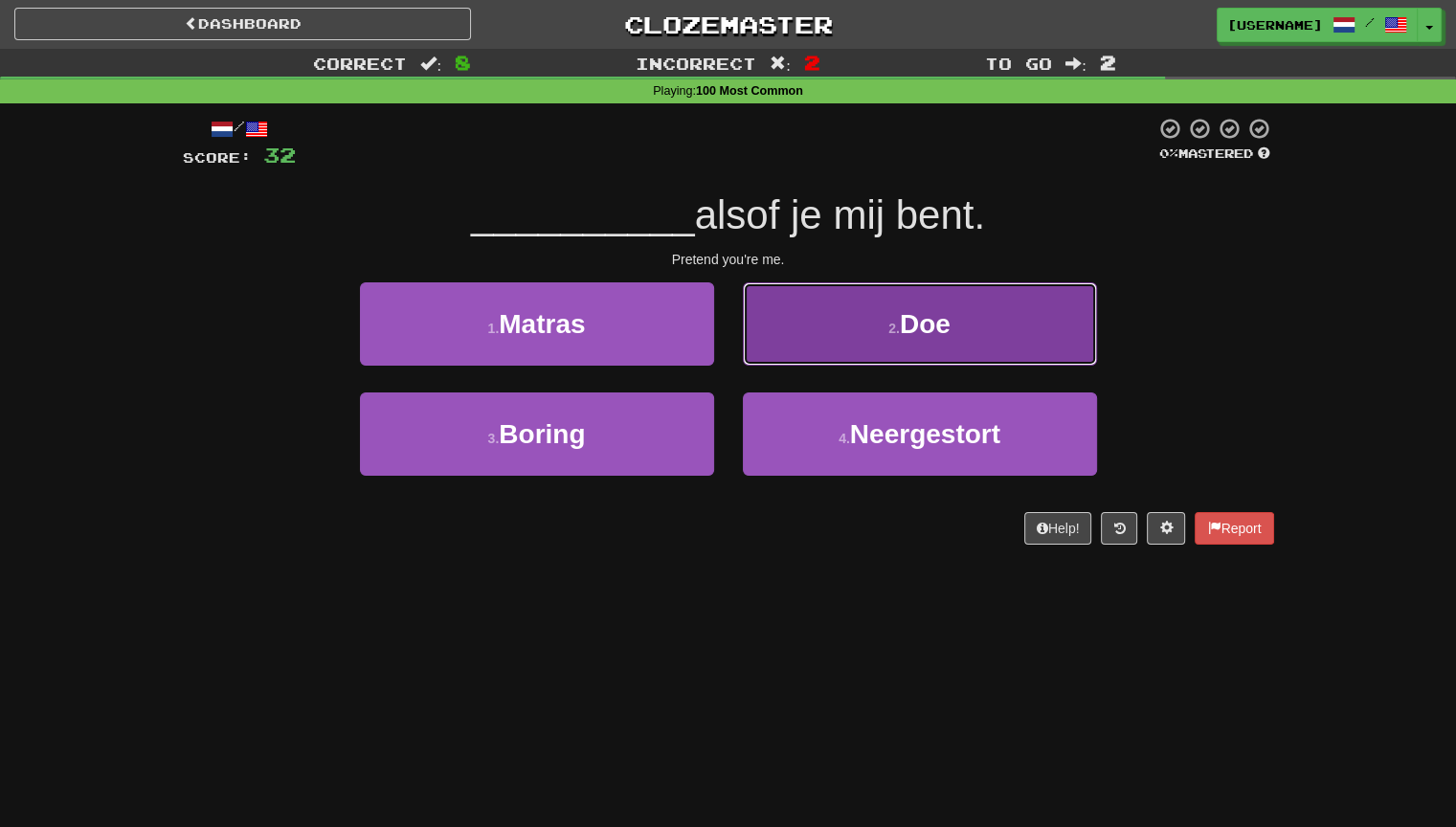 click on "2 .  Doe" at bounding box center [920, 324] 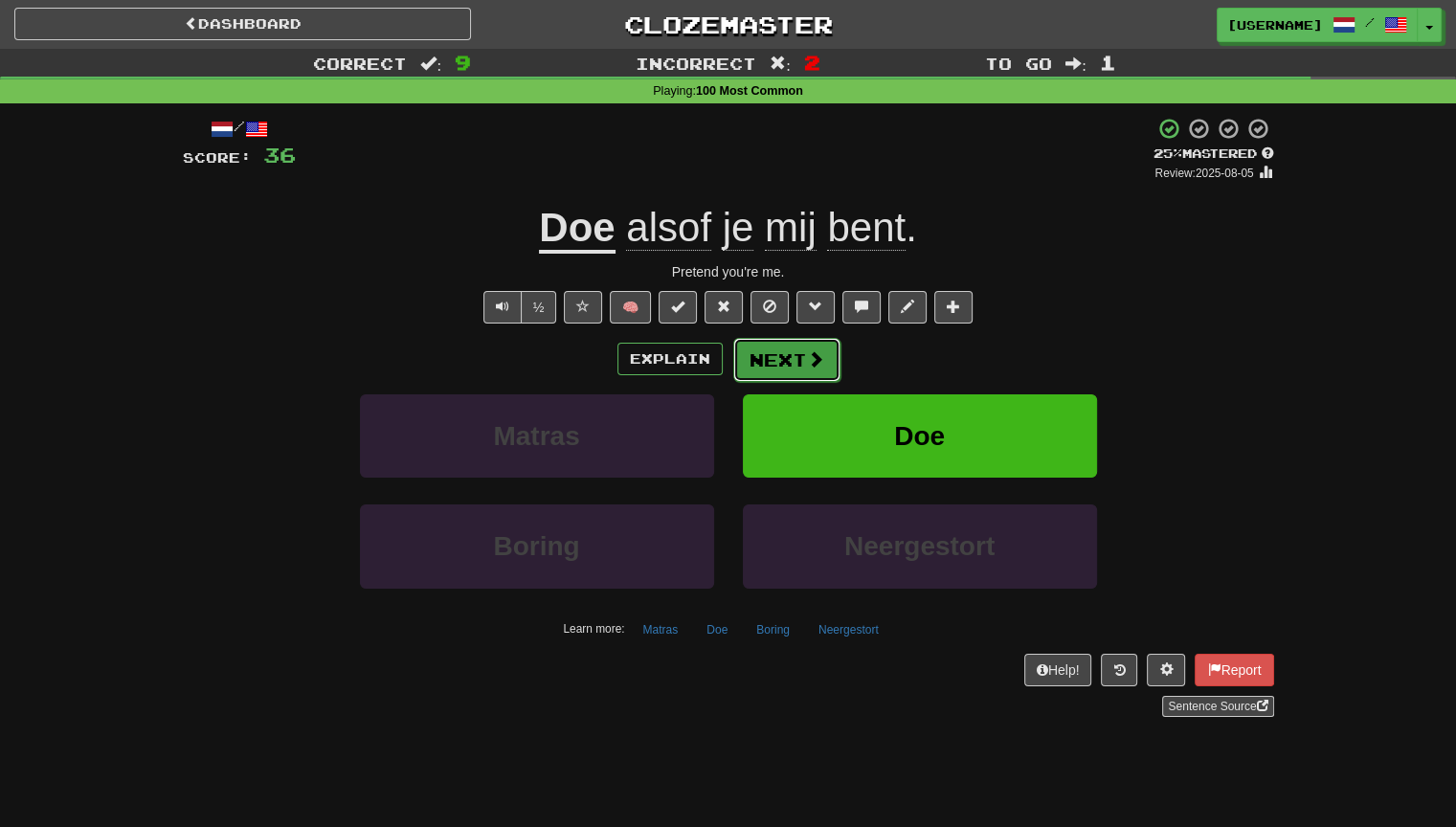 click on "Next" at bounding box center [787, 360] 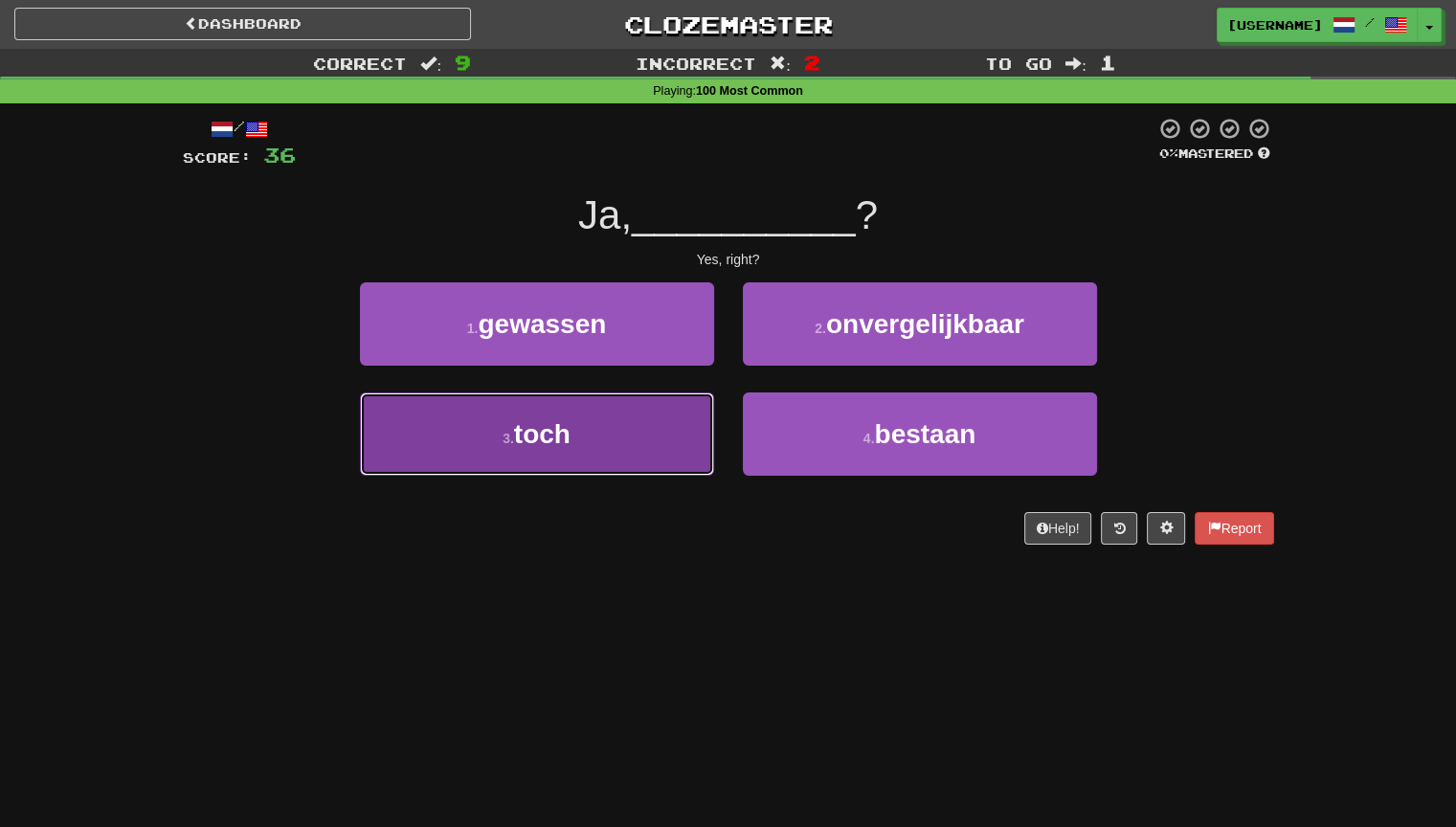 click on "3 .  toch" at bounding box center (537, 434) 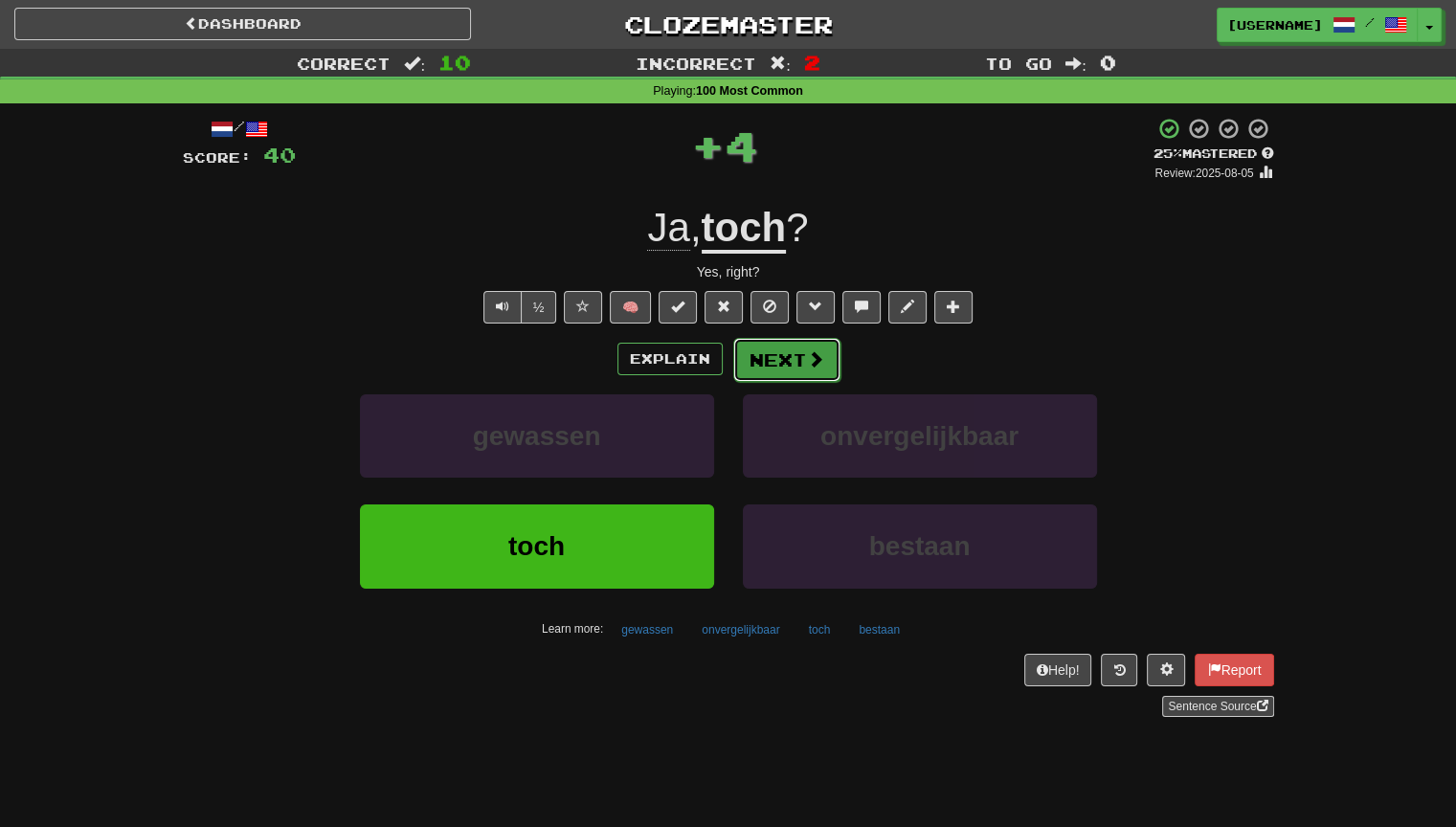 click on "Next" at bounding box center [787, 360] 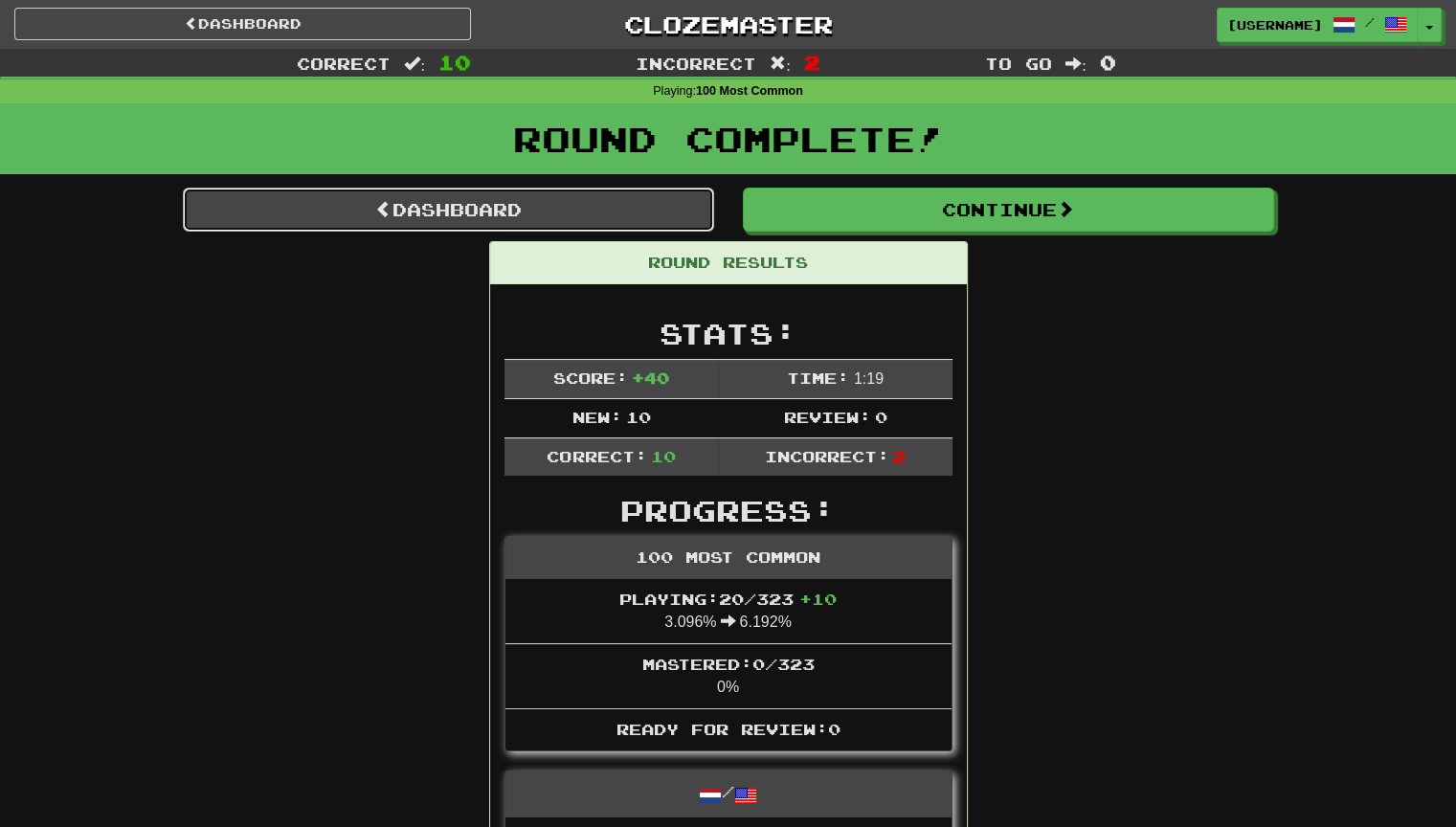 click on "Dashboard" at bounding box center (448, 210) 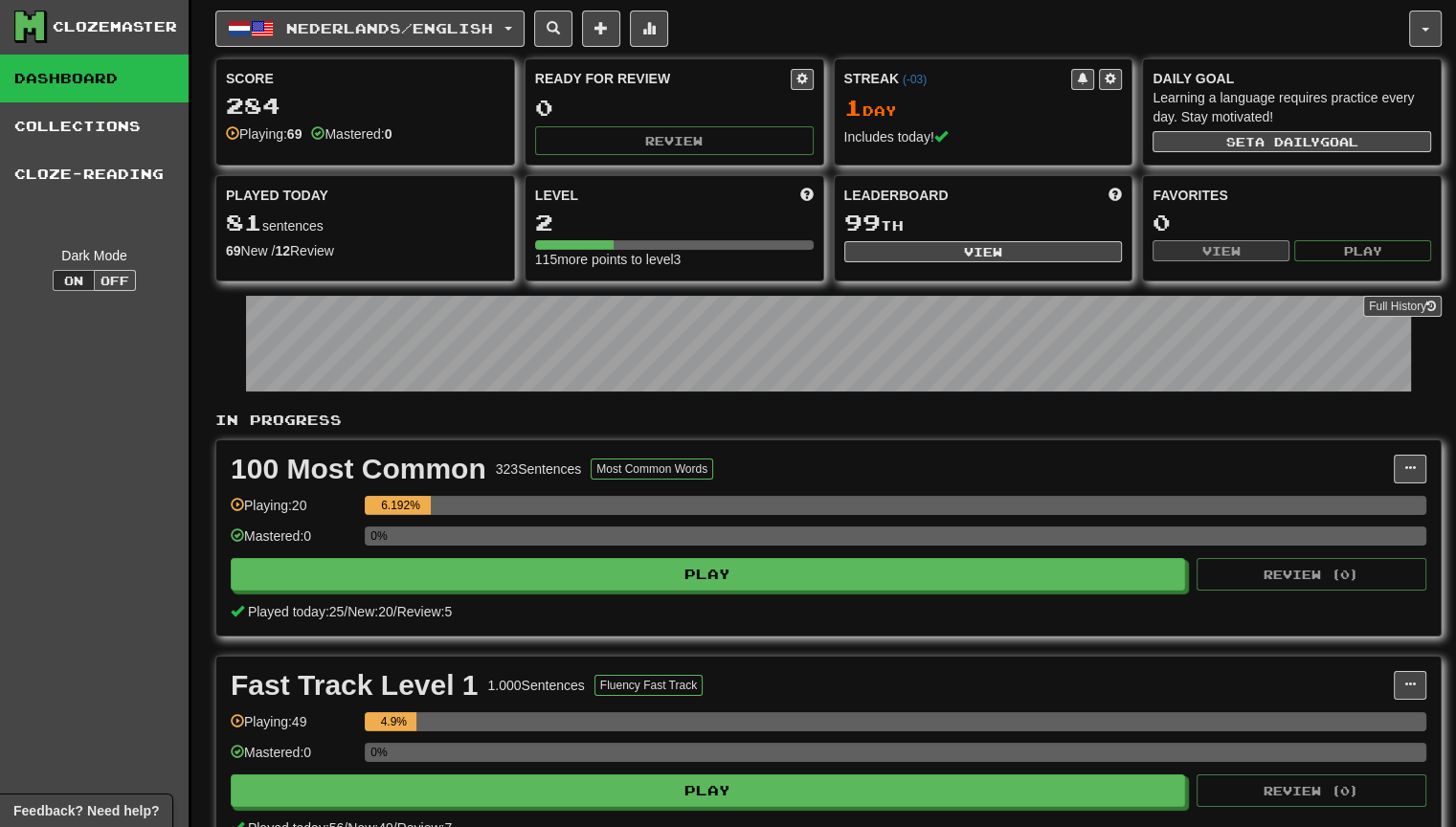 scroll, scrollTop: 0, scrollLeft: 0, axis: both 